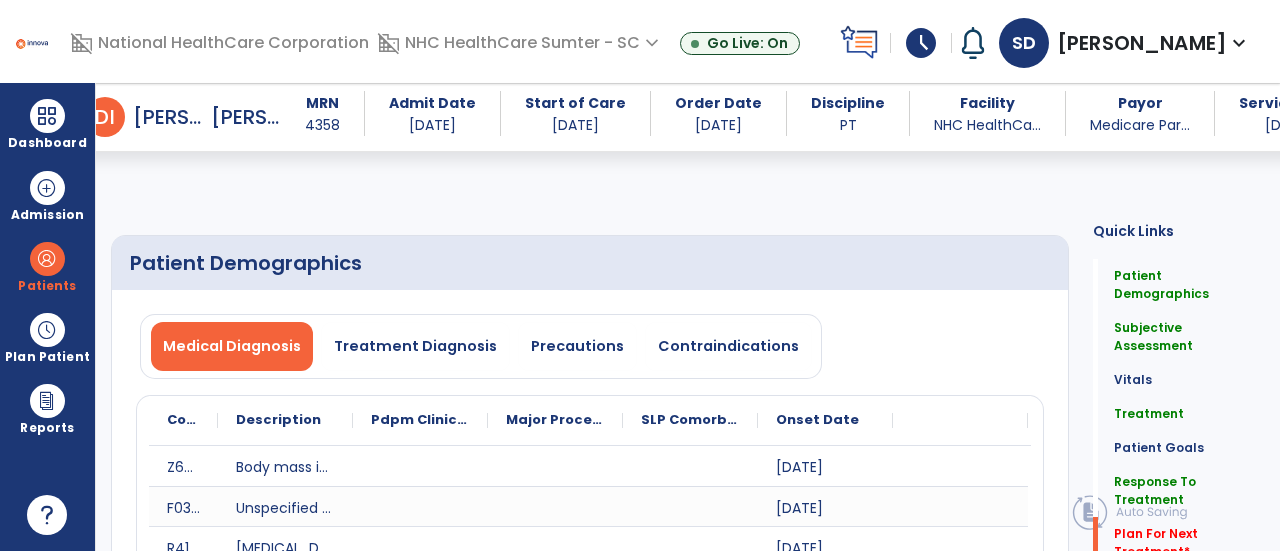 select on "*" 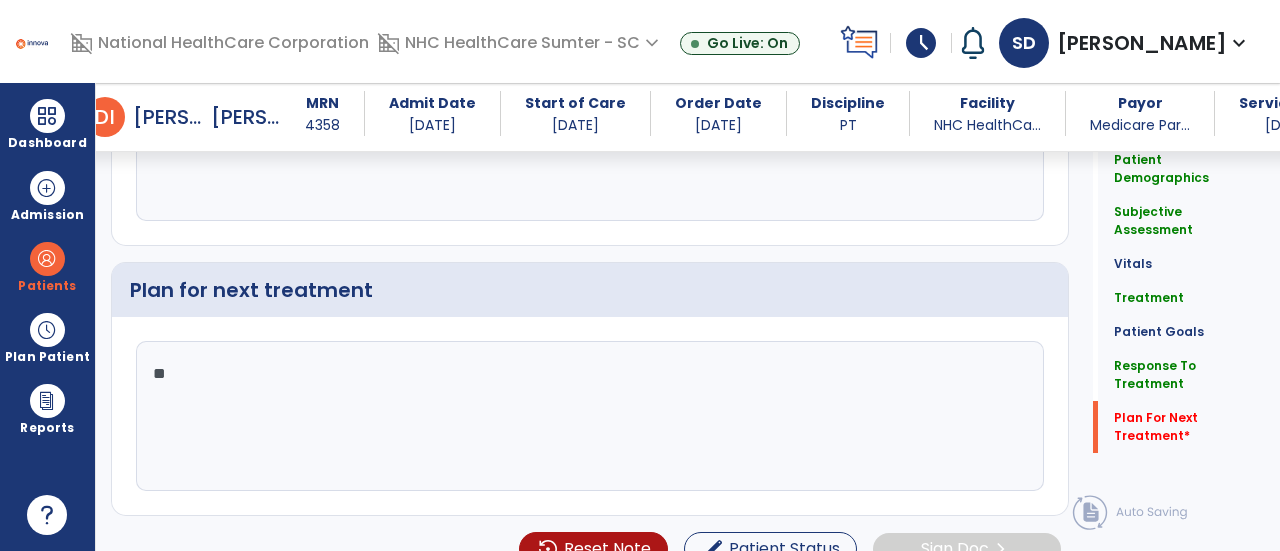 type on "*" 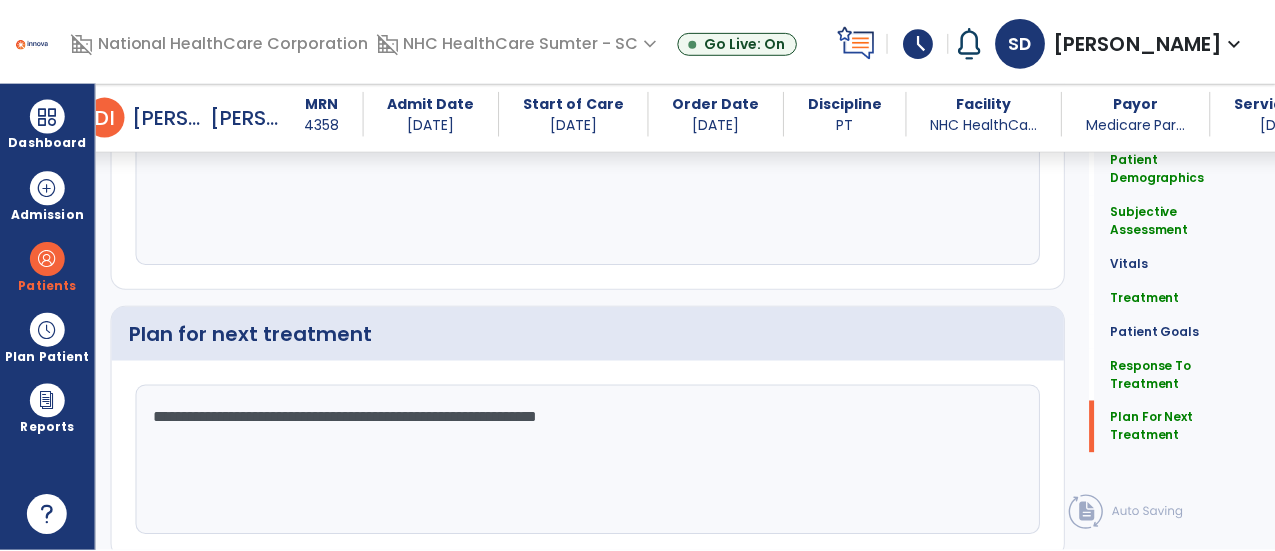 scroll, scrollTop: 3702, scrollLeft: 0, axis: vertical 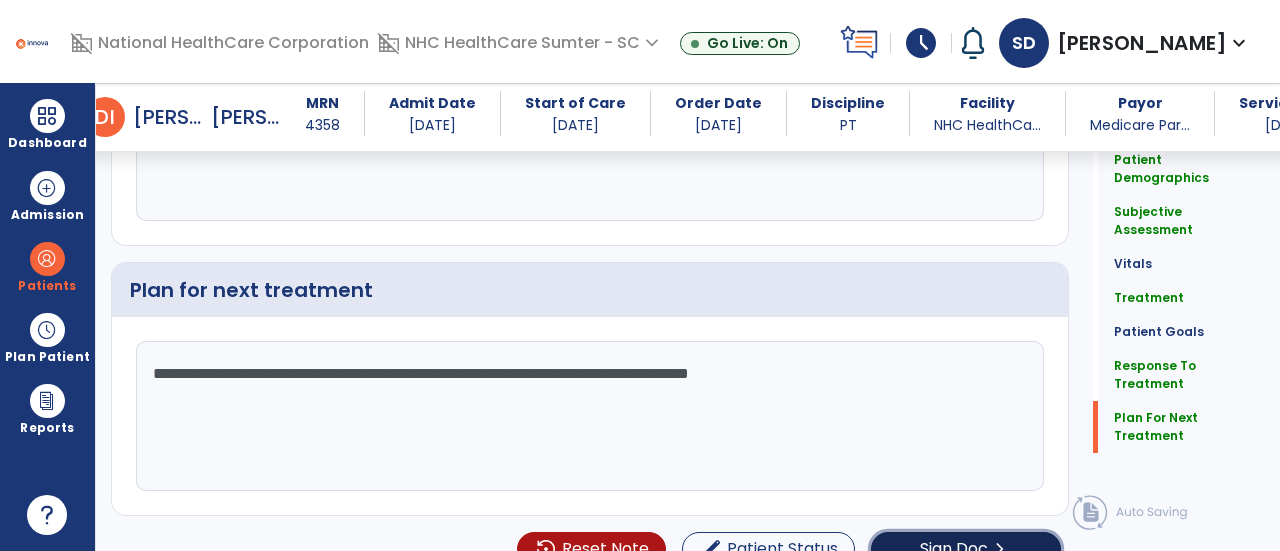 click on "Sign Doc" 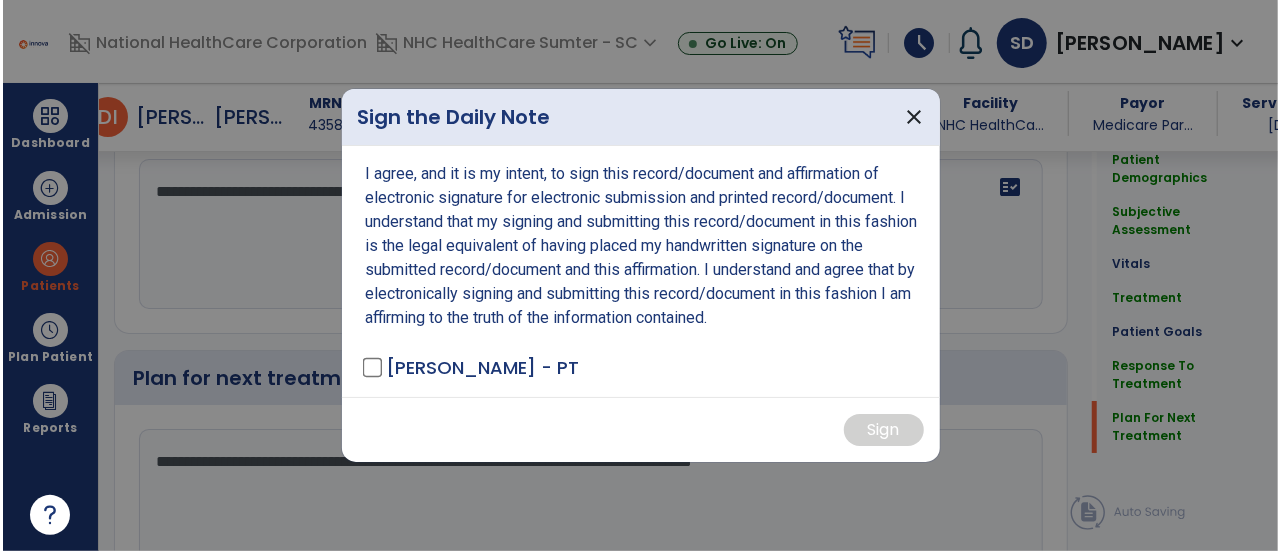 scroll, scrollTop: 3702, scrollLeft: 0, axis: vertical 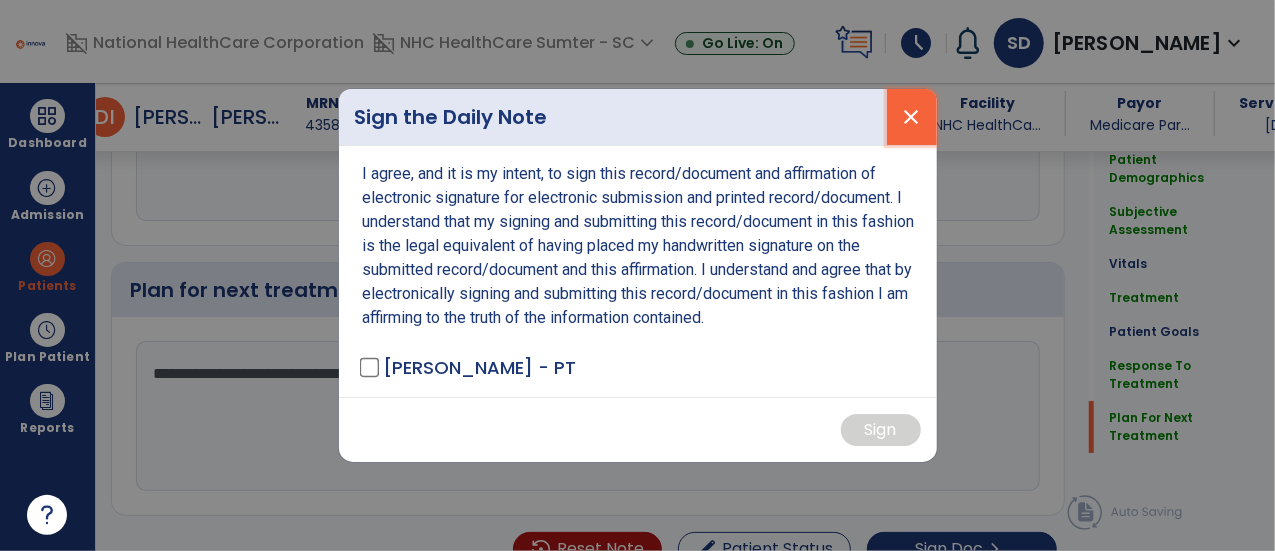 click on "close" at bounding box center (912, 117) 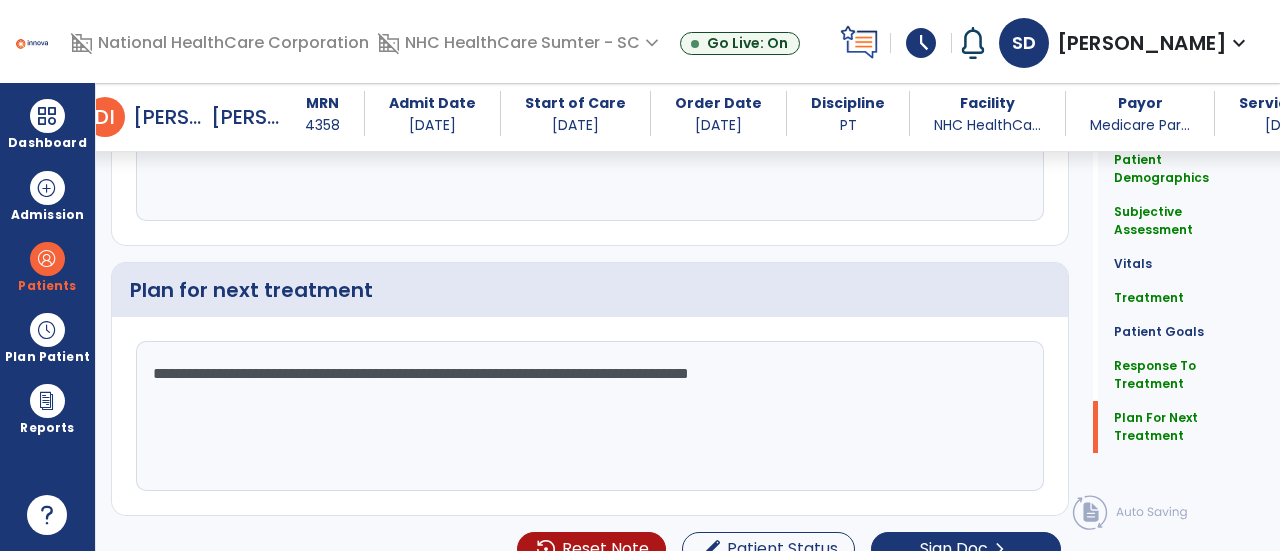 click on "**********" 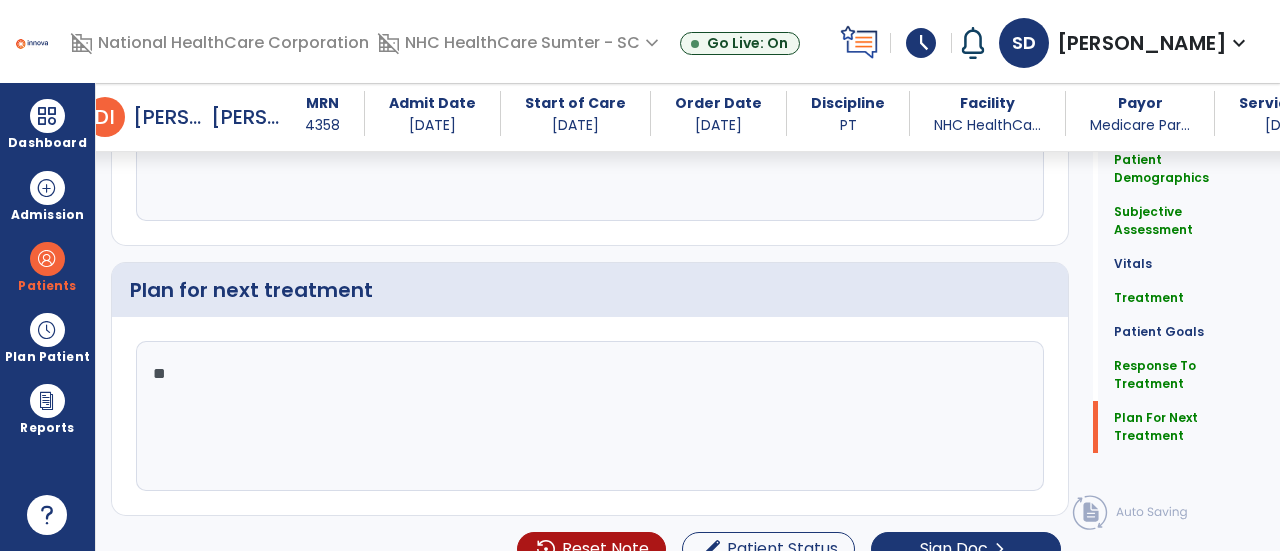 type on "*" 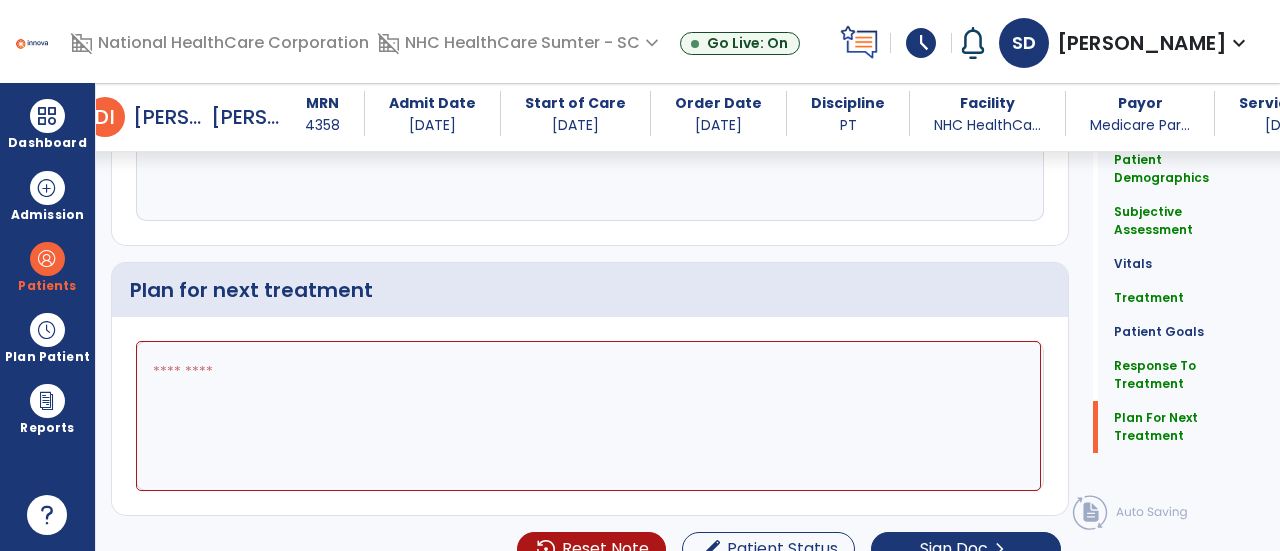 type on "*" 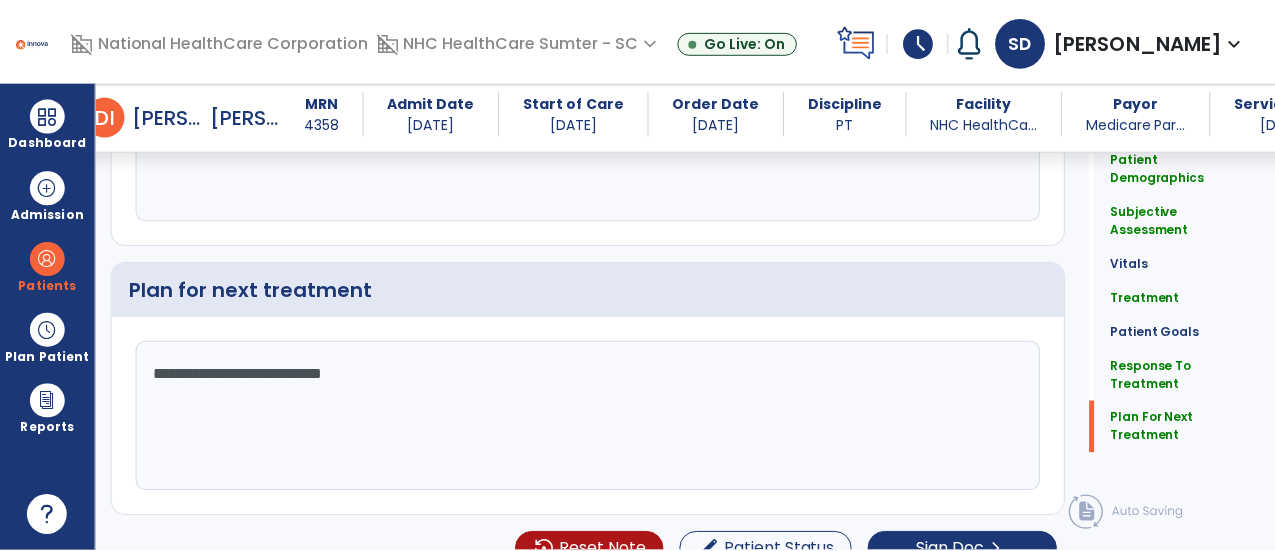 scroll, scrollTop: 3702, scrollLeft: 0, axis: vertical 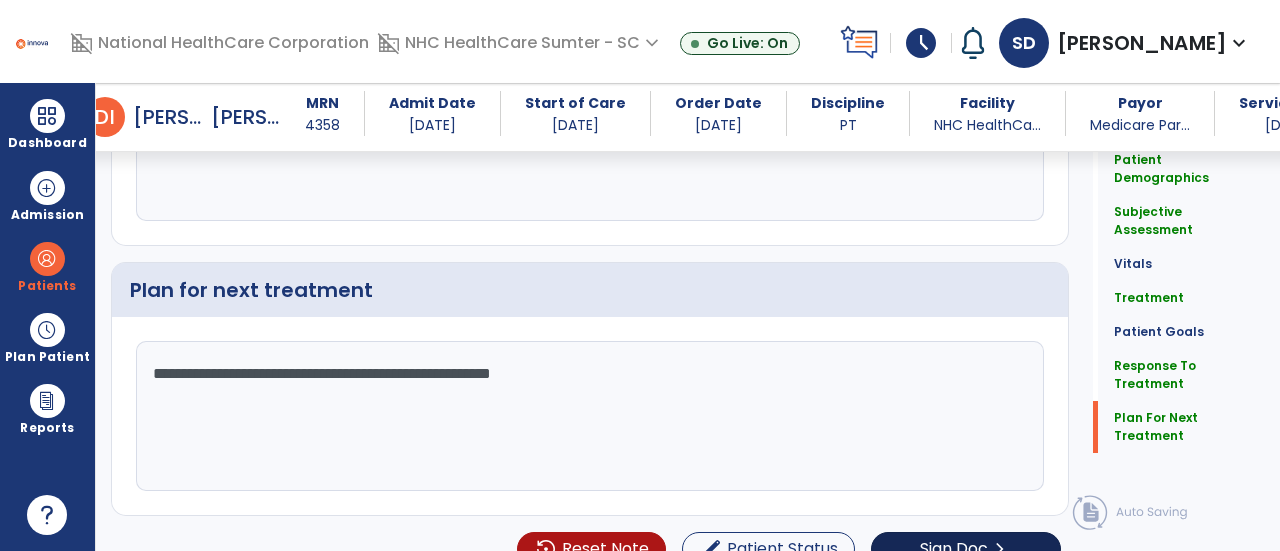 type on "**********" 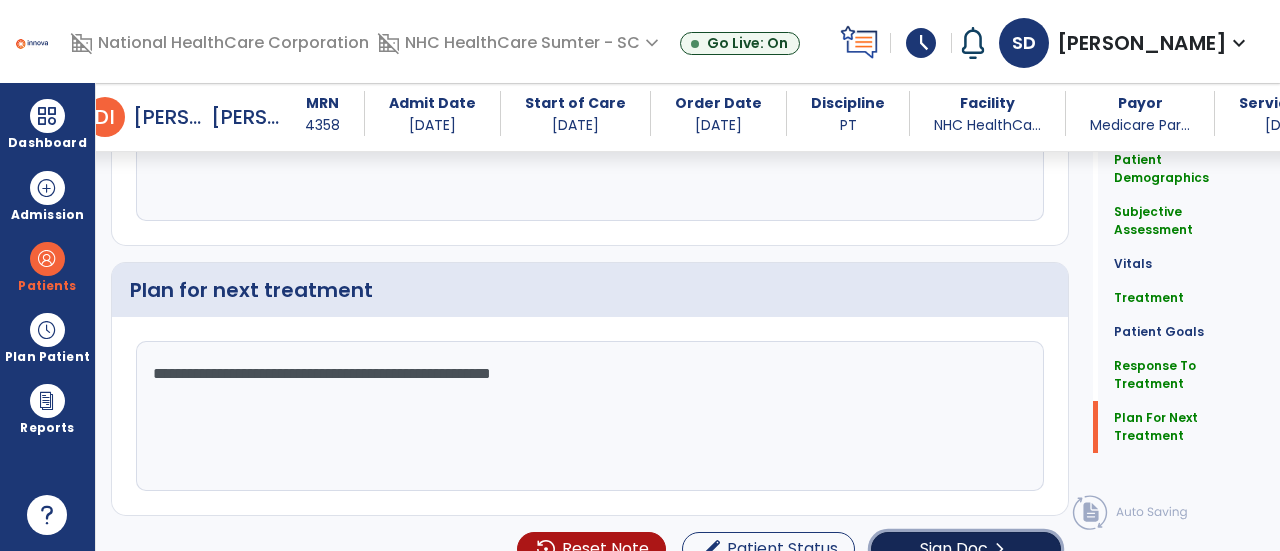 click on "Sign Doc" 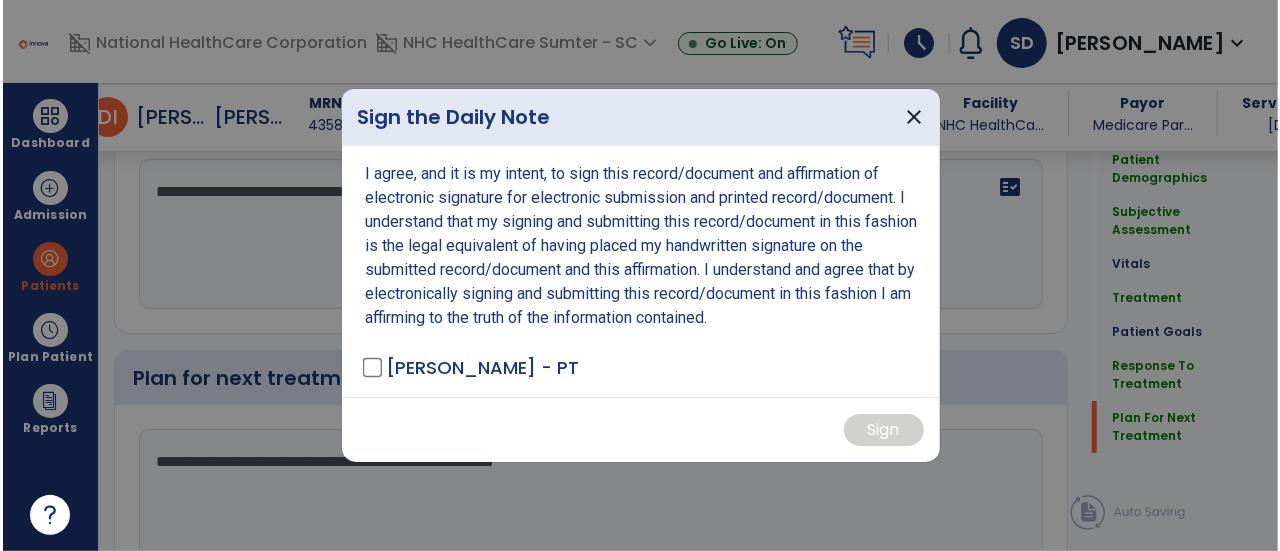 scroll, scrollTop: 3702, scrollLeft: 0, axis: vertical 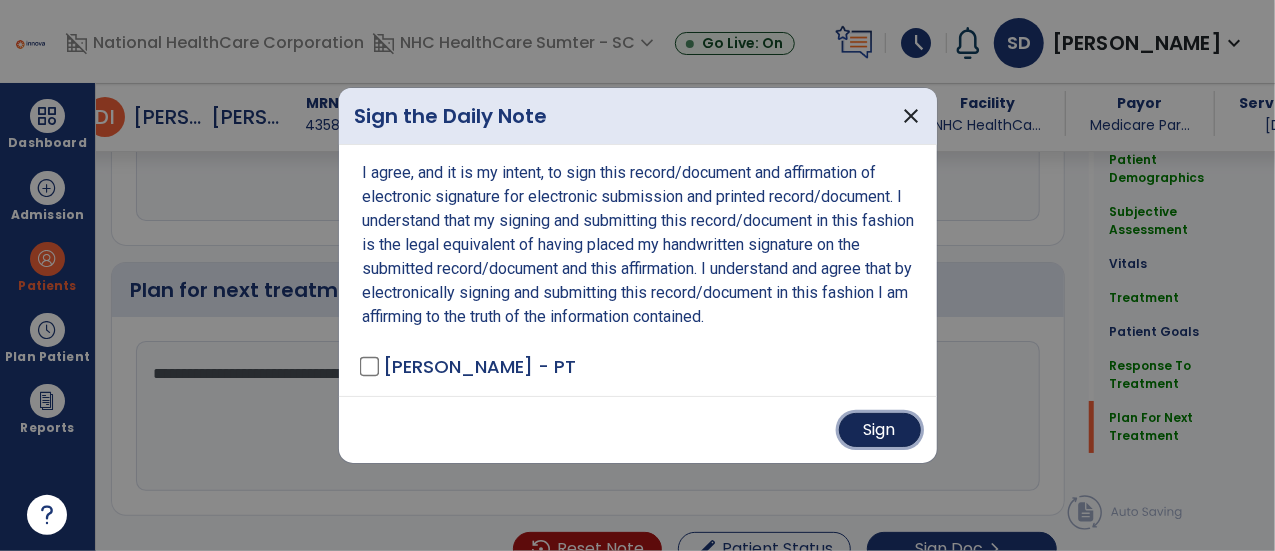 click on "Sign" at bounding box center (880, 430) 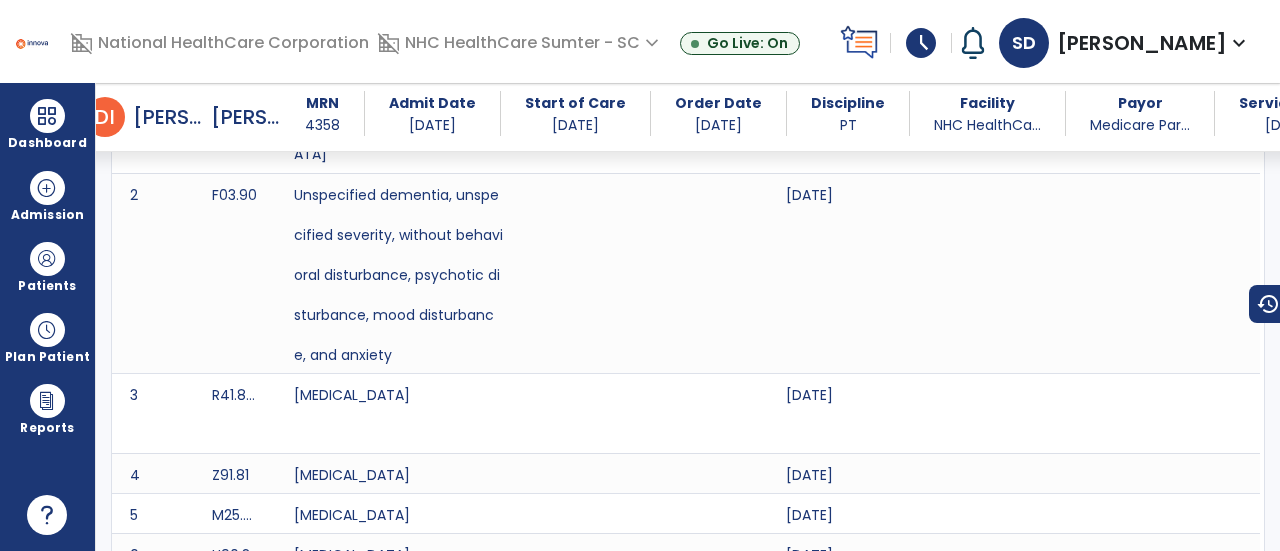 scroll, scrollTop: 0, scrollLeft: 0, axis: both 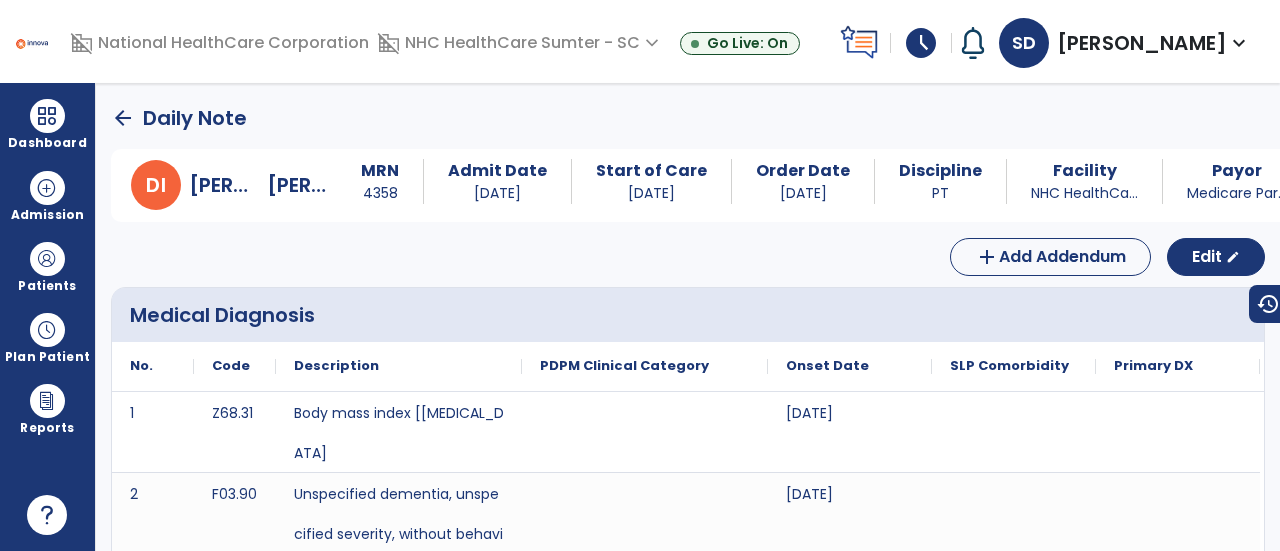 click on "arrow_back" 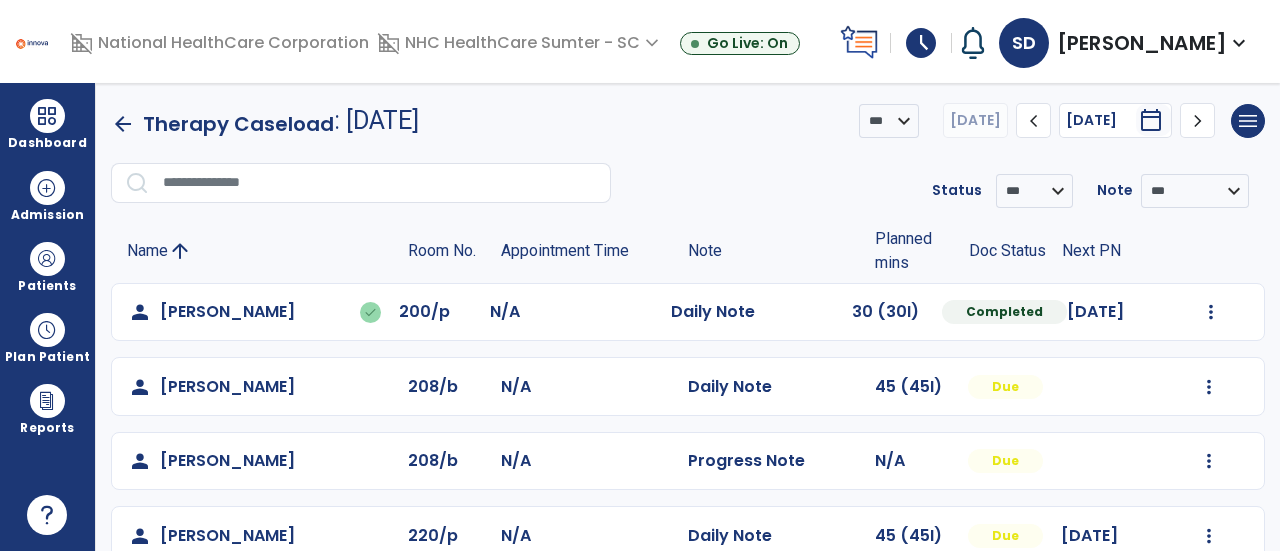 click on "Mark Visit As Complete   Reset Note   Open Document   G + C Mins" 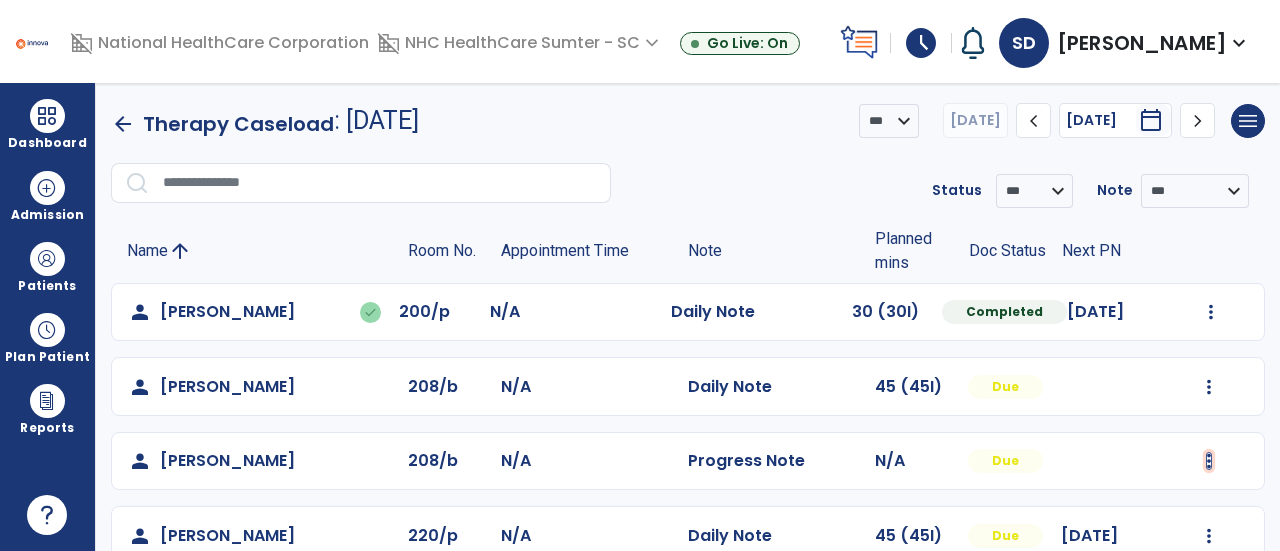 click at bounding box center (1211, 312) 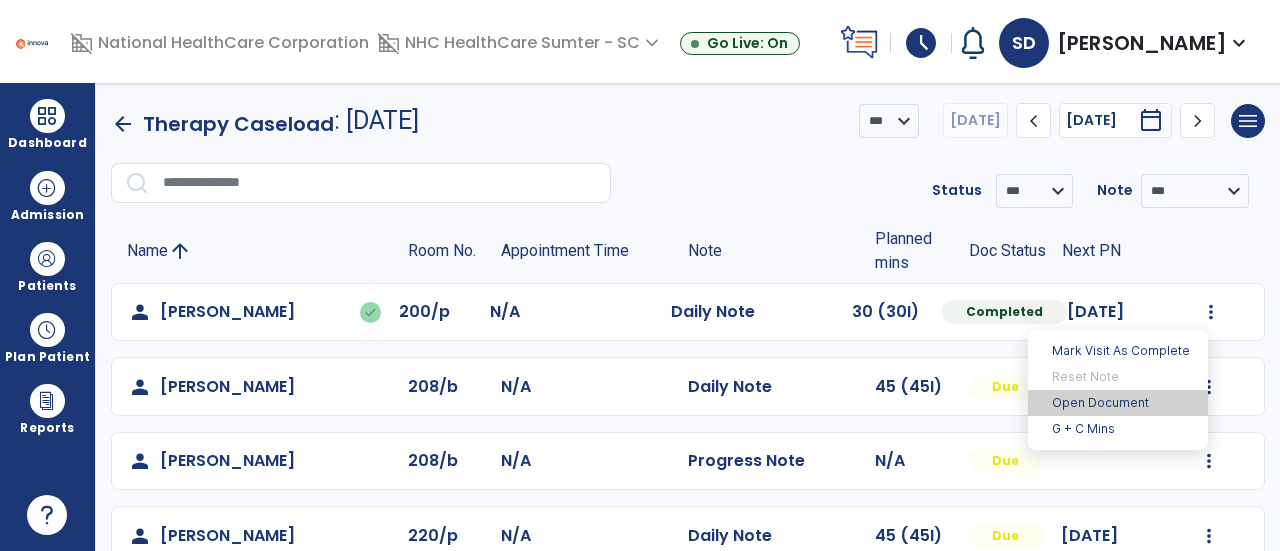 click on "Open Document" at bounding box center (1118, 403) 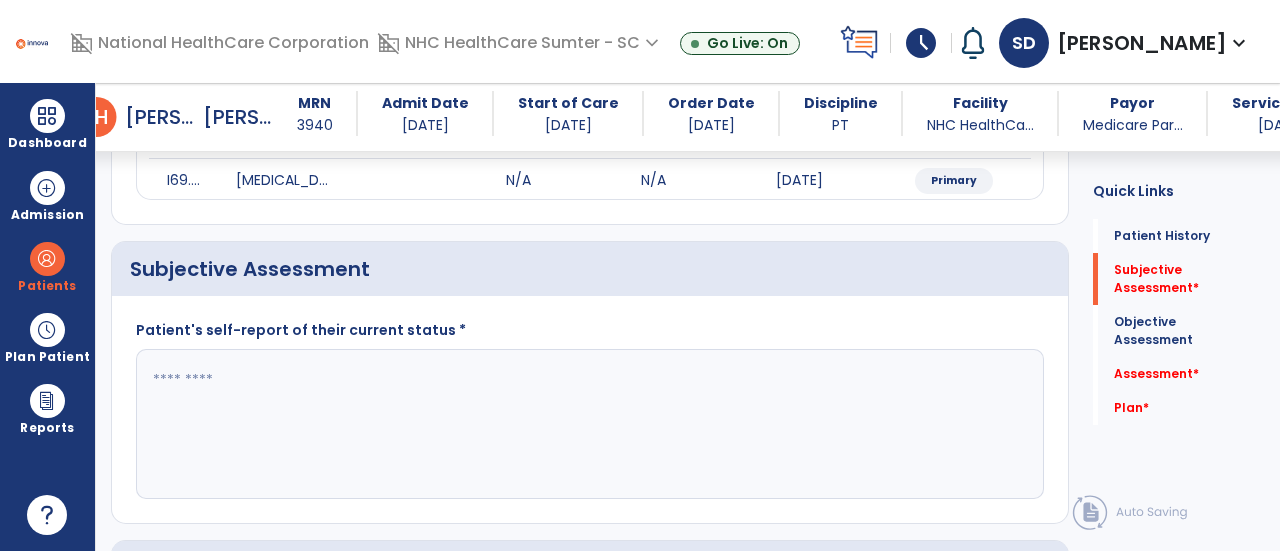 scroll, scrollTop: 317, scrollLeft: 0, axis: vertical 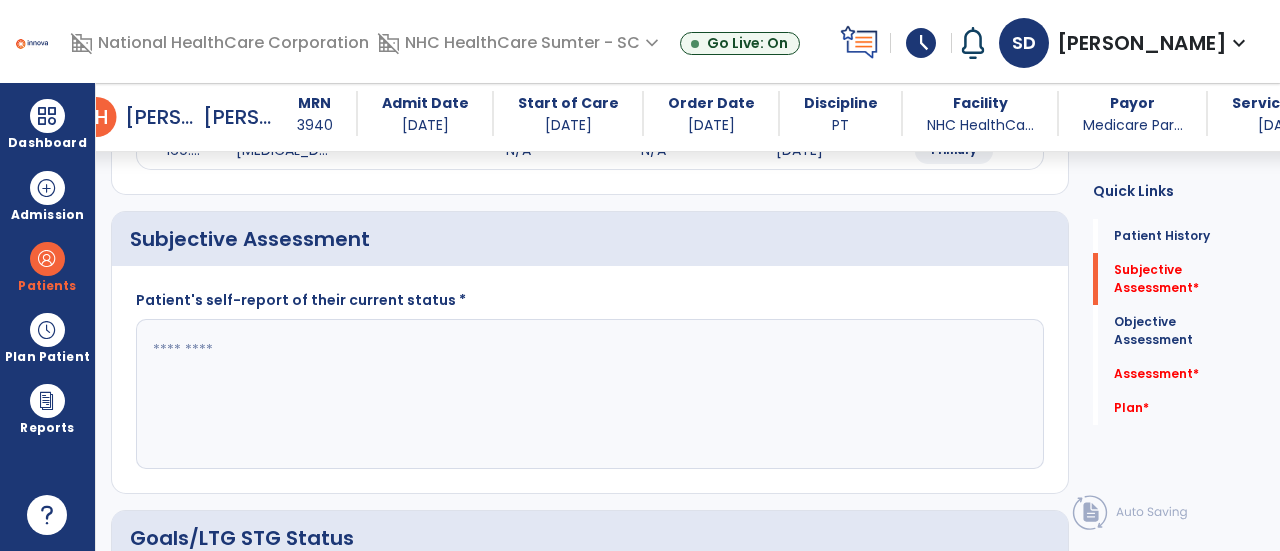 click 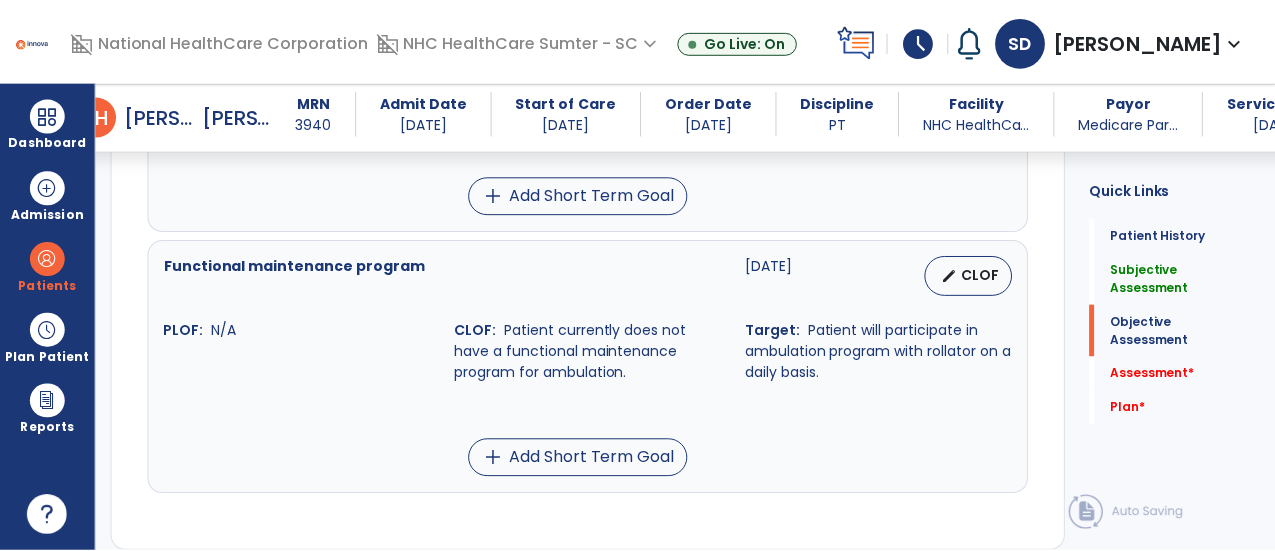scroll, scrollTop: 2684, scrollLeft: 0, axis: vertical 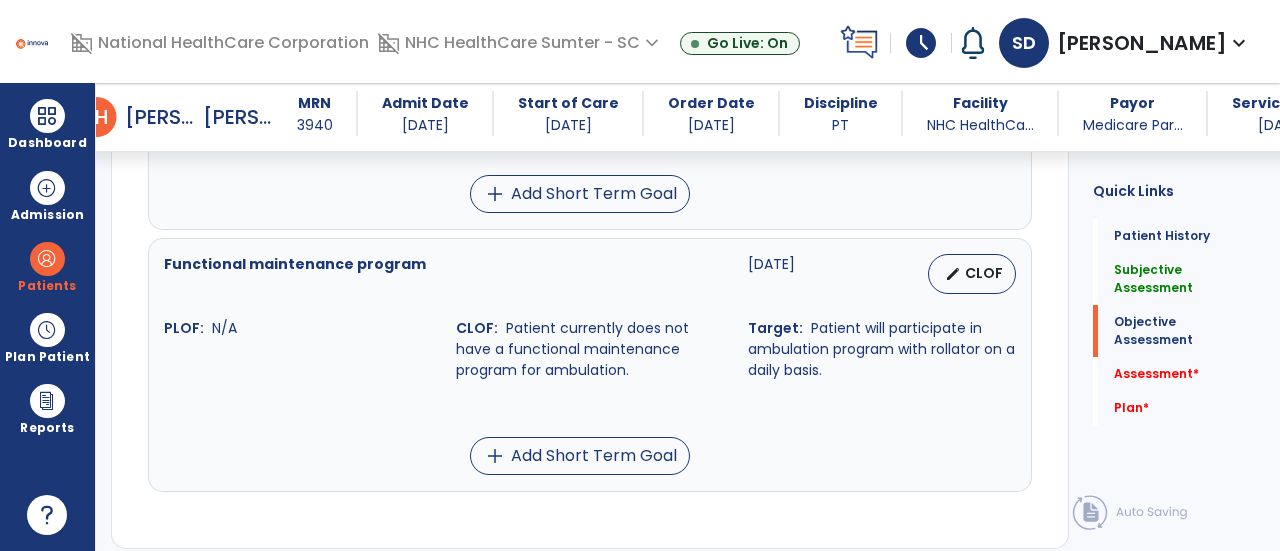 type on "**********" 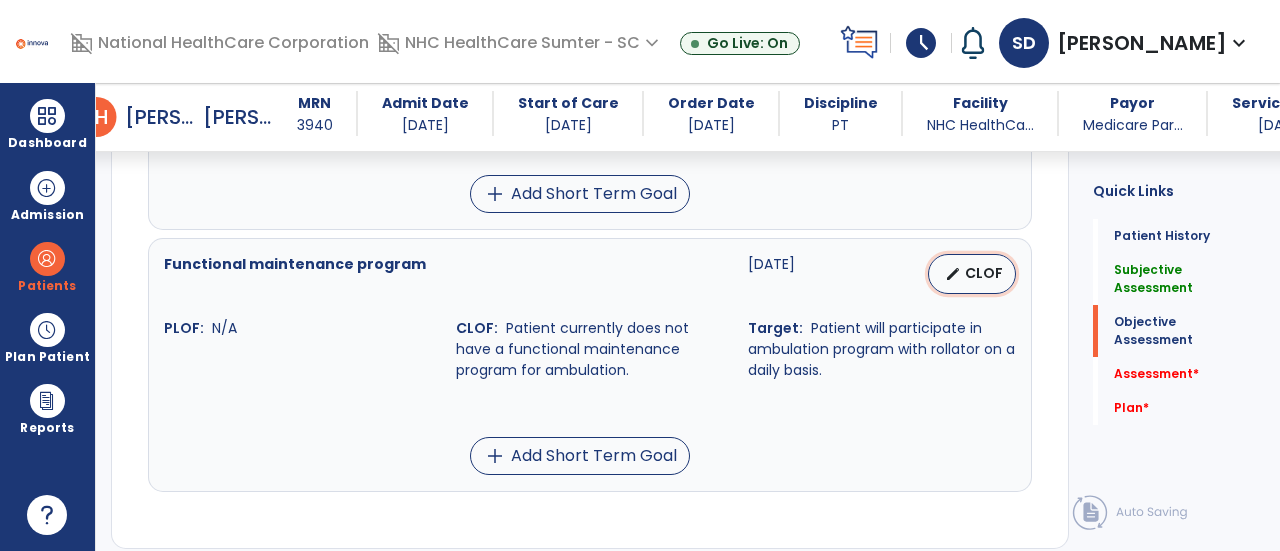 click on "edit" at bounding box center [953, 274] 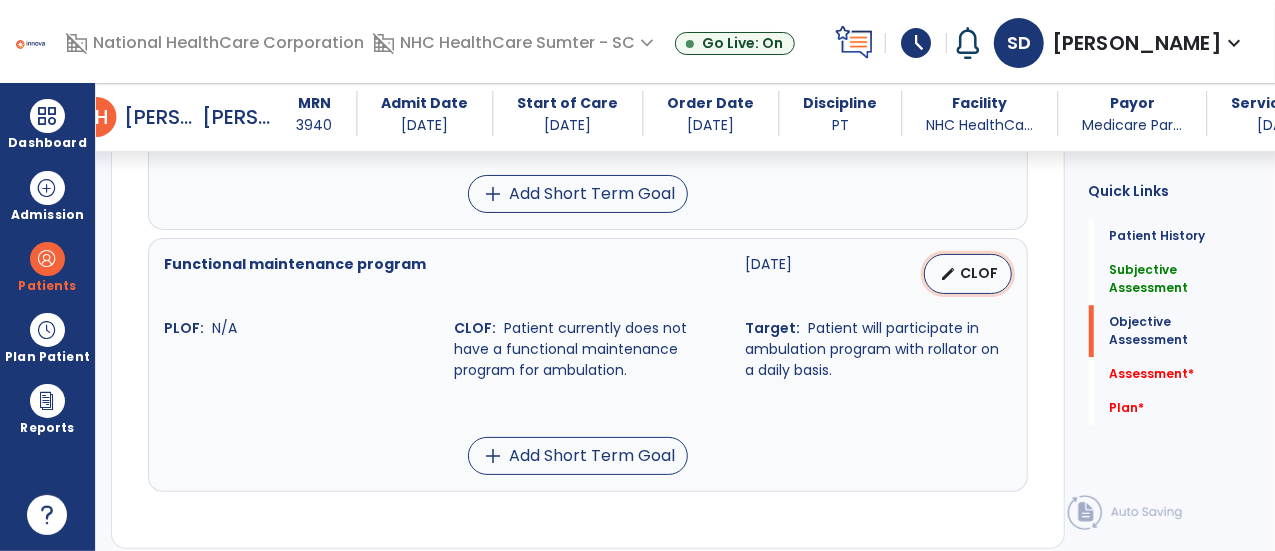 select on "********" 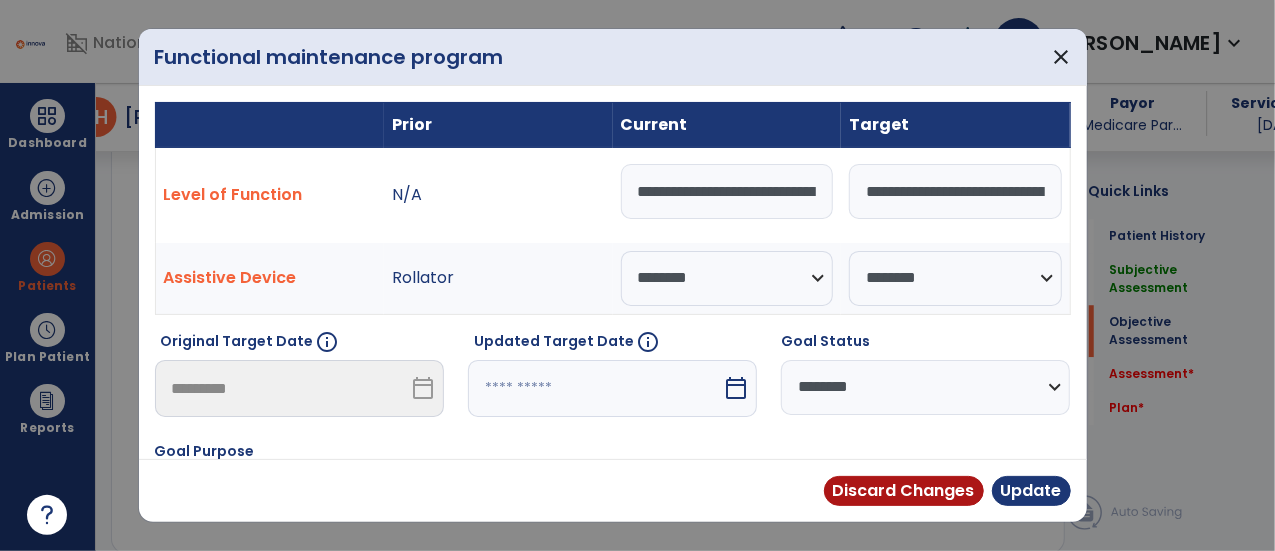scroll, scrollTop: 2684, scrollLeft: 0, axis: vertical 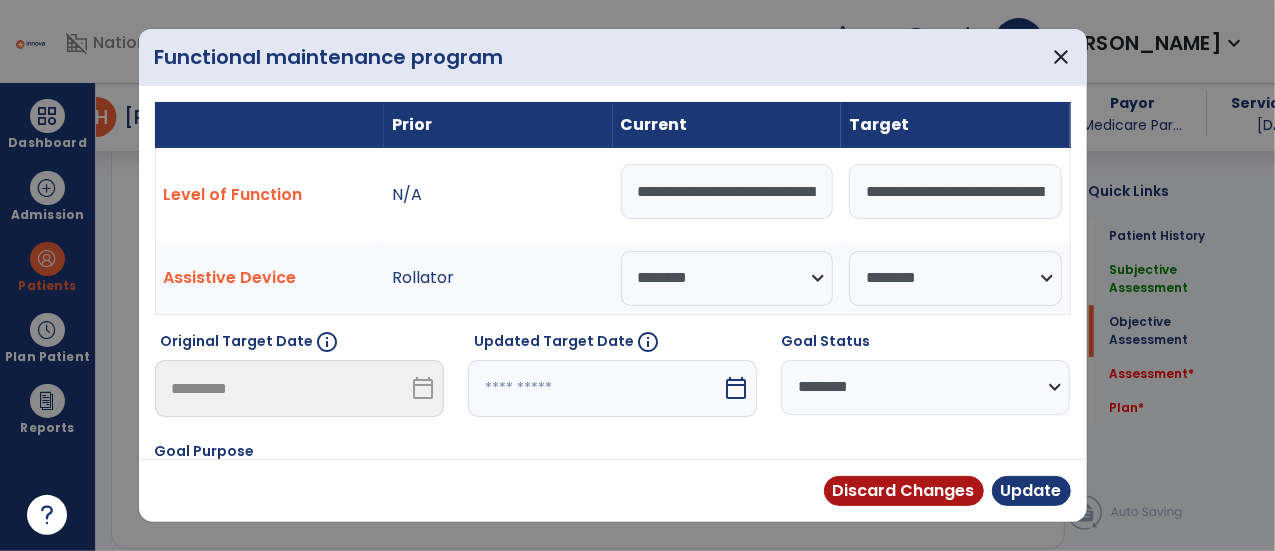 click on "**********" at bounding box center [727, 191] 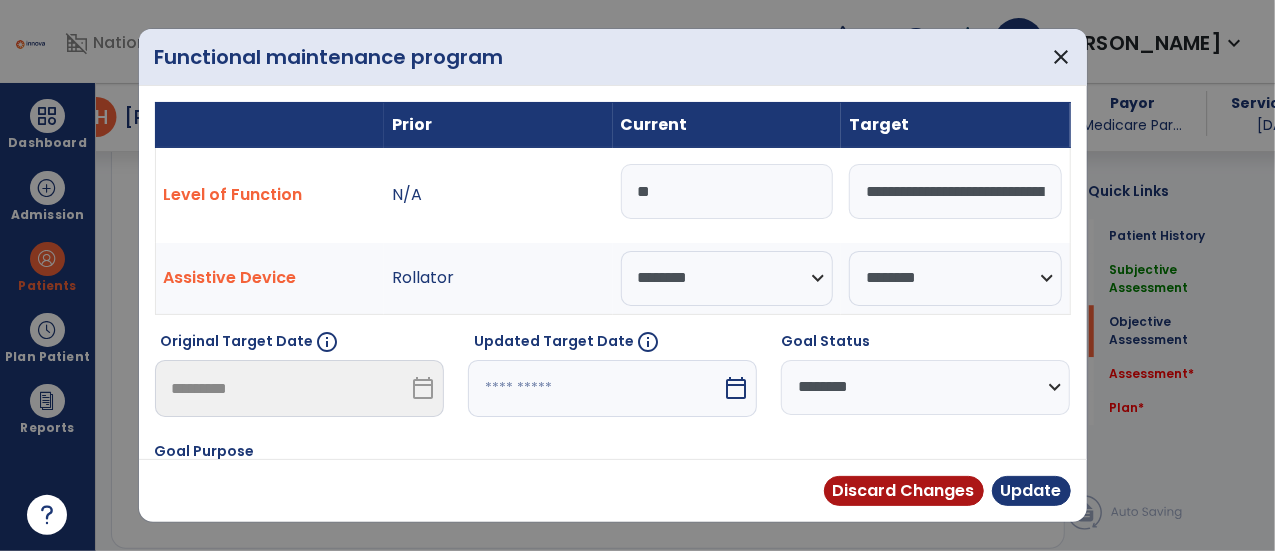 type on "*" 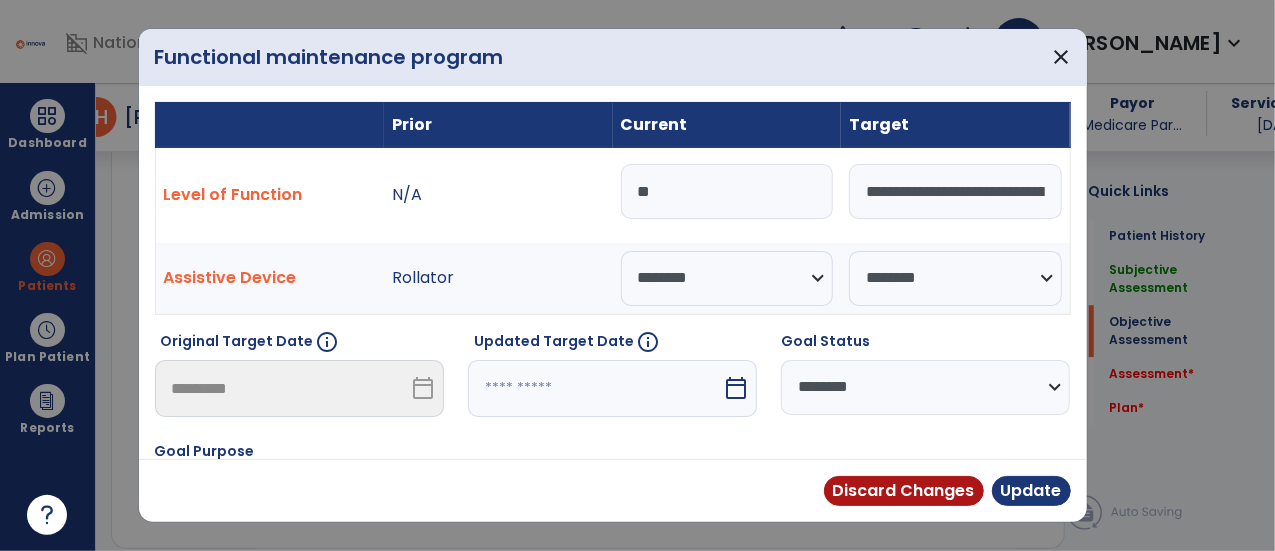 click on "**" at bounding box center (727, 191) 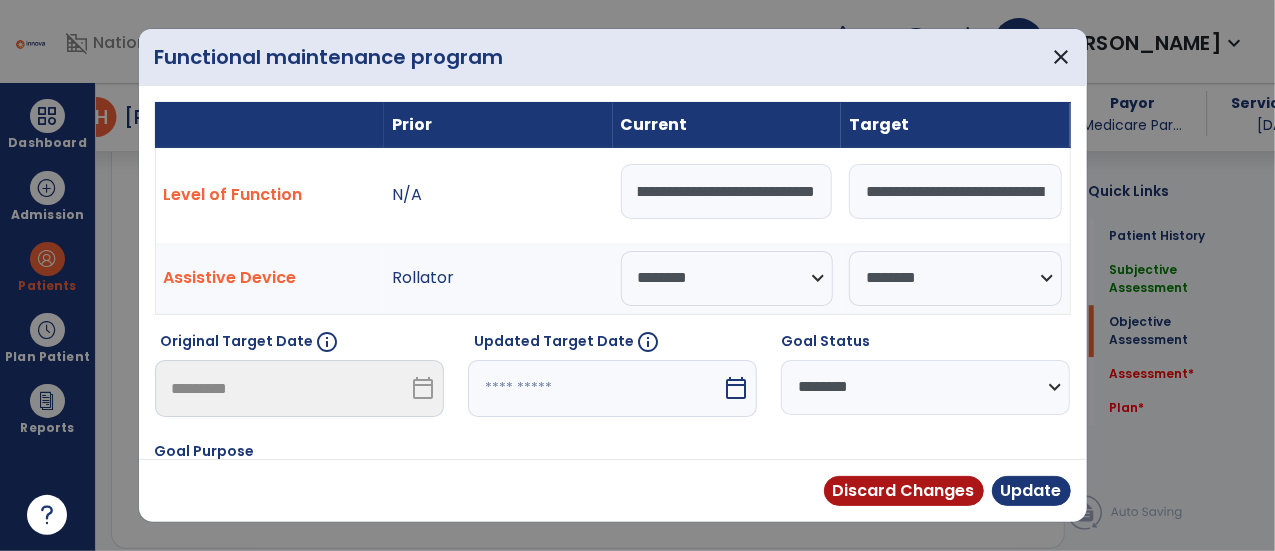 scroll, scrollTop: 0, scrollLeft: 720, axis: horizontal 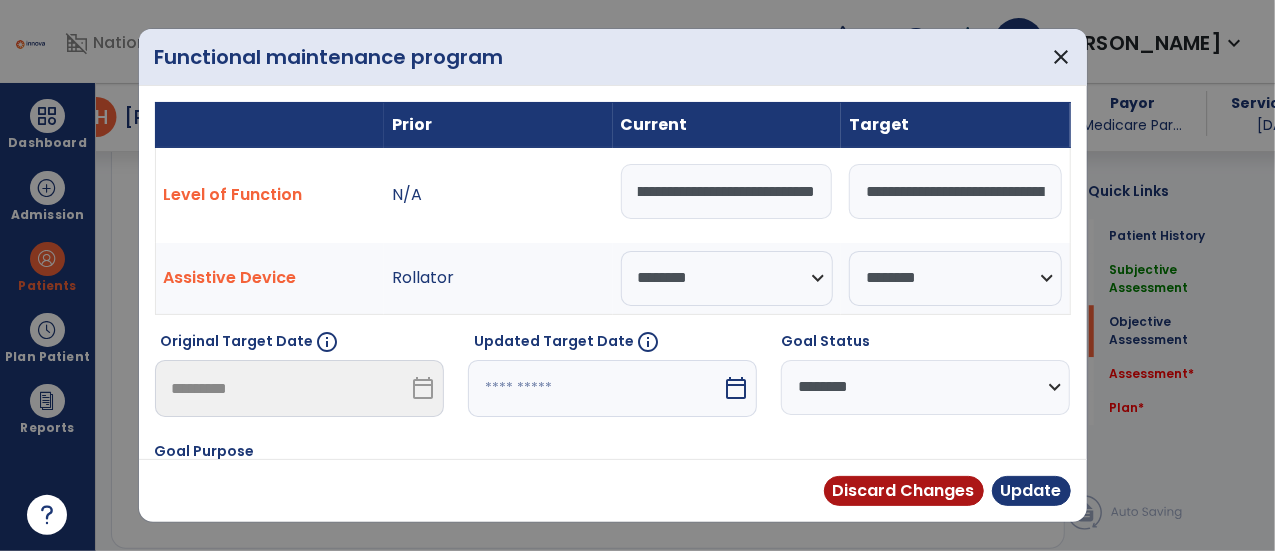type on "**********" 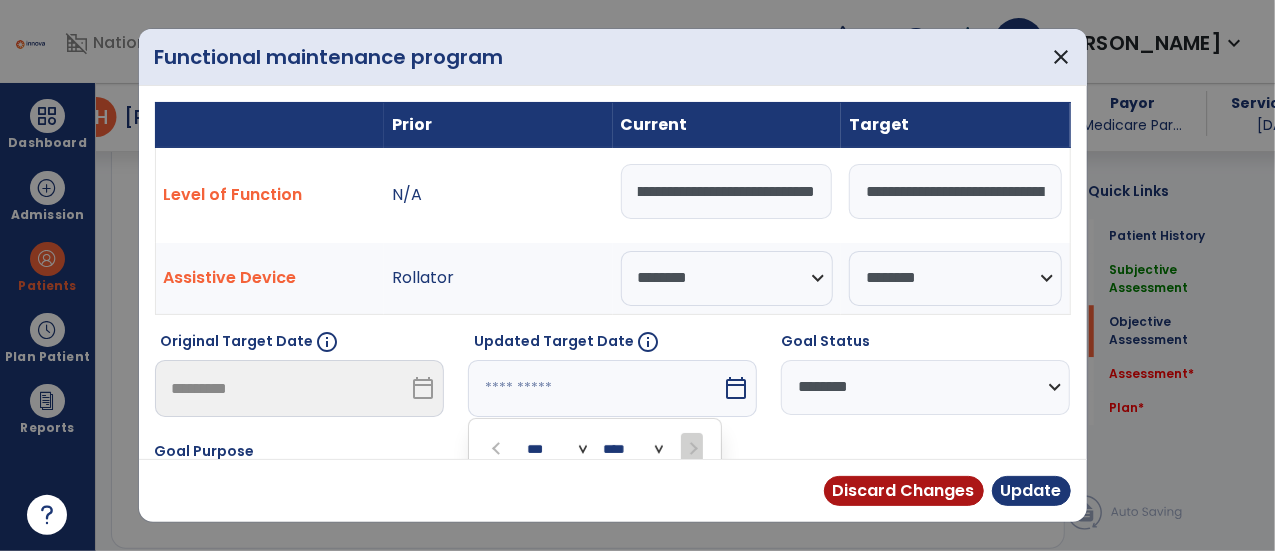 scroll, scrollTop: 0, scrollLeft: 0, axis: both 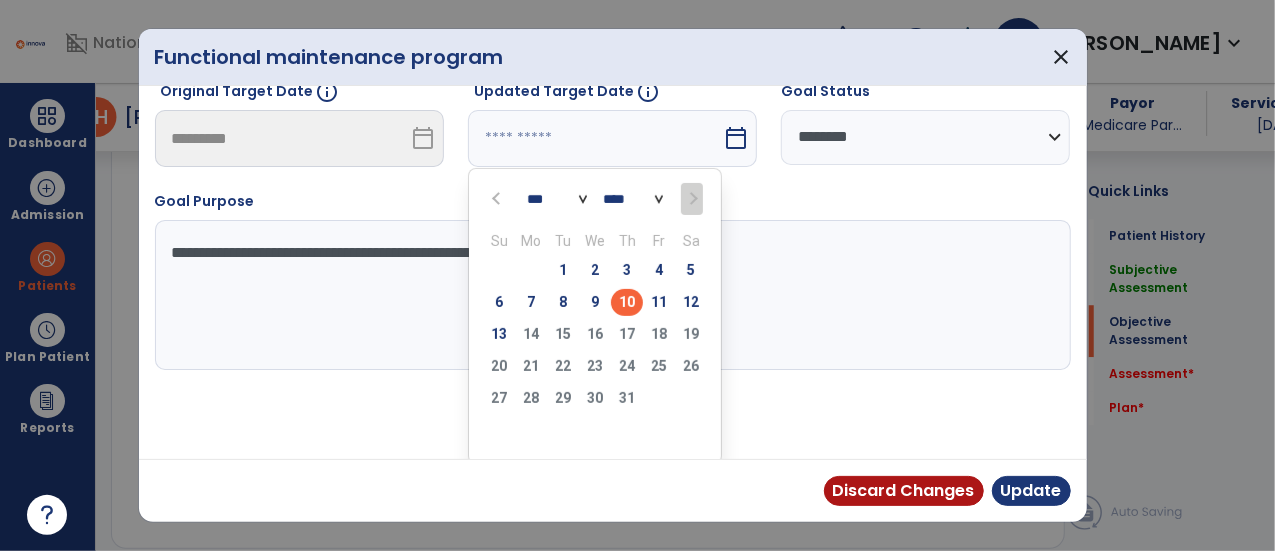 click on "13   14   15   16   17   18   19" at bounding box center [595, 337] 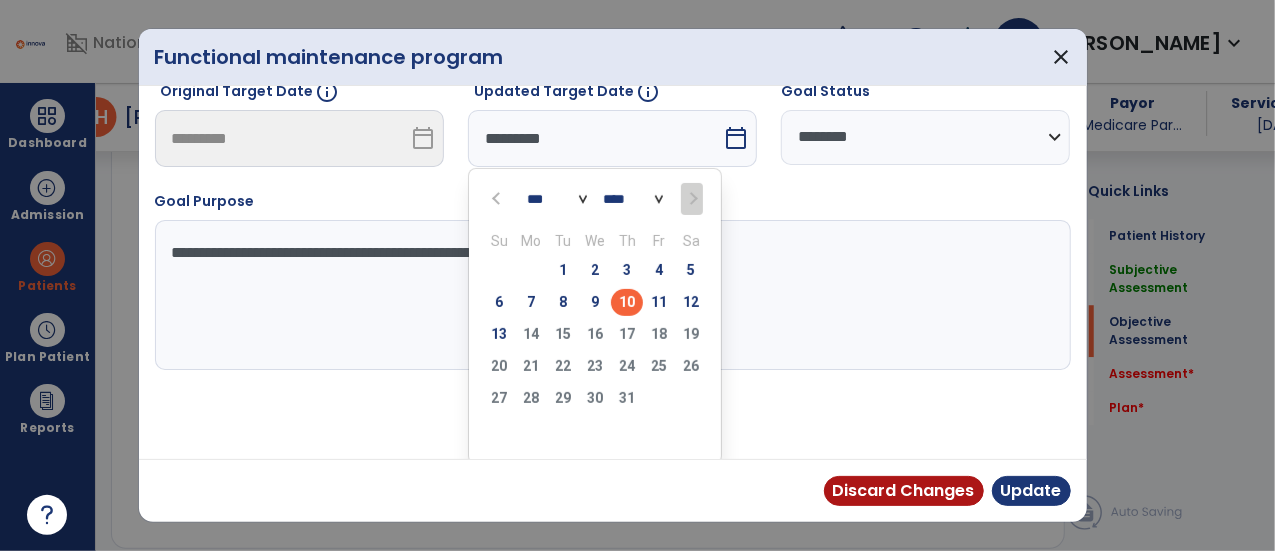 scroll, scrollTop: 172, scrollLeft: 0, axis: vertical 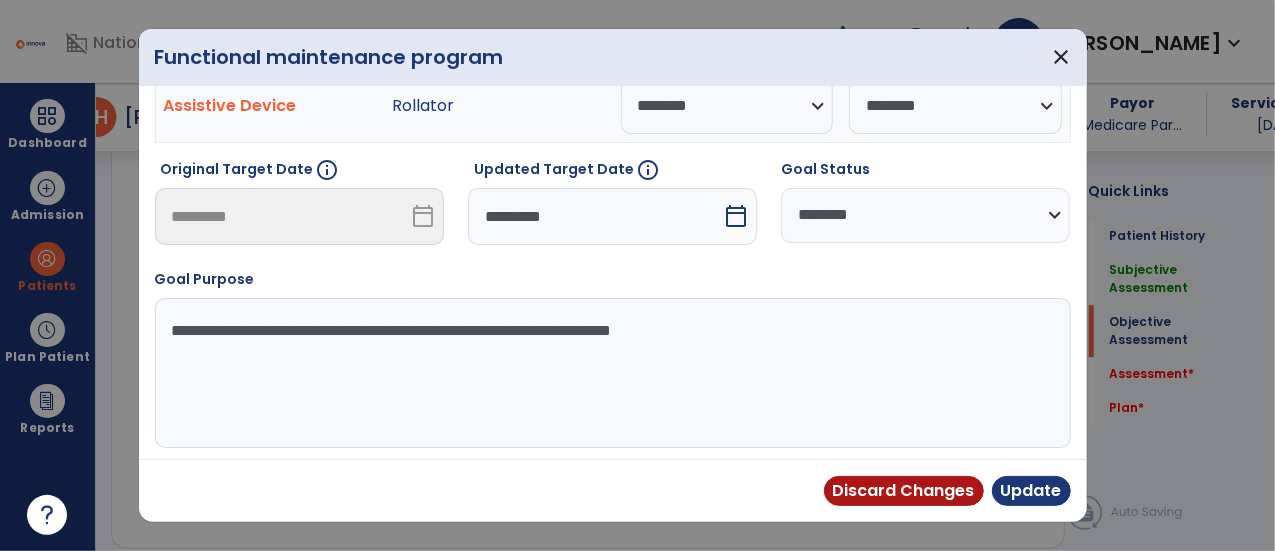 click on "calendar_today" at bounding box center [736, 216] 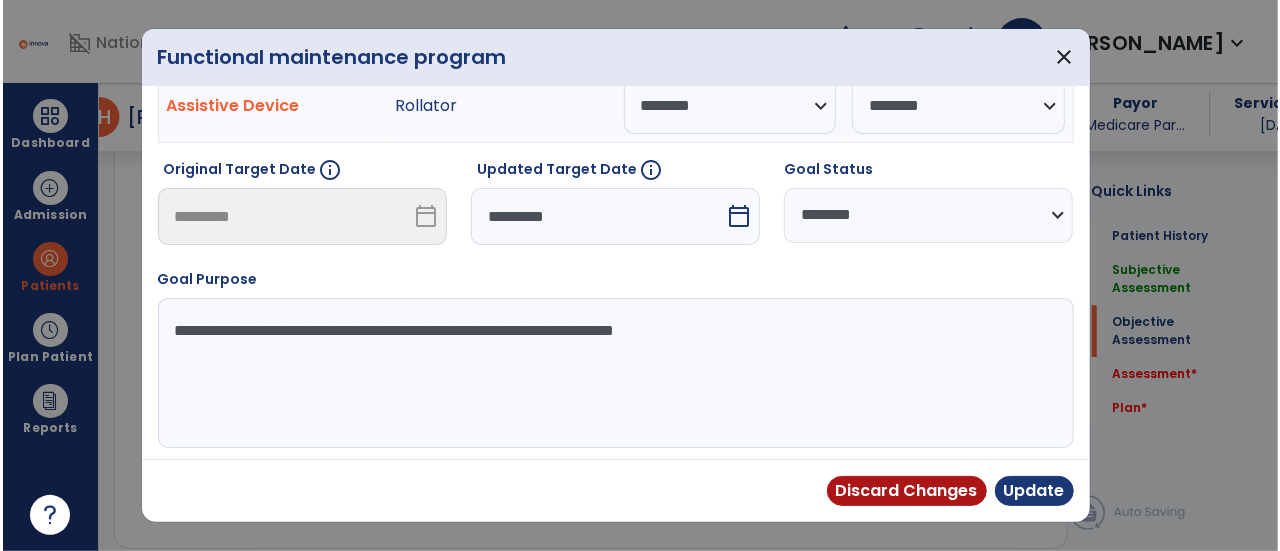 scroll, scrollTop: 195, scrollLeft: 0, axis: vertical 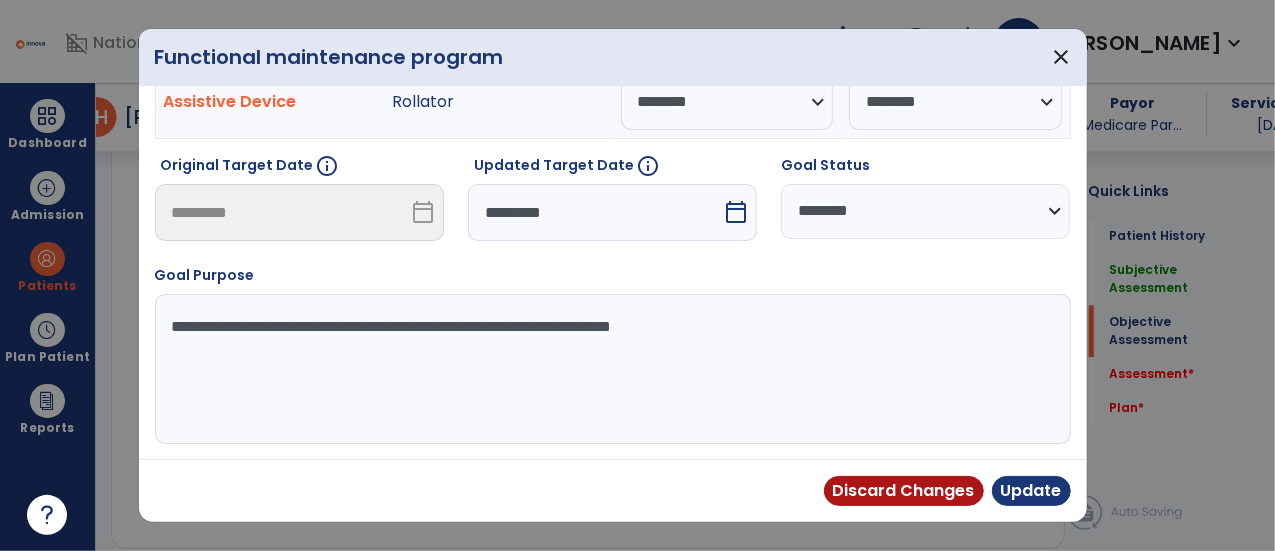 select on "*" 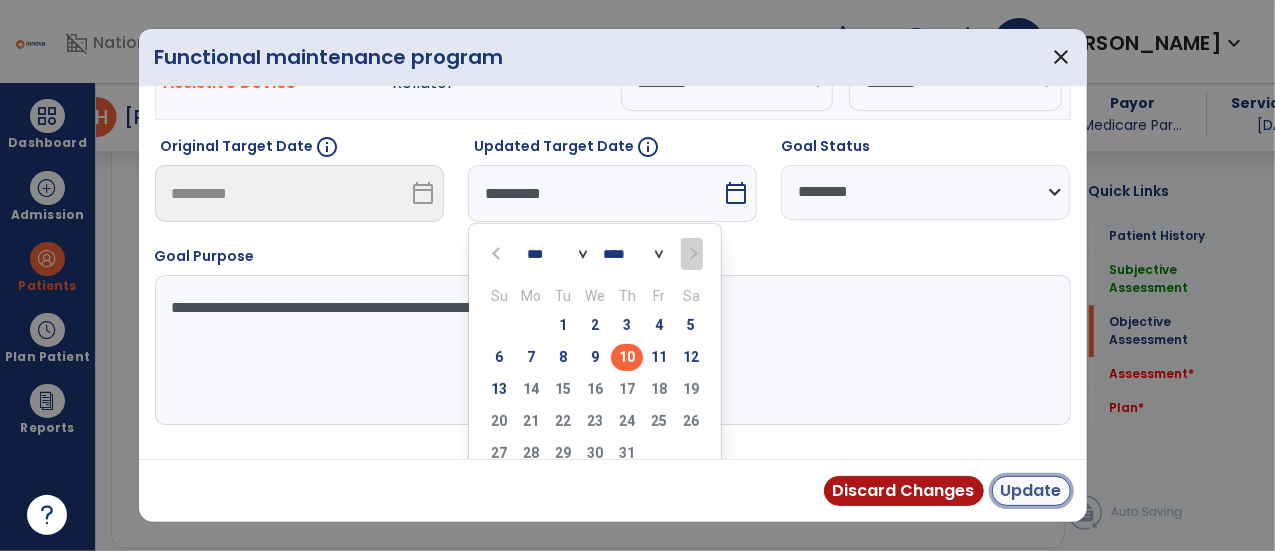 click on "Update" at bounding box center [1031, 491] 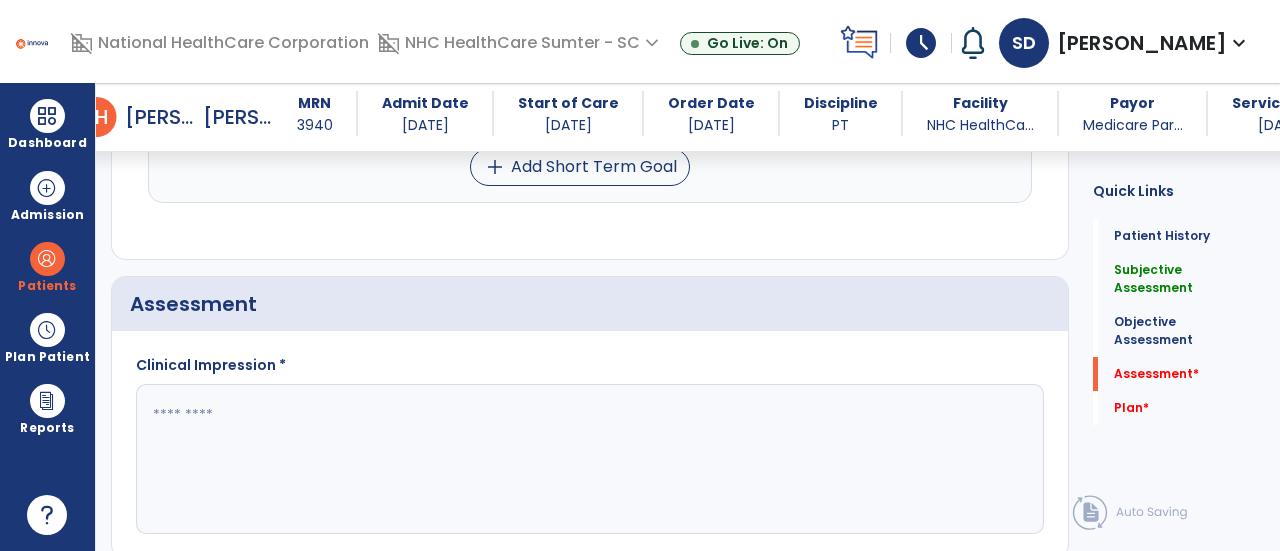 scroll, scrollTop: 2995, scrollLeft: 0, axis: vertical 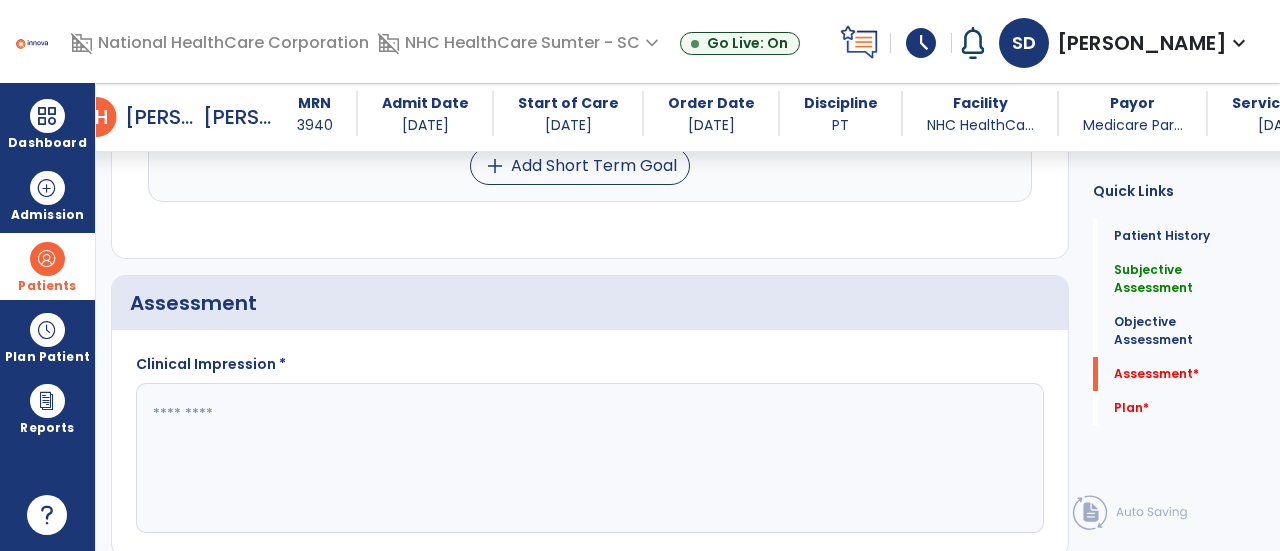 click on "Patients" at bounding box center [47, 266] 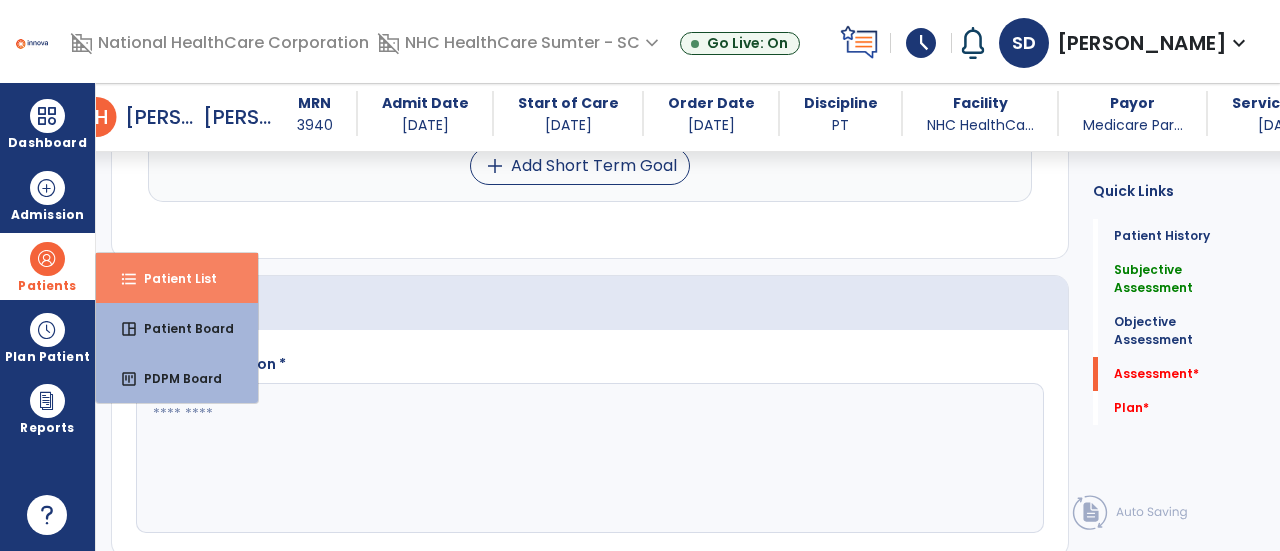 click on "format_list_bulleted  Patient List" at bounding box center (177, 278) 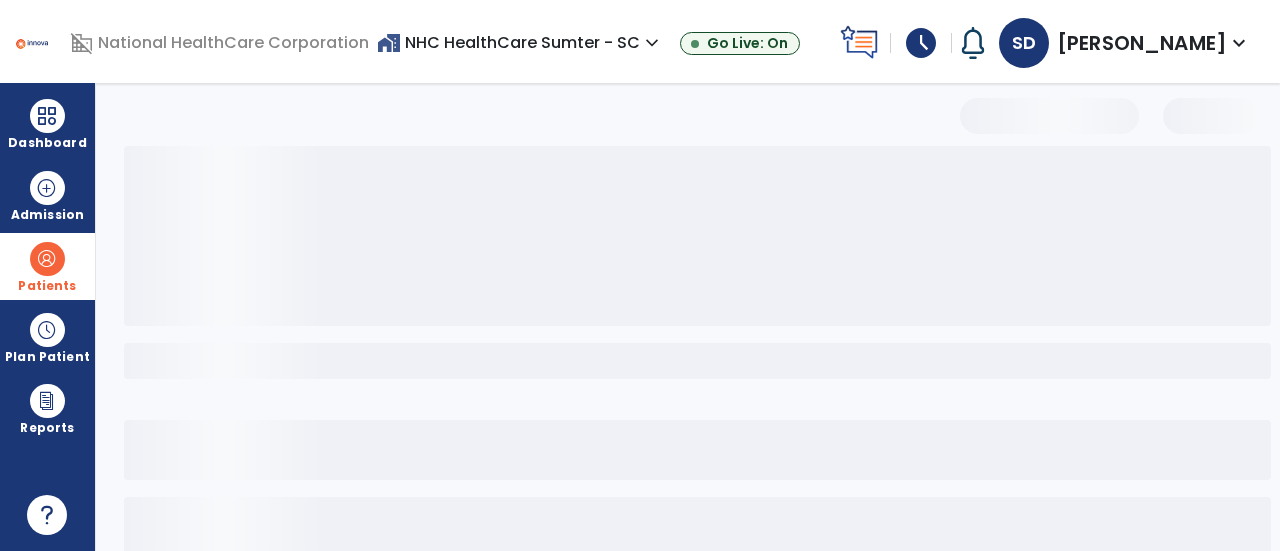 scroll, scrollTop: 190, scrollLeft: 0, axis: vertical 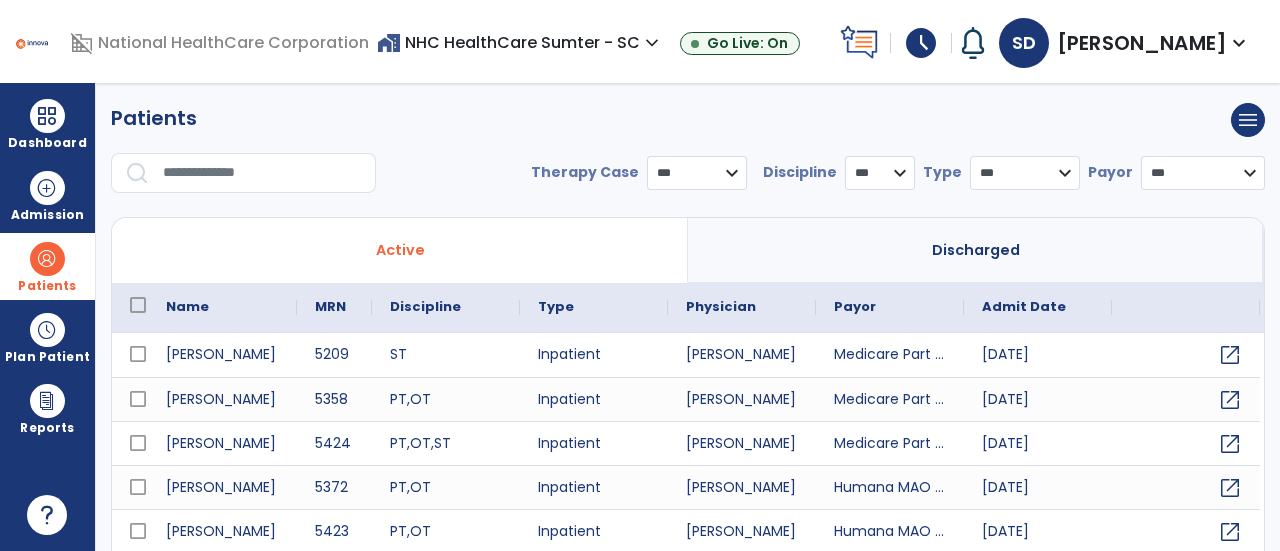 click at bounding box center [262, 173] 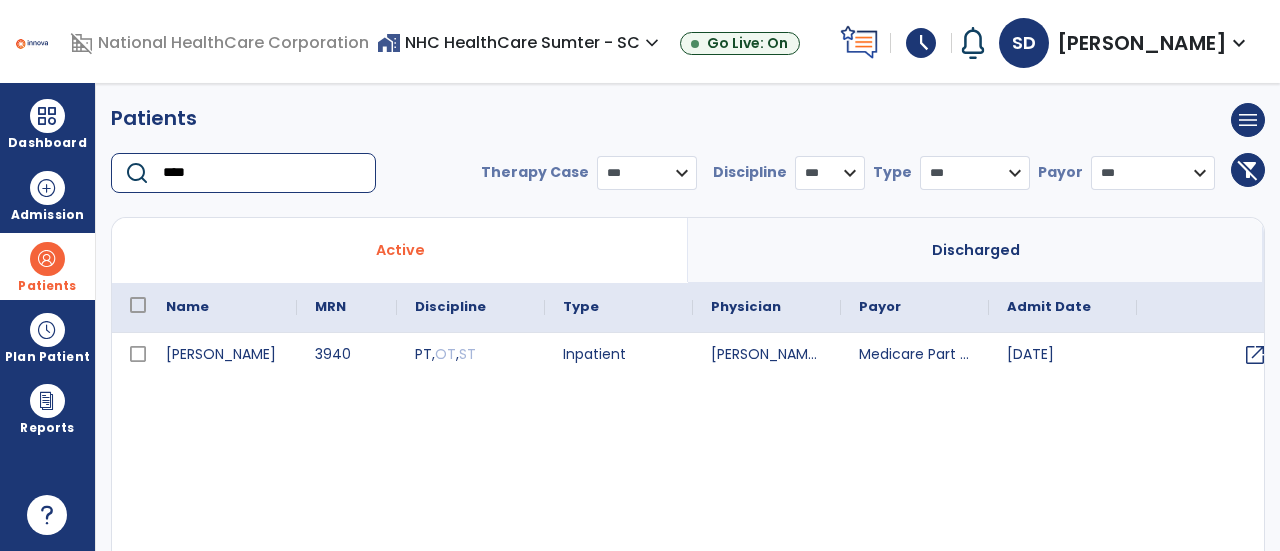scroll, scrollTop: 4, scrollLeft: 0, axis: vertical 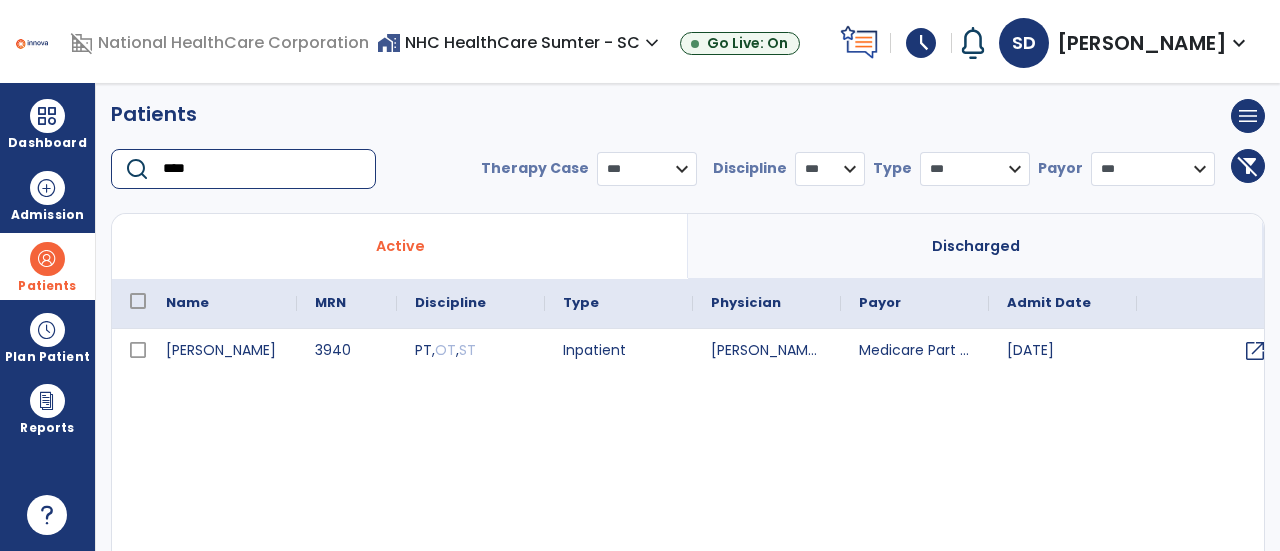 type on "****" 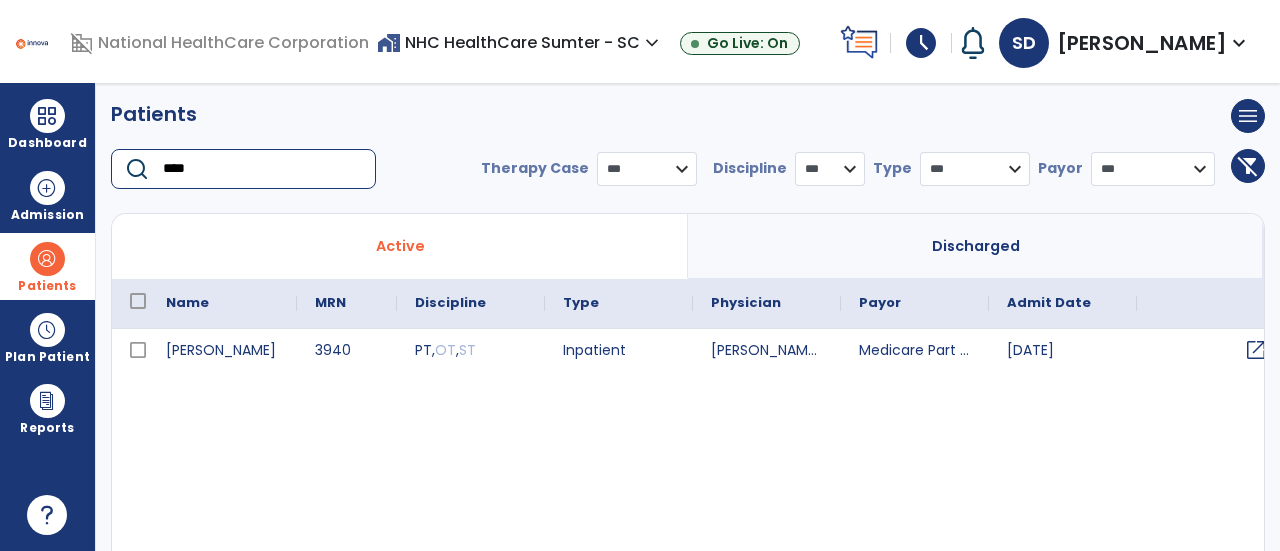 click on "open_in_new" at bounding box center (1211, 351) 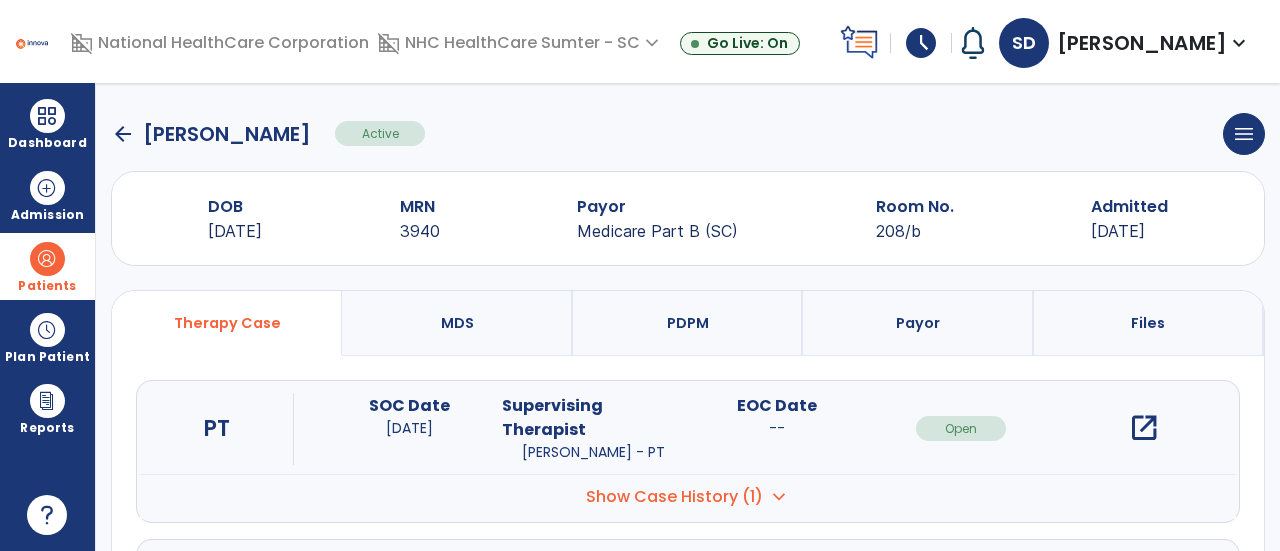 scroll, scrollTop: 2, scrollLeft: 0, axis: vertical 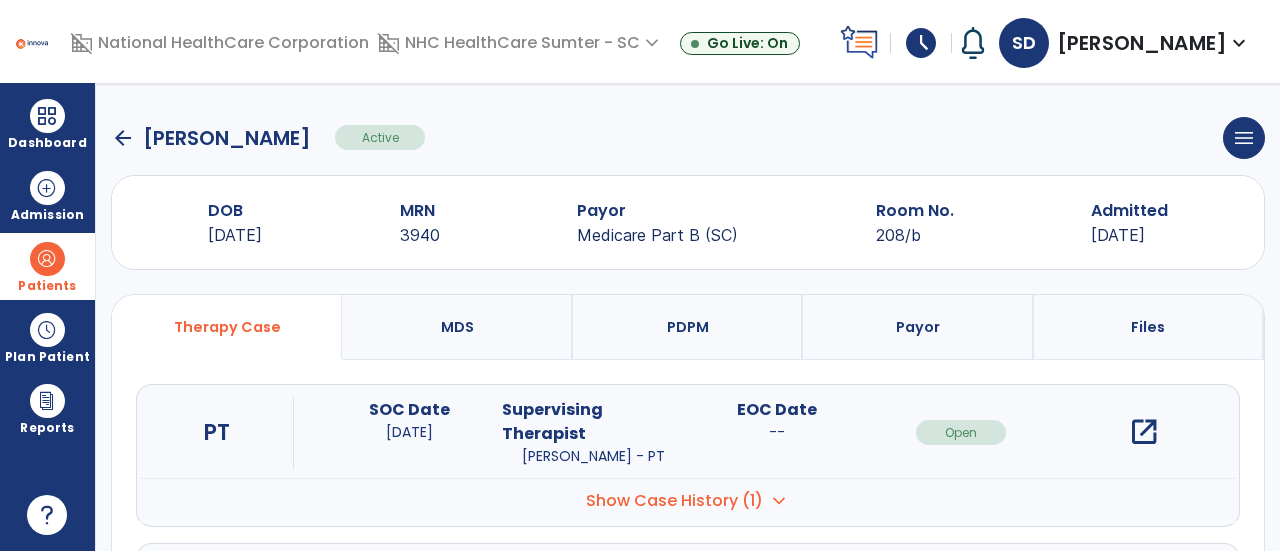 click on "open_in_new" at bounding box center (1144, 432) 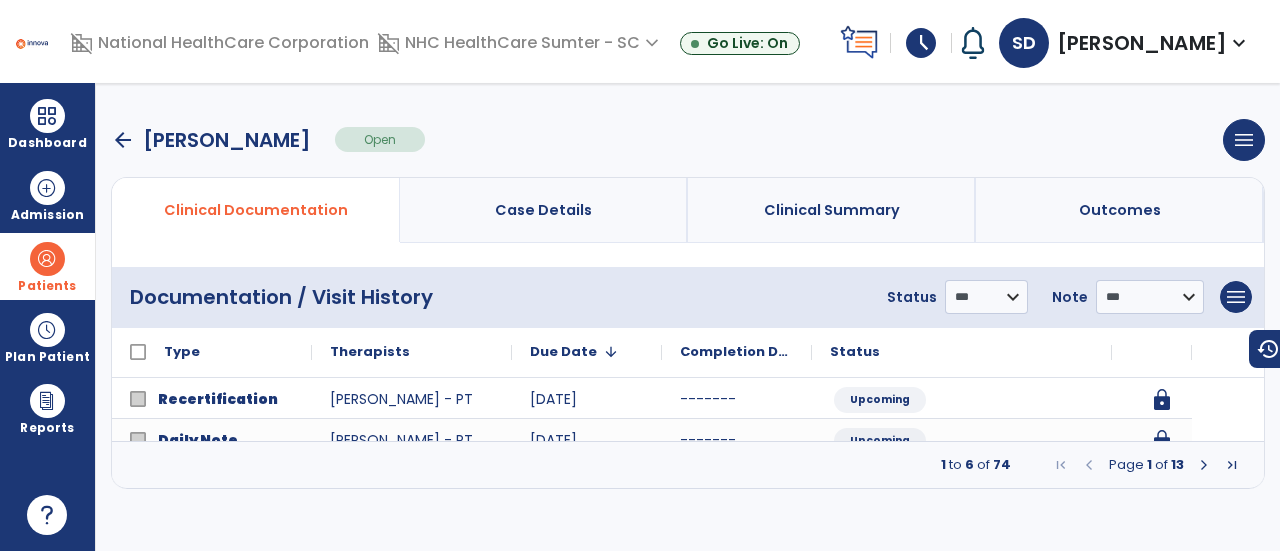 scroll, scrollTop: 0, scrollLeft: 0, axis: both 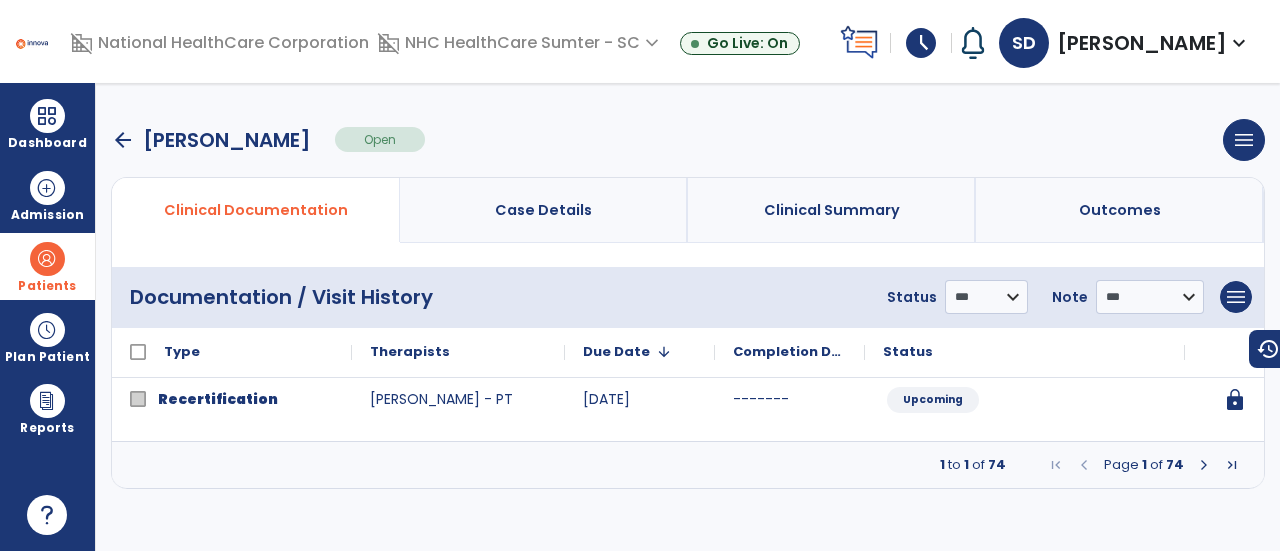 click on "arrow_back" at bounding box center [123, 140] 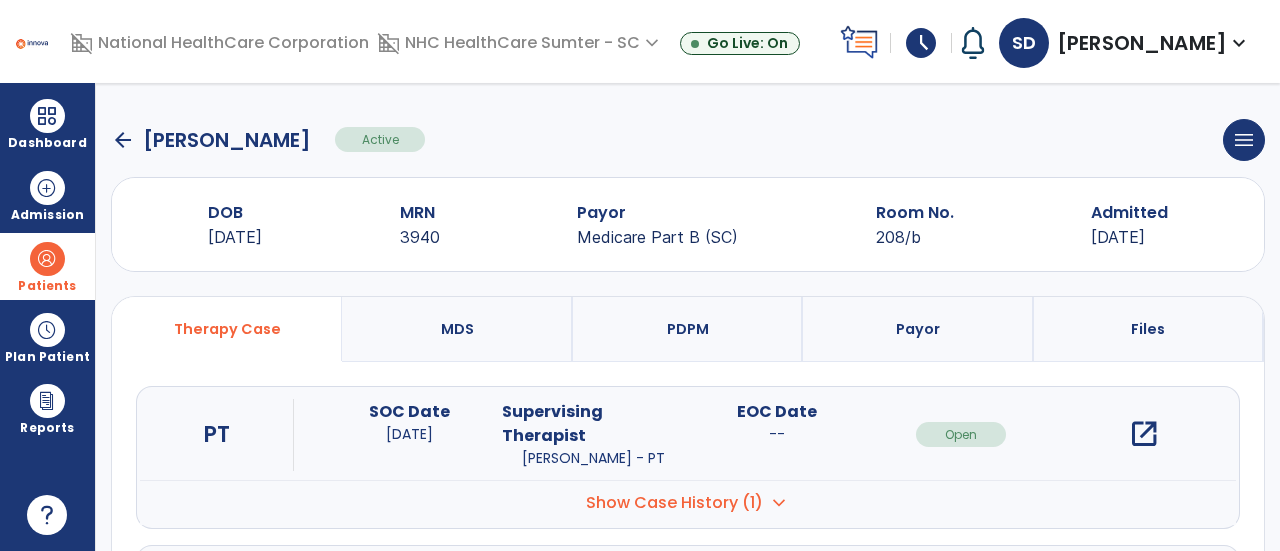 click on "arrow_back" 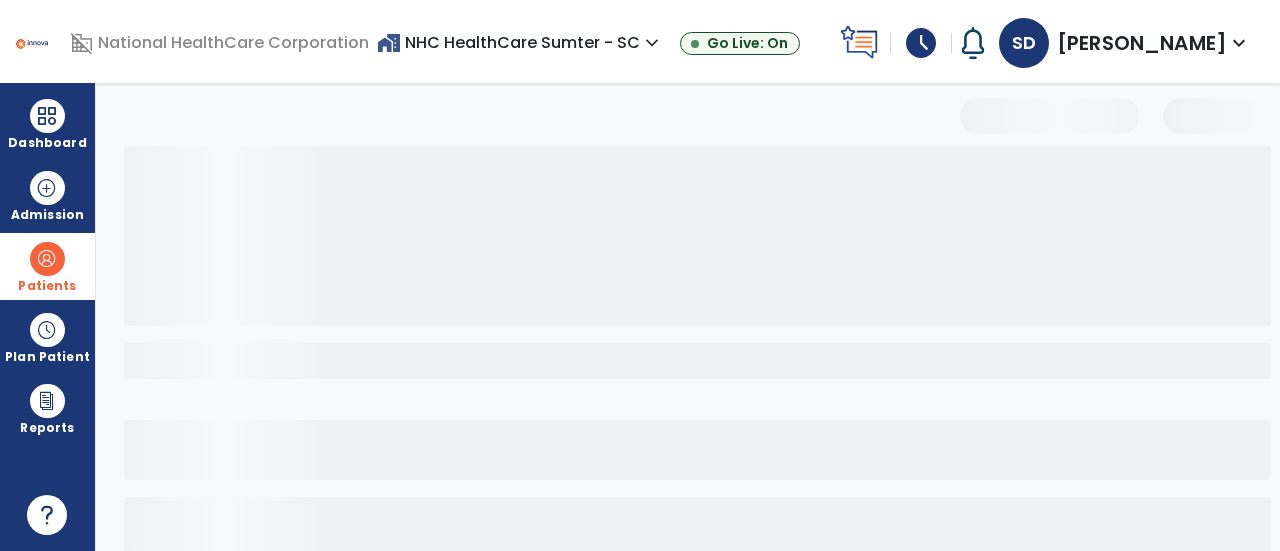 select on "***" 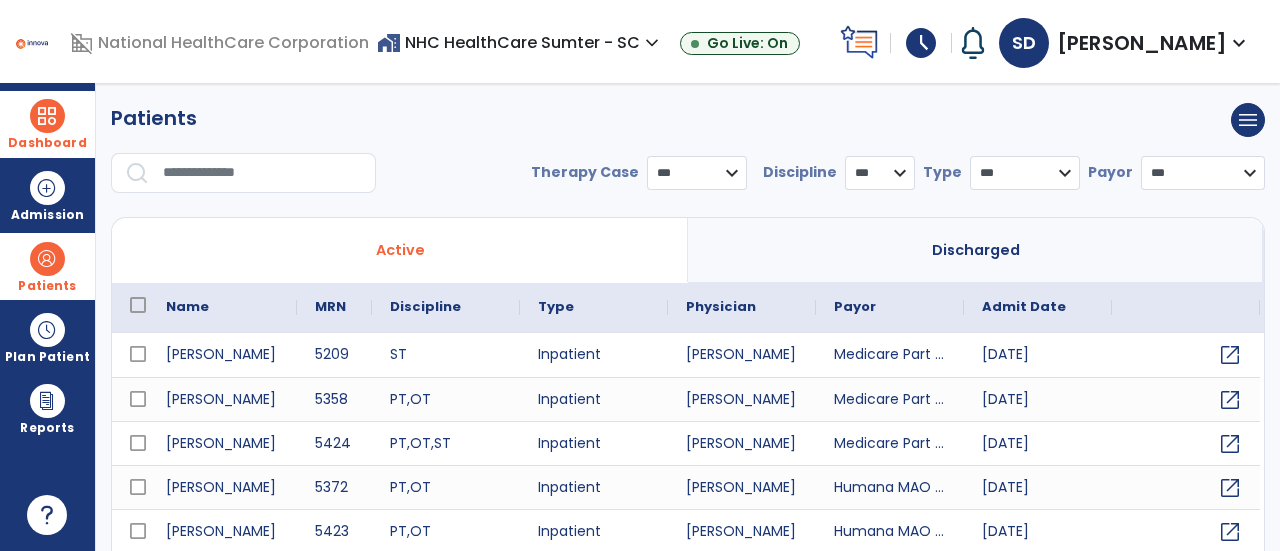 click at bounding box center [47, 116] 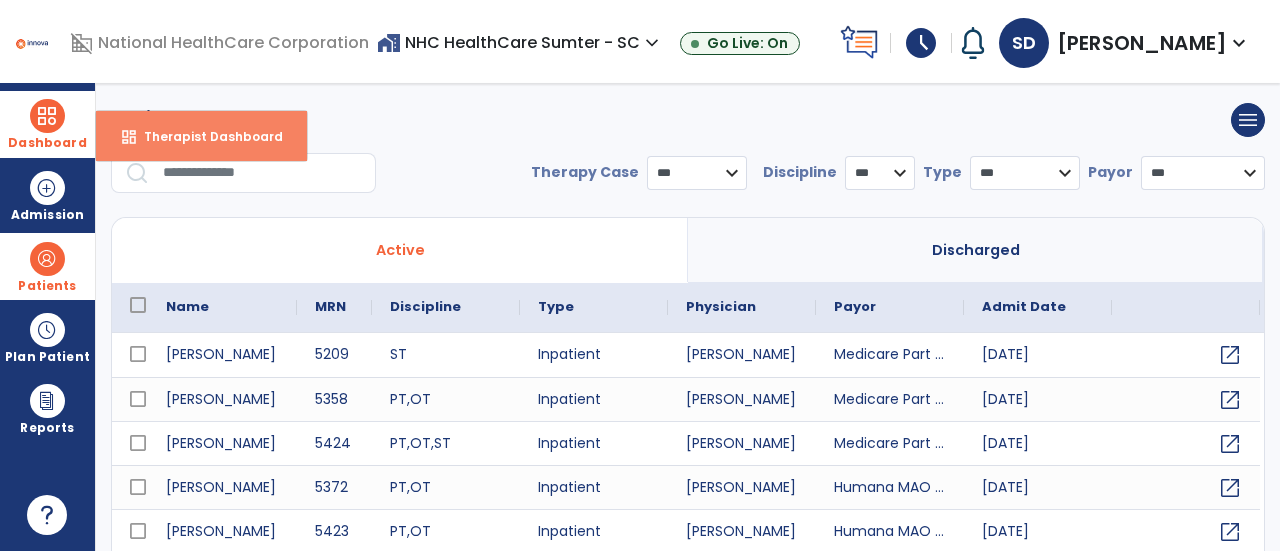 click on "dashboard  Therapist Dashboard" at bounding box center (201, 136) 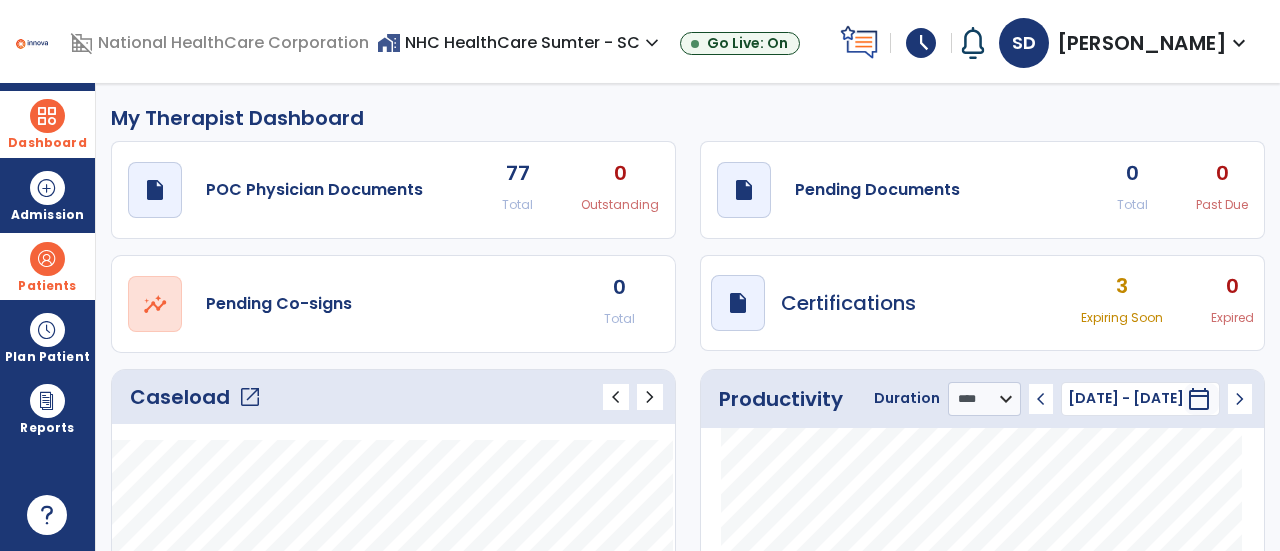 click on "Caseload   open_in_new" 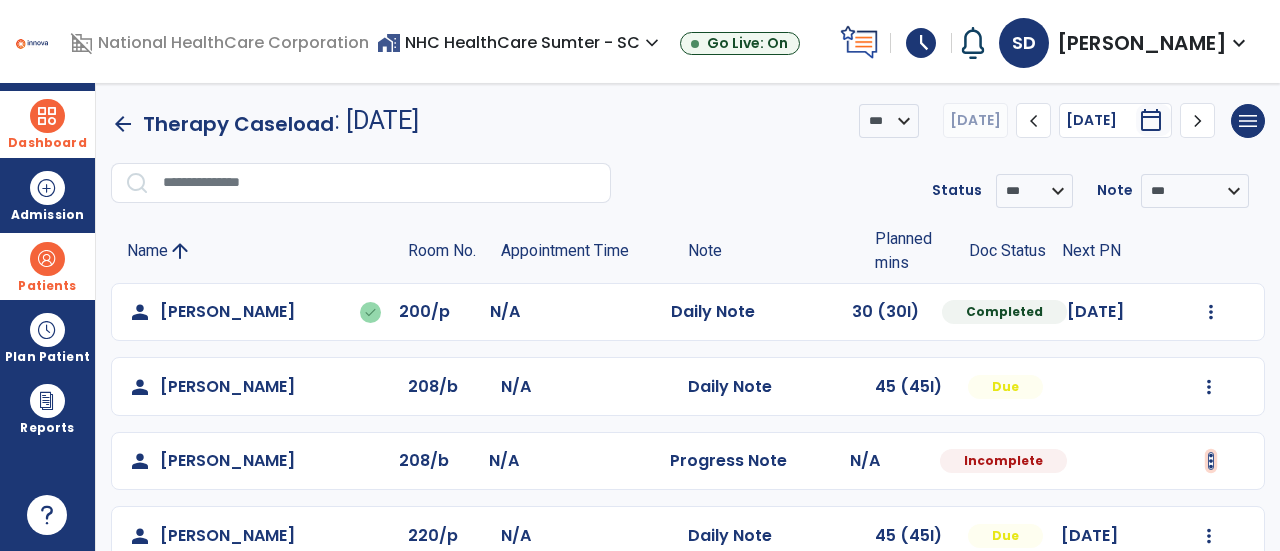 click at bounding box center [1211, 312] 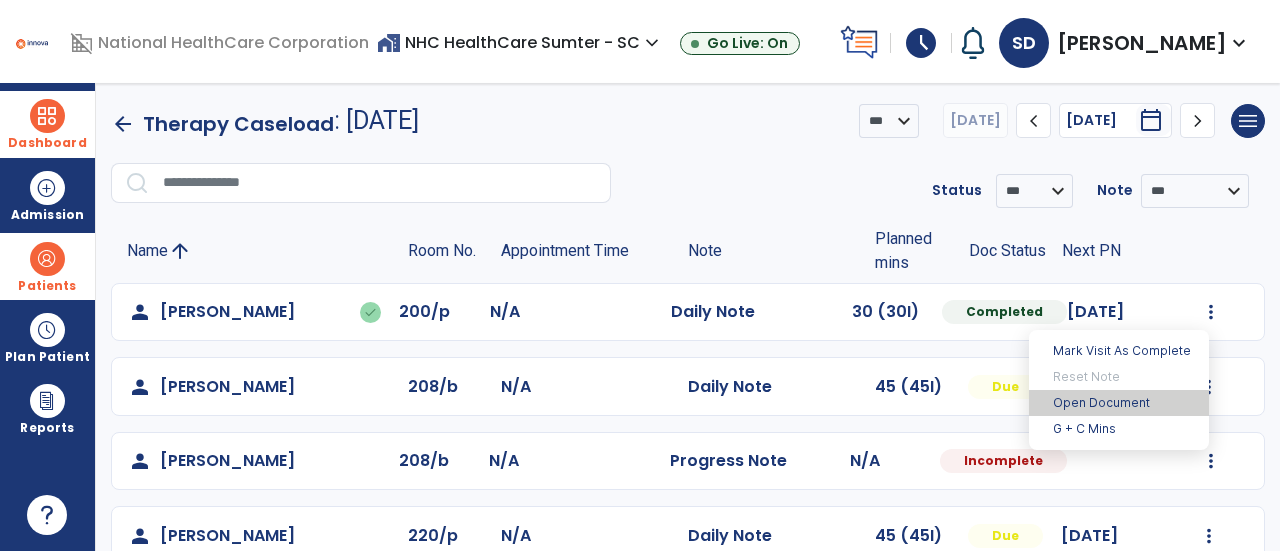 click on "Open Document" at bounding box center [1119, 403] 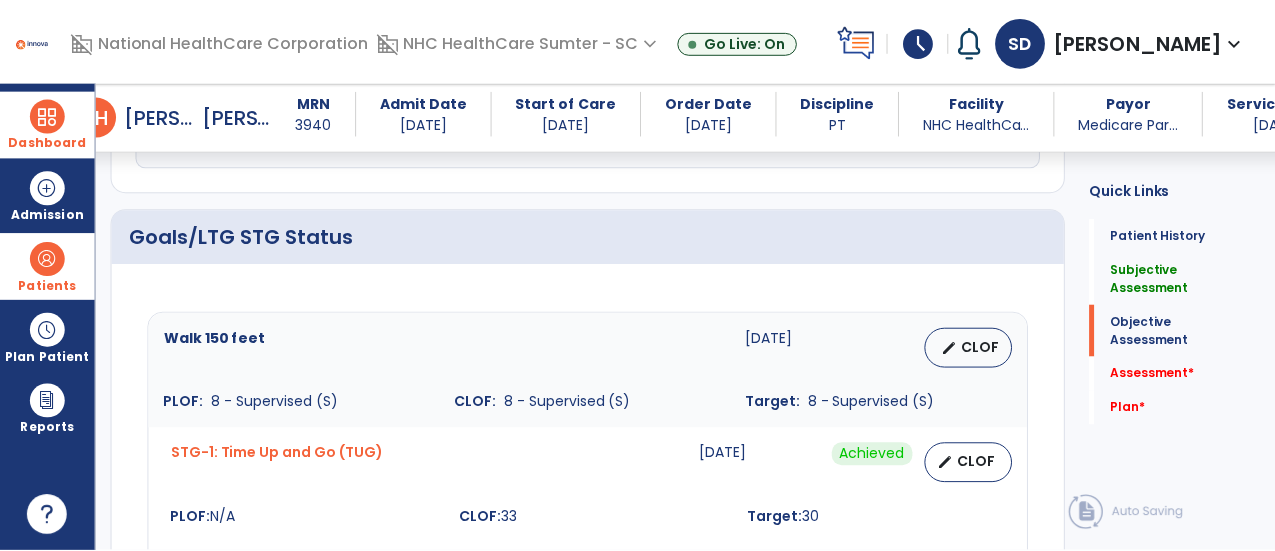 scroll, scrollTop: 614, scrollLeft: 0, axis: vertical 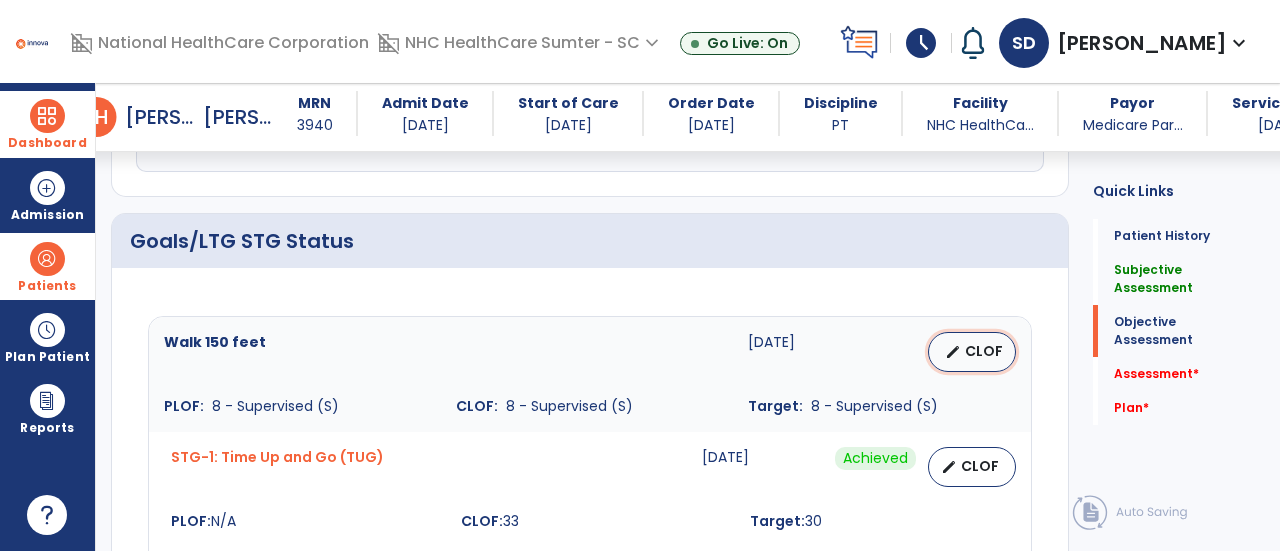 click on "CLOF" at bounding box center [984, 351] 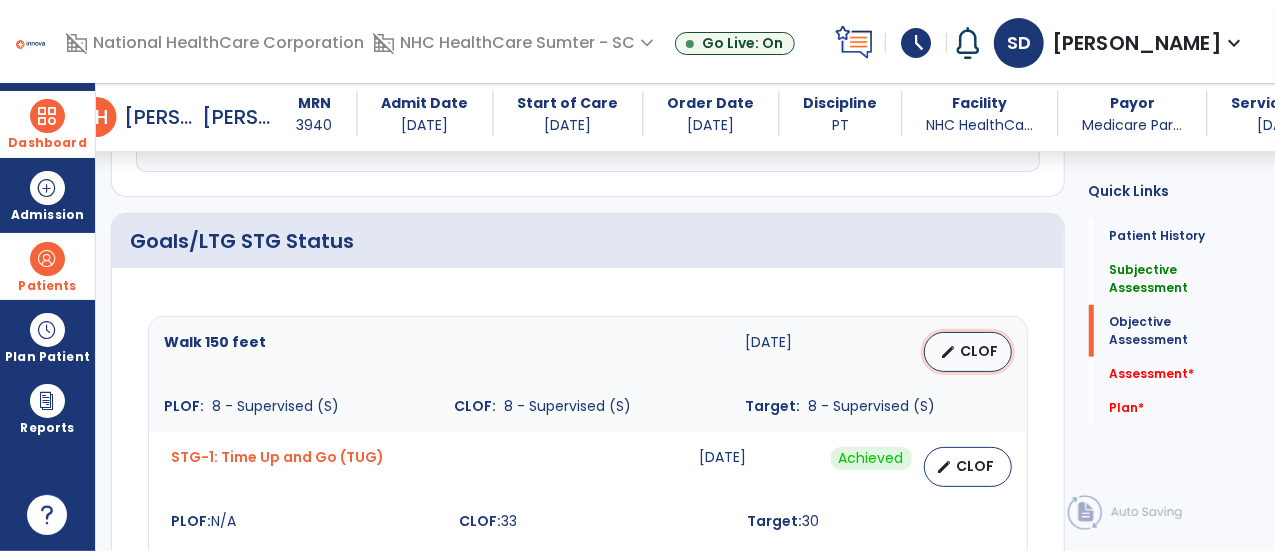 select on "**********" 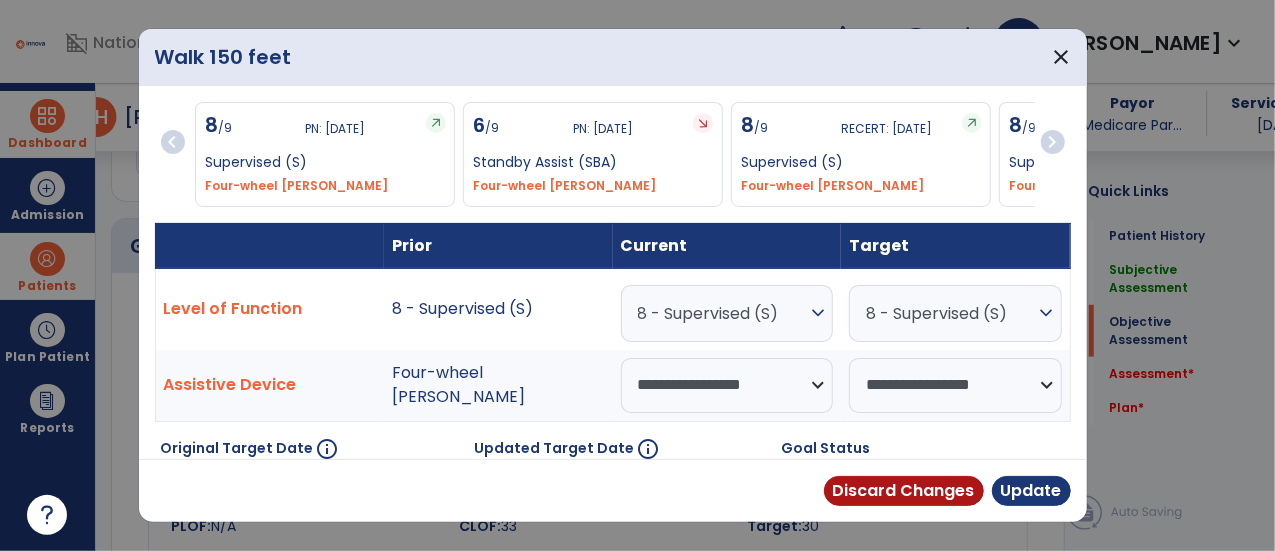 scroll, scrollTop: 614, scrollLeft: 0, axis: vertical 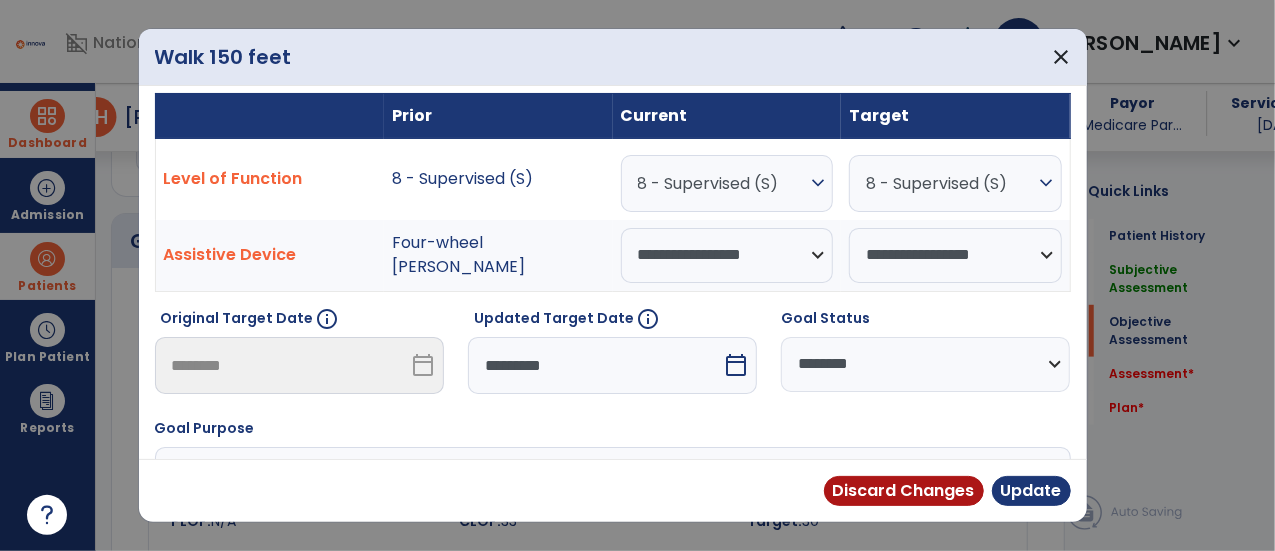 click on "calendar_today" at bounding box center [736, 365] 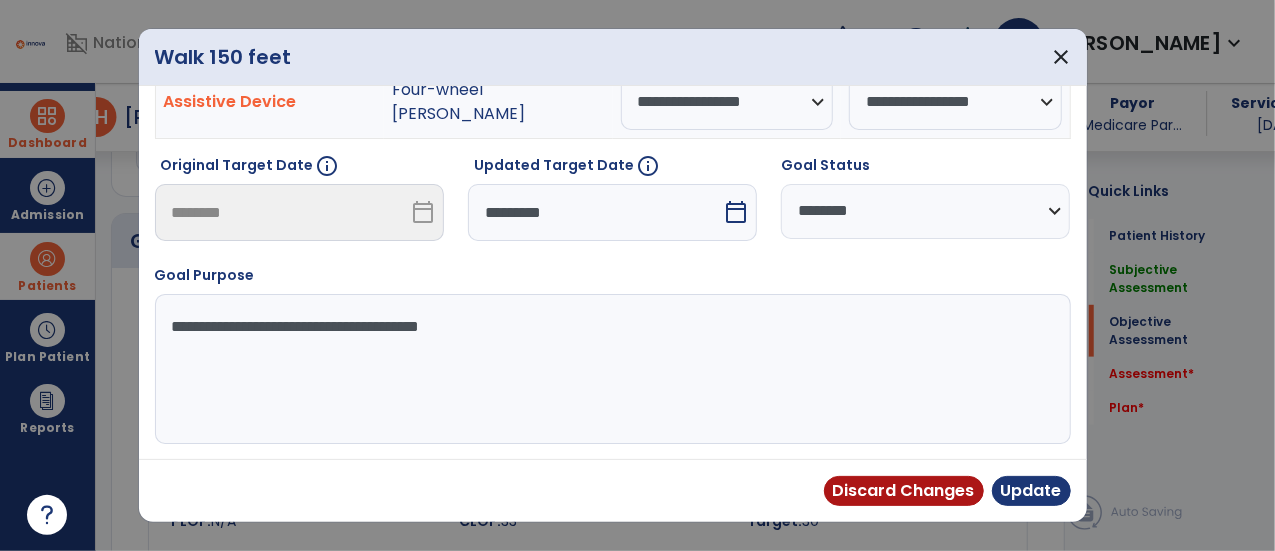select on "*" 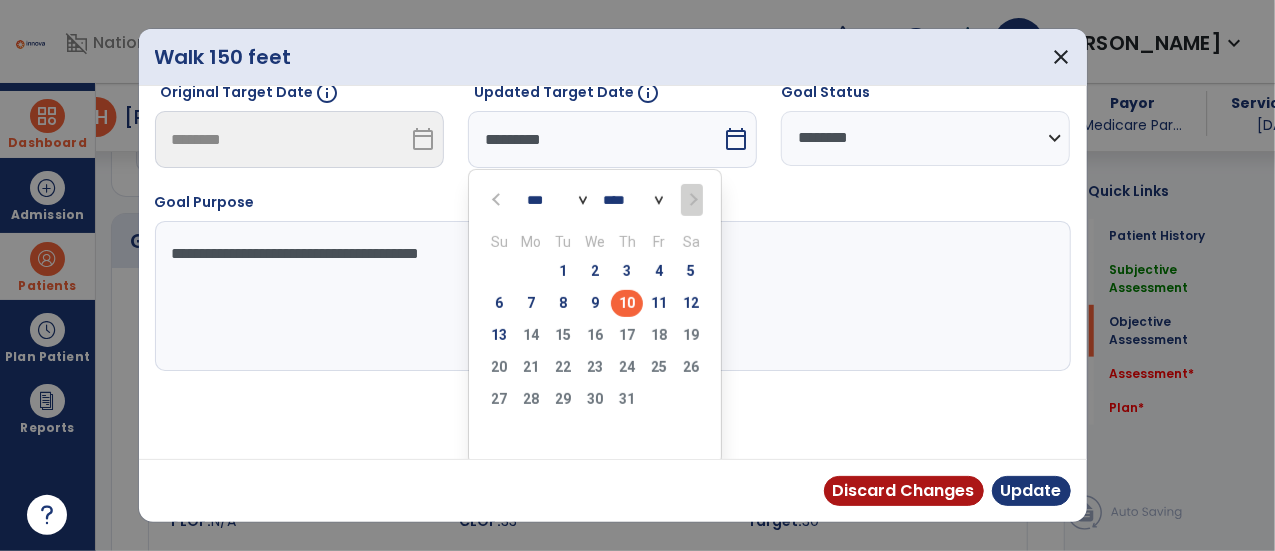 click on "13   14   15   16   17   18   19" at bounding box center (595, 338) 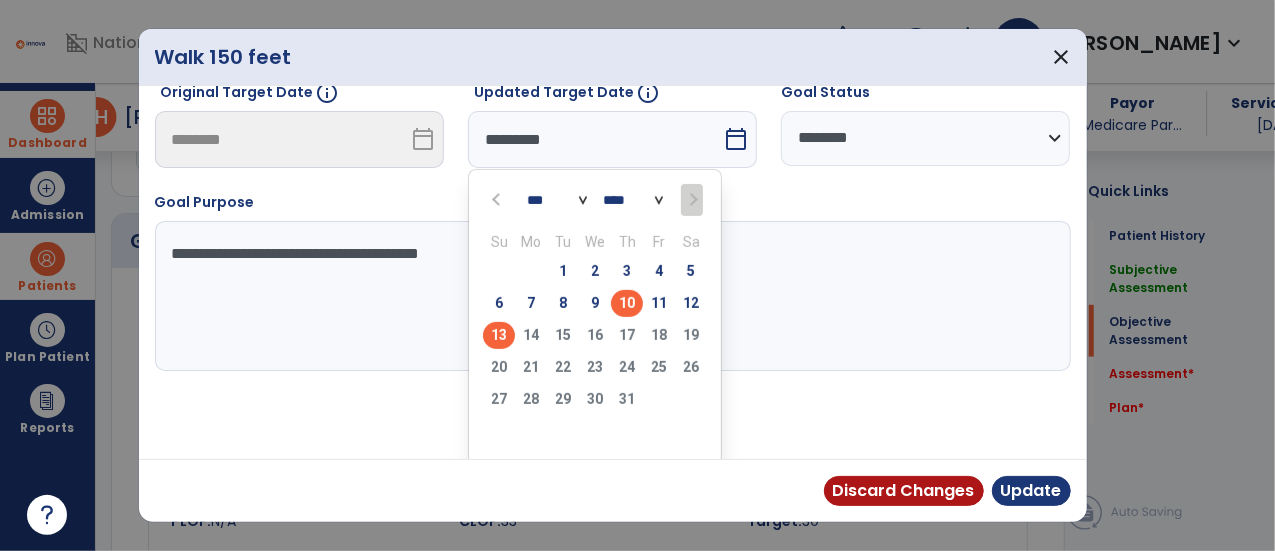 click on "13" at bounding box center (499, 335) 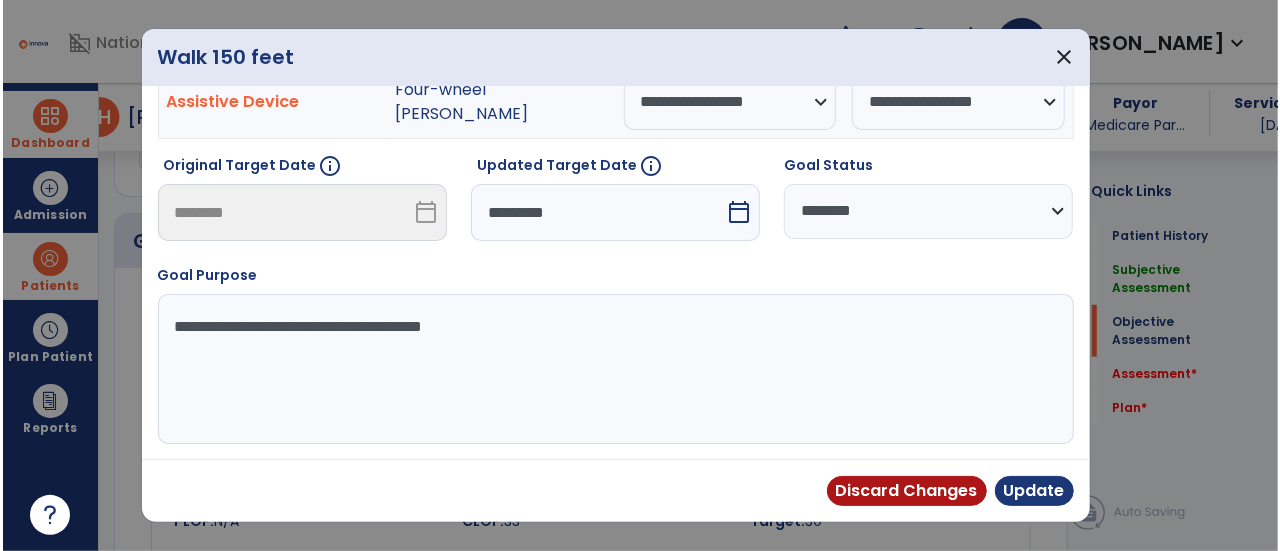 scroll, scrollTop: 278, scrollLeft: 0, axis: vertical 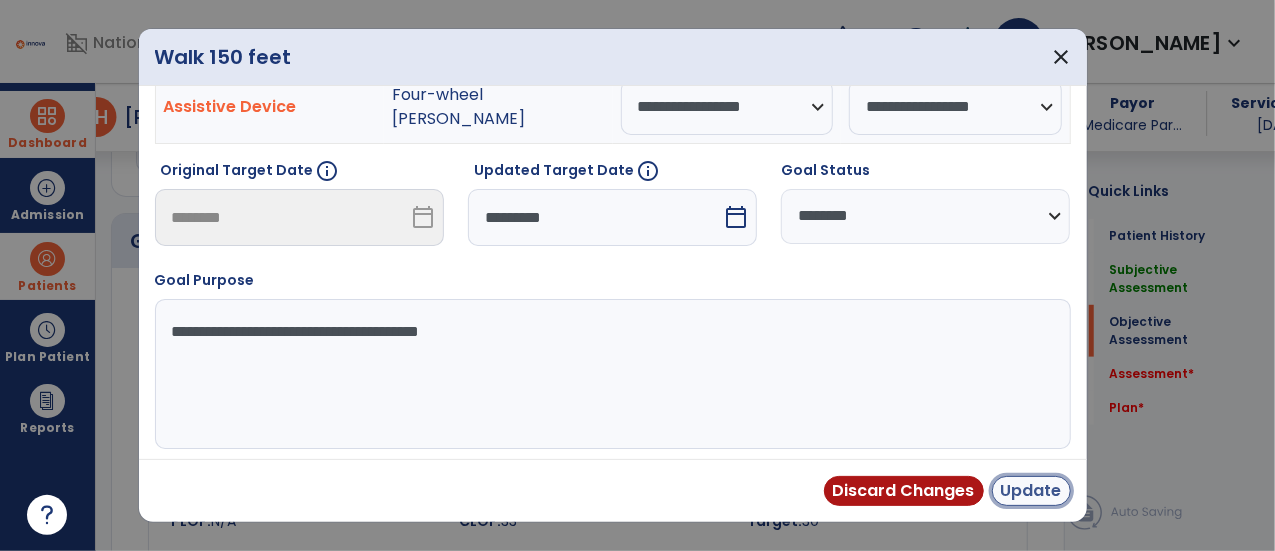 click on "Update" at bounding box center (1031, 491) 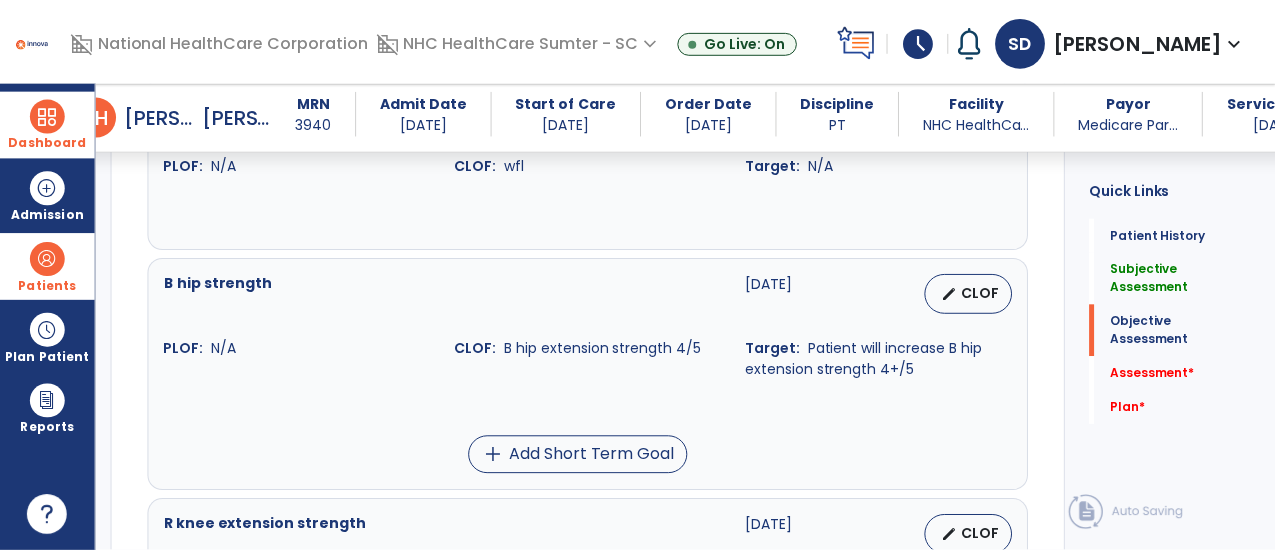 scroll, scrollTop: 1743, scrollLeft: 0, axis: vertical 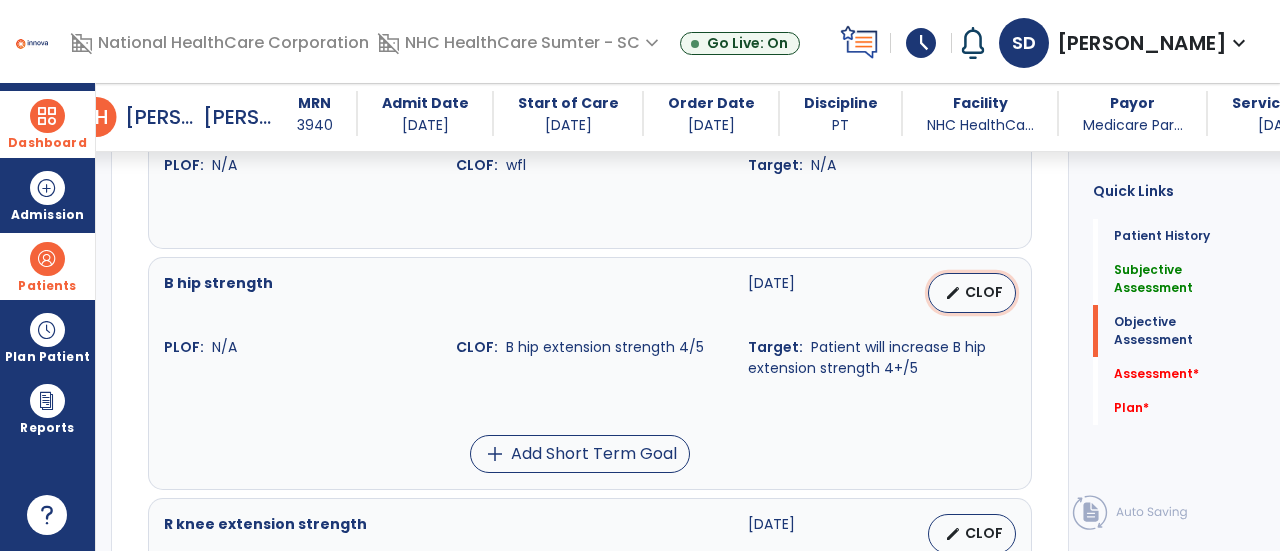 click on "CLOF" at bounding box center [984, 292] 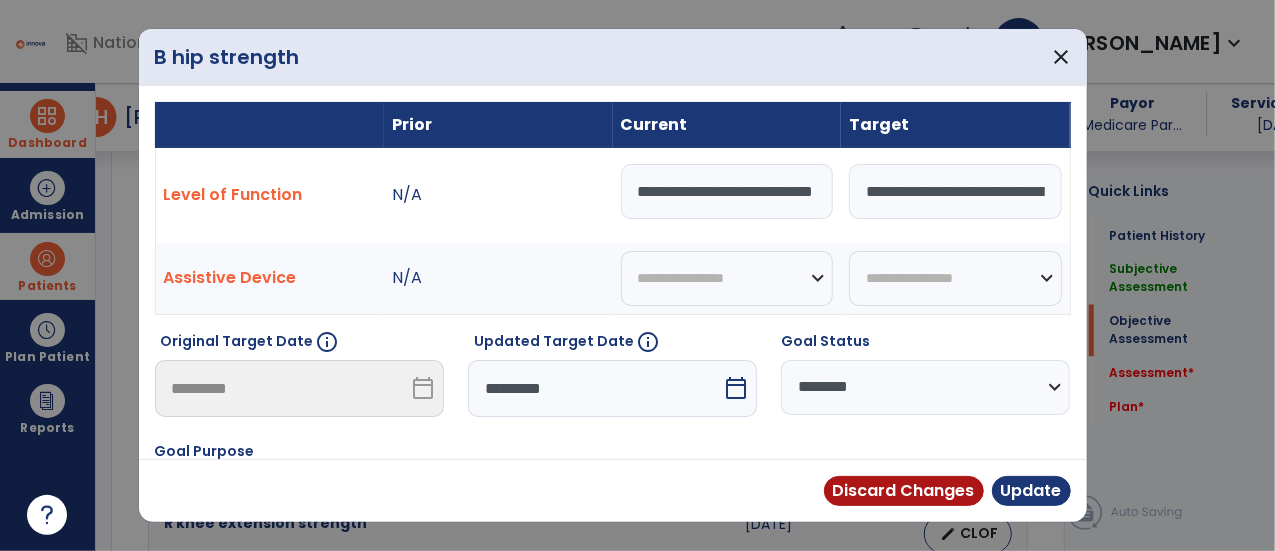 scroll, scrollTop: 1743, scrollLeft: 0, axis: vertical 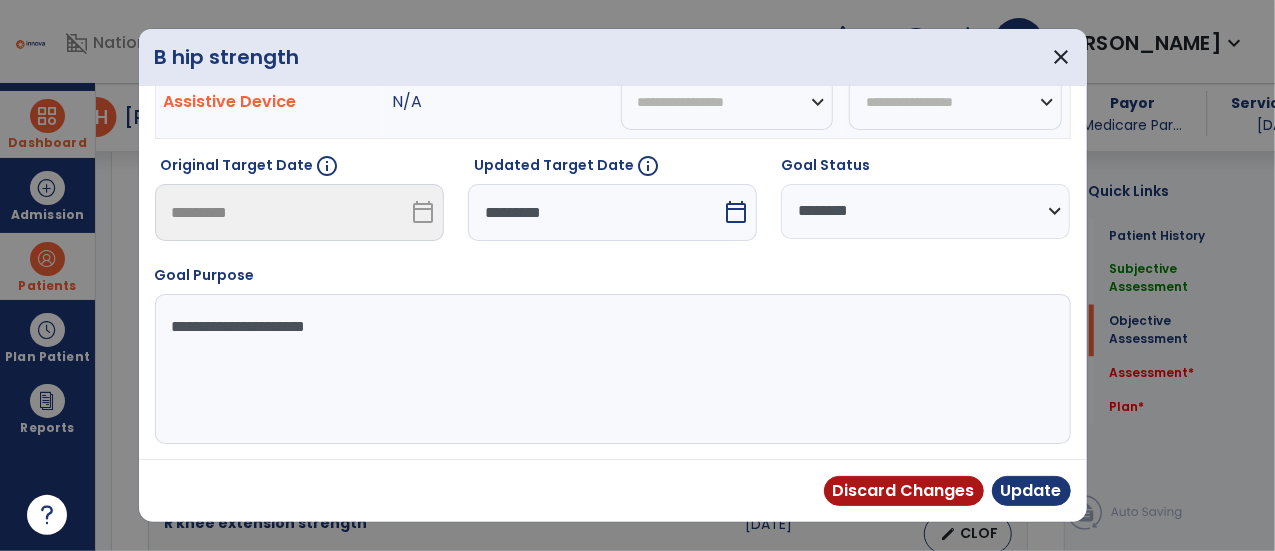 select on "*" 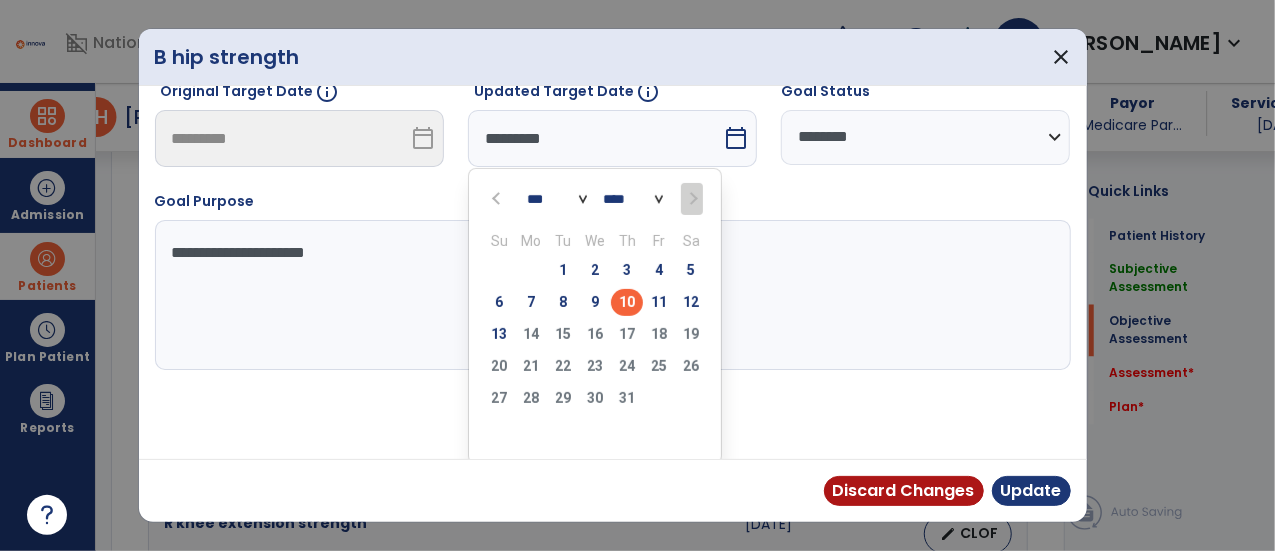 click on "13   14   15   16   17   18   19" at bounding box center [595, 337] 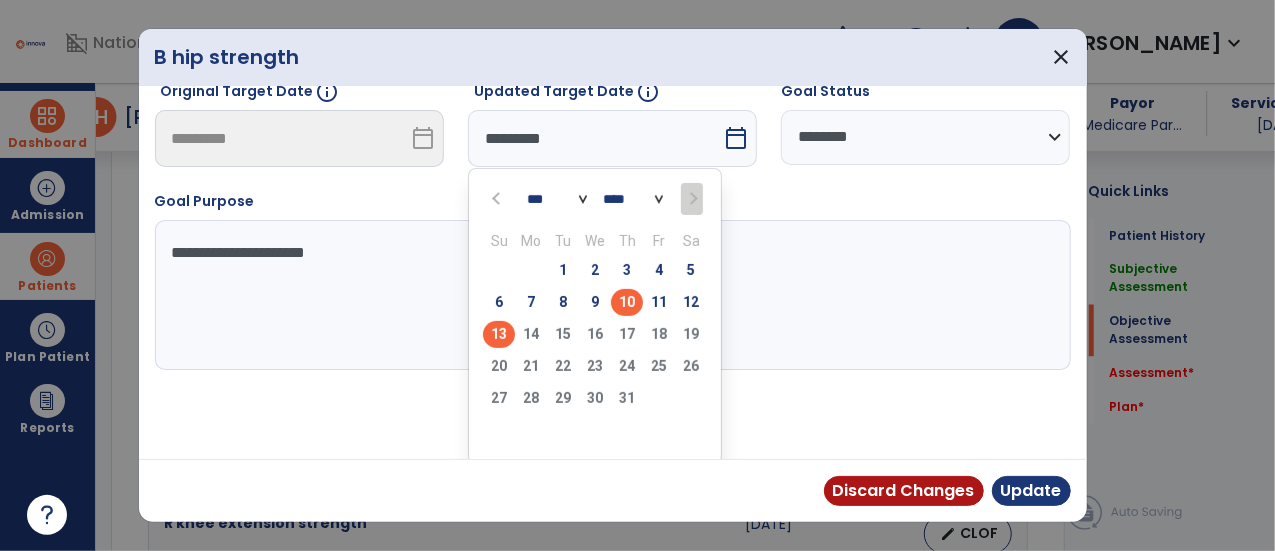 click on "13" at bounding box center (499, 334) 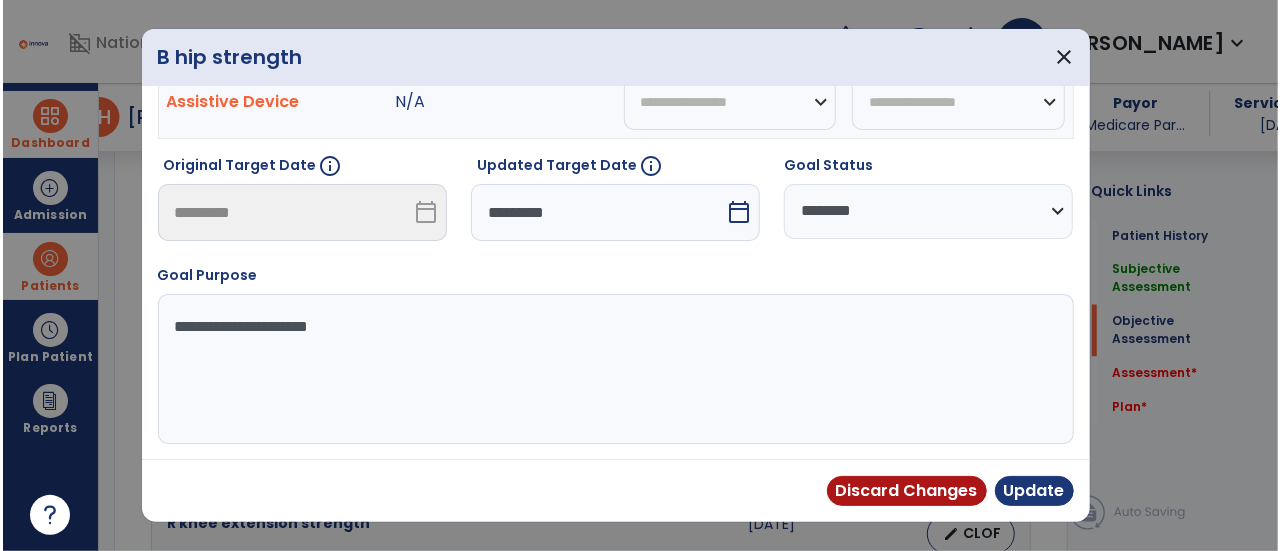 scroll, scrollTop: 172, scrollLeft: 0, axis: vertical 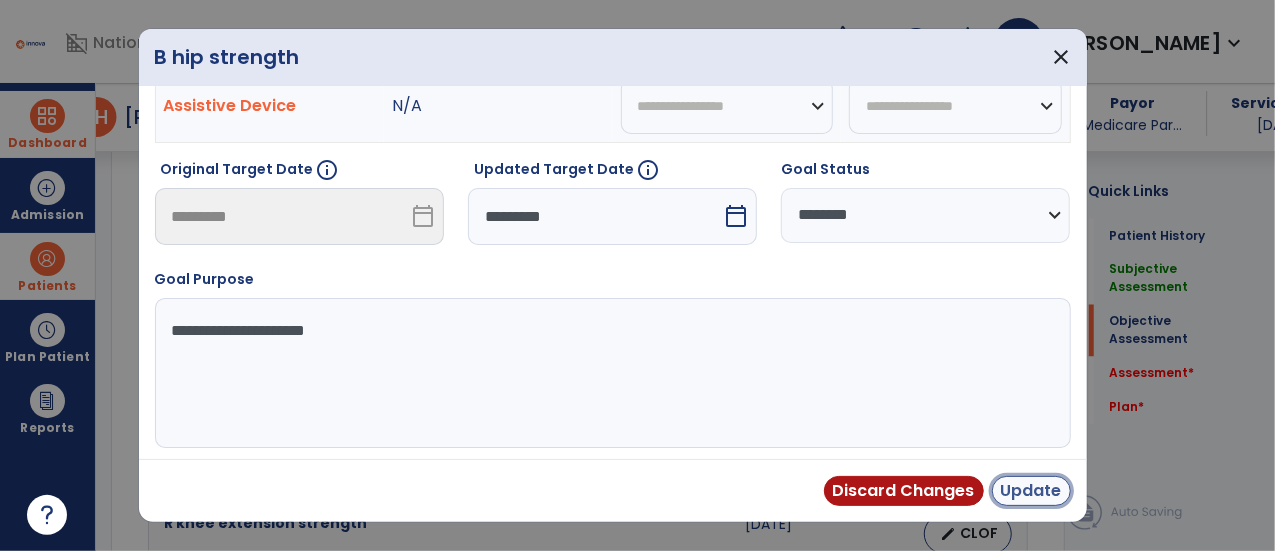 click on "Update" at bounding box center (1031, 491) 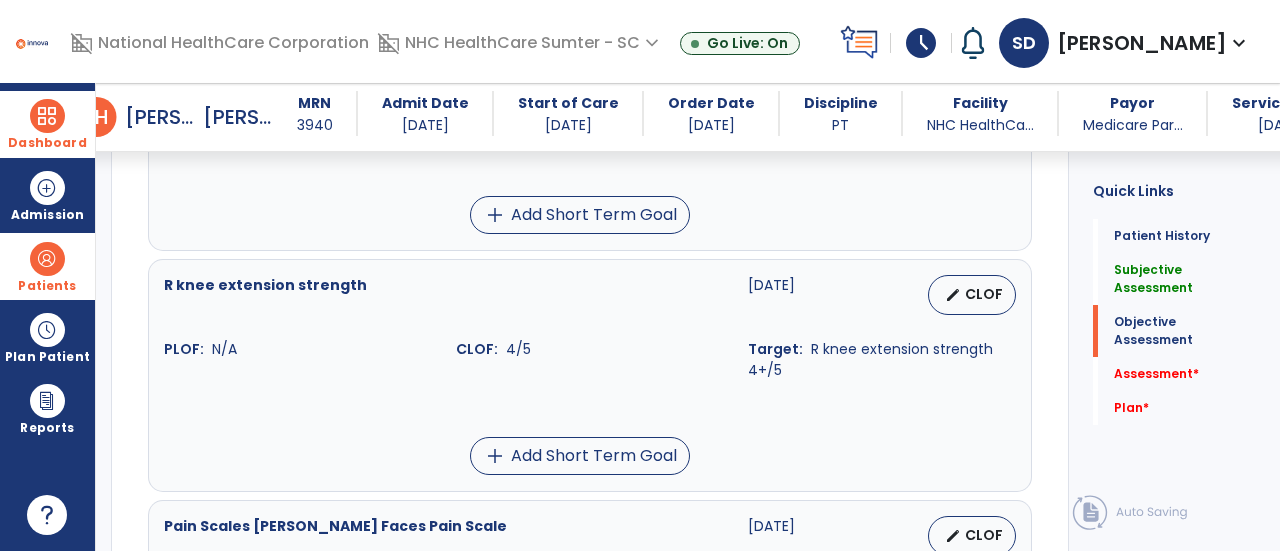 scroll, scrollTop: 1986, scrollLeft: 0, axis: vertical 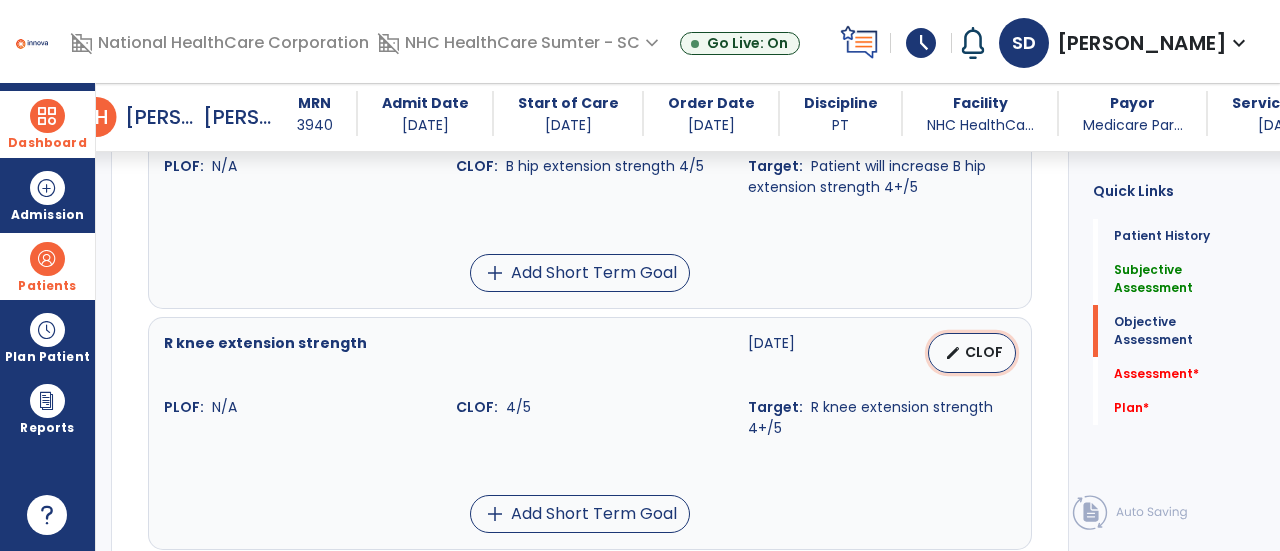 click on "CLOF" at bounding box center [984, 352] 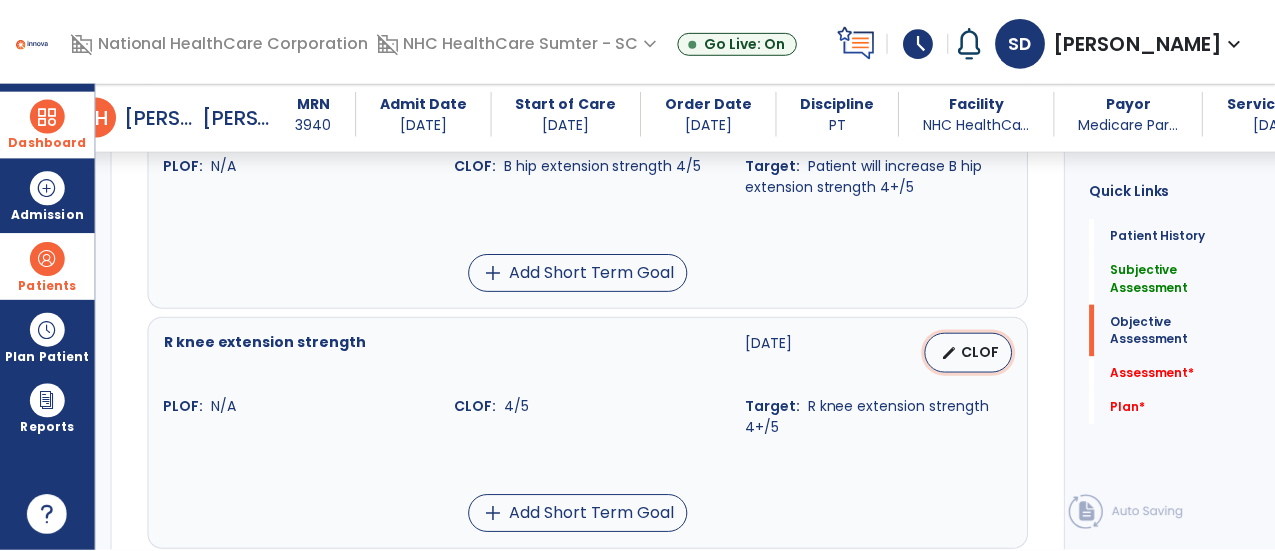 select on "********" 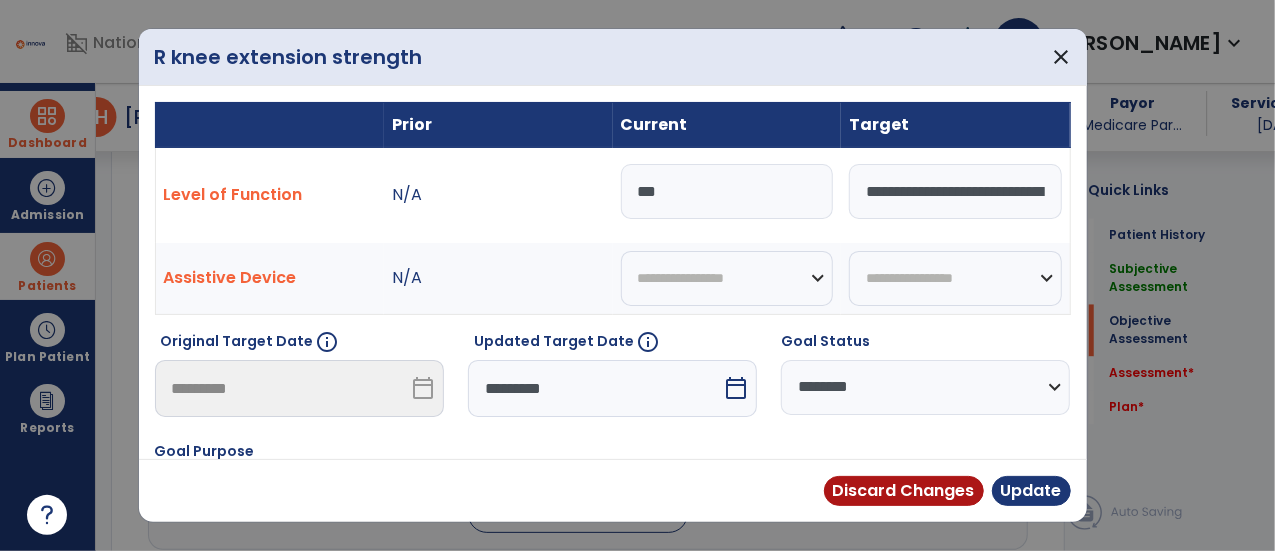scroll, scrollTop: 1924, scrollLeft: 0, axis: vertical 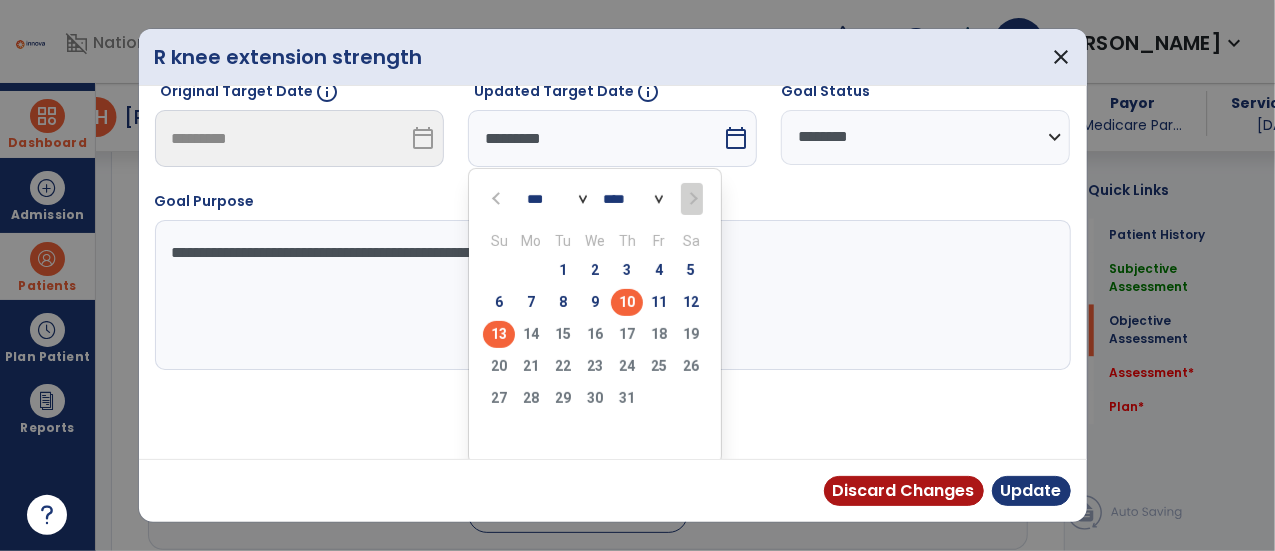 click on "13" at bounding box center (499, 334) 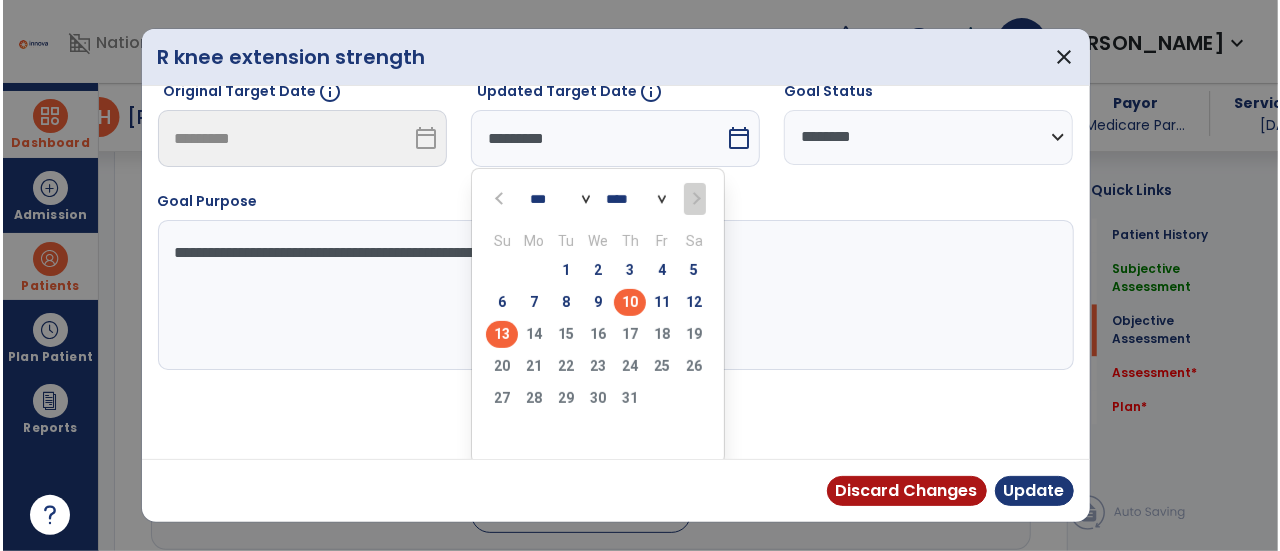scroll, scrollTop: 172, scrollLeft: 0, axis: vertical 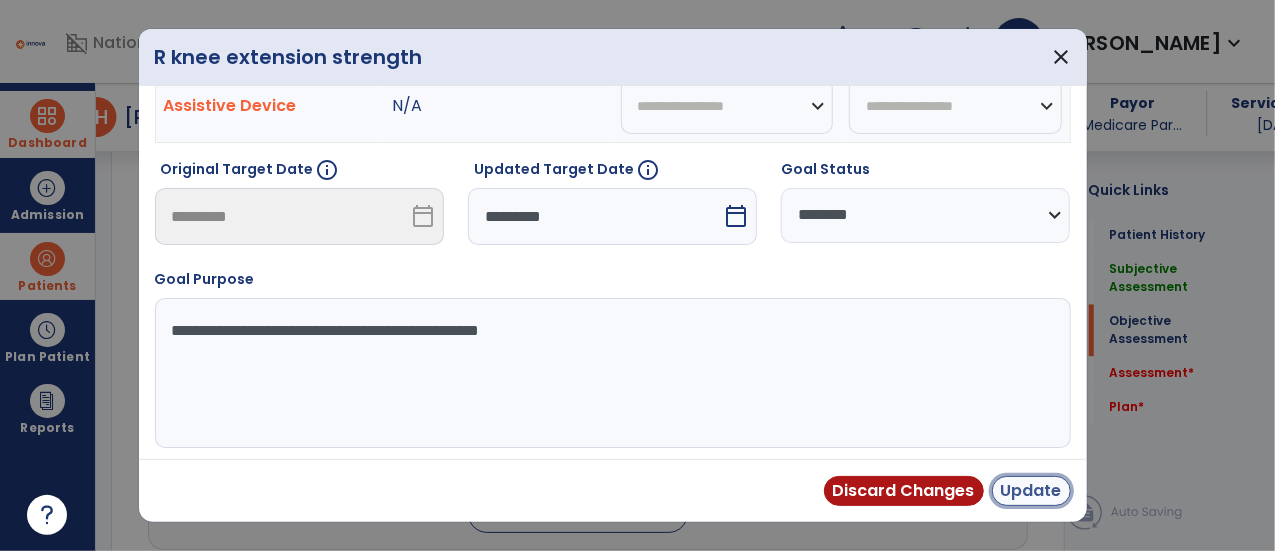 click on "Update" at bounding box center [1031, 491] 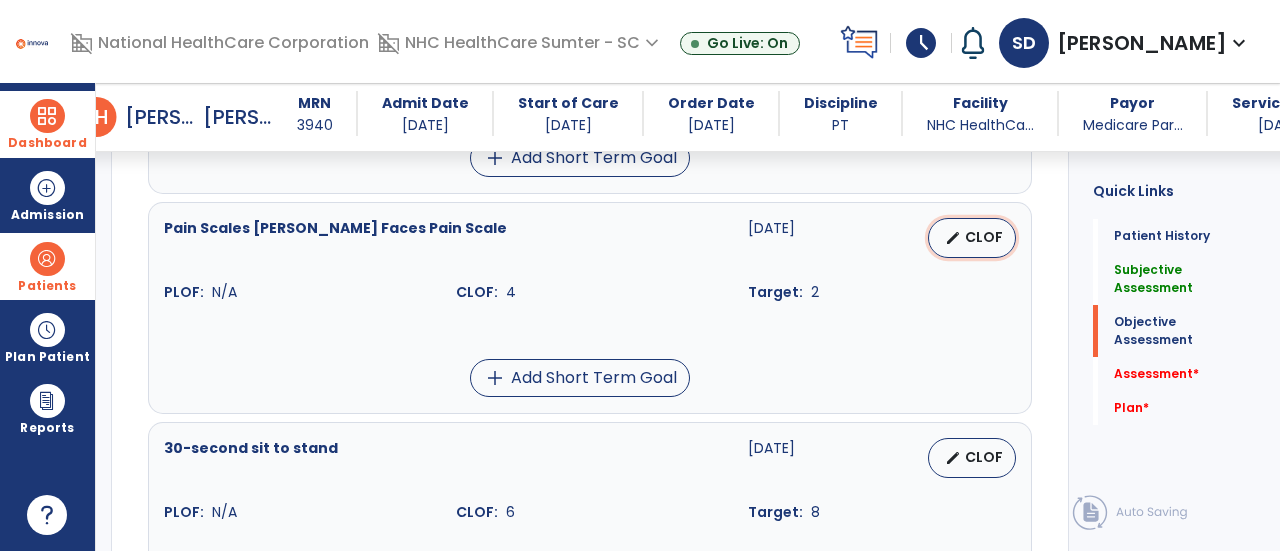 click on "CLOF" at bounding box center [984, 237] 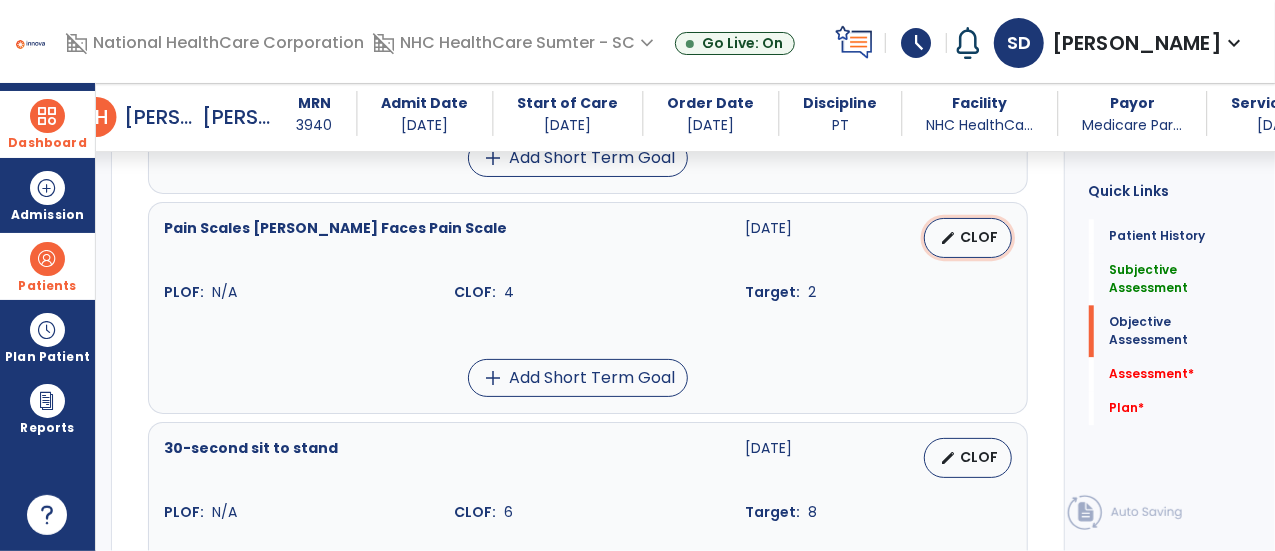 select on "********" 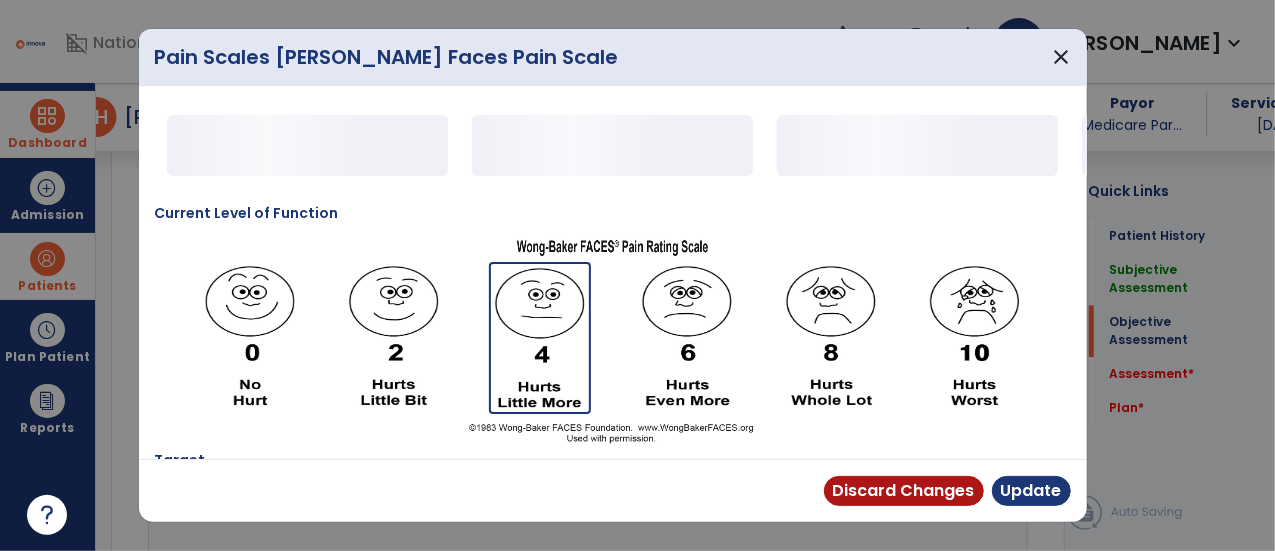 scroll, scrollTop: 2280, scrollLeft: 0, axis: vertical 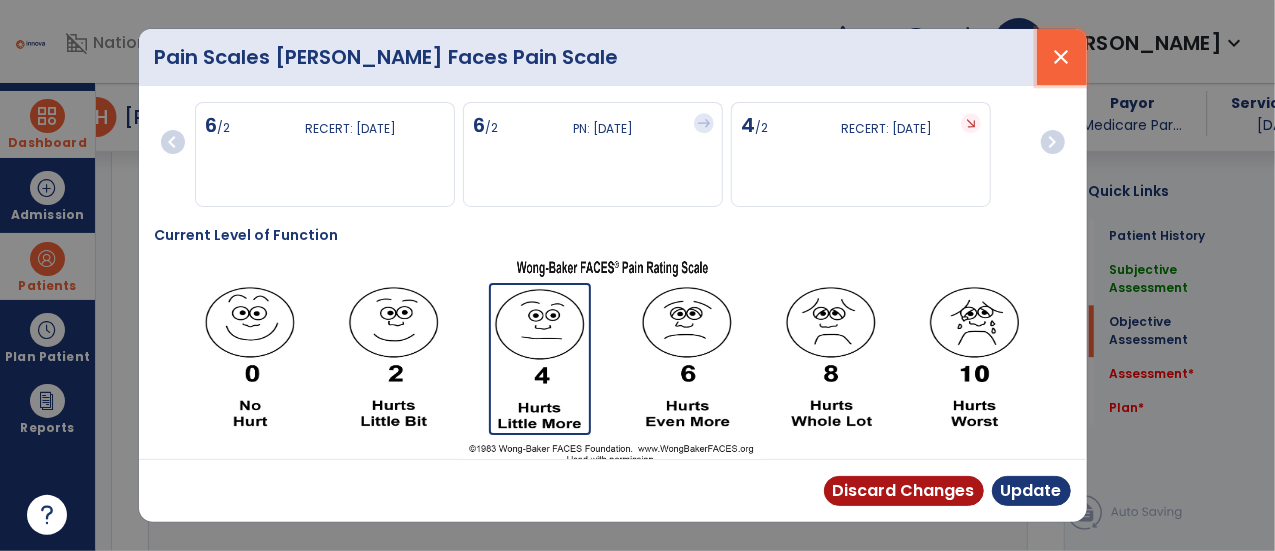 click on "close" at bounding box center [1062, 57] 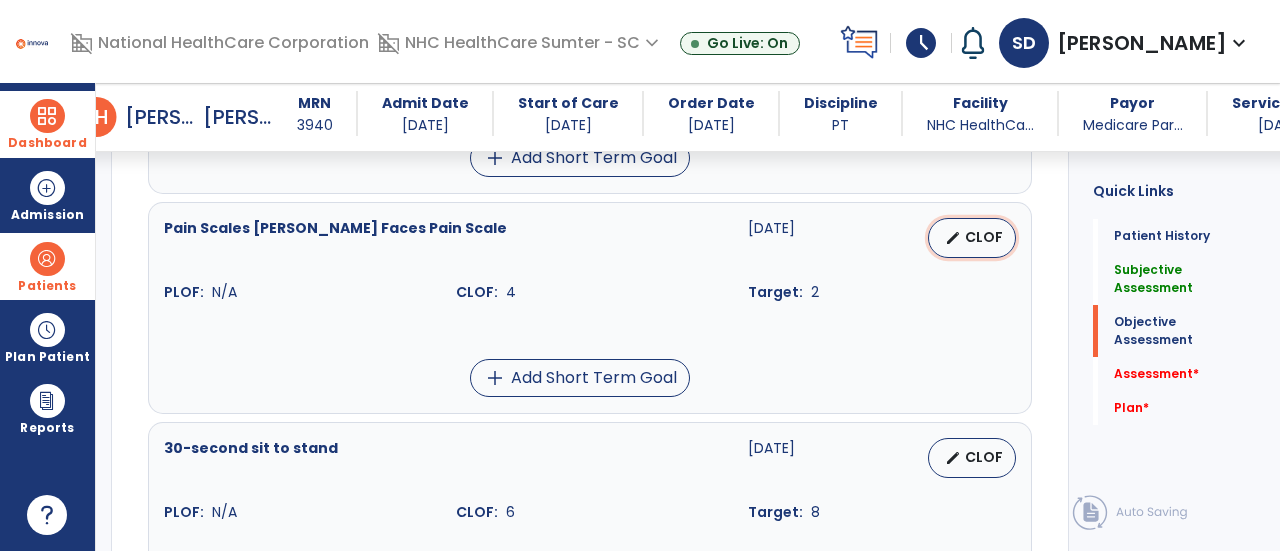 click on "CLOF" at bounding box center [984, 237] 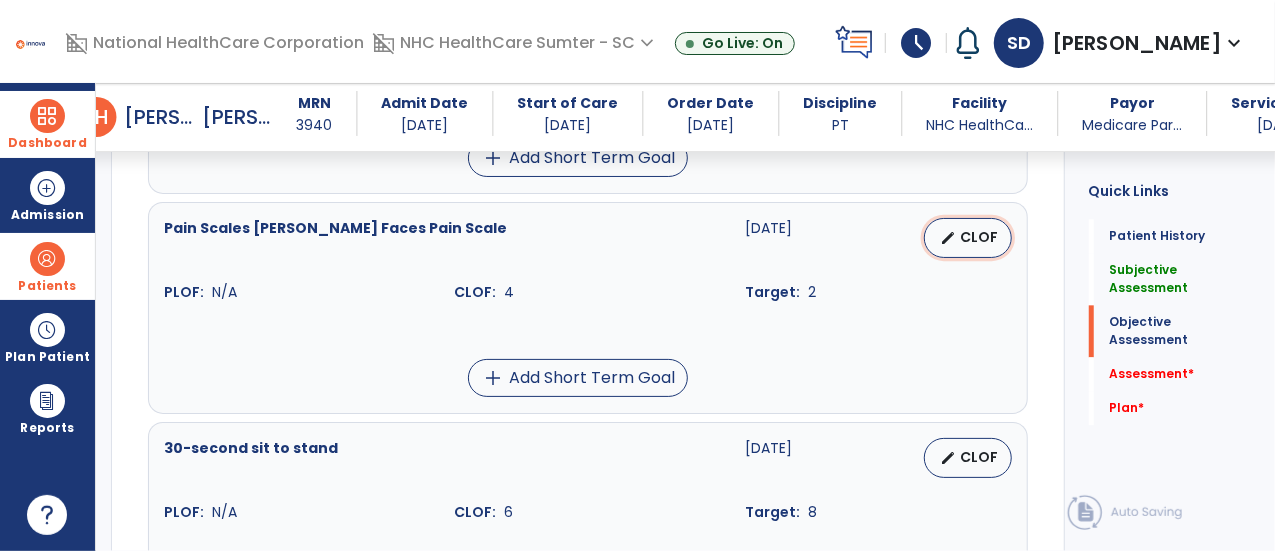select on "********" 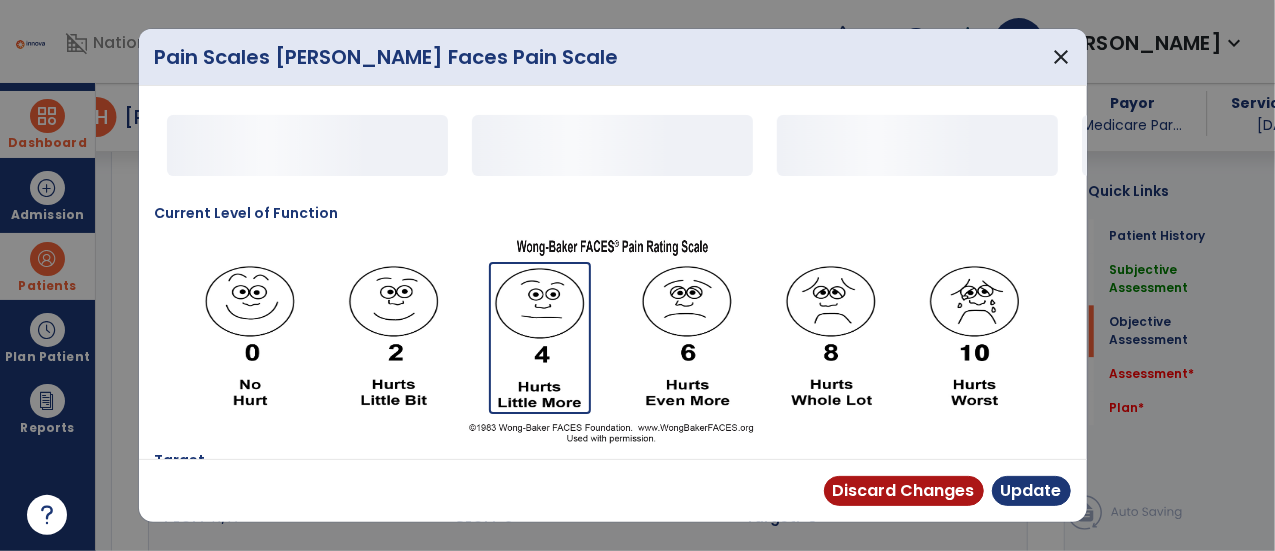 scroll, scrollTop: 2280, scrollLeft: 0, axis: vertical 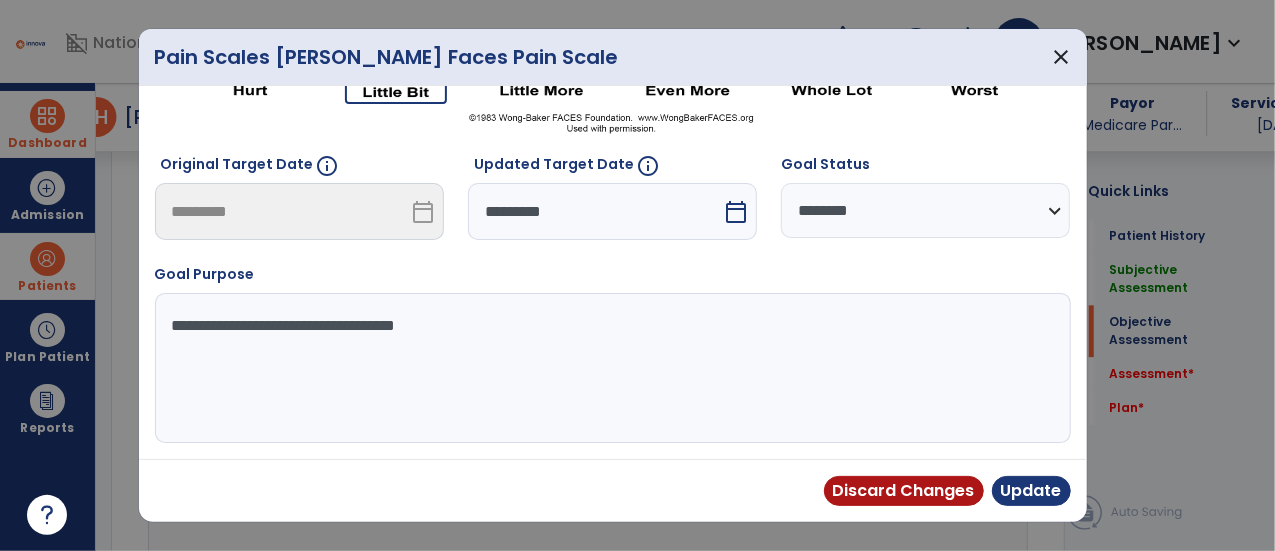 click on "calendar_today" at bounding box center (736, 212) 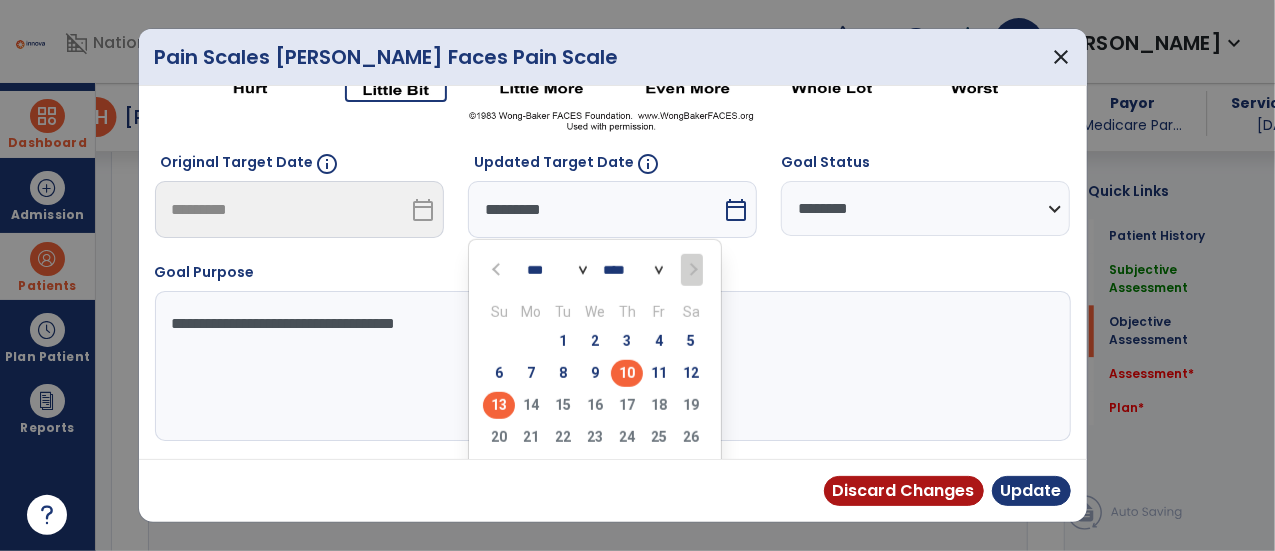 click on "13" at bounding box center [499, 405] 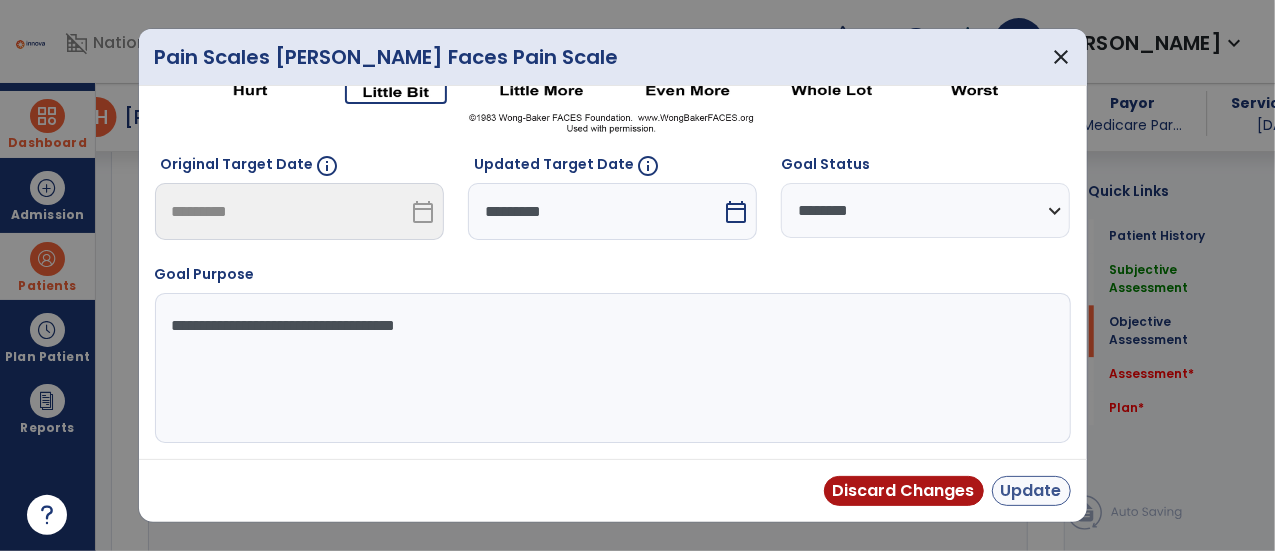 click on "Update" at bounding box center (1031, 491) 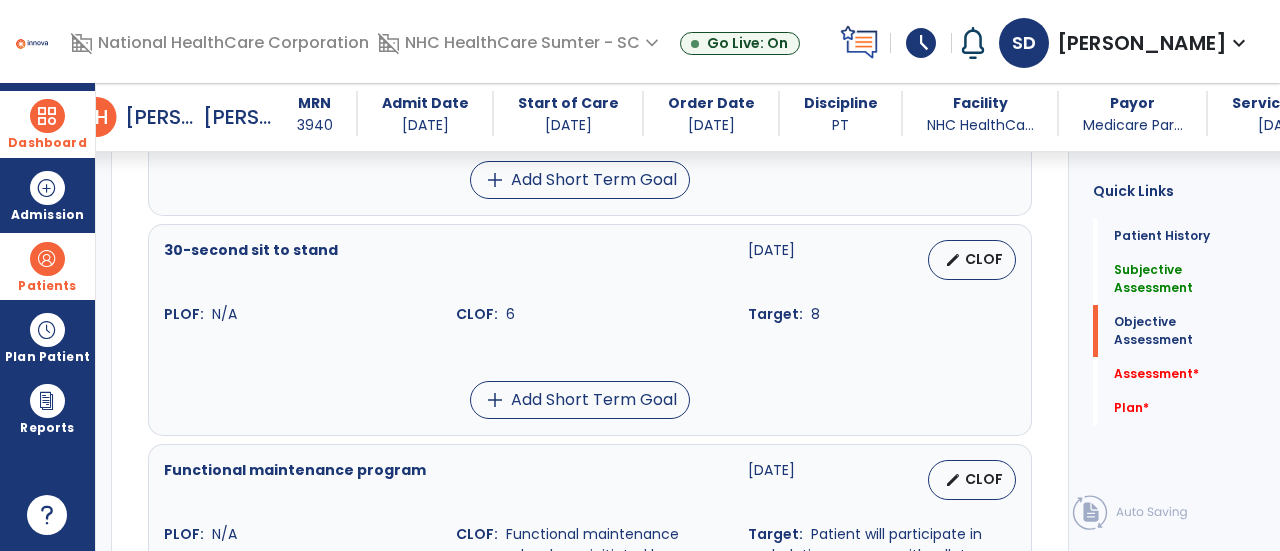 click on "CLOF" at bounding box center (984, 259) 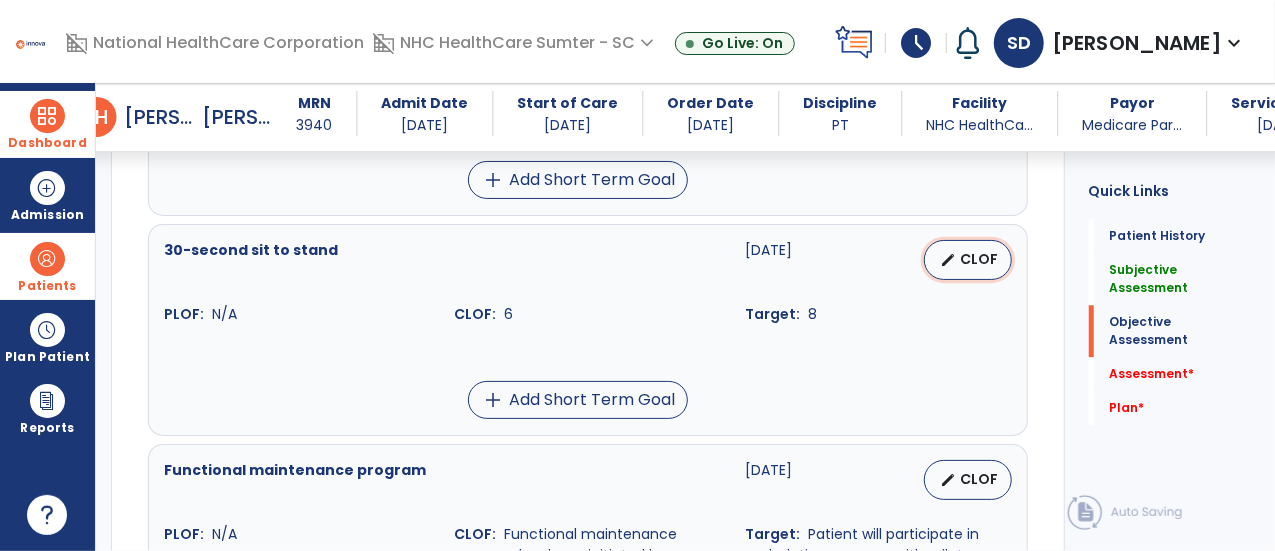 select on "**********" 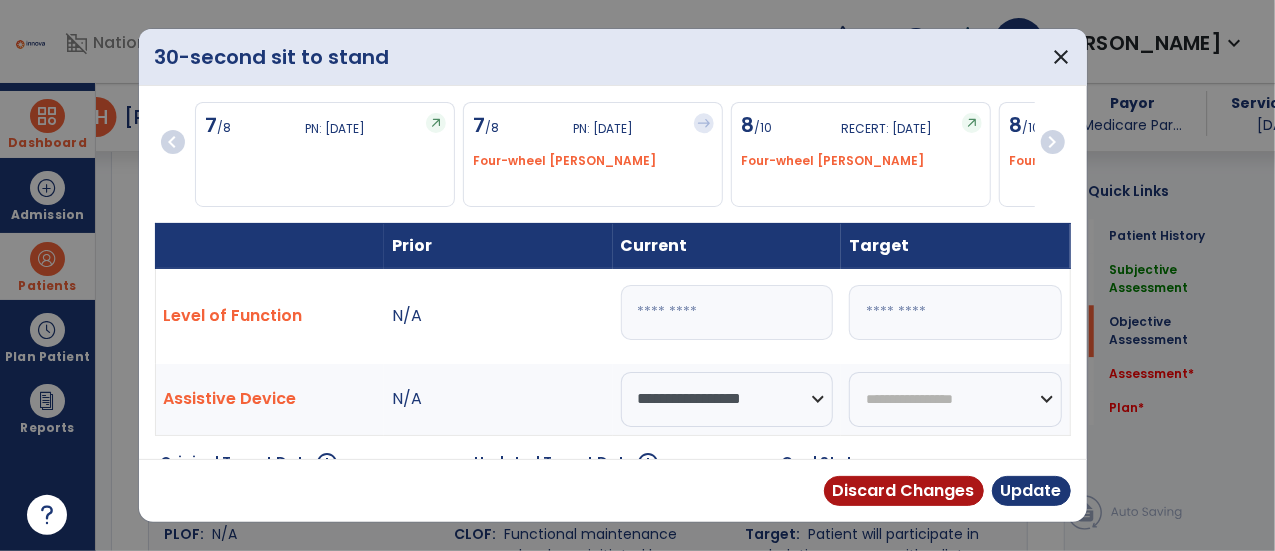 scroll, scrollTop: 2478, scrollLeft: 0, axis: vertical 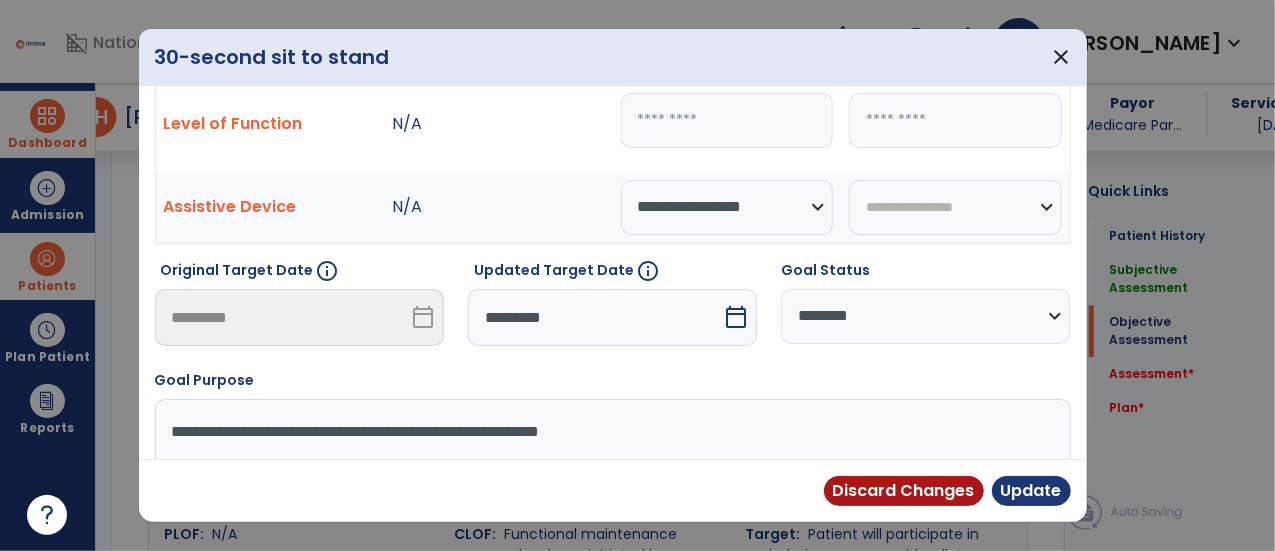 click on "calendar_today" at bounding box center (736, 317) 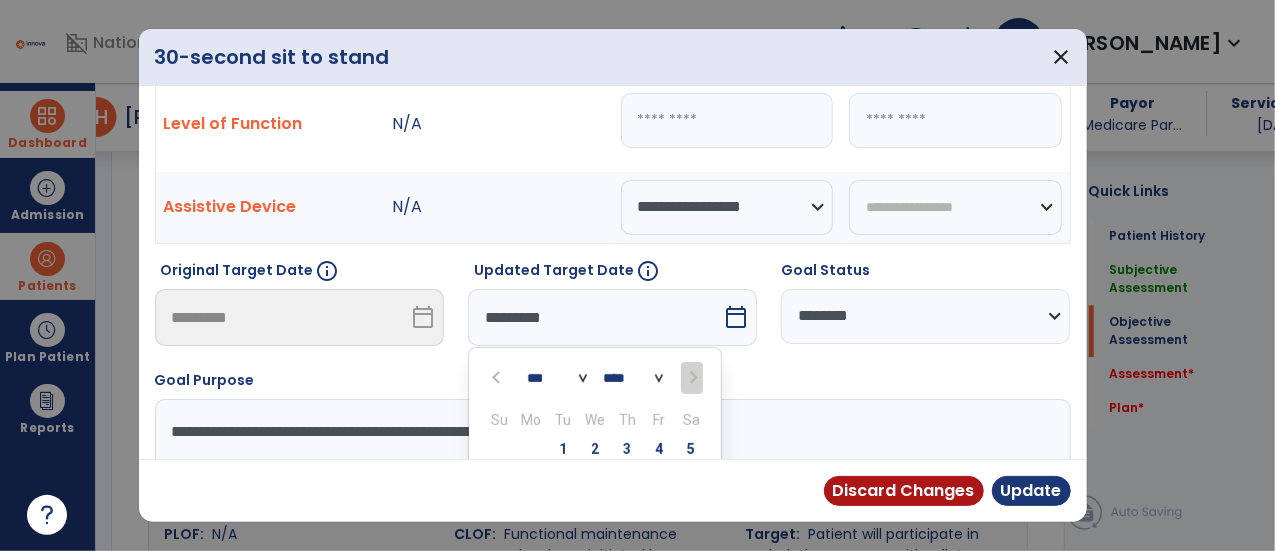 scroll, scrollTop: 371, scrollLeft: 0, axis: vertical 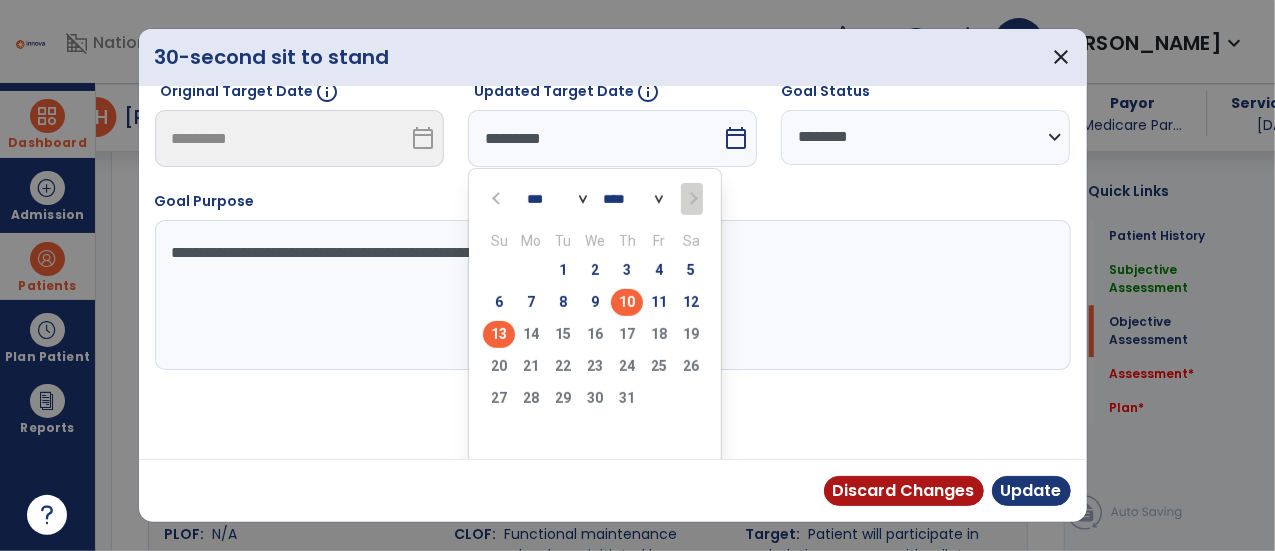 click on "13" at bounding box center [499, 334] 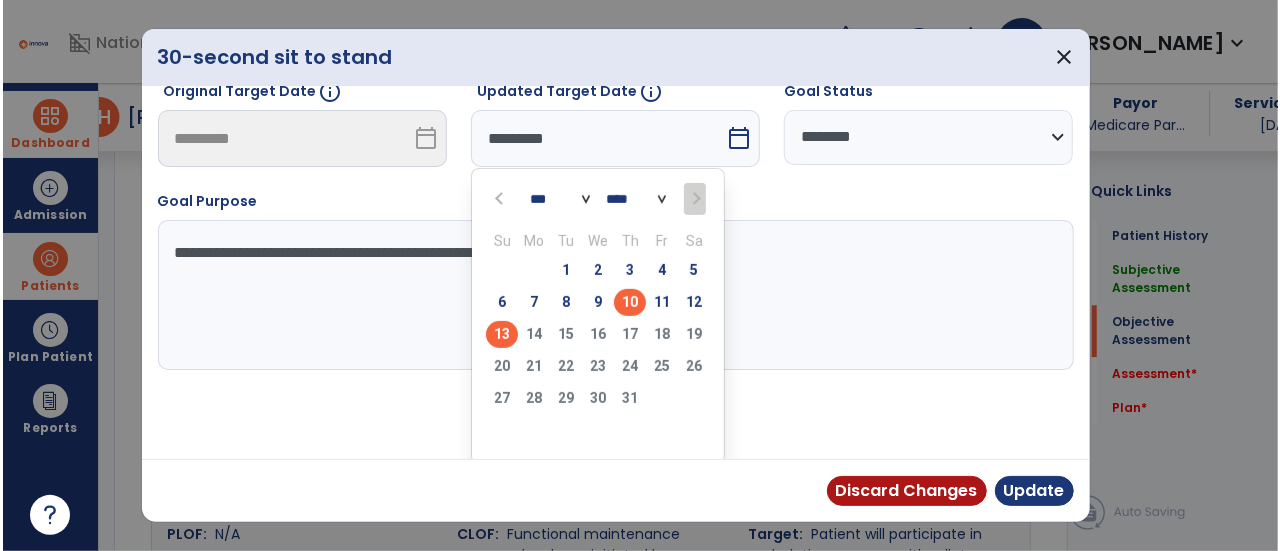scroll, scrollTop: 292, scrollLeft: 0, axis: vertical 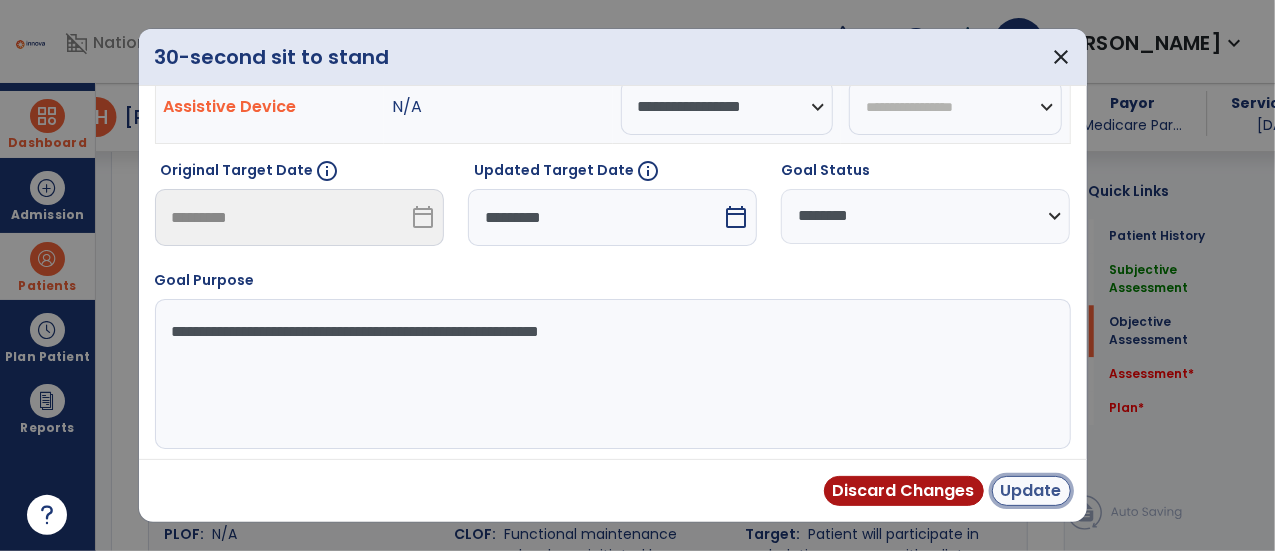 click on "Update" at bounding box center (1031, 491) 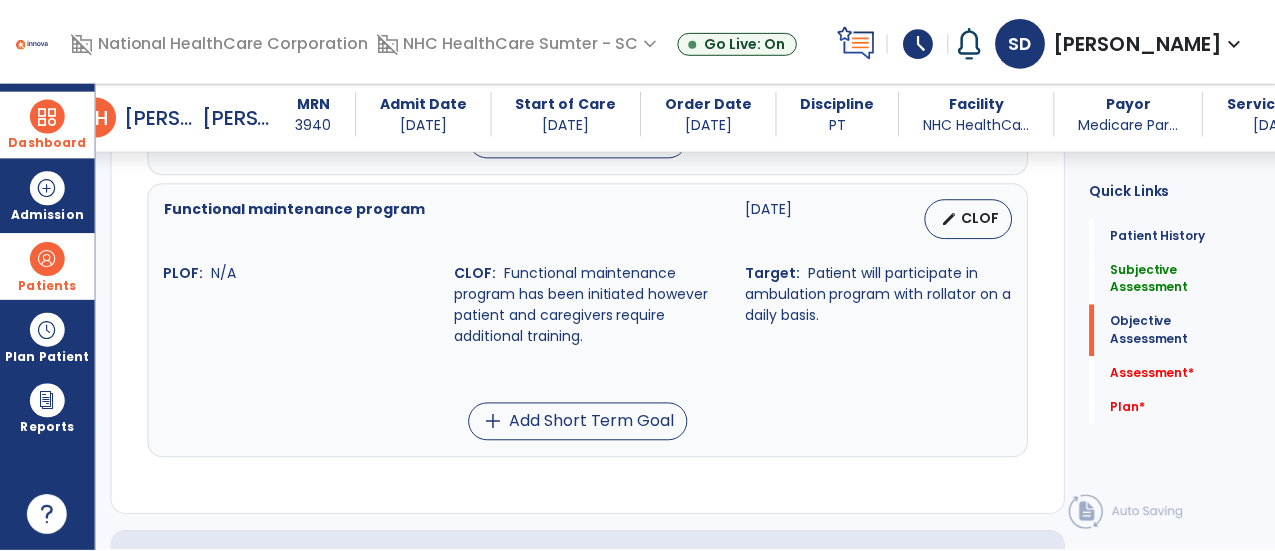 scroll, scrollTop: 2745, scrollLeft: 0, axis: vertical 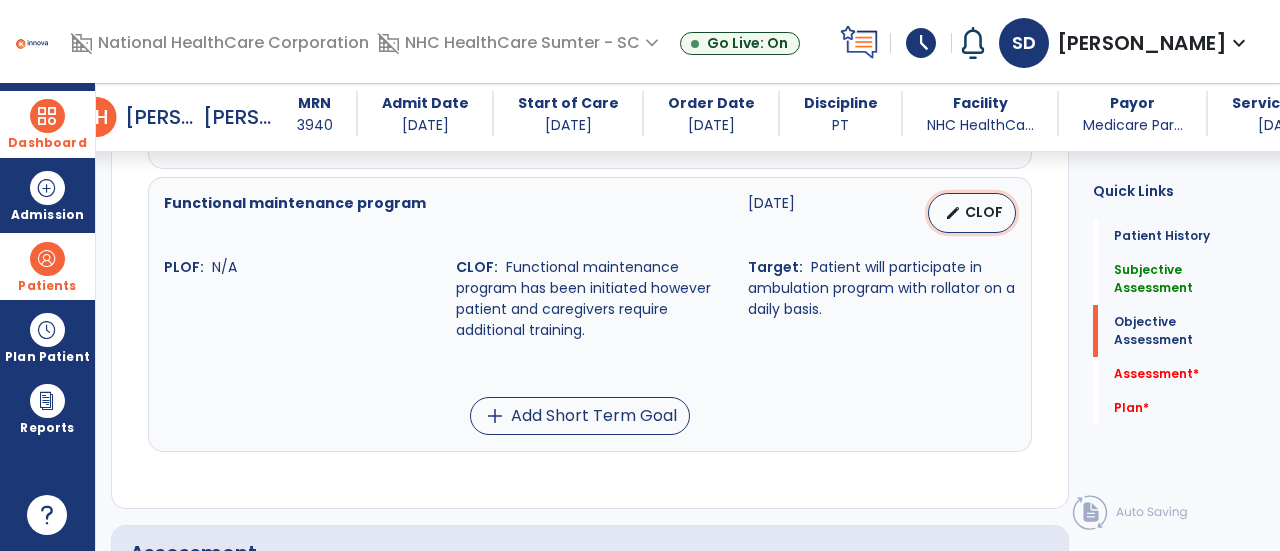 click on "CLOF" at bounding box center (984, 212) 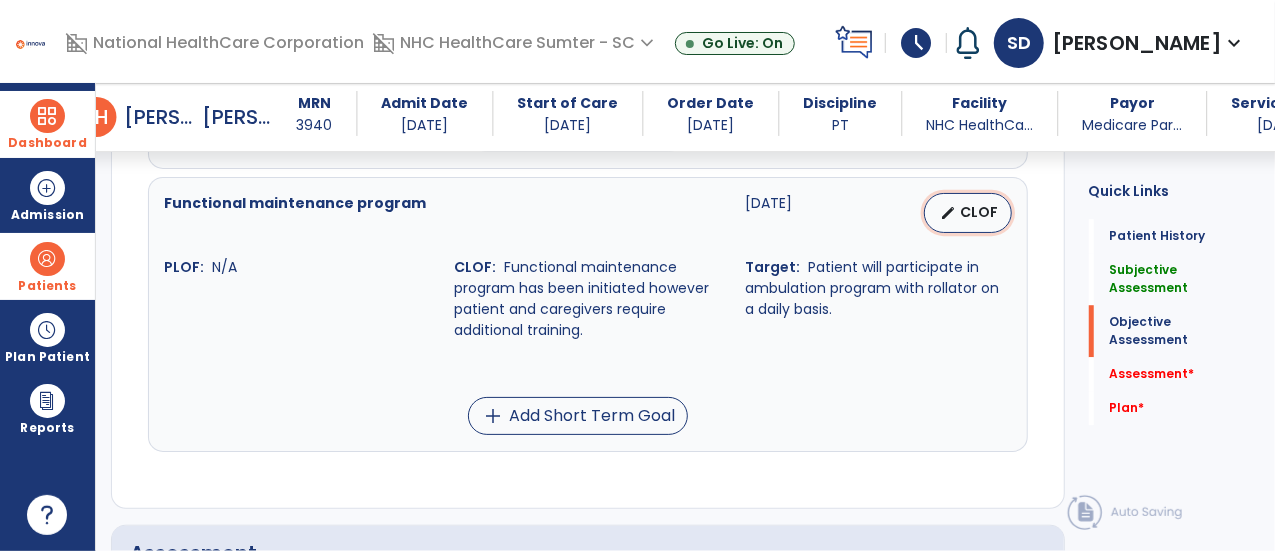 select on "********" 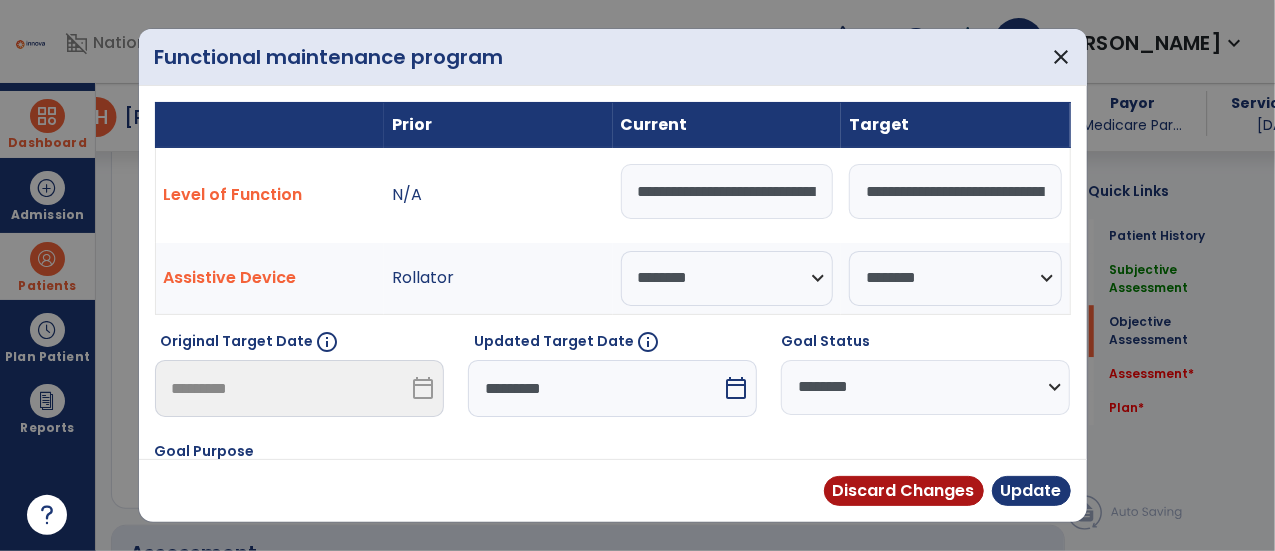 scroll, scrollTop: 2745, scrollLeft: 0, axis: vertical 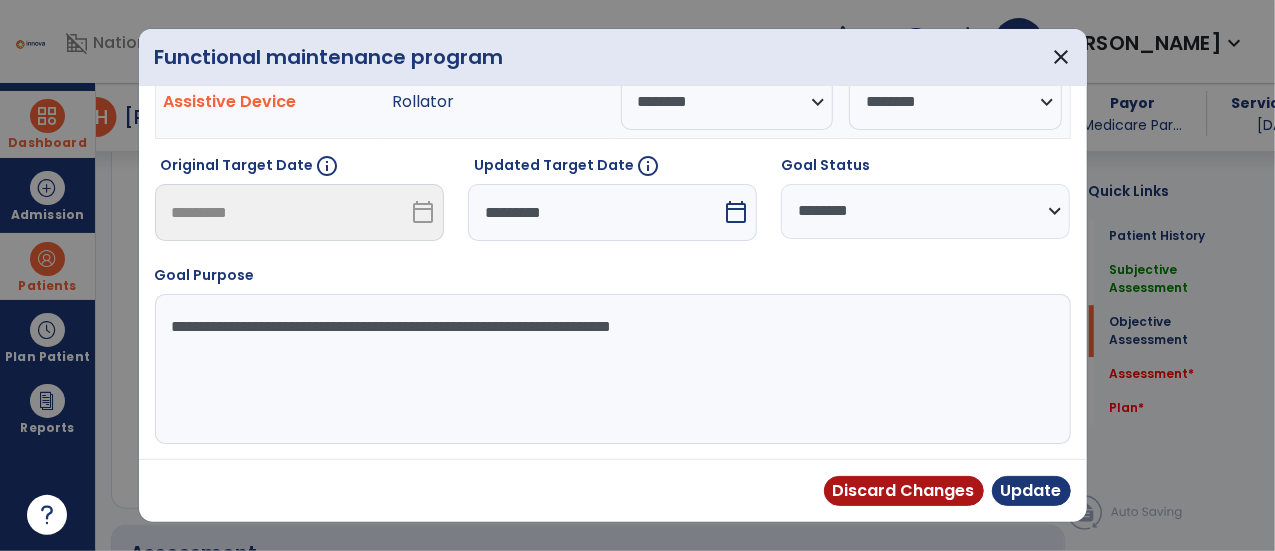 select on "*" 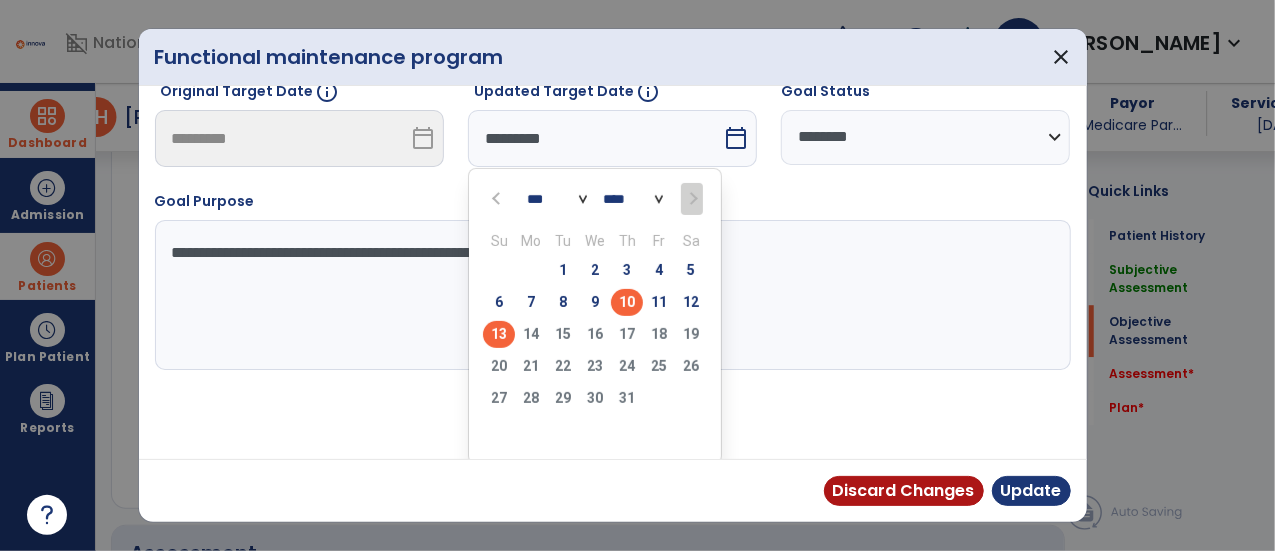 click on "13" at bounding box center [499, 334] 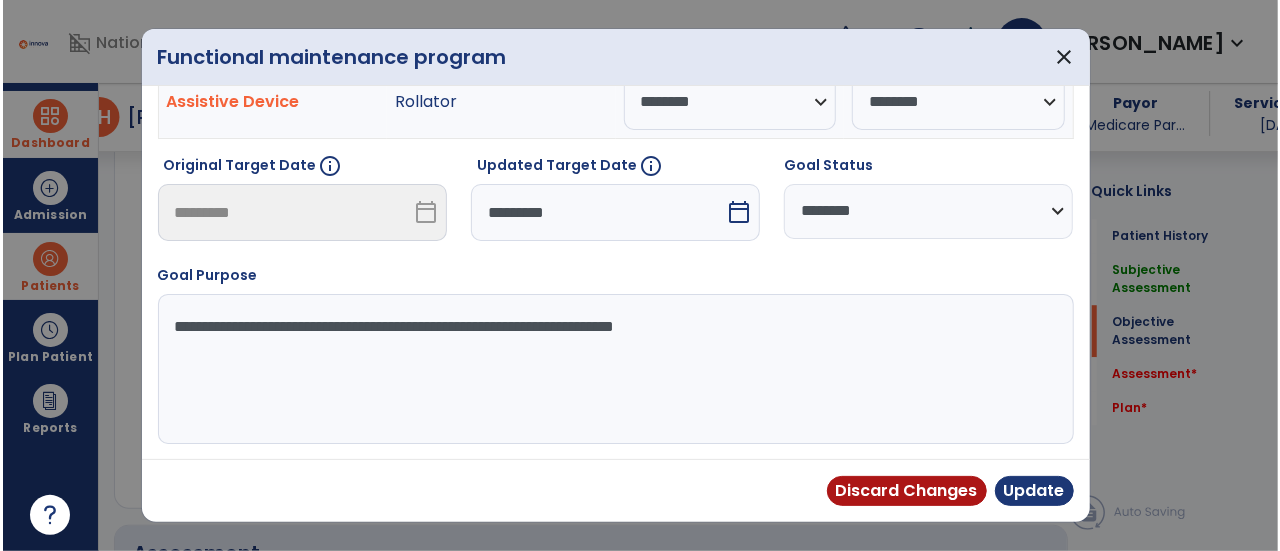 scroll, scrollTop: 172, scrollLeft: 0, axis: vertical 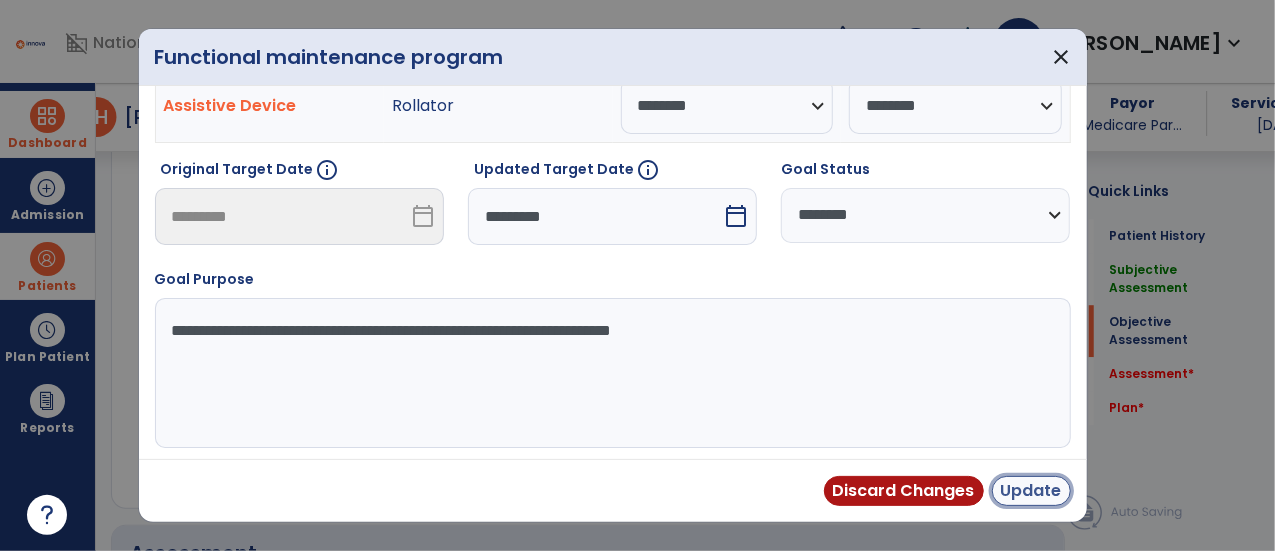 click on "Update" at bounding box center (1031, 491) 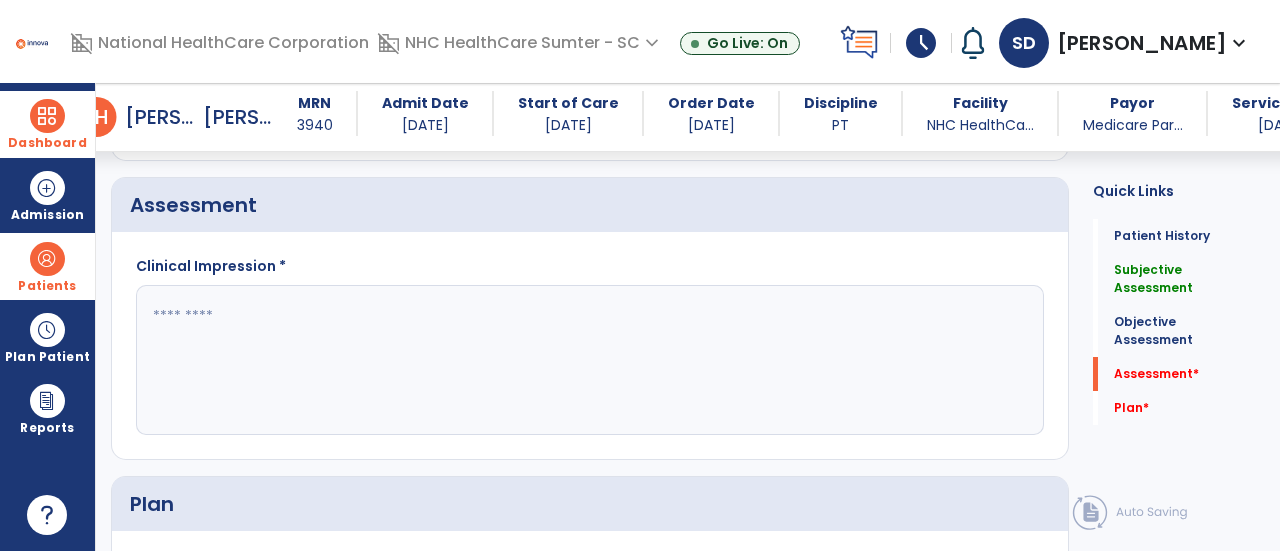 scroll, scrollTop: 3100, scrollLeft: 0, axis: vertical 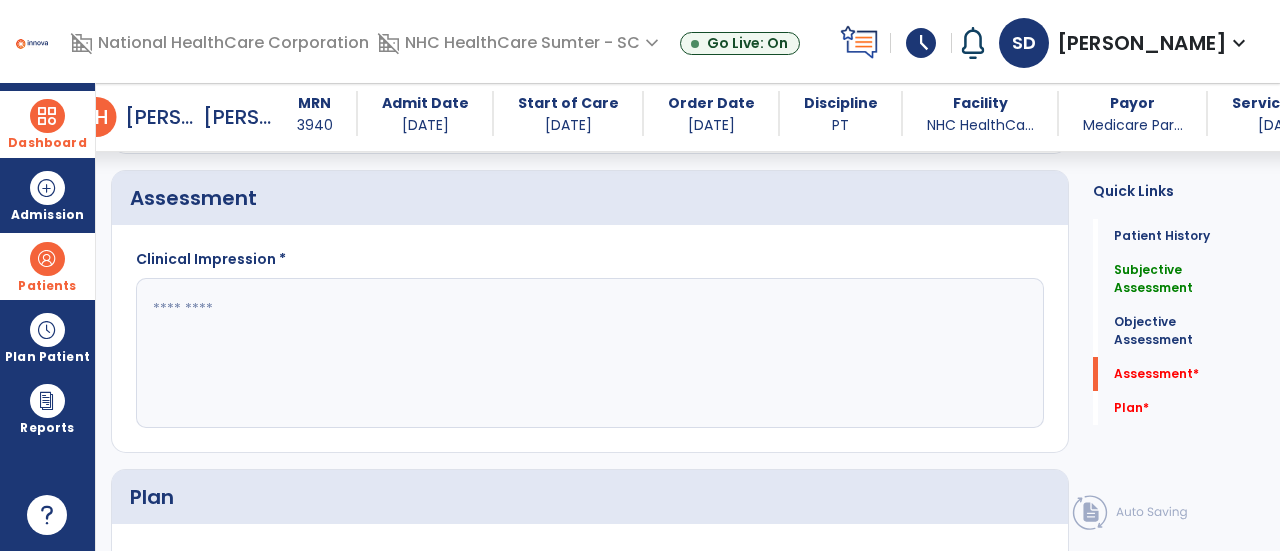 click 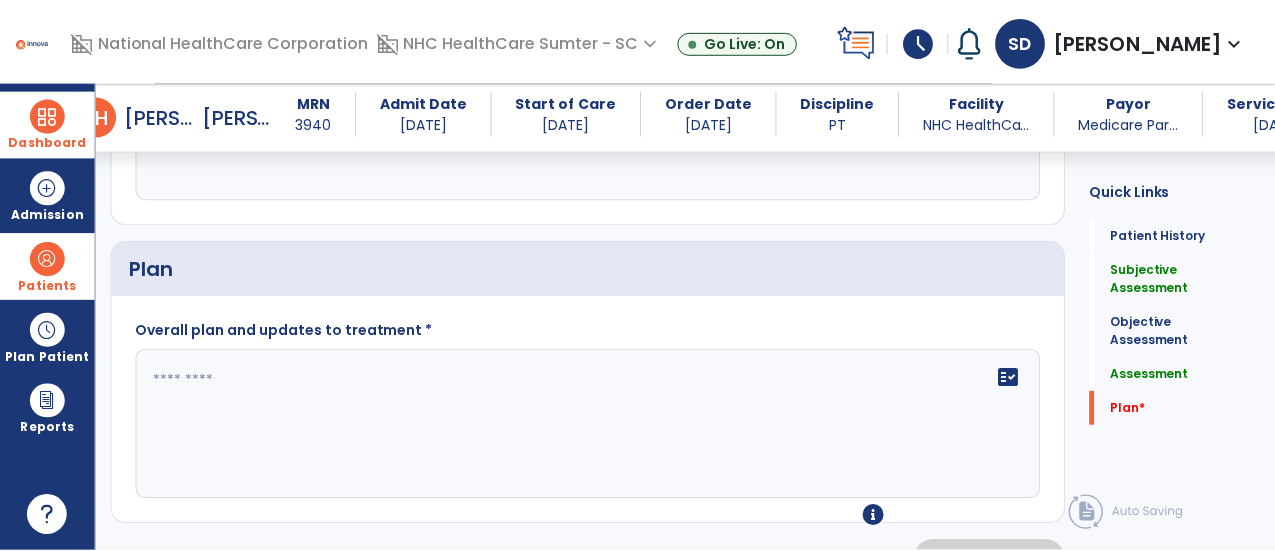 scroll, scrollTop: 3356, scrollLeft: 0, axis: vertical 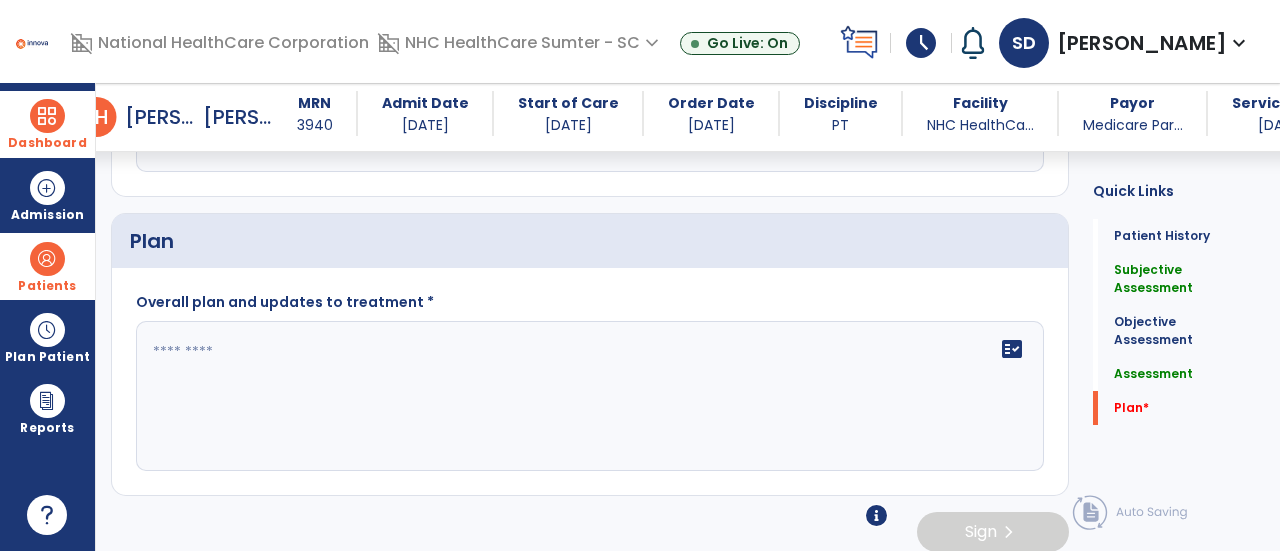type on "**********" 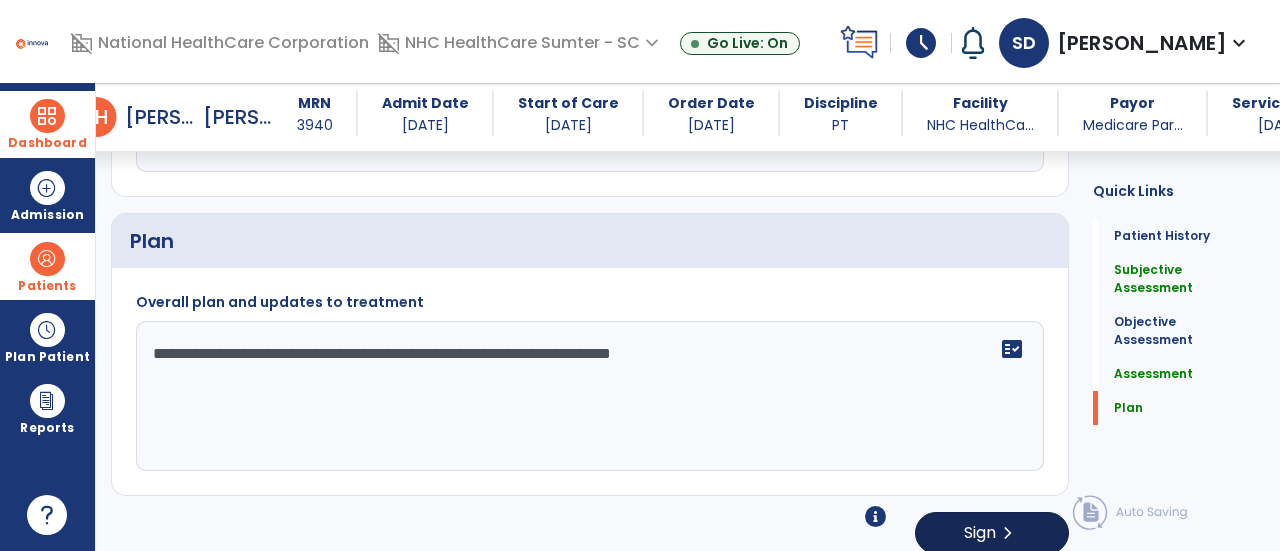type on "**********" 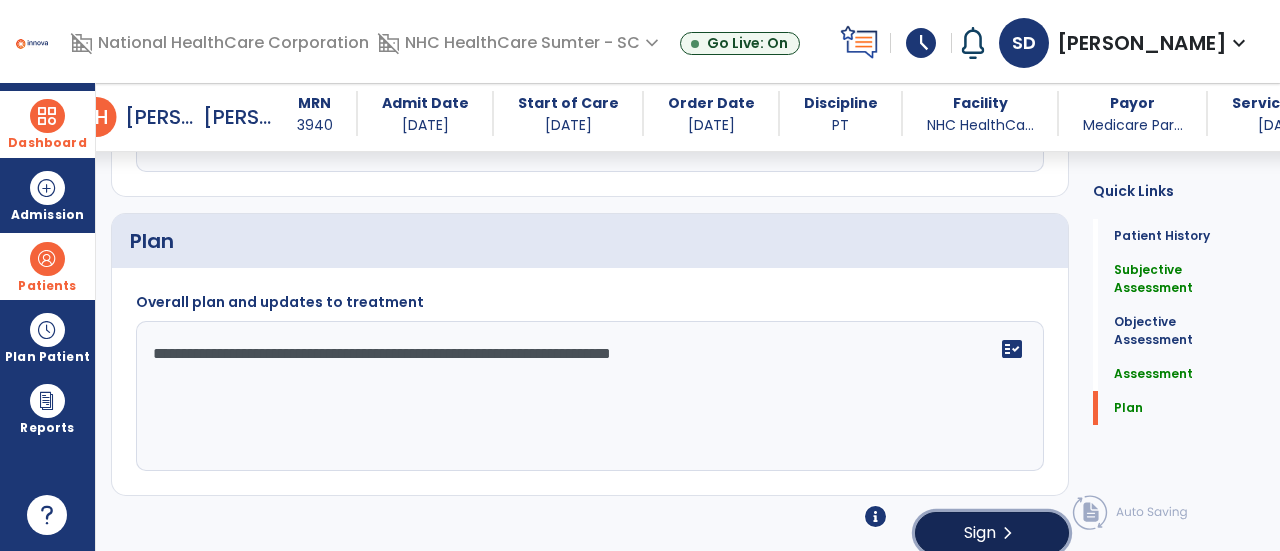 click on "Sign  chevron_right" 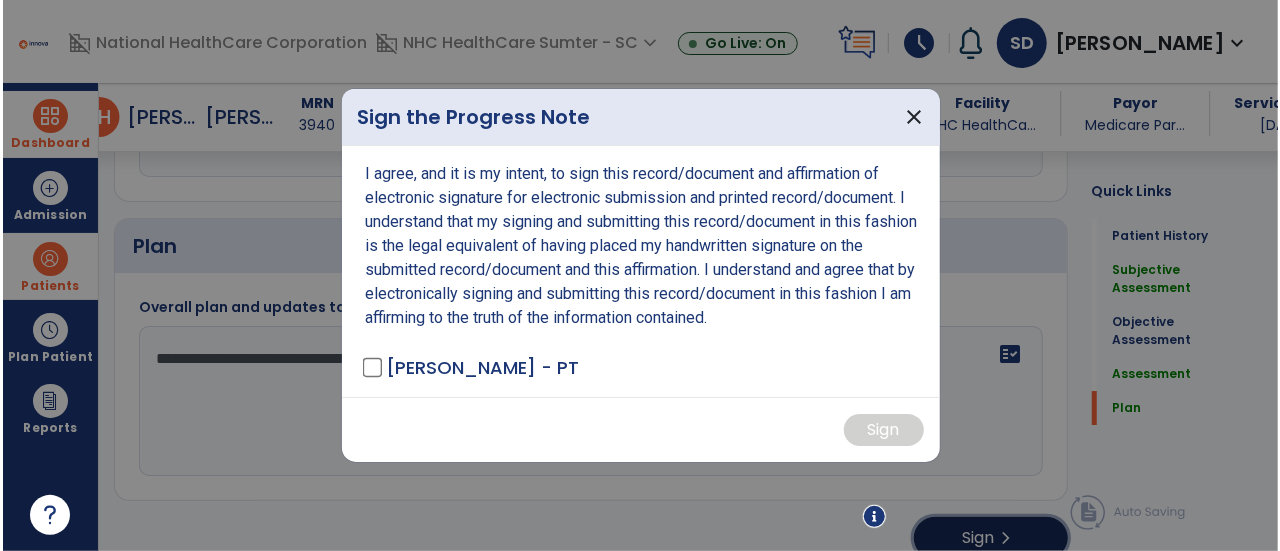 scroll, scrollTop: 3356, scrollLeft: 0, axis: vertical 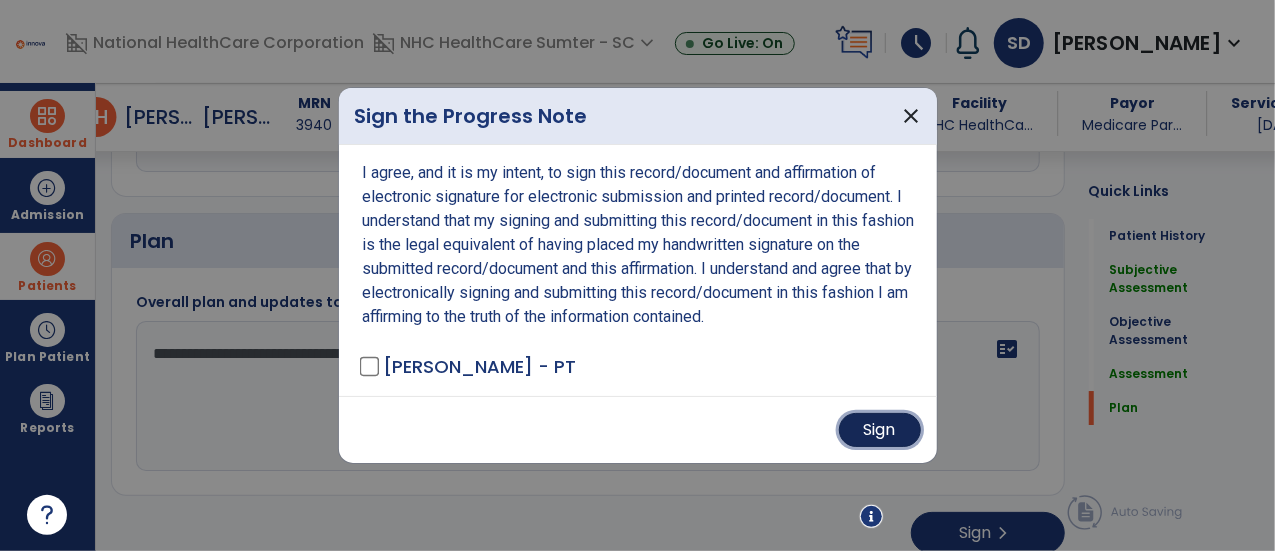 click on "Sign" at bounding box center [880, 430] 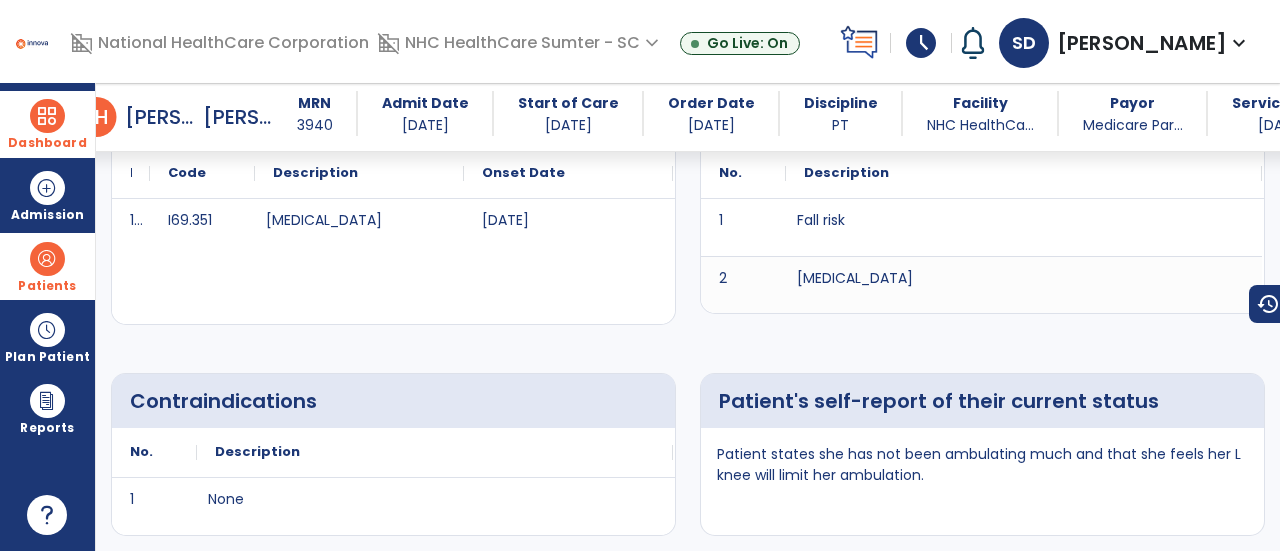scroll, scrollTop: 0, scrollLeft: 0, axis: both 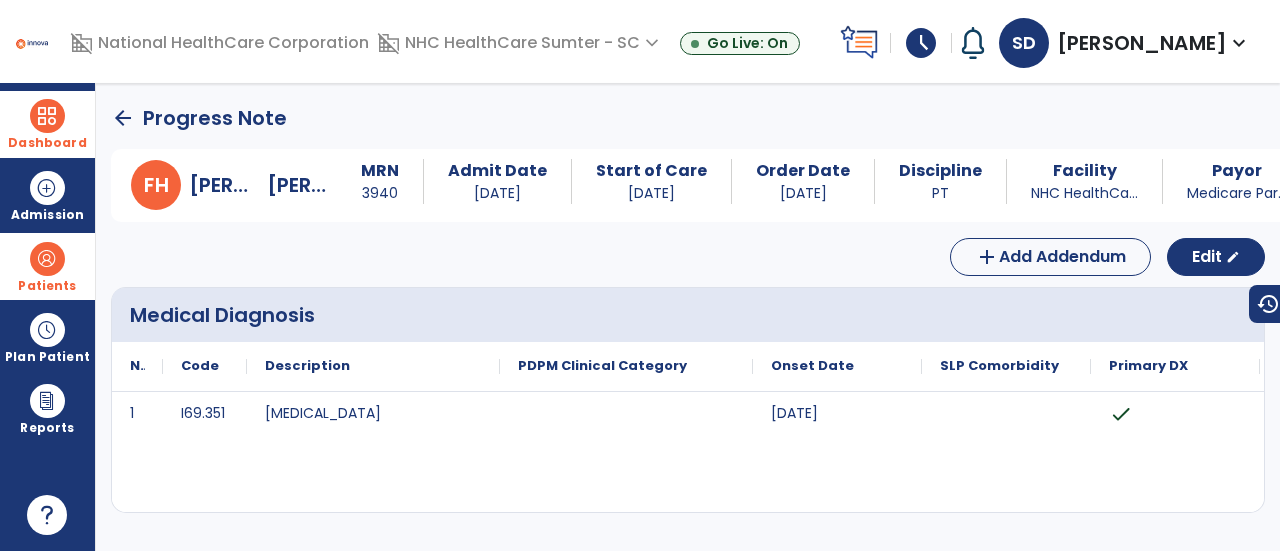 click on "arrow_back" 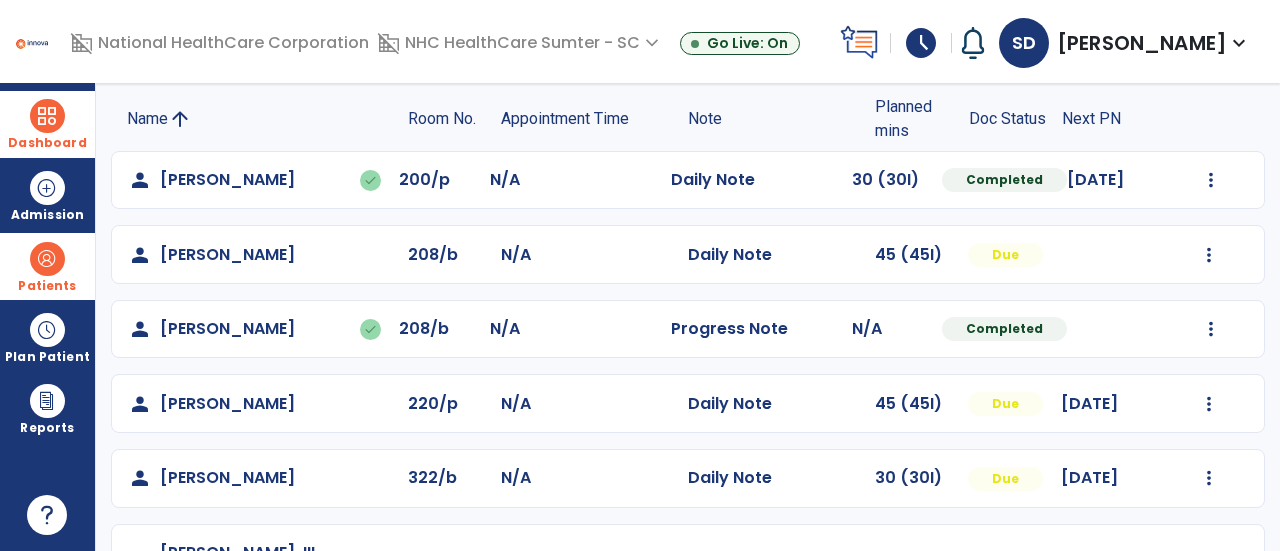 scroll, scrollTop: 140, scrollLeft: 0, axis: vertical 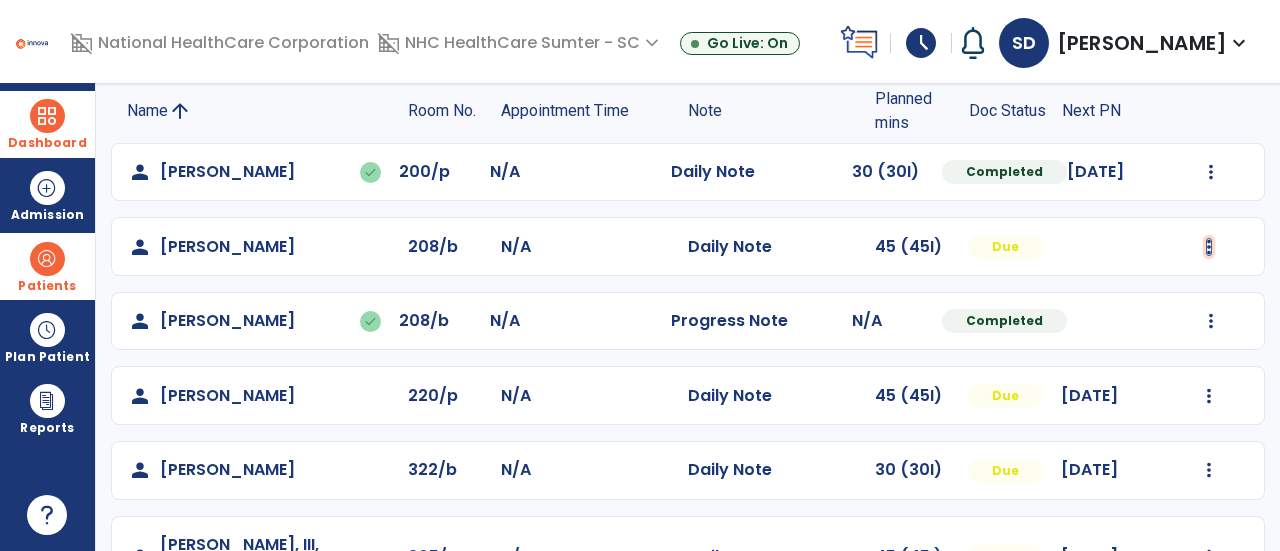 click at bounding box center (1211, 172) 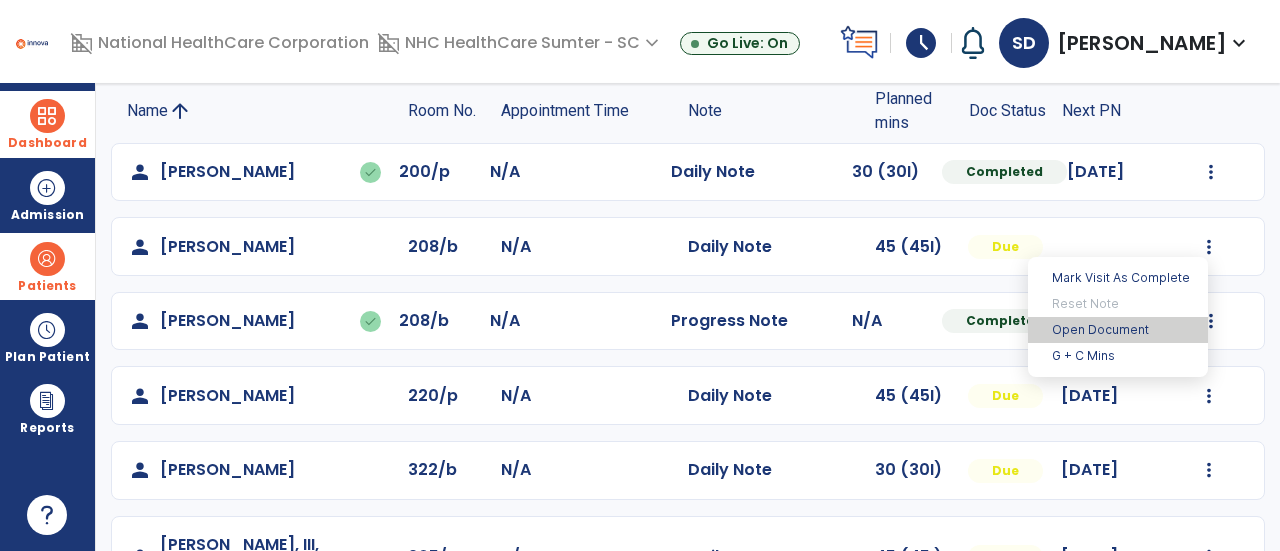 click on "Open Document" at bounding box center [1118, 330] 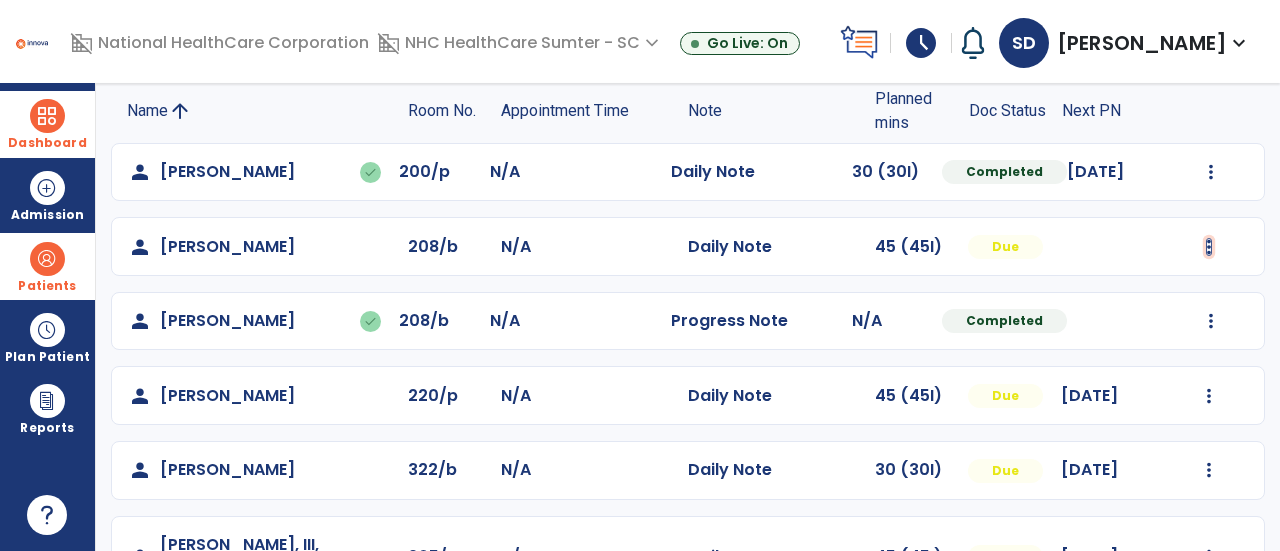 click at bounding box center (1211, 172) 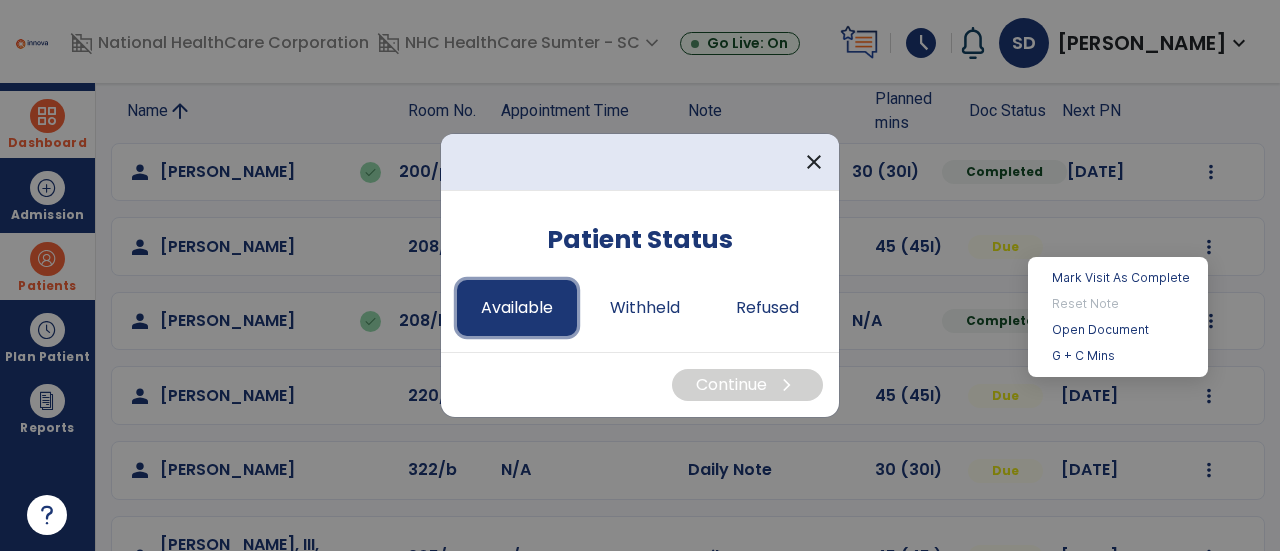 click on "Available" at bounding box center (517, 308) 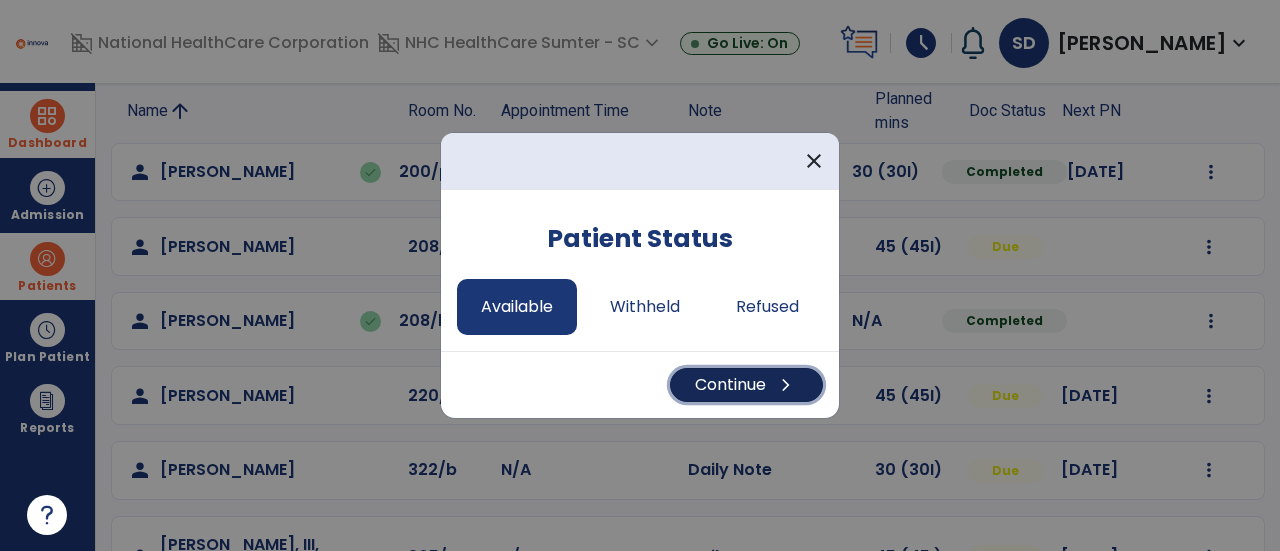 click on "Continue   chevron_right" at bounding box center [746, 385] 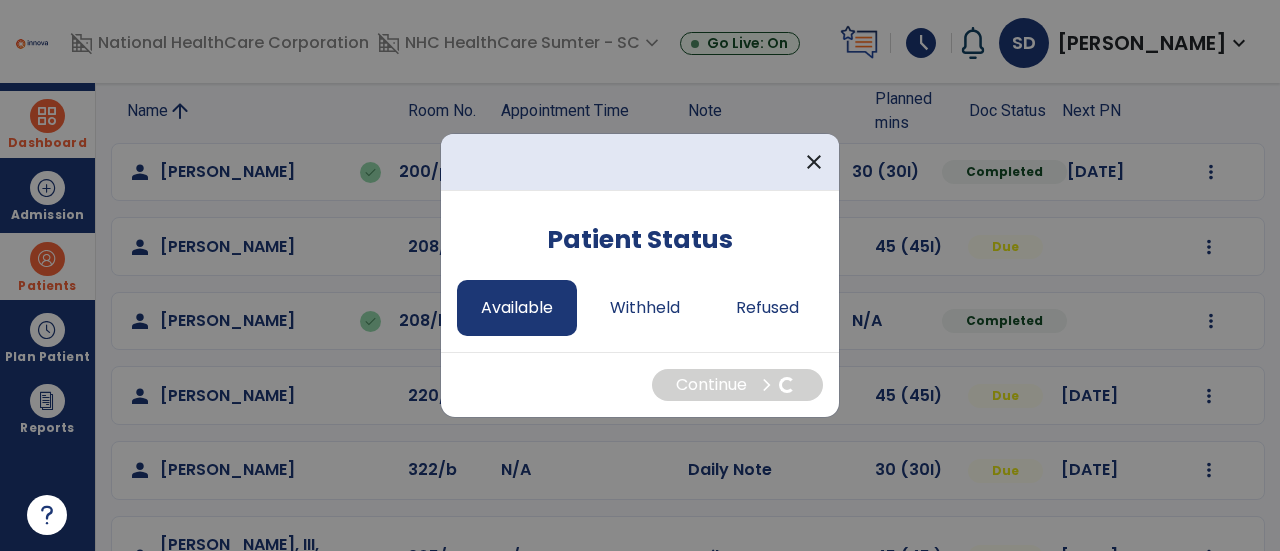 select on "*" 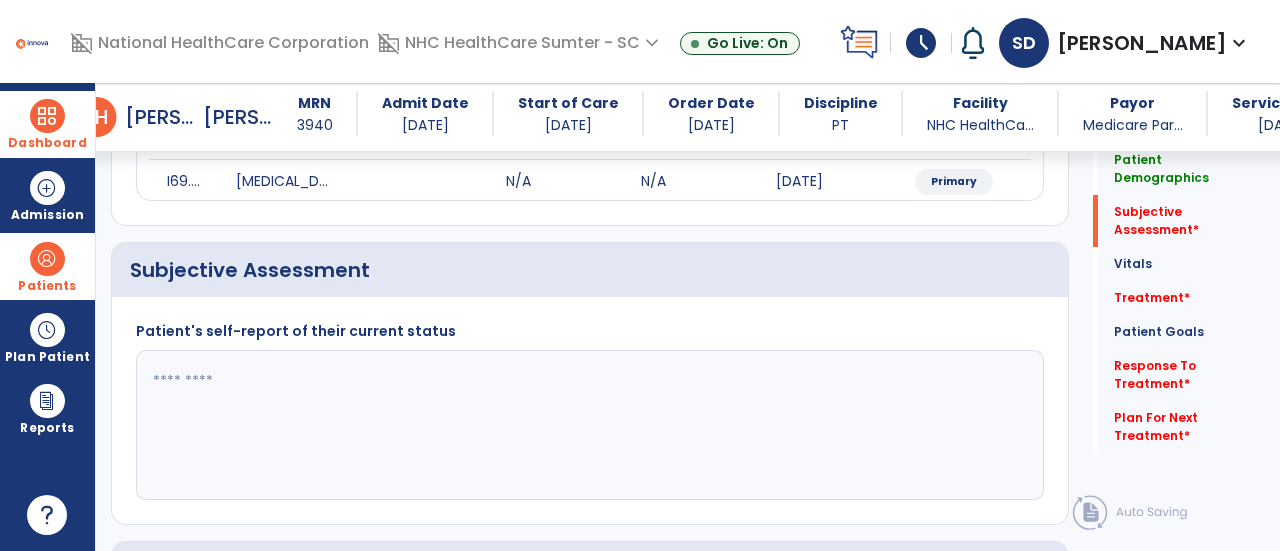 scroll, scrollTop: 293, scrollLeft: 0, axis: vertical 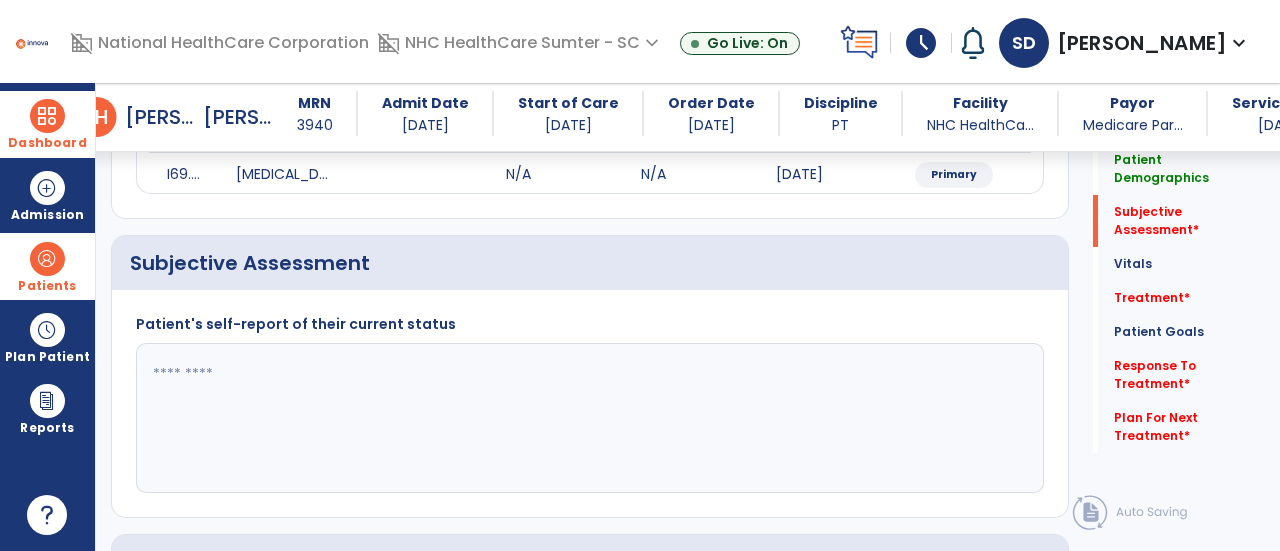 click 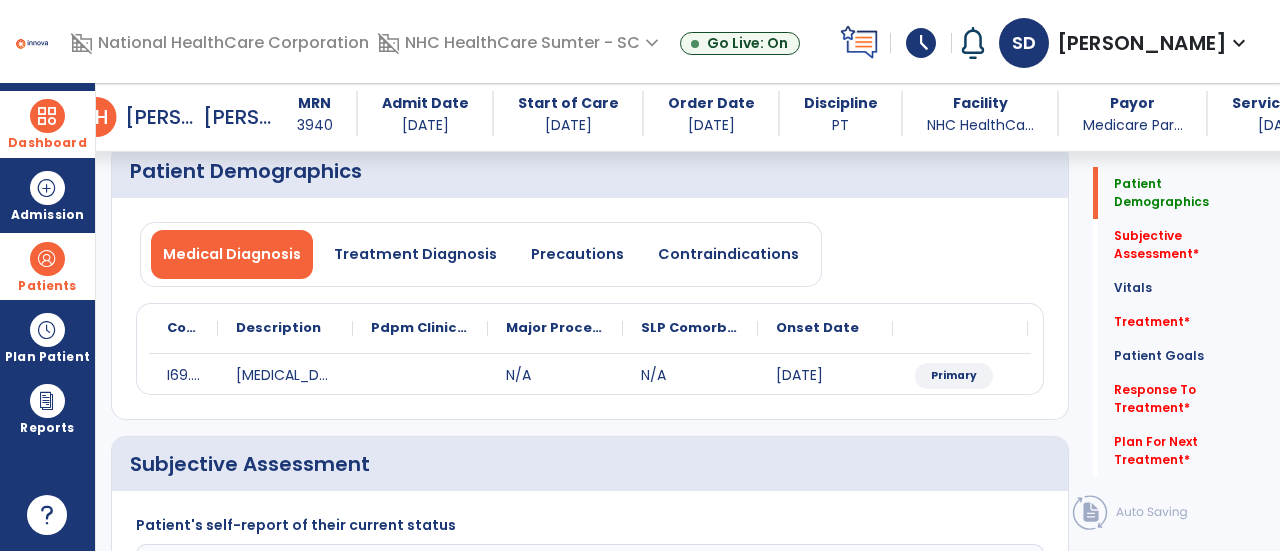 scroll, scrollTop: 0, scrollLeft: 0, axis: both 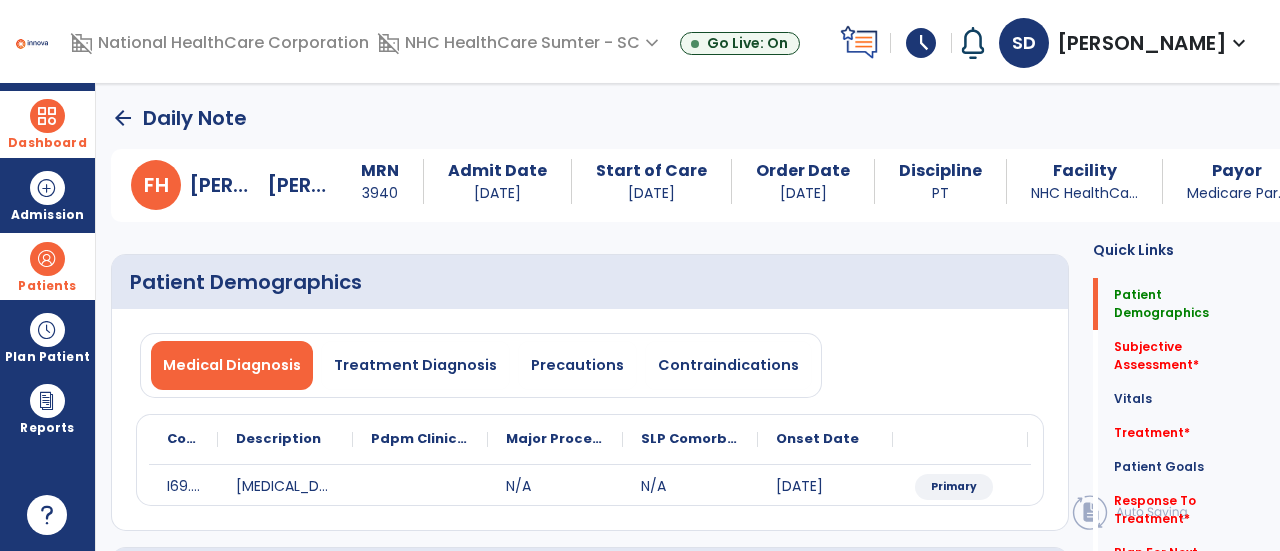 click on "Patients" at bounding box center [47, 266] 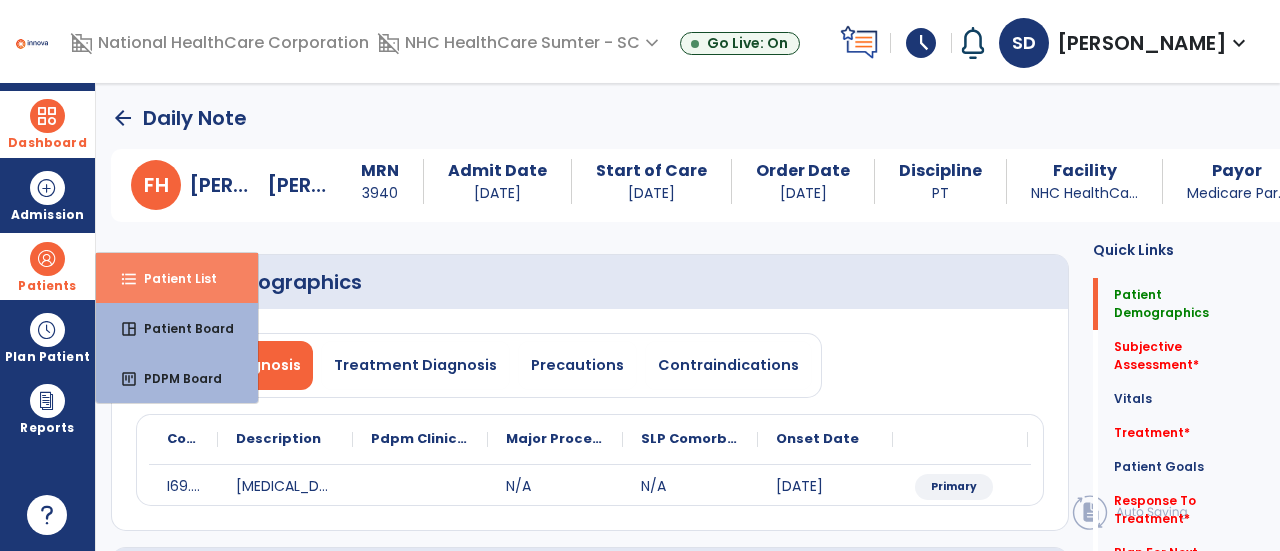 click on "Patient List" at bounding box center (172, 278) 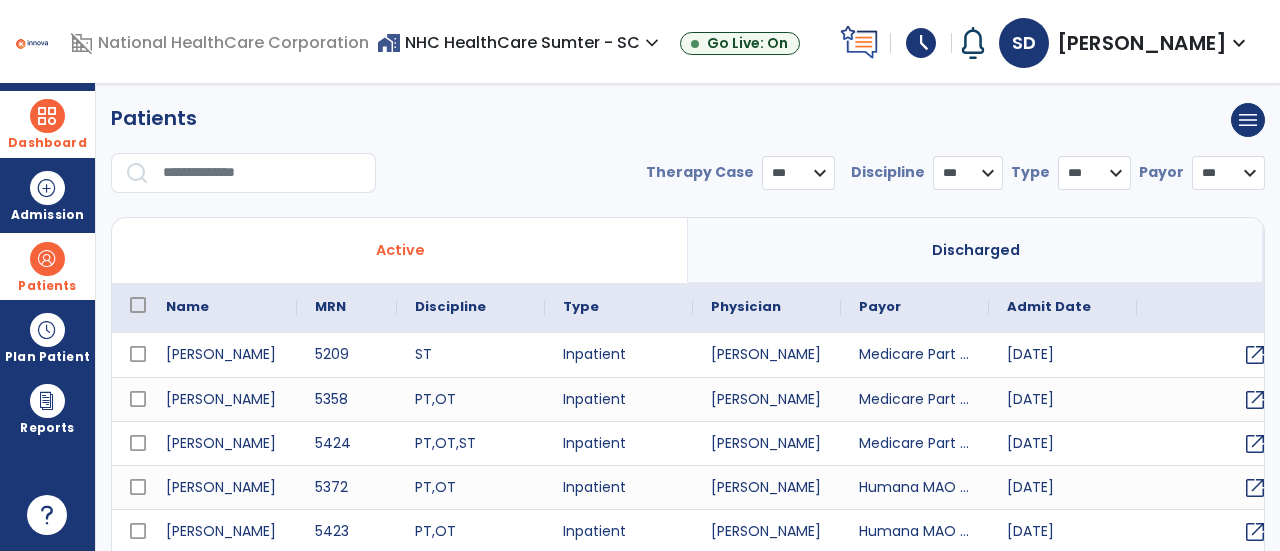 select on "***" 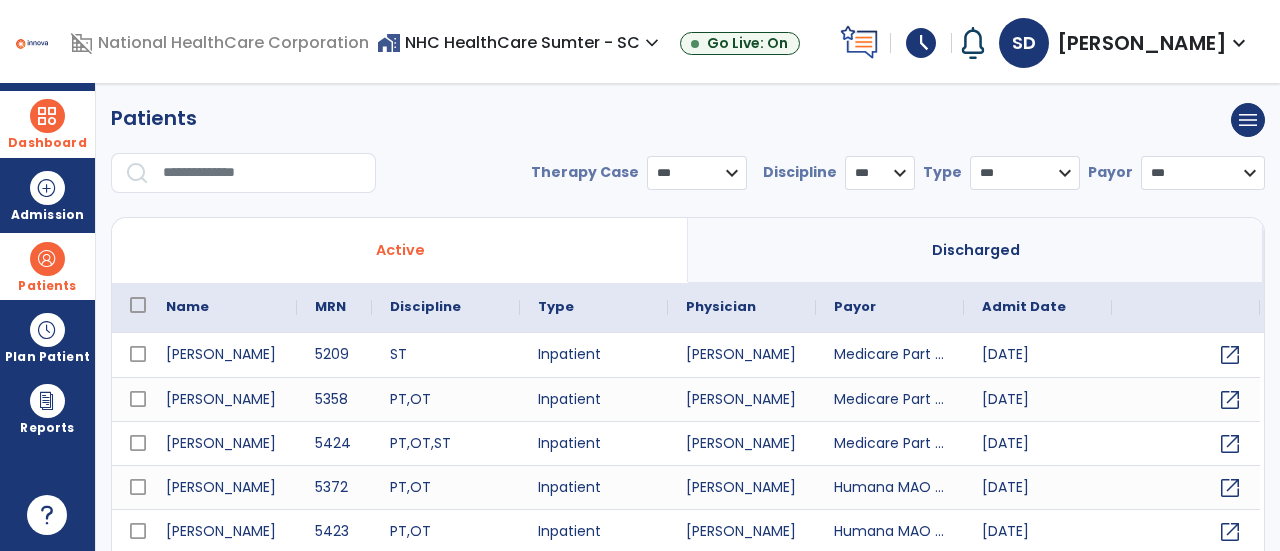 click at bounding box center [262, 173] 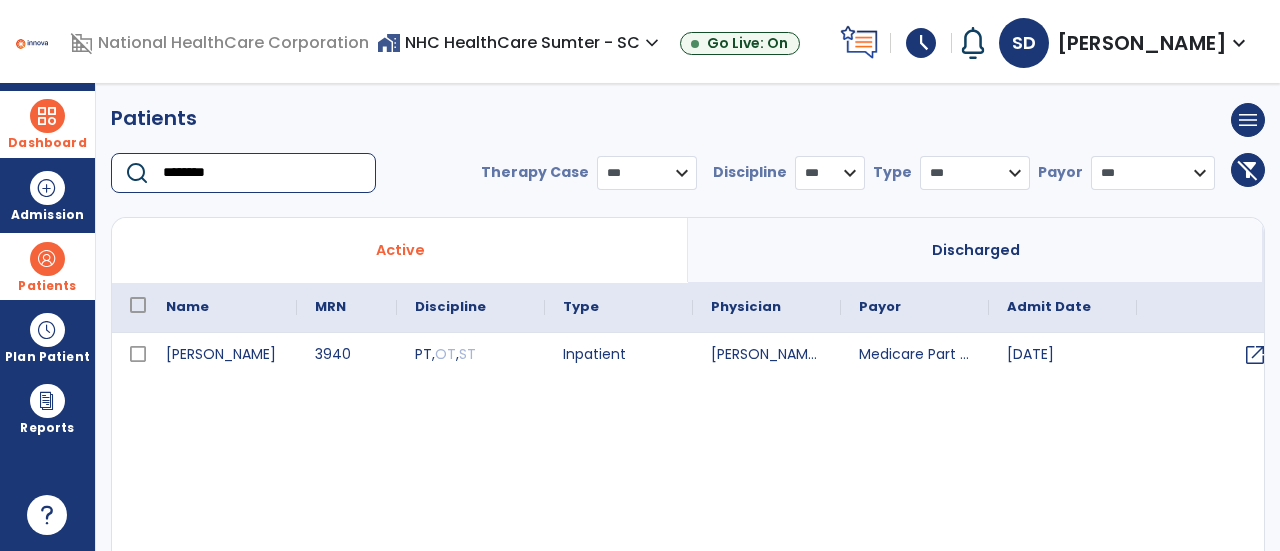 type on "********" 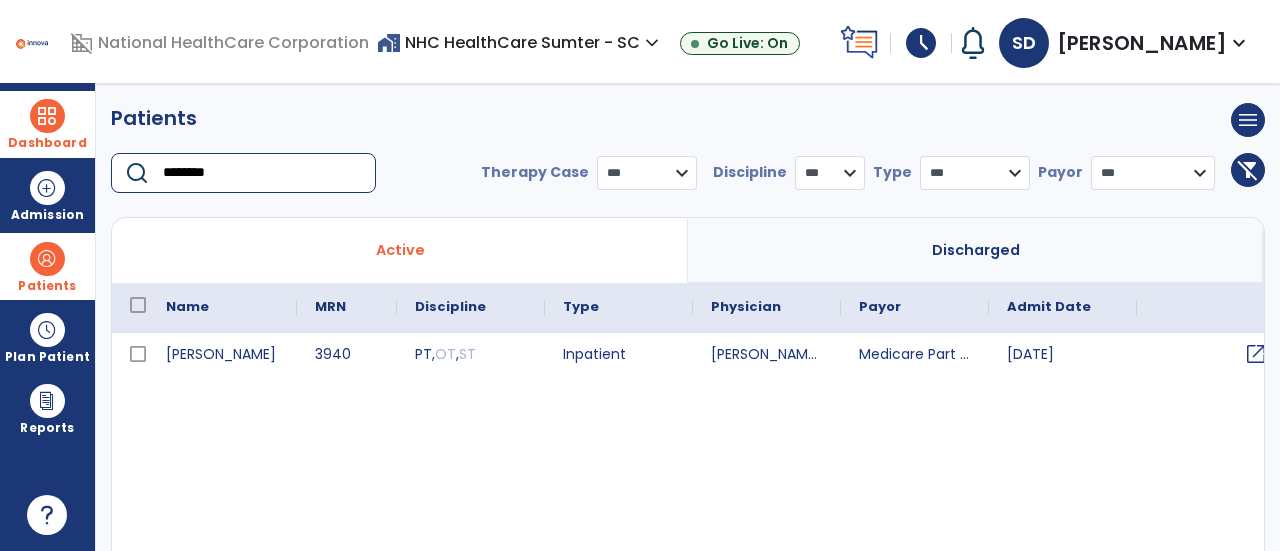 click on "open_in_new" at bounding box center [1256, 354] 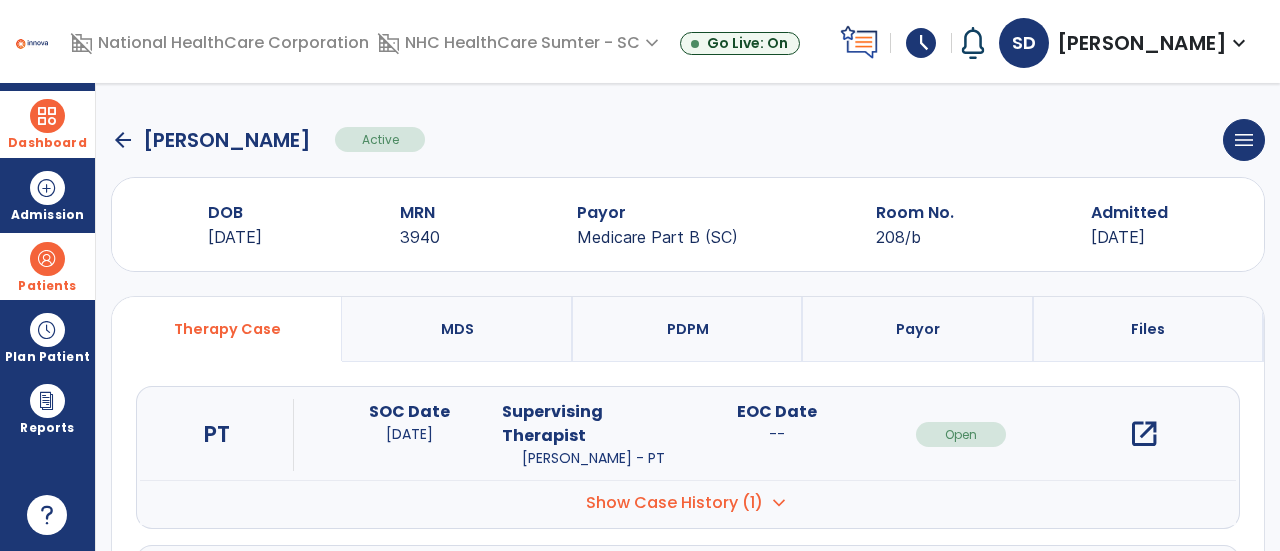 click at bounding box center (47, 116) 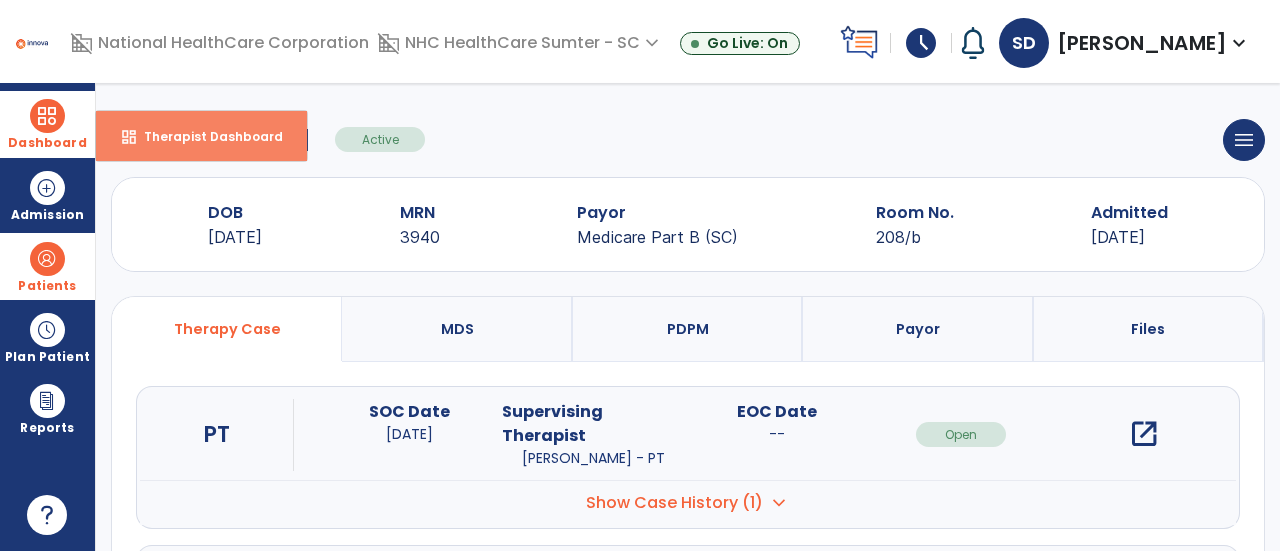 click on "Therapist Dashboard" at bounding box center [205, 136] 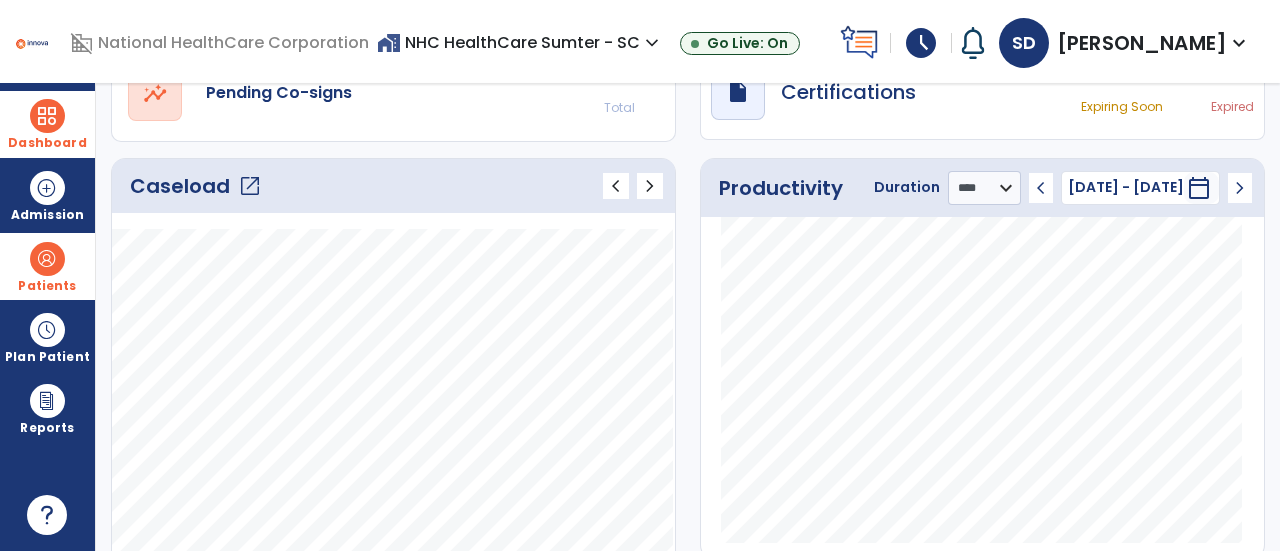 click on "open_in_new" 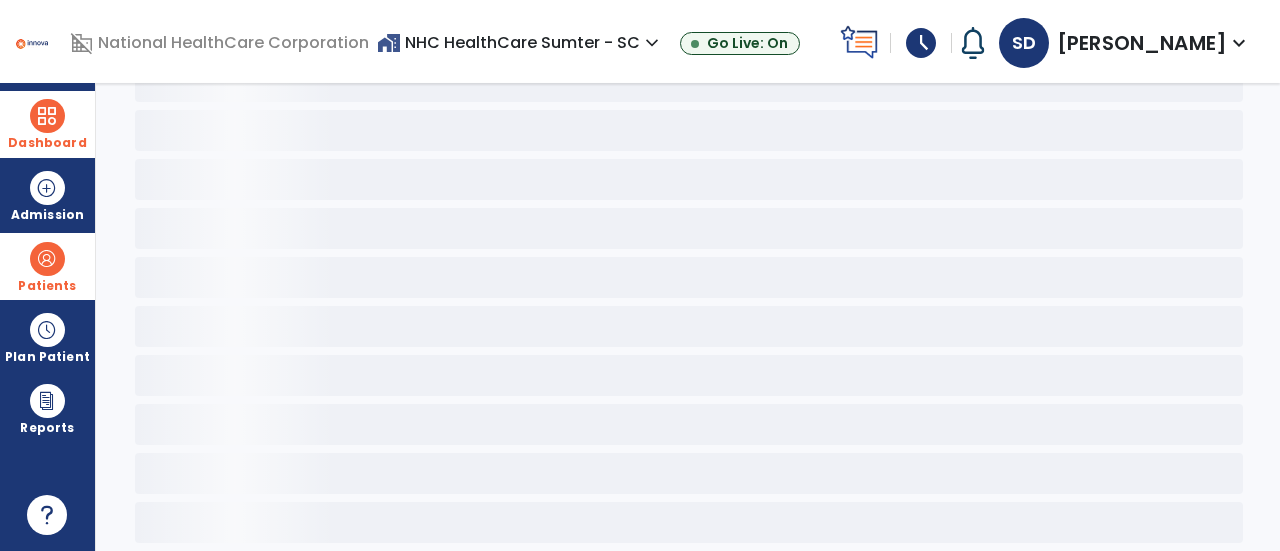 scroll, scrollTop: 108, scrollLeft: 0, axis: vertical 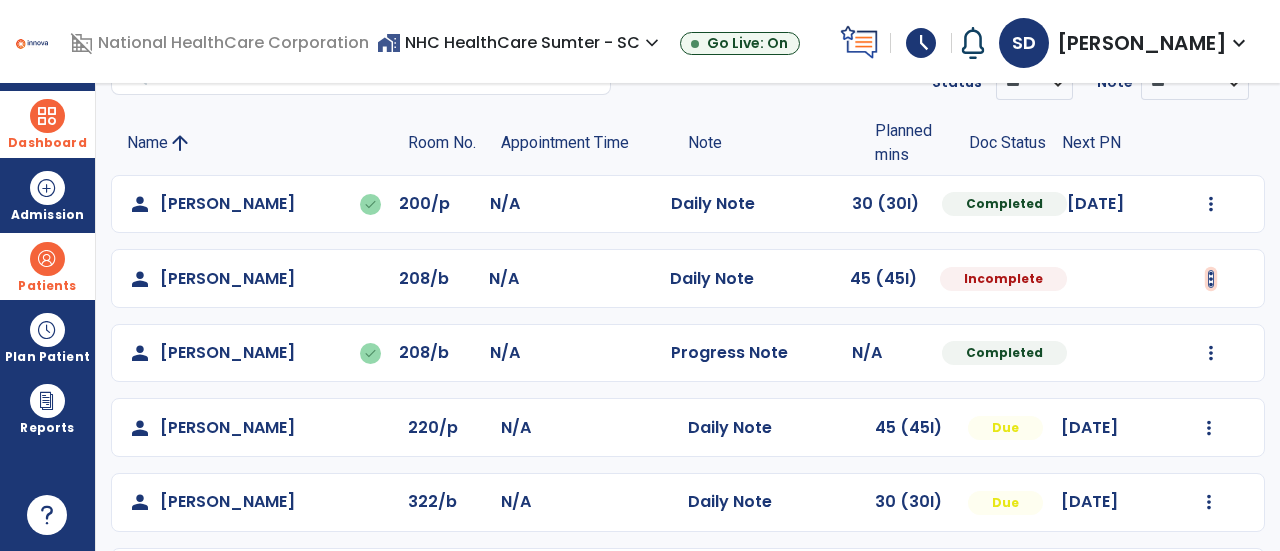 click at bounding box center [1211, 204] 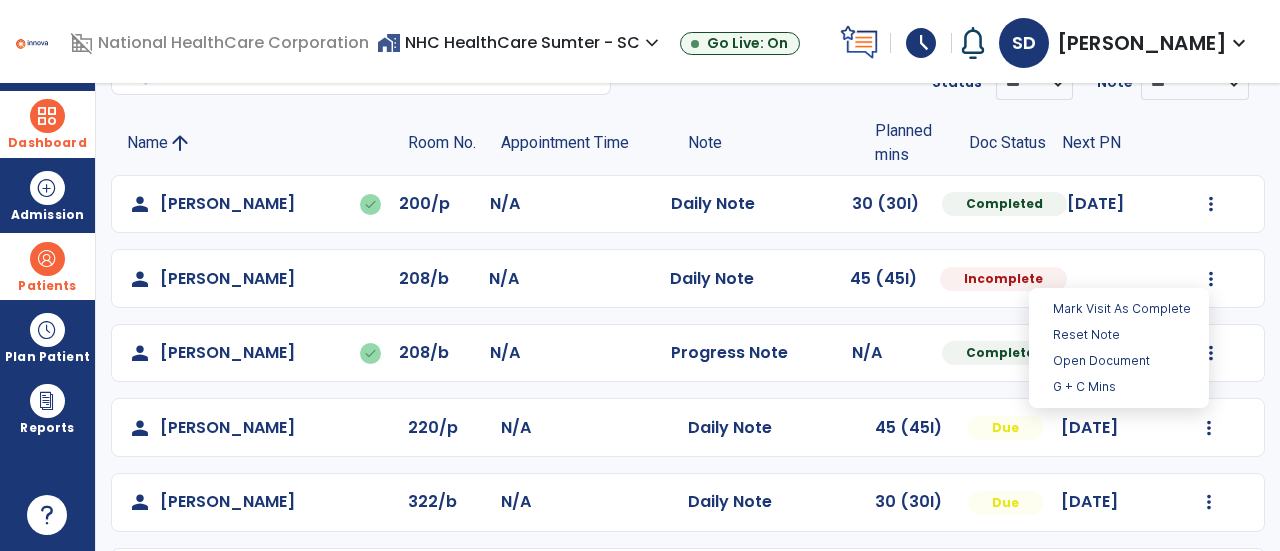 click on "person   Fickling, Hazel  208/b N/A  Daily Note   45 (45I)  Incomplete" 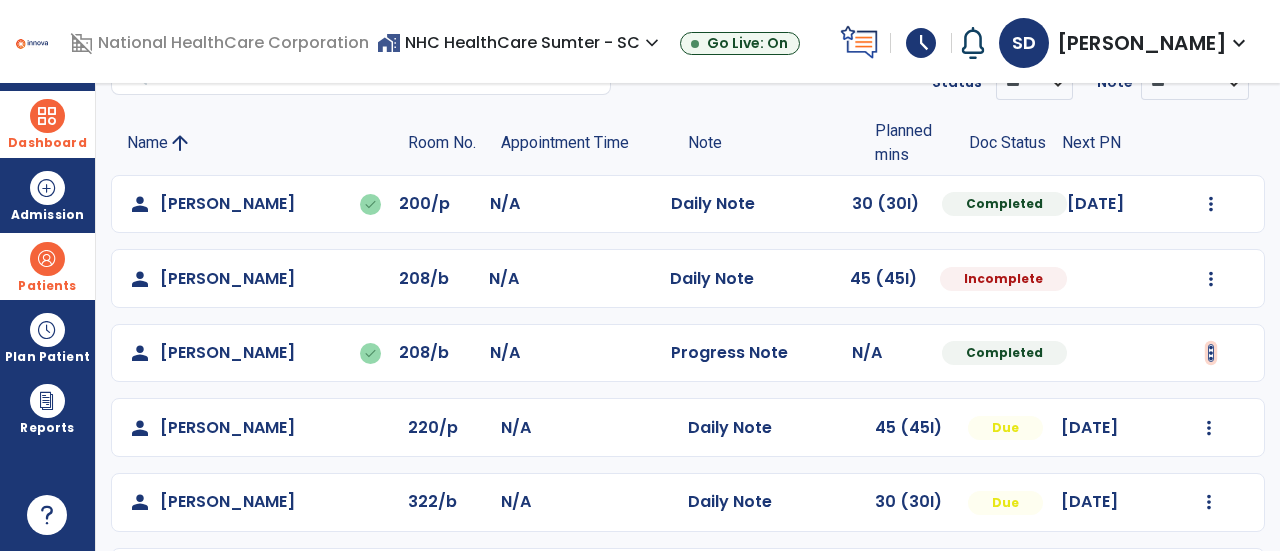 click at bounding box center [1211, 204] 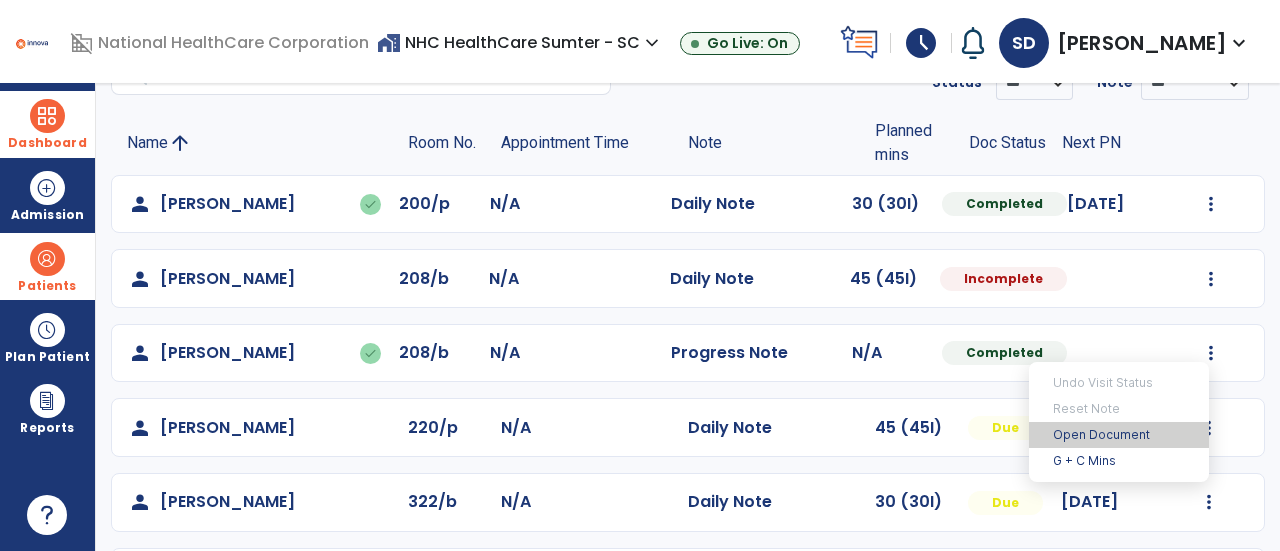 click on "Open Document" at bounding box center (1119, 435) 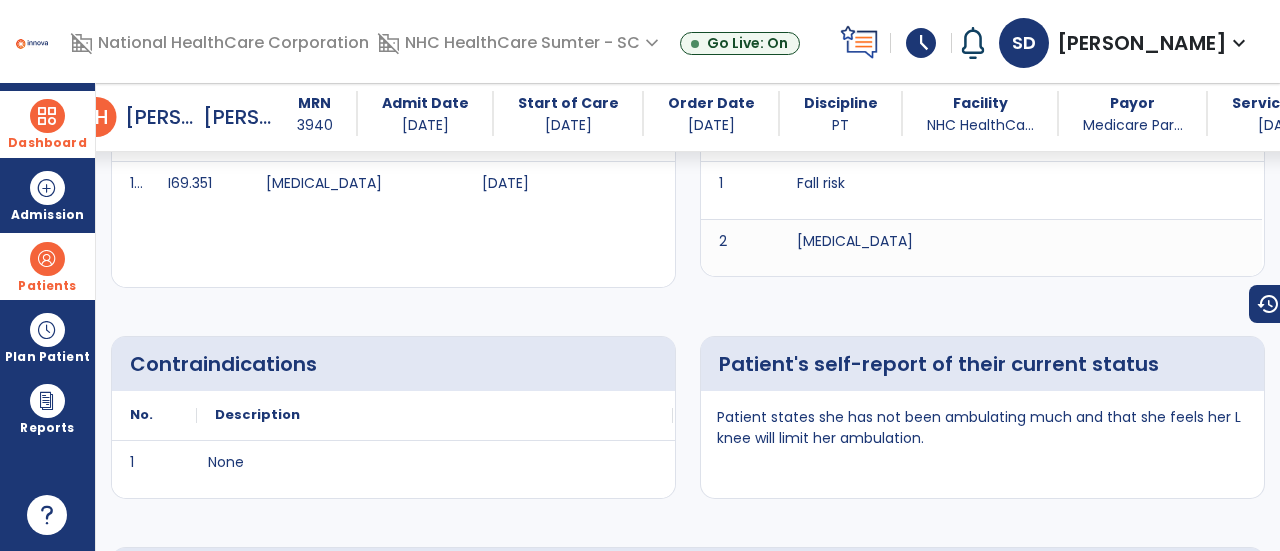 scroll, scrollTop: 486, scrollLeft: 0, axis: vertical 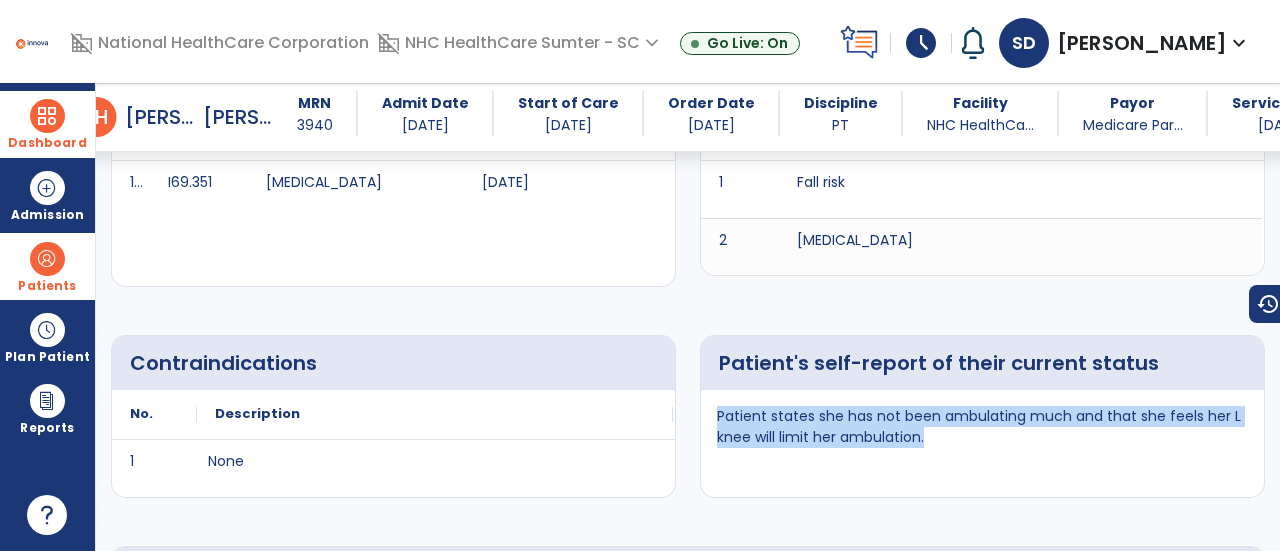 drag, startPoint x: 716, startPoint y: 412, endPoint x: 1020, endPoint y: 493, distance: 314.6061 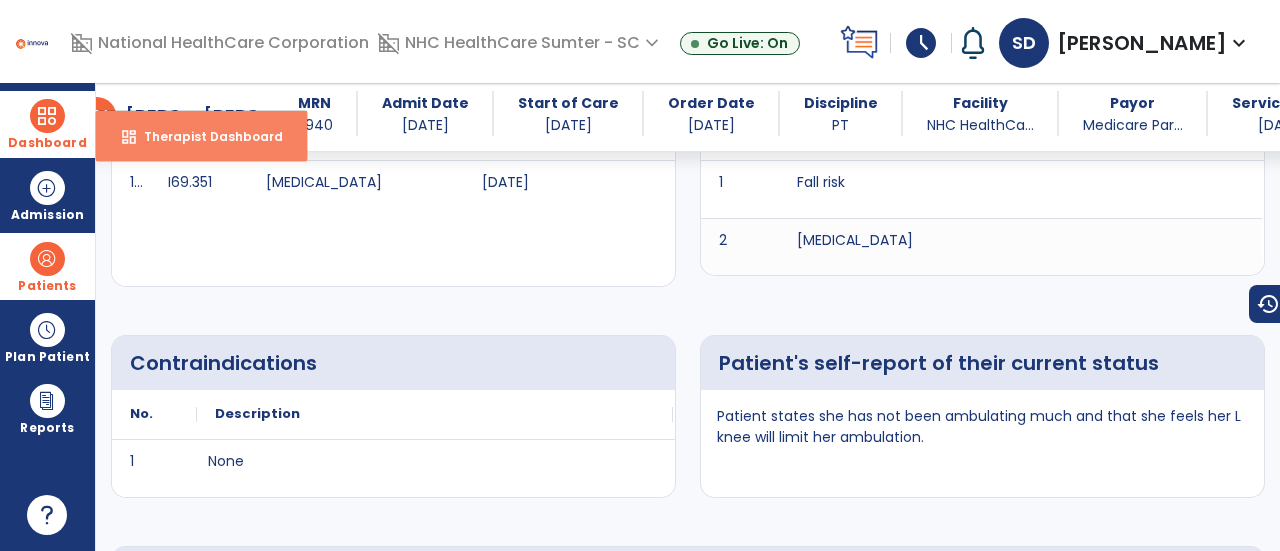 click on "Therapist Dashboard" at bounding box center (205, 136) 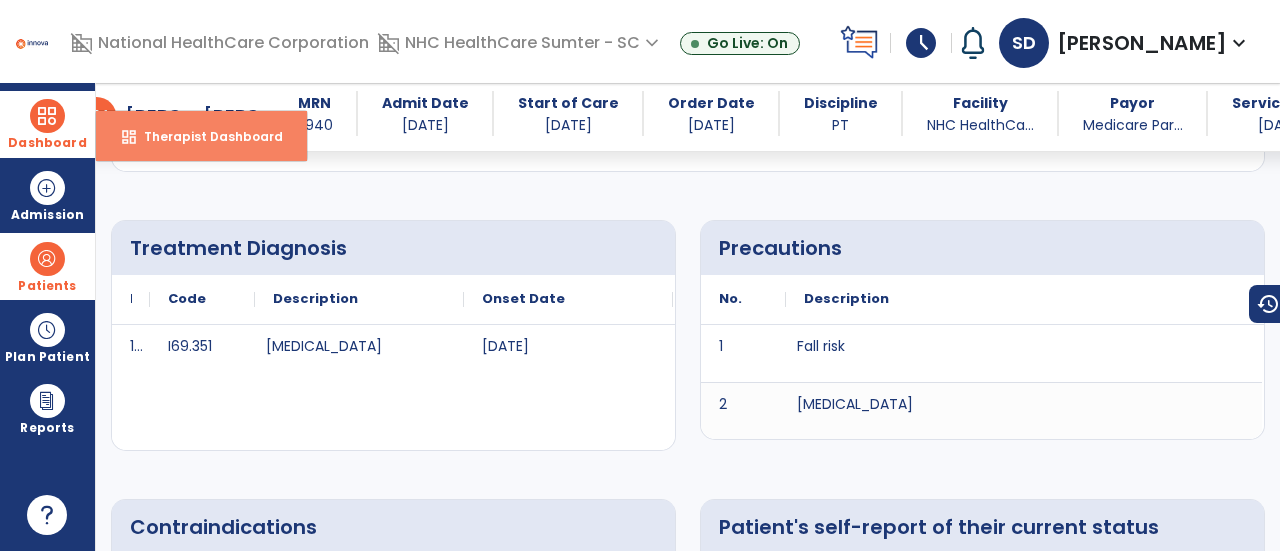 select on "****" 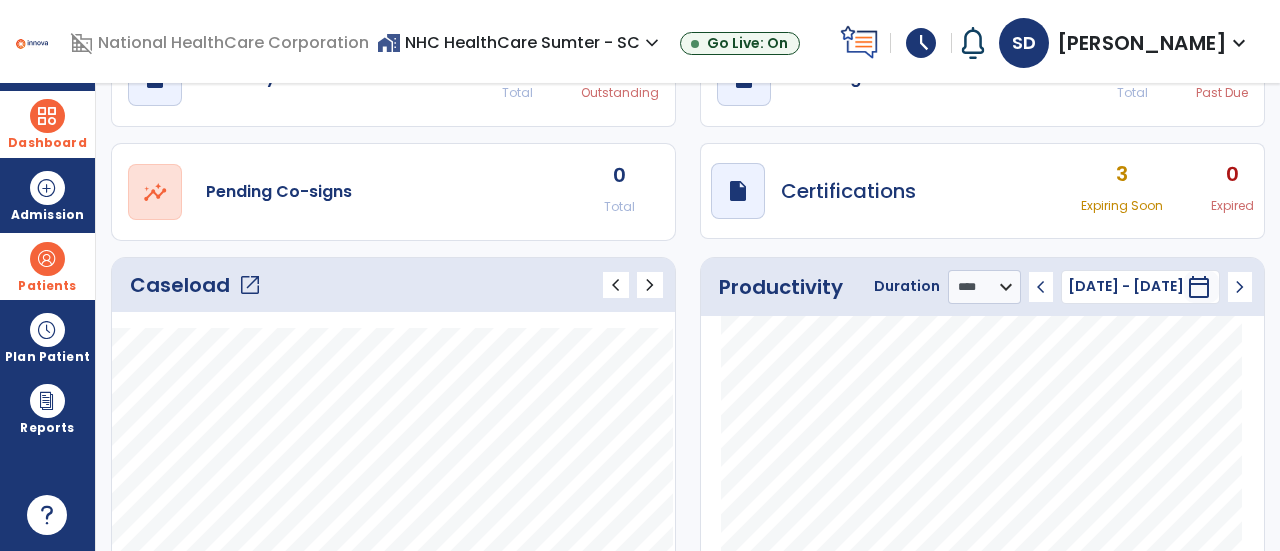 click on "open_in_new" 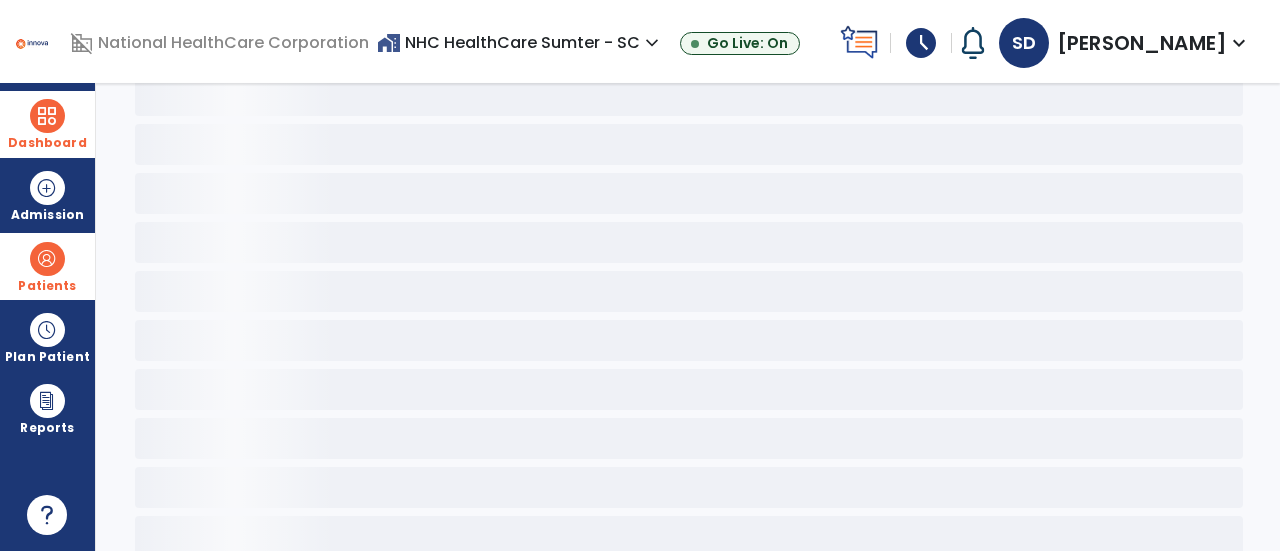 scroll, scrollTop: 108, scrollLeft: 0, axis: vertical 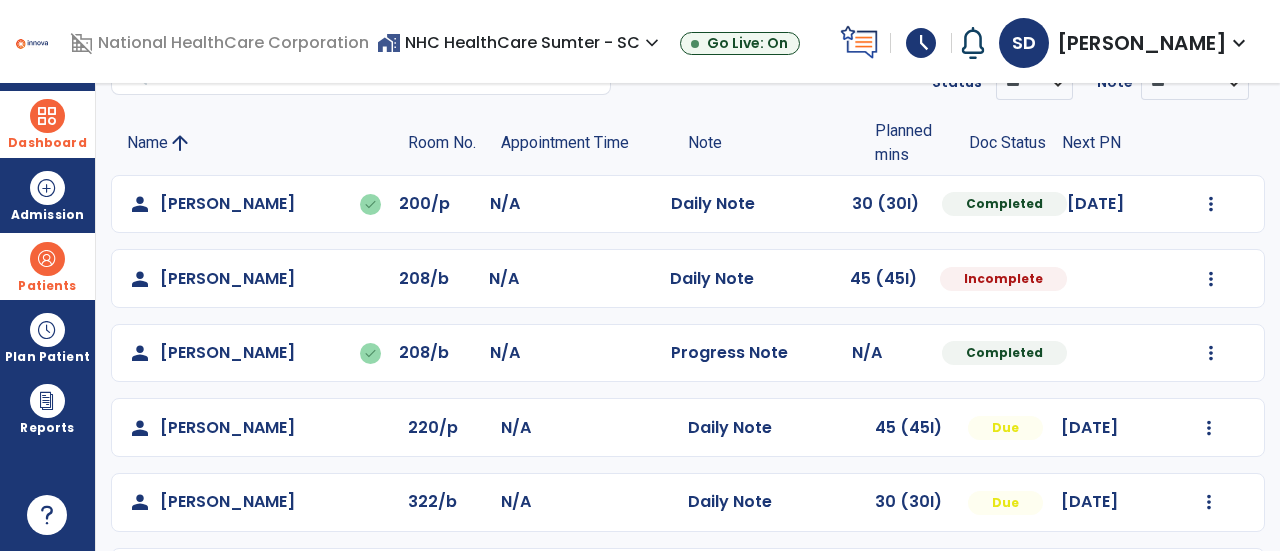 click on "person   Fickling, Hazel  208/b N/A  Daily Note   45 (45I)  Incomplete  Mark Visit As Complete   Reset Note   Open Document   G + C Mins" 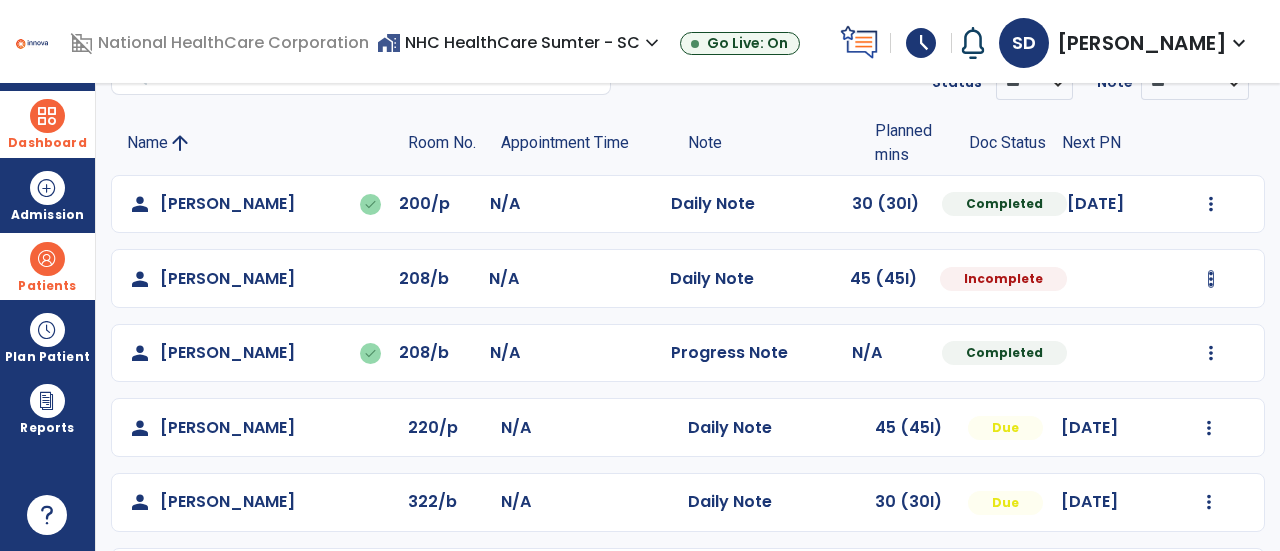 click at bounding box center [1211, 204] 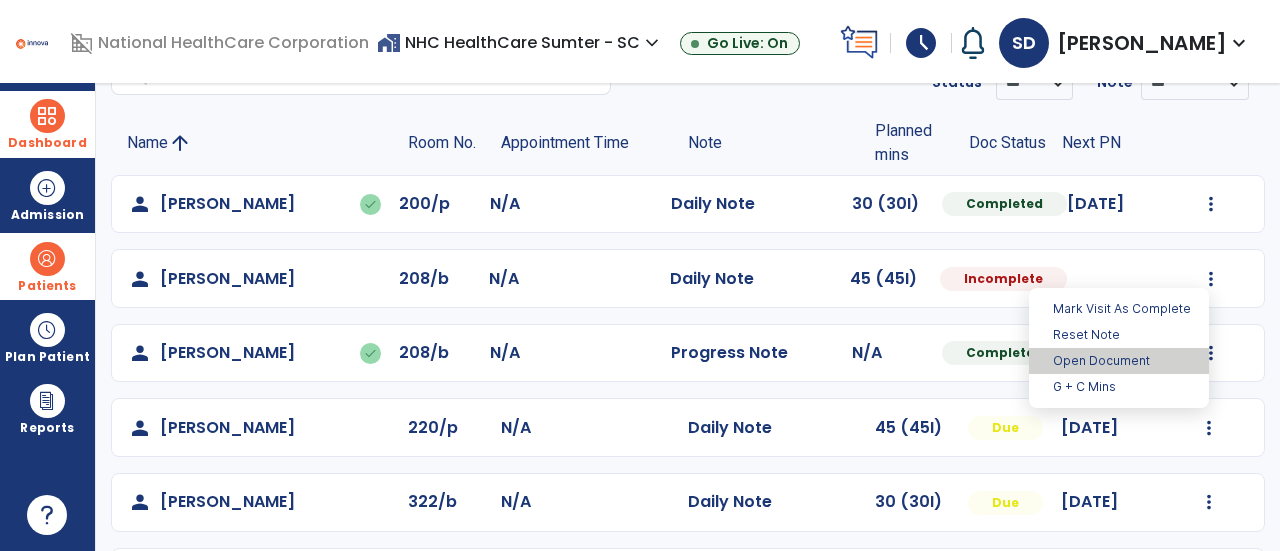click on "Open Document" at bounding box center [1119, 361] 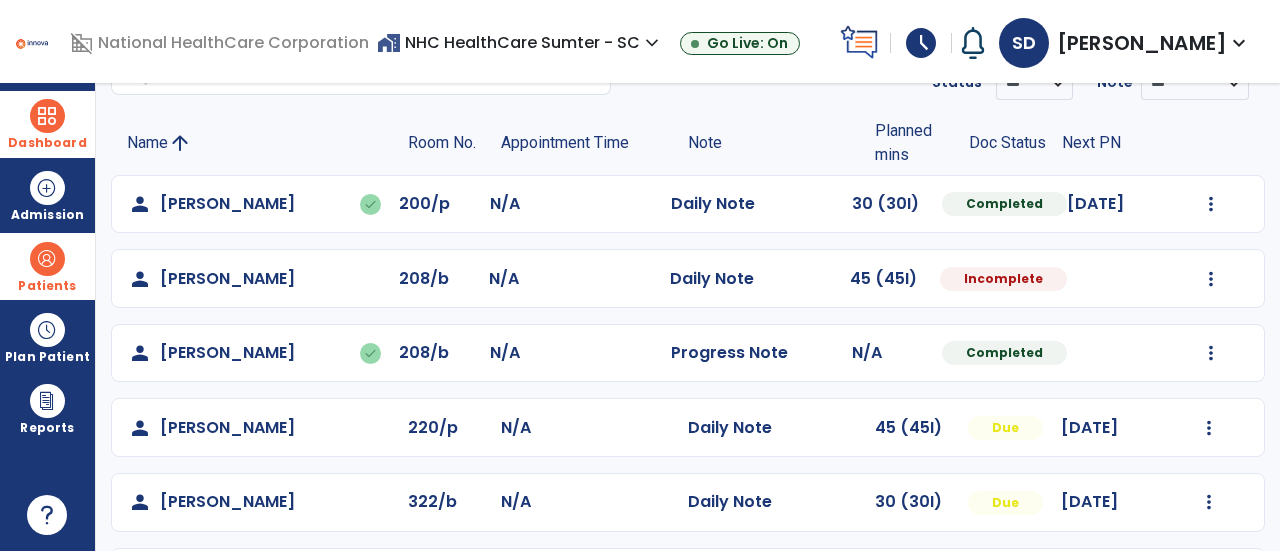 select on "*" 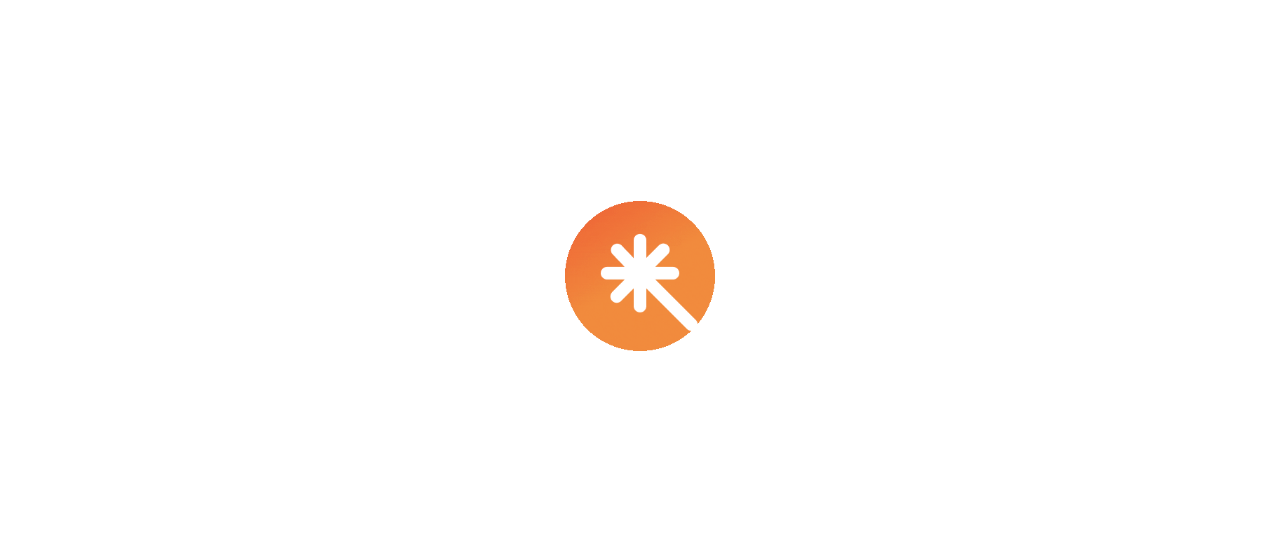 scroll, scrollTop: 0, scrollLeft: 0, axis: both 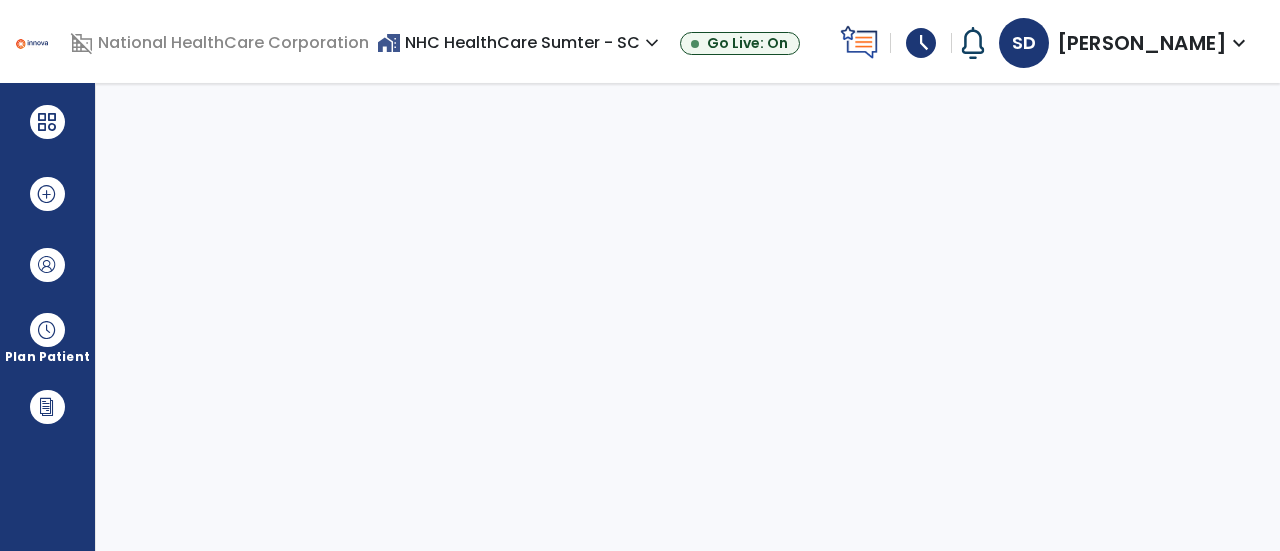 select on "****" 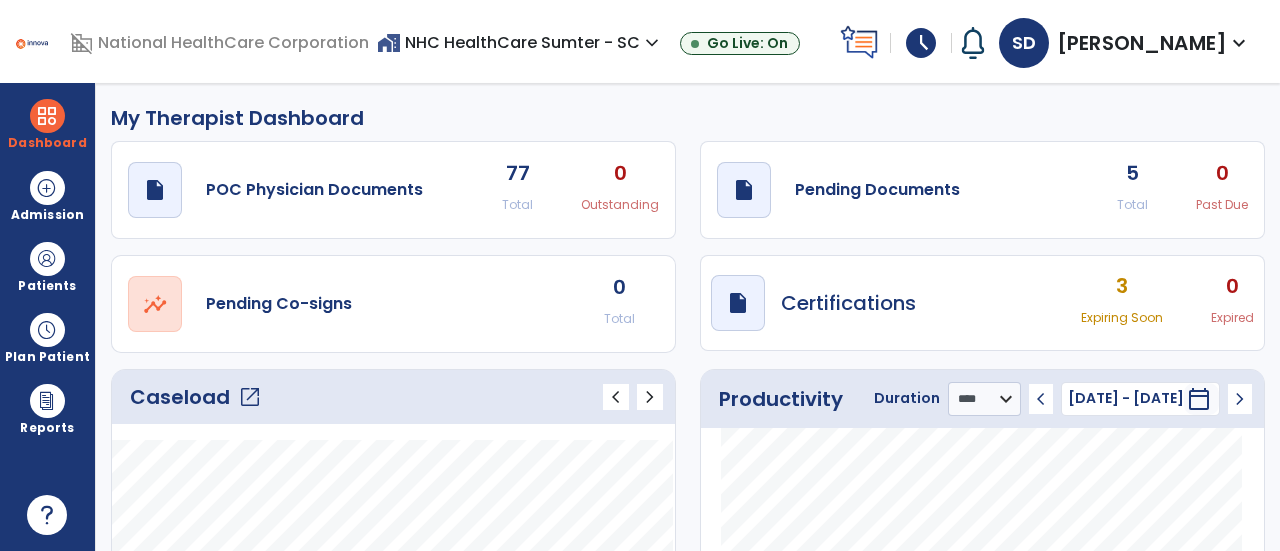 click on "open_in_new" 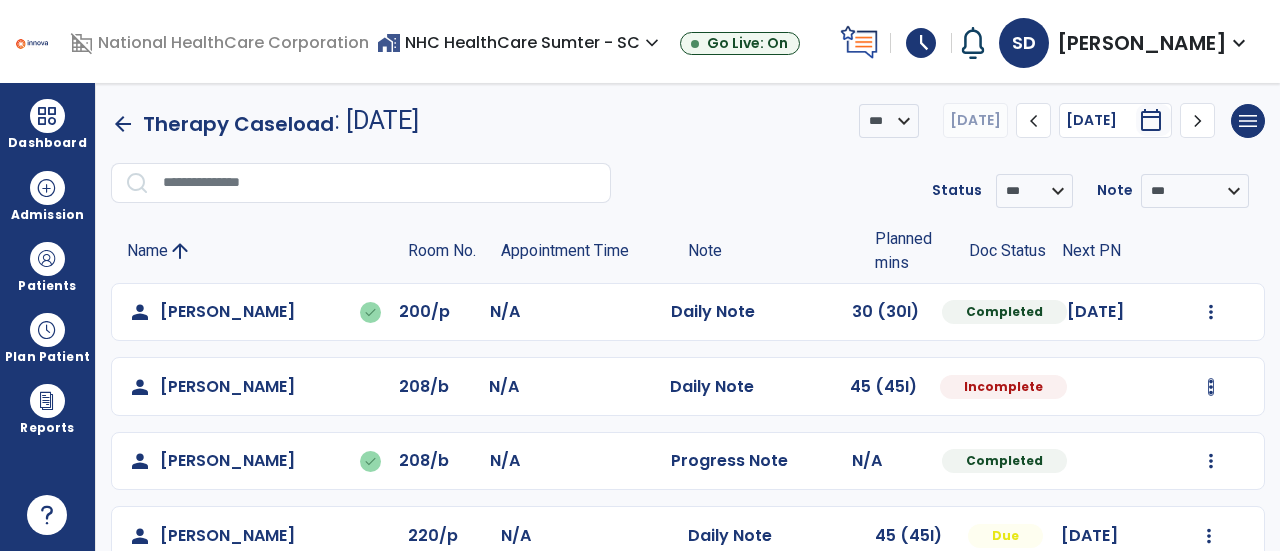 click at bounding box center [1211, 312] 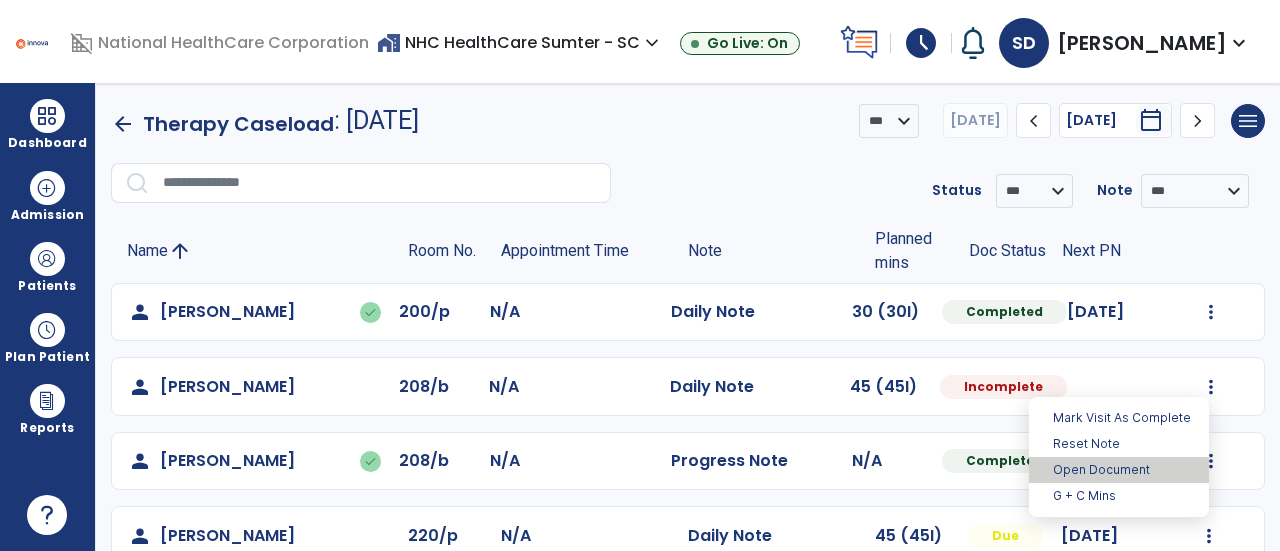 click on "Open Document" at bounding box center (1119, 470) 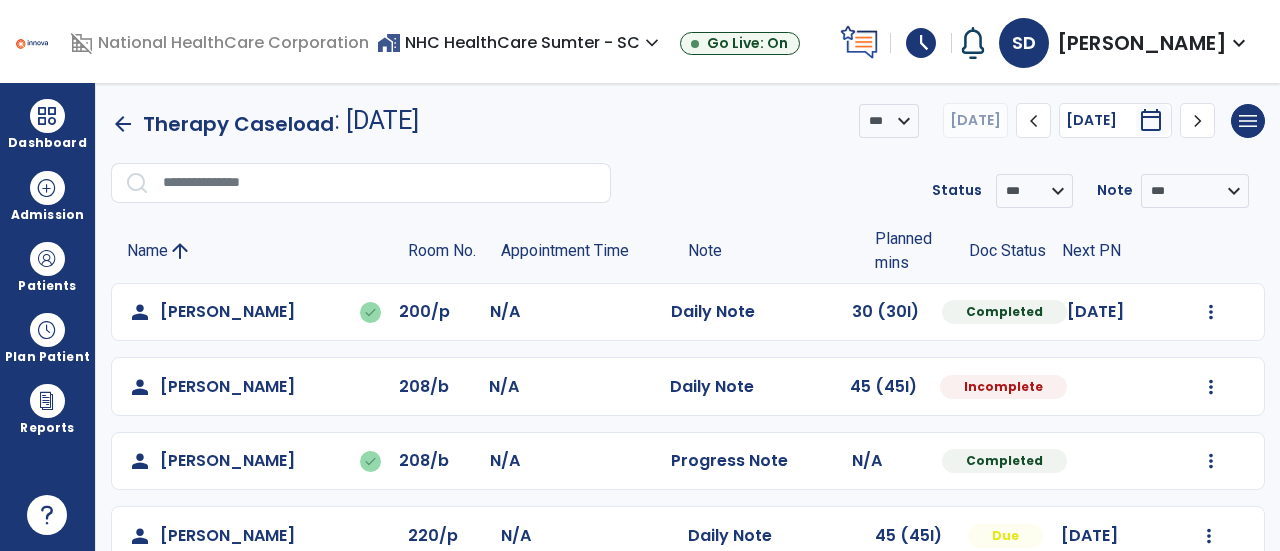 select on "*" 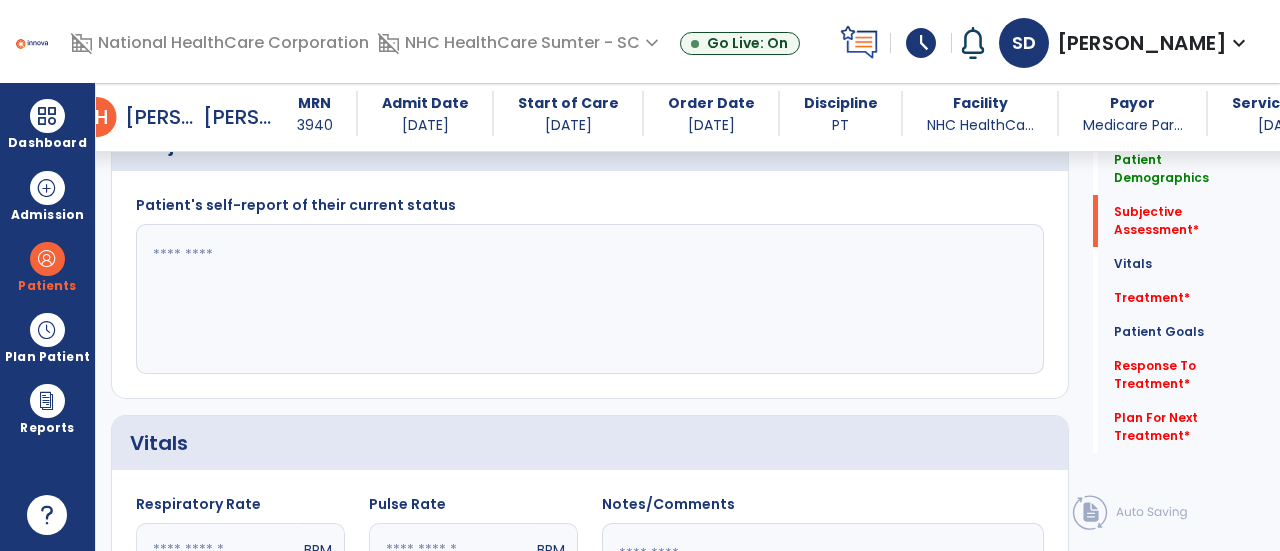 scroll, scrollTop: 526, scrollLeft: 0, axis: vertical 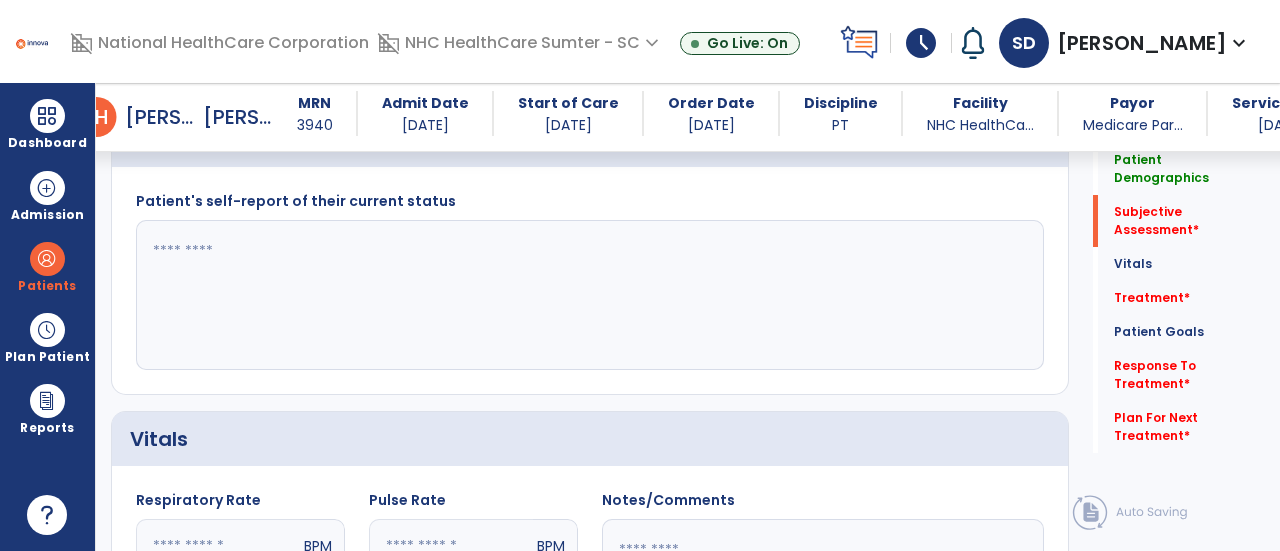 click 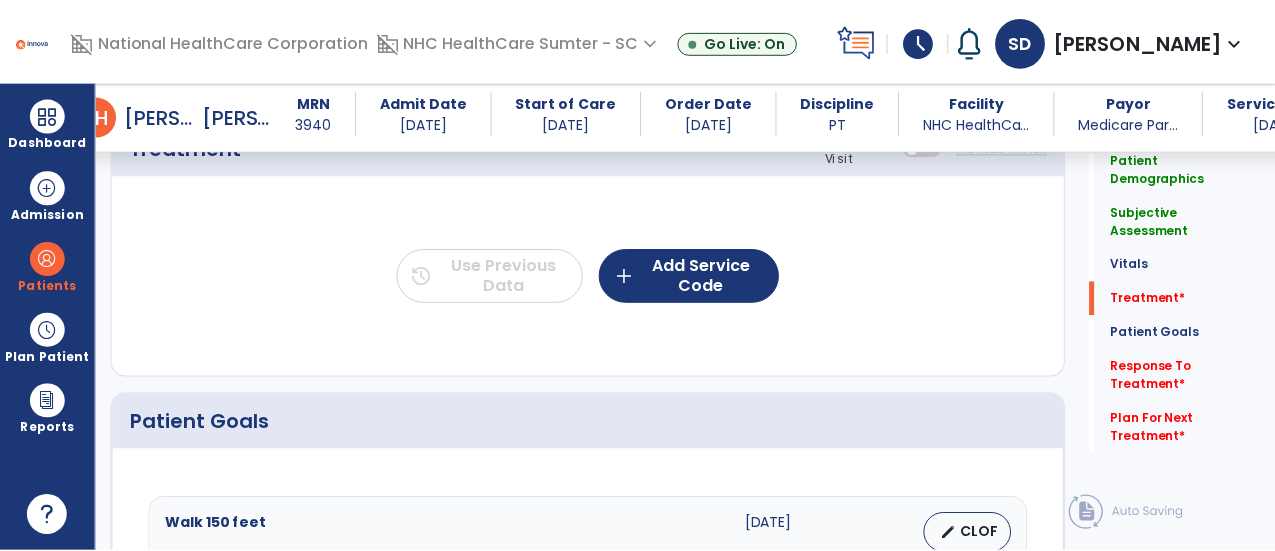 scroll, scrollTop: 1225, scrollLeft: 0, axis: vertical 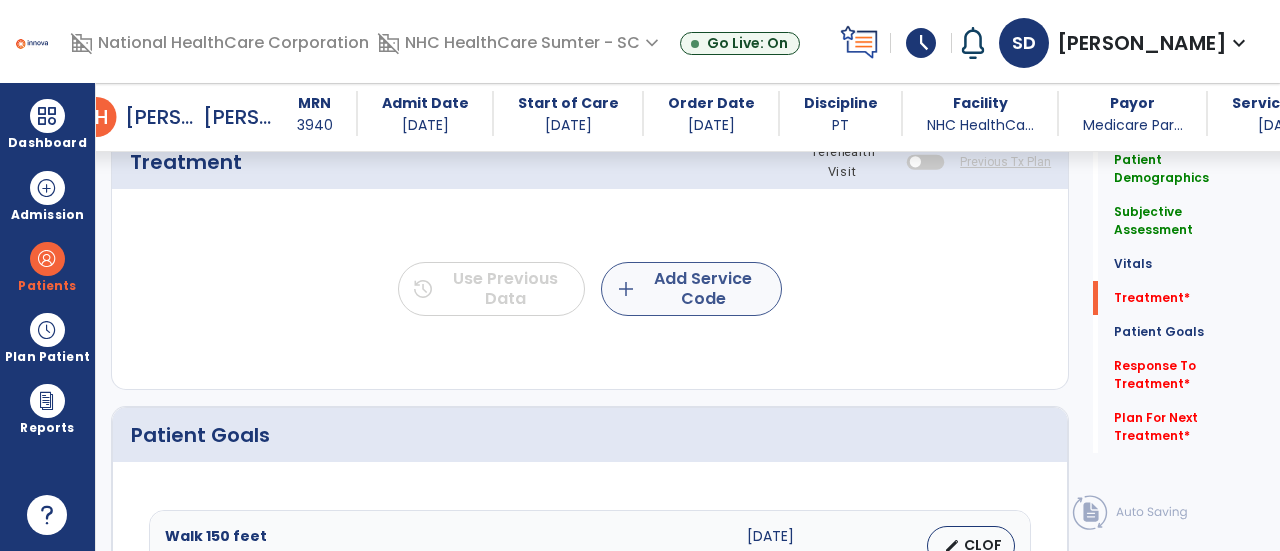 type on "**********" 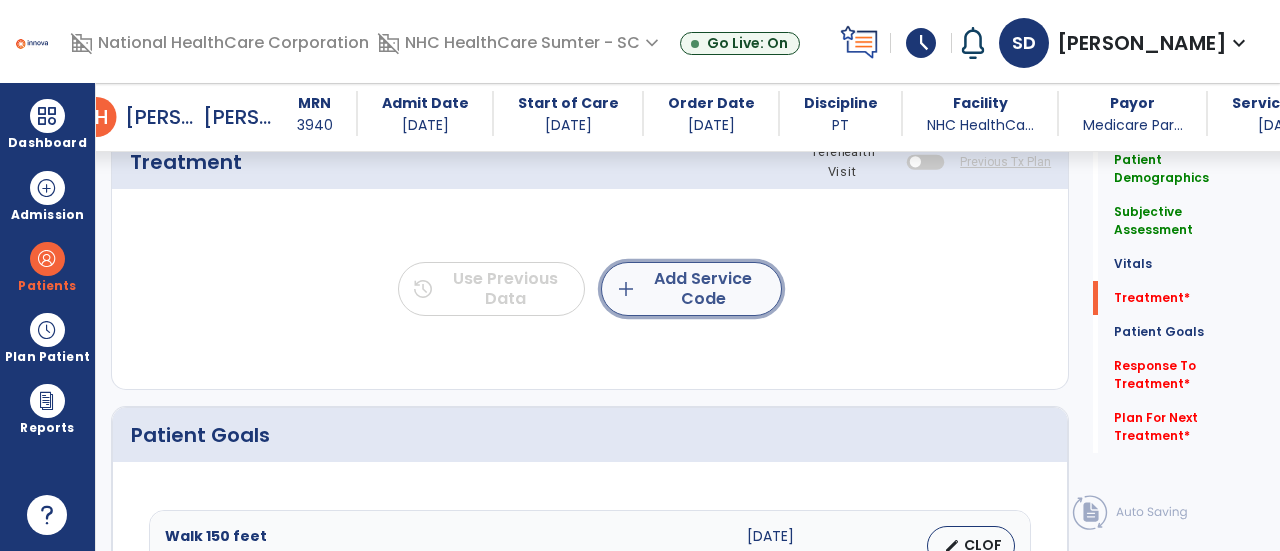 click on "add  Add Service Code" 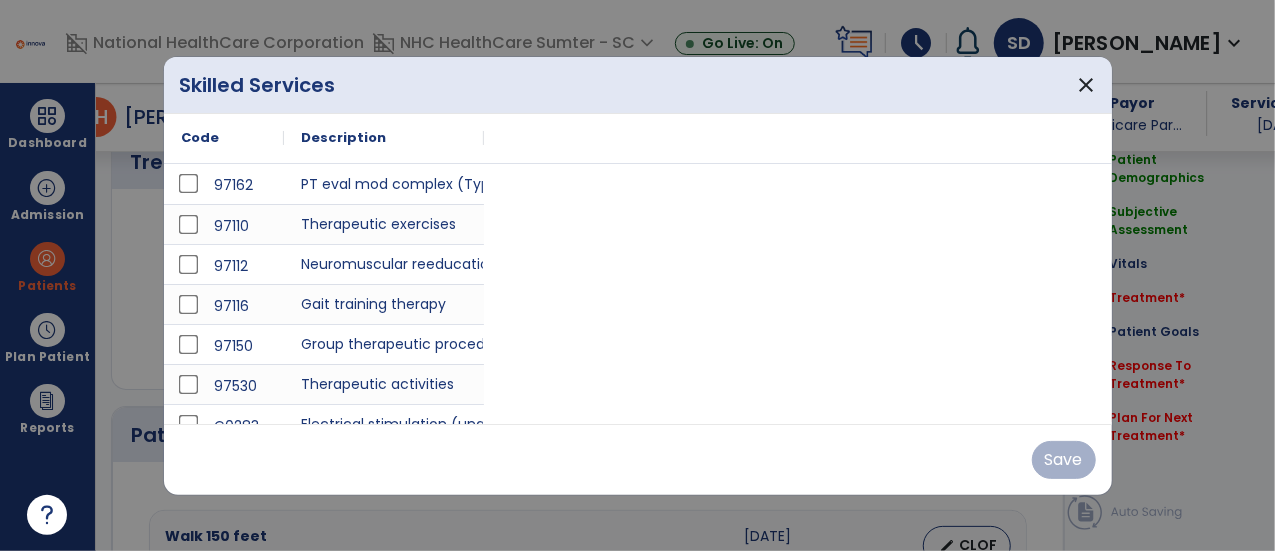 scroll, scrollTop: 1225, scrollLeft: 0, axis: vertical 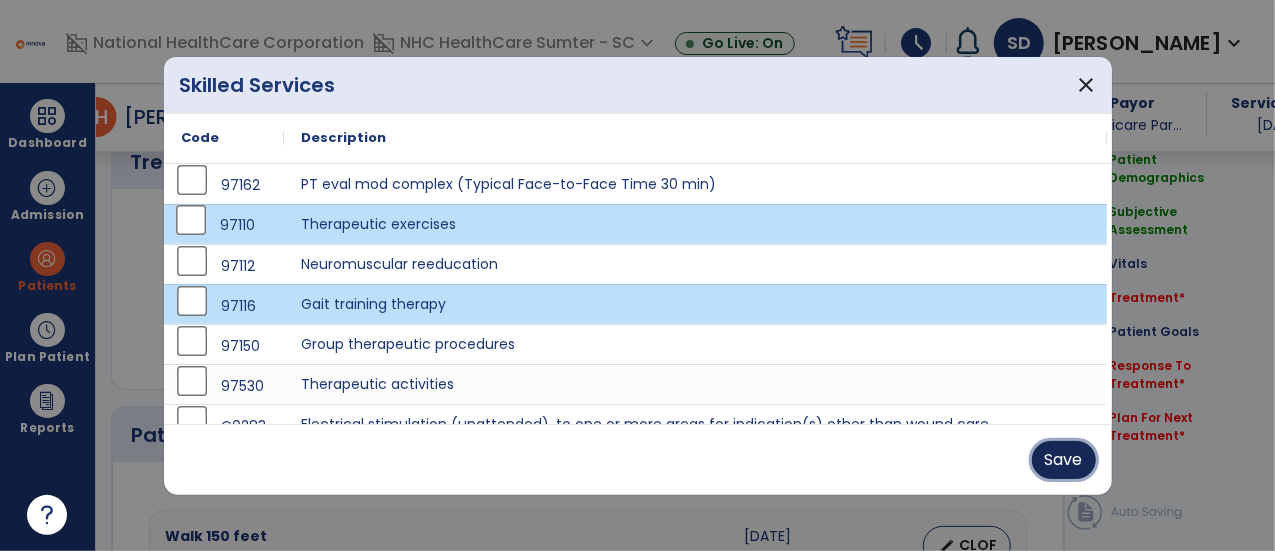 click on "Save" at bounding box center [1064, 460] 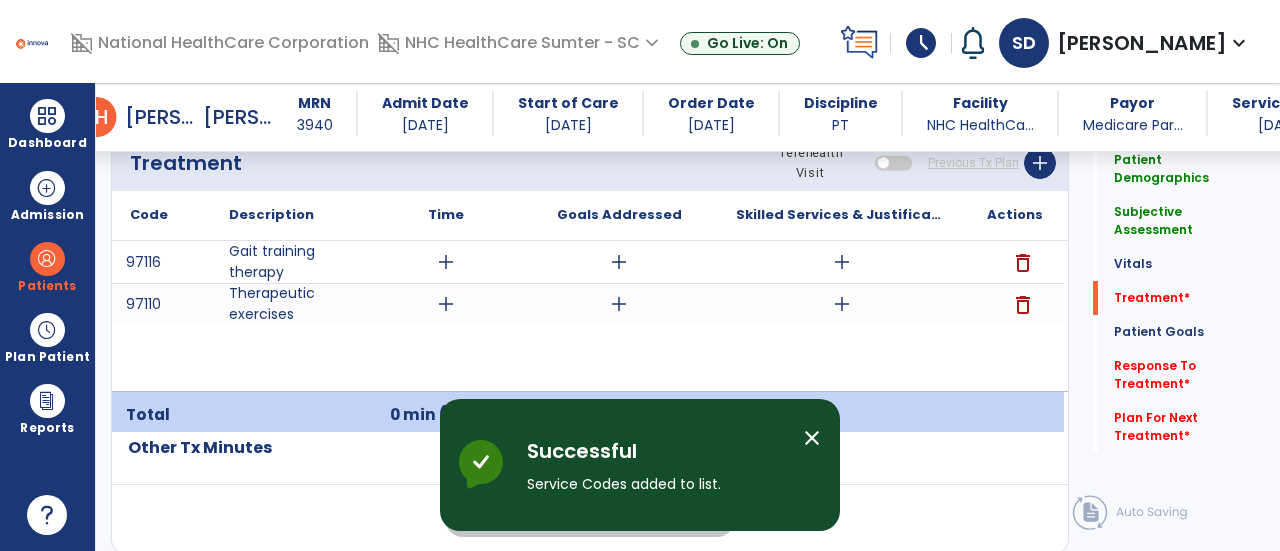 click on "add" at bounding box center (446, 262) 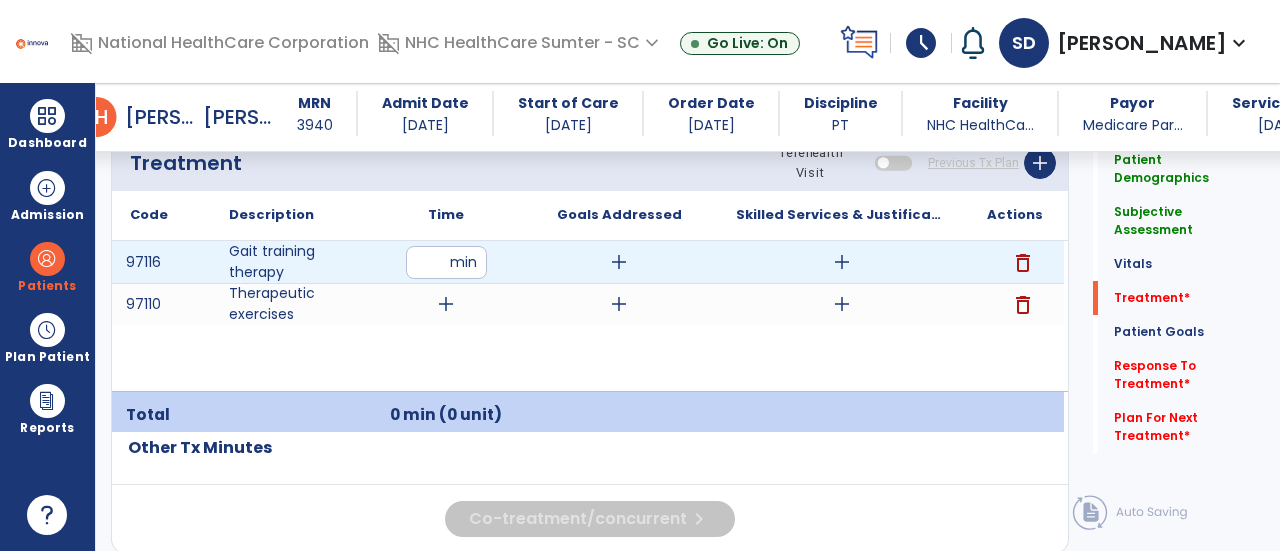 type on "*" 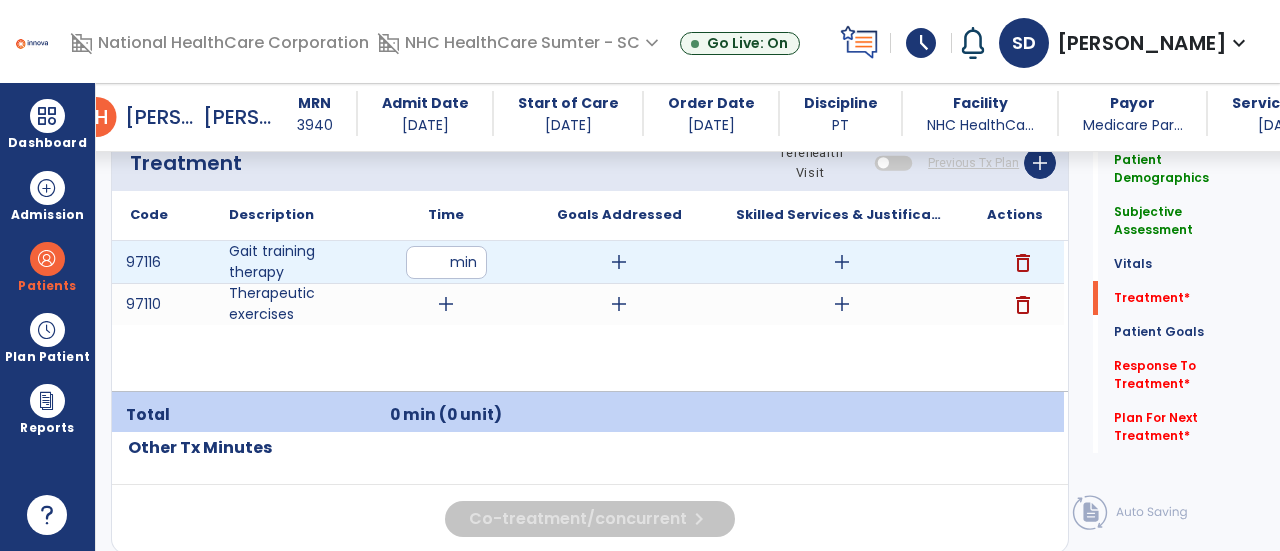 type on "**" 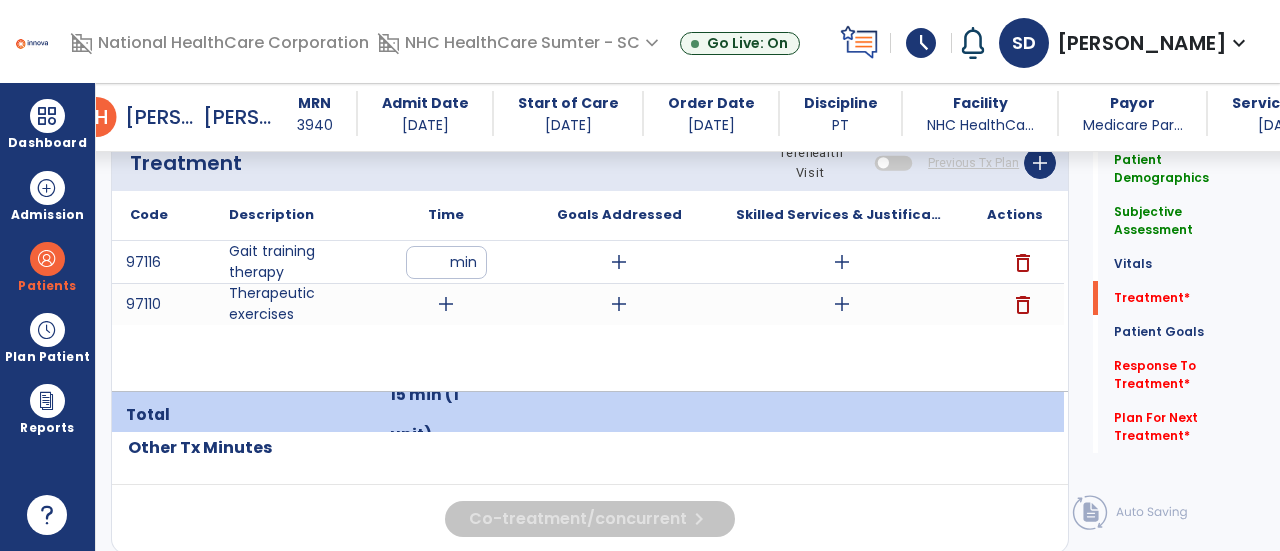 click on "add" at bounding box center (446, 304) 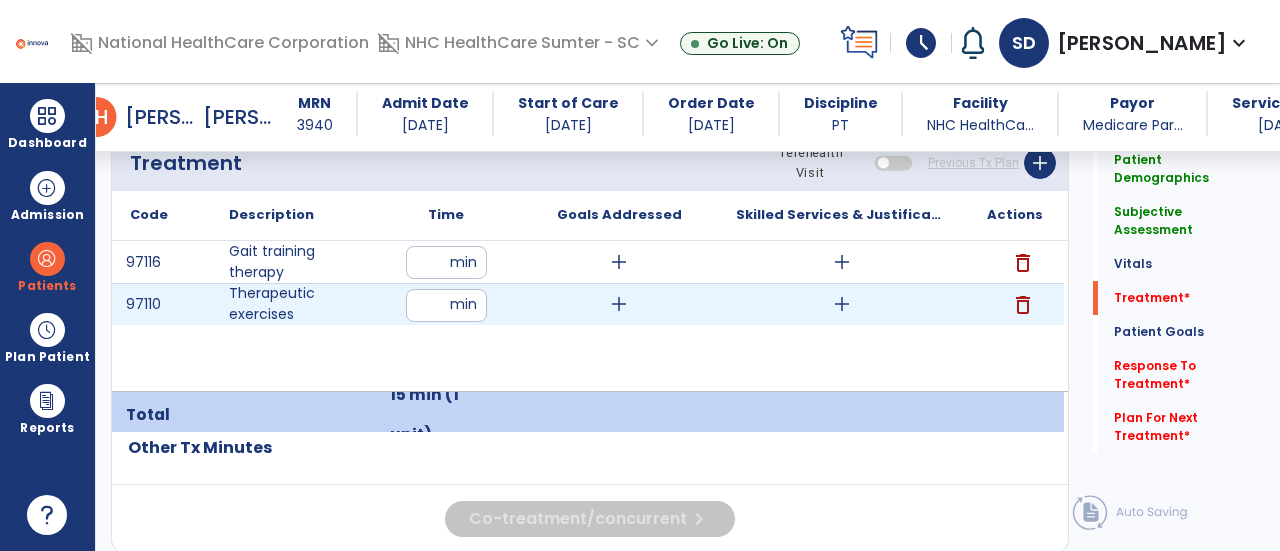 type on "*" 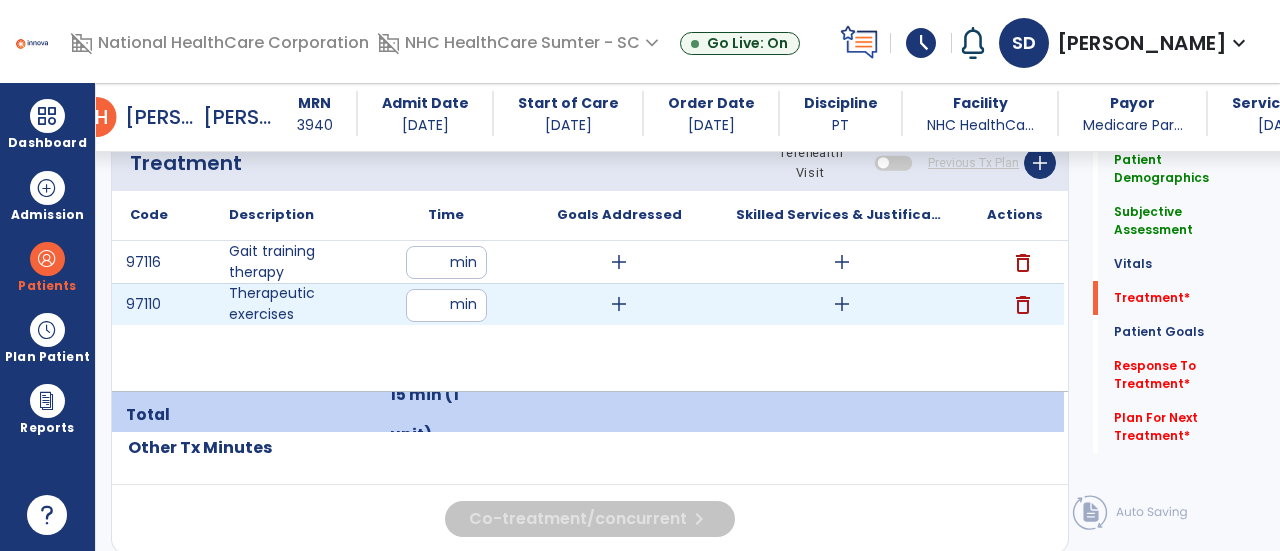 type on "**" 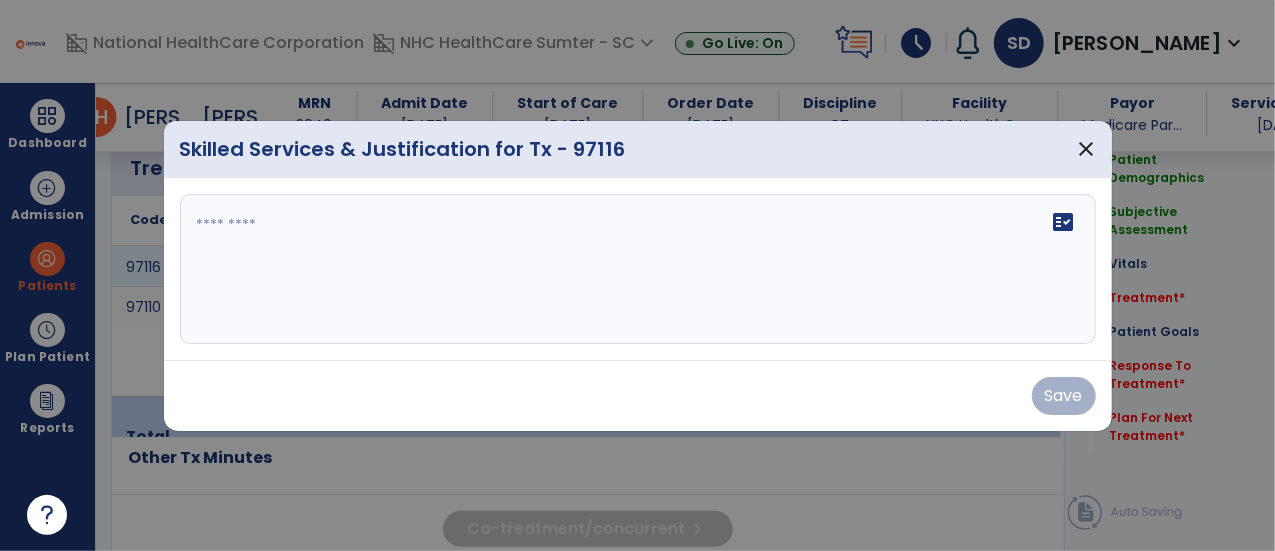 scroll, scrollTop: 1225, scrollLeft: 0, axis: vertical 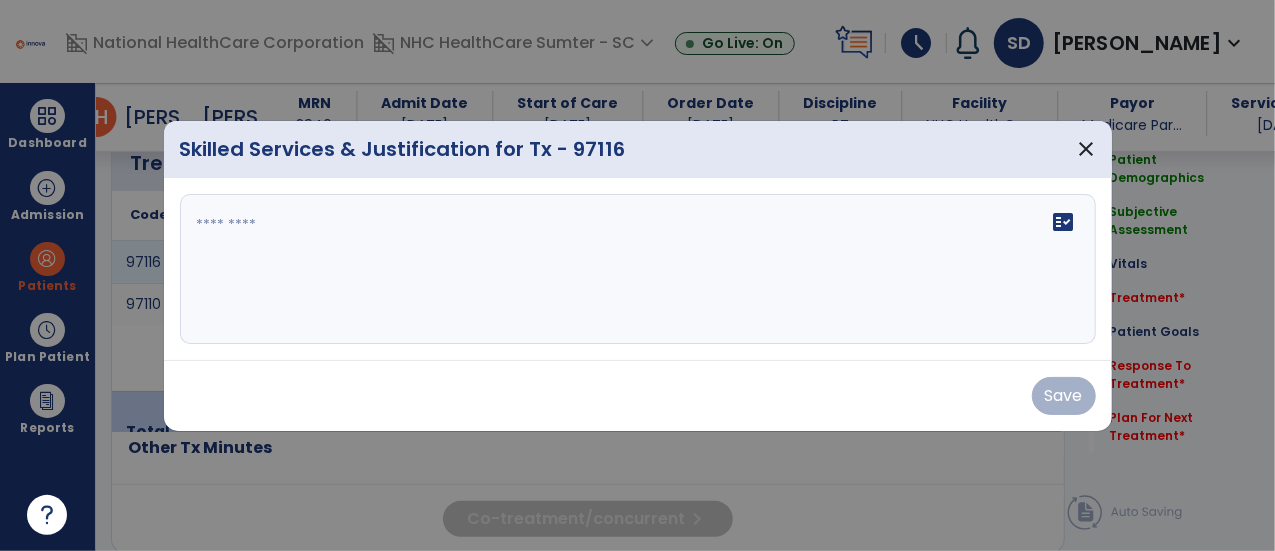 click on "fact_check" at bounding box center [638, 269] 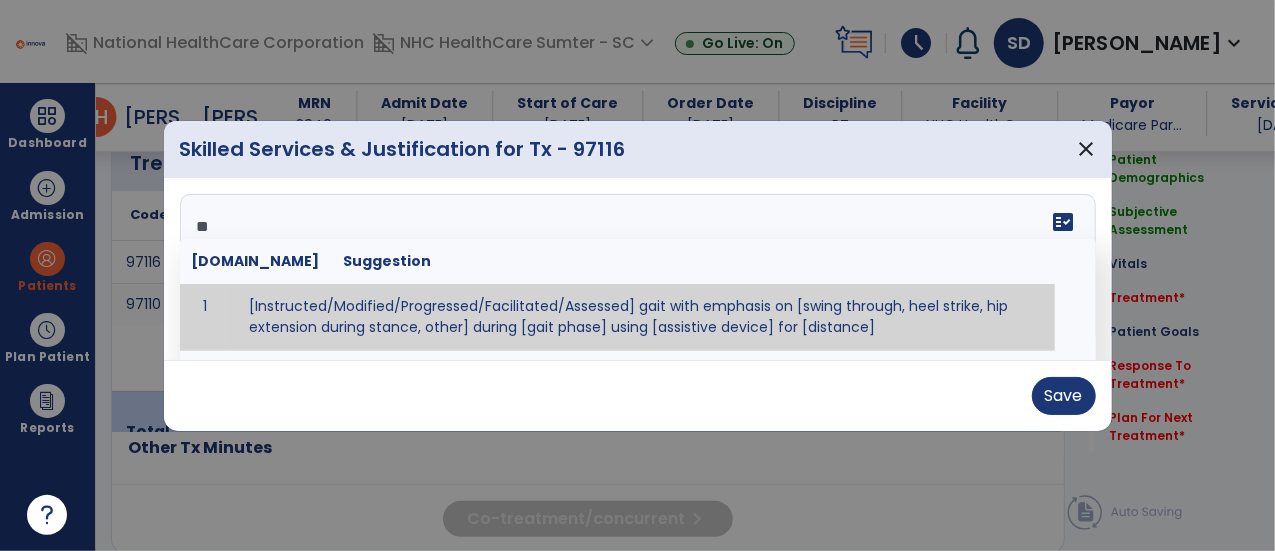 type on "**" 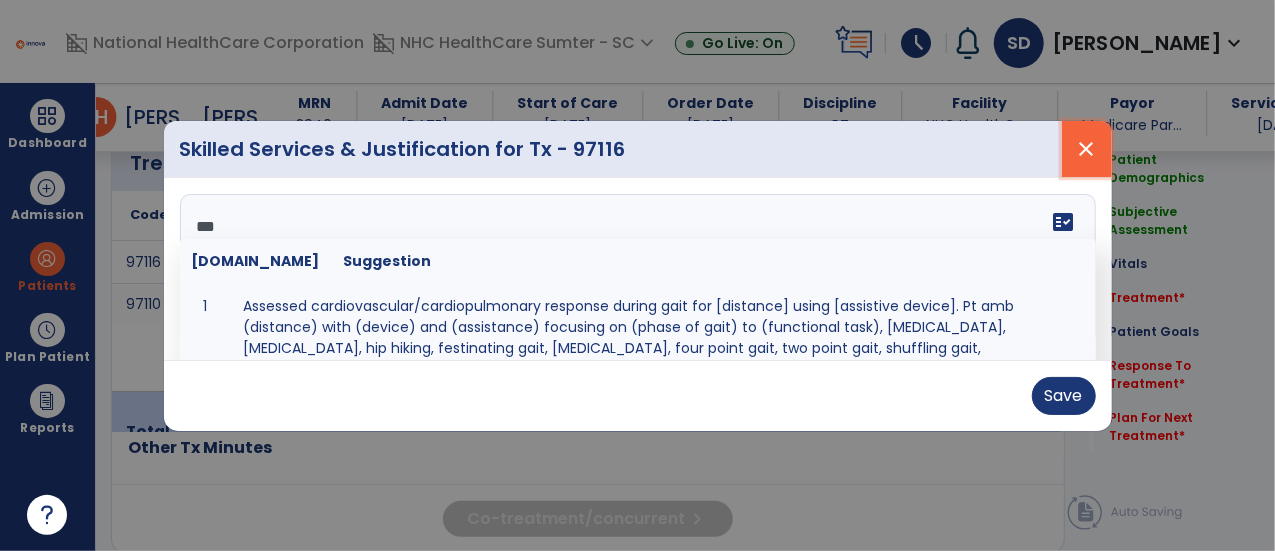 click on "close" at bounding box center (1087, 149) 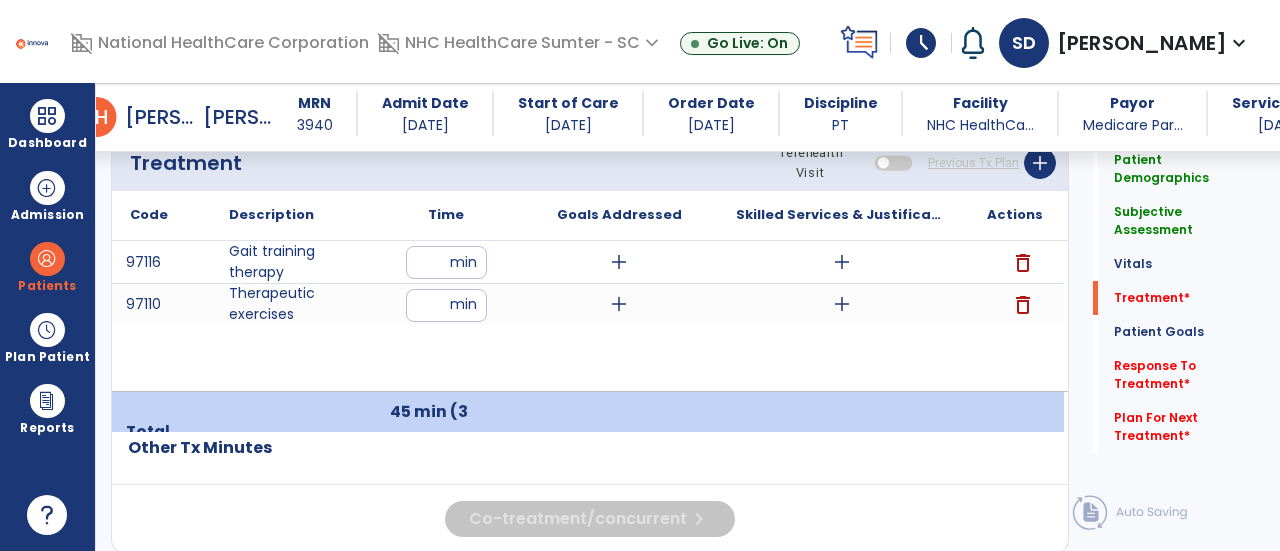 click on "delete" at bounding box center (1023, 305) 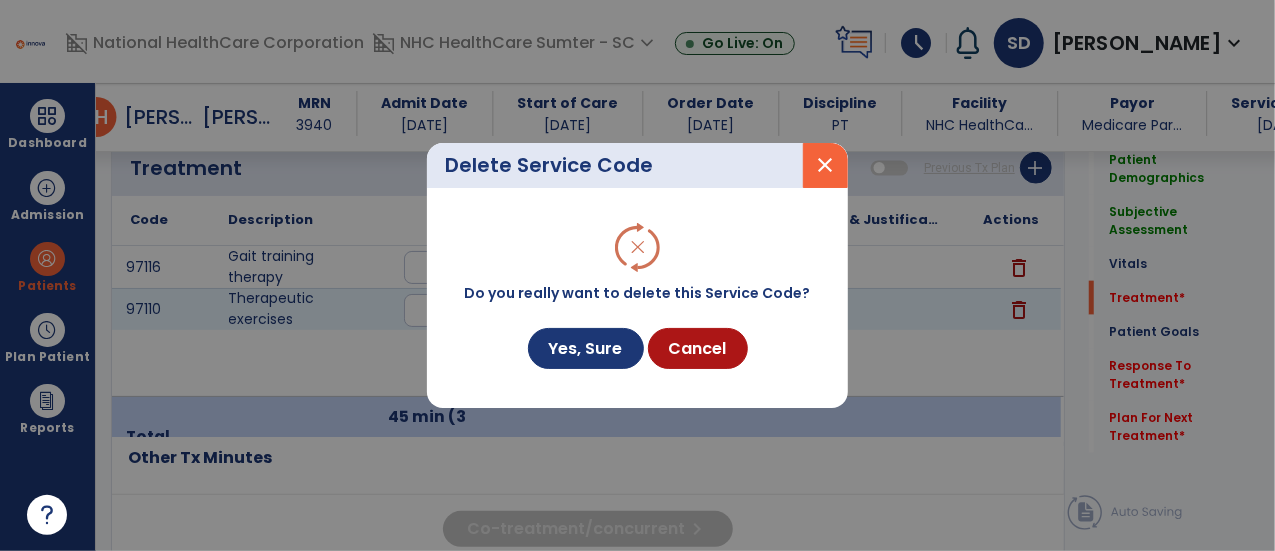 scroll, scrollTop: 1225, scrollLeft: 0, axis: vertical 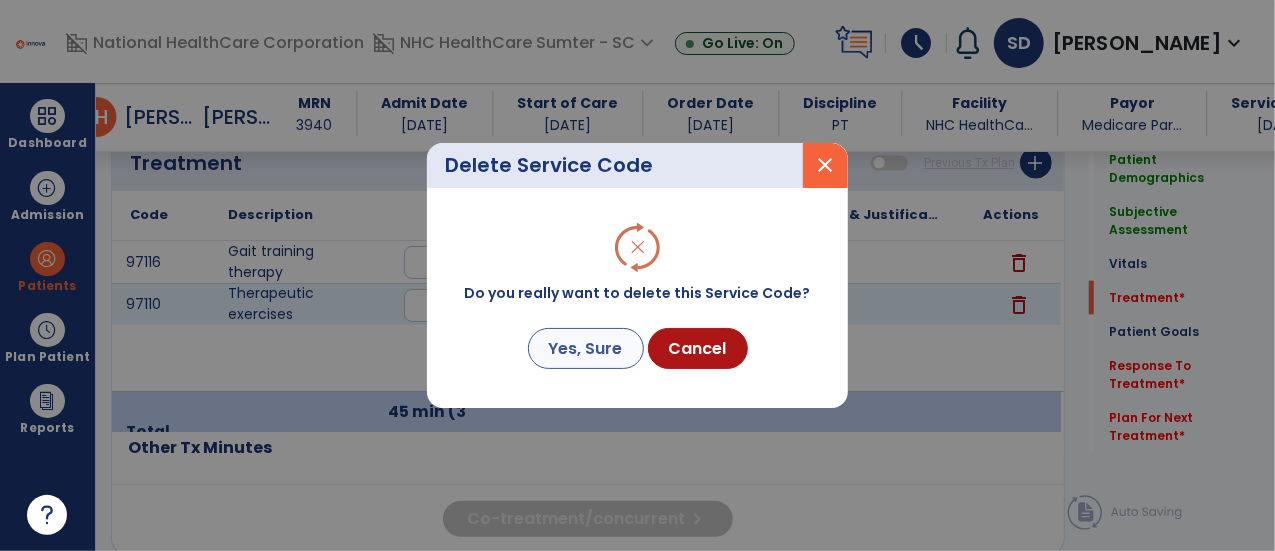 click on "Yes, Sure" at bounding box center [586, 348] 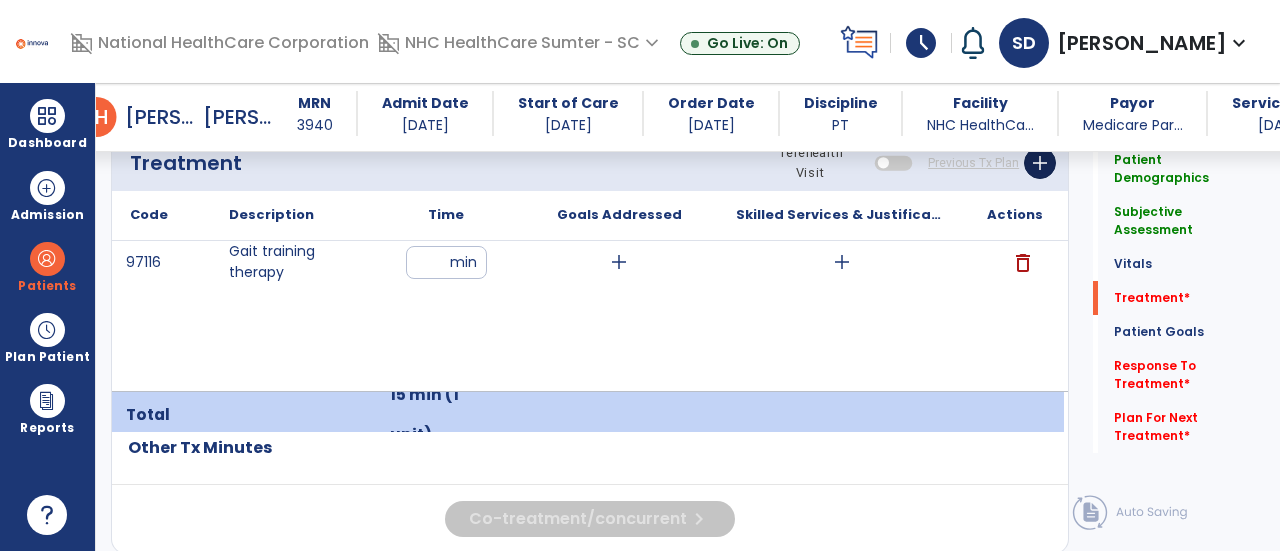 click on "add" 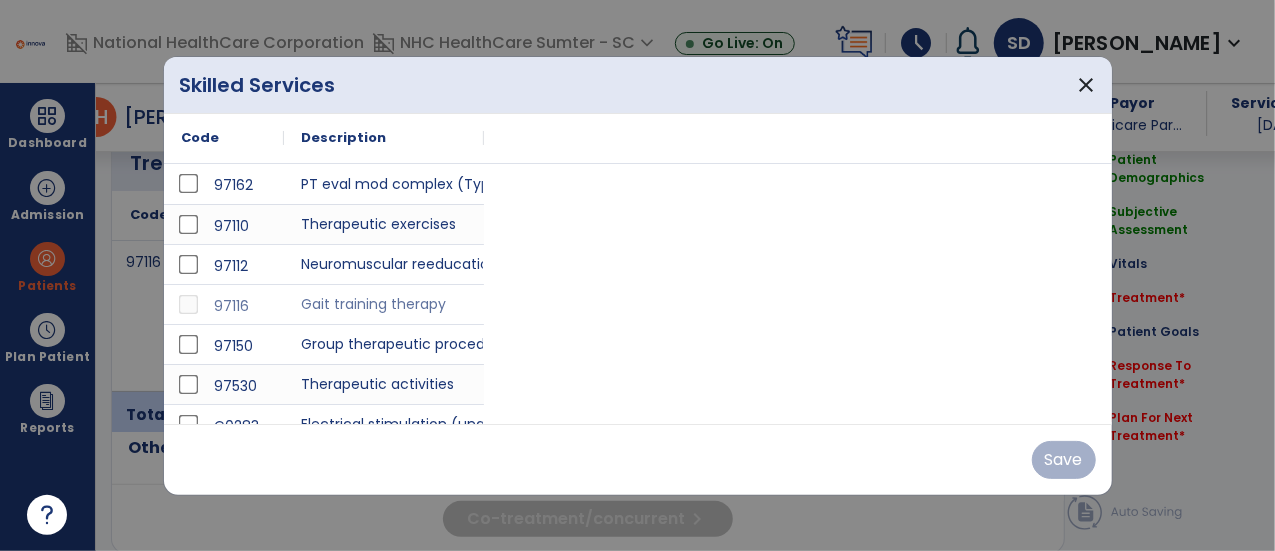 scroll, scrollTop: 1225, scrollLeft: 0, axis: vertical 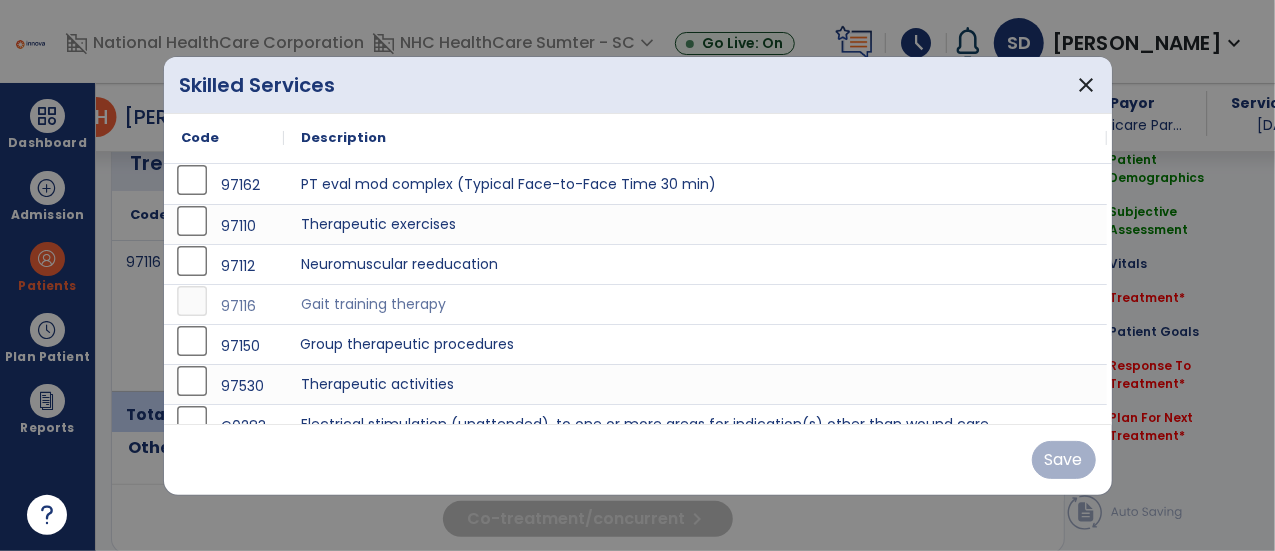 click on "Group therapeutic procedures" at bounding box center (696, 344) 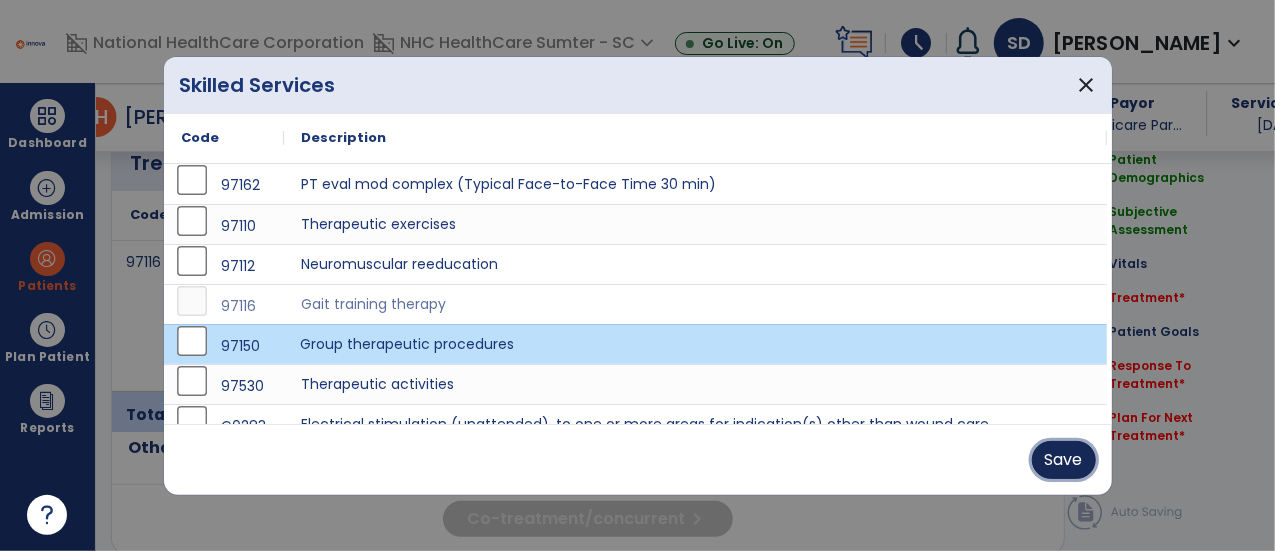 click on "Save" at bounding box center [1064, 460] 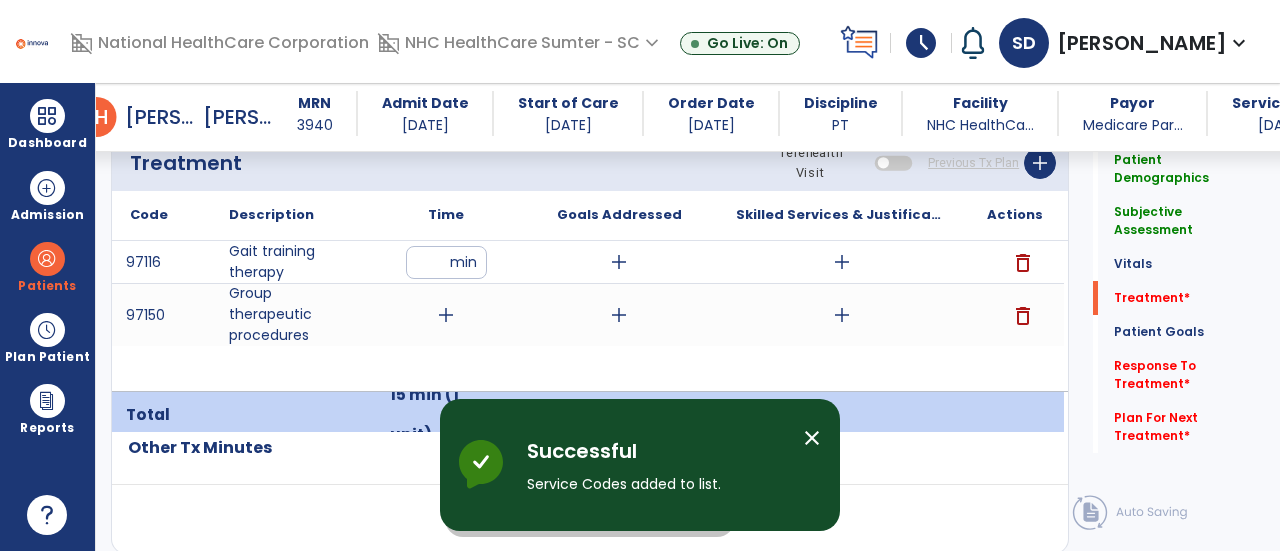 click on "add" at bounding box center [446, 315] 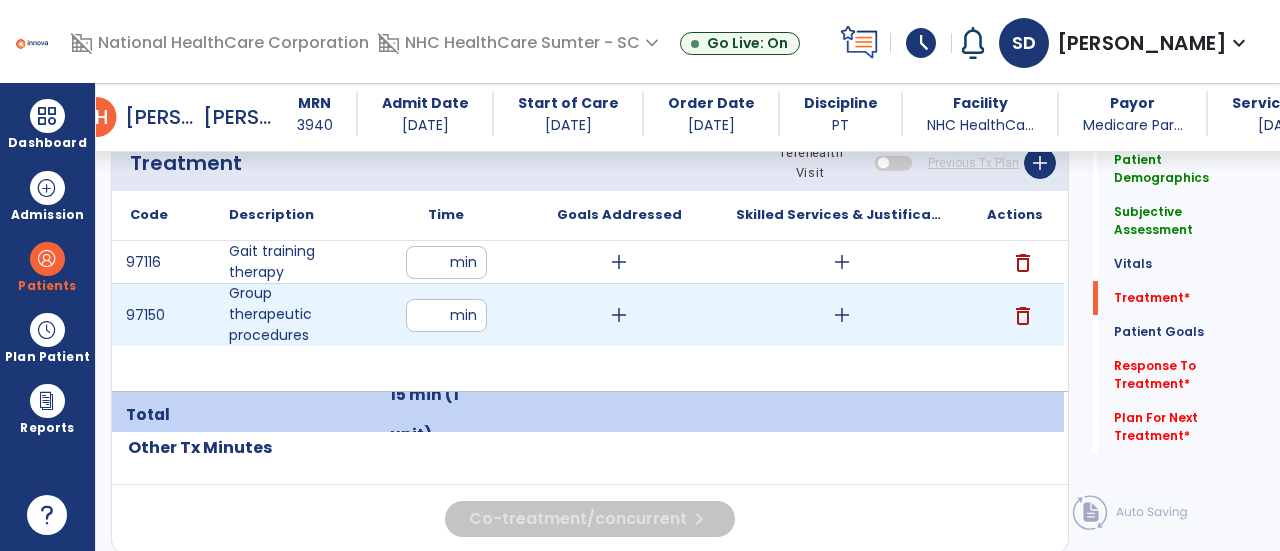 type on "**" 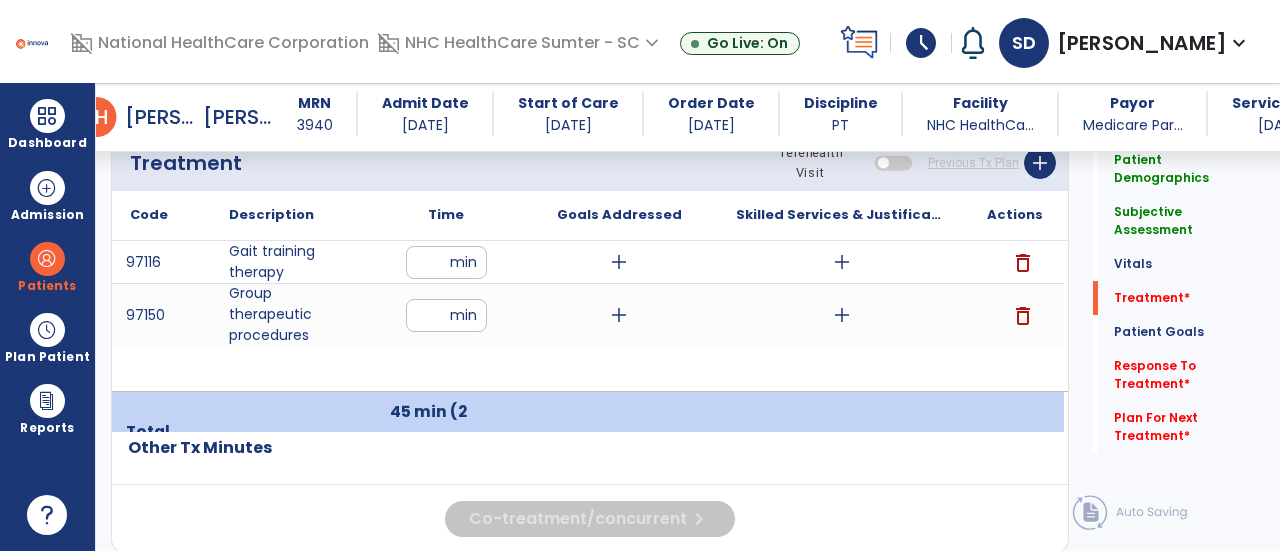 click on "add" at bounding box center [619, 315] 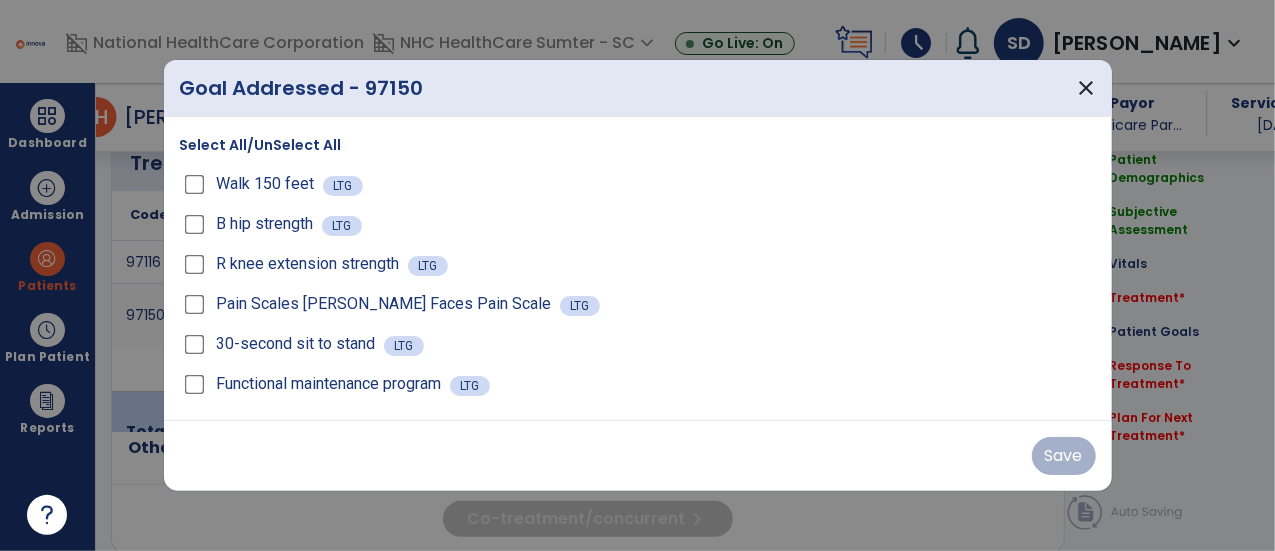 scroll, scrollTop: 1225, scrollLeft: 0, axis: vertical 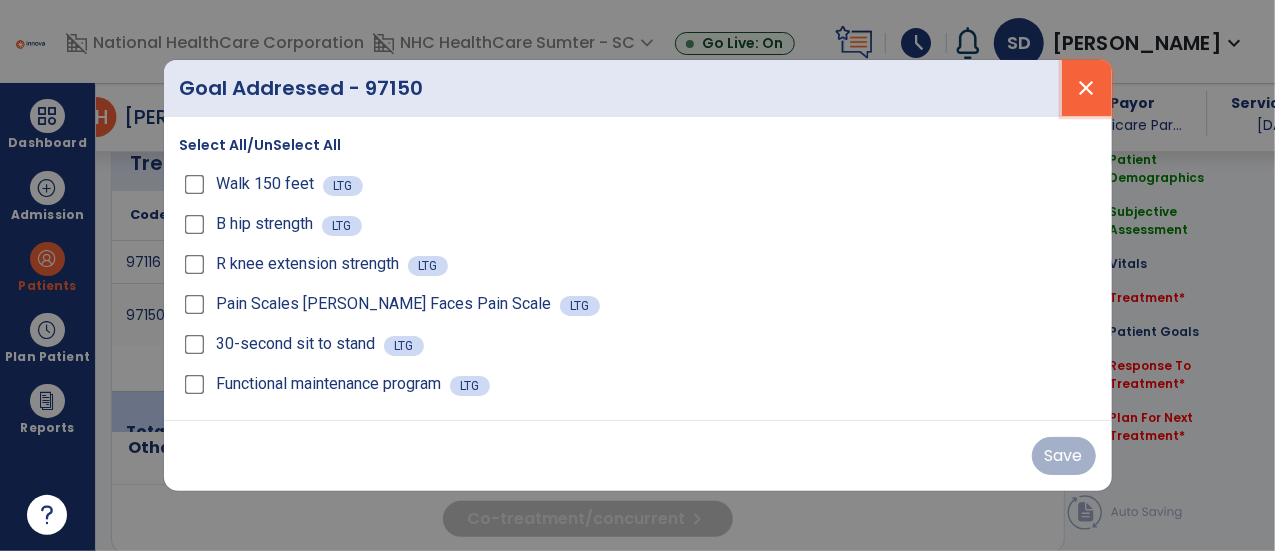 click on "close" at bounding box center [1087, 88] 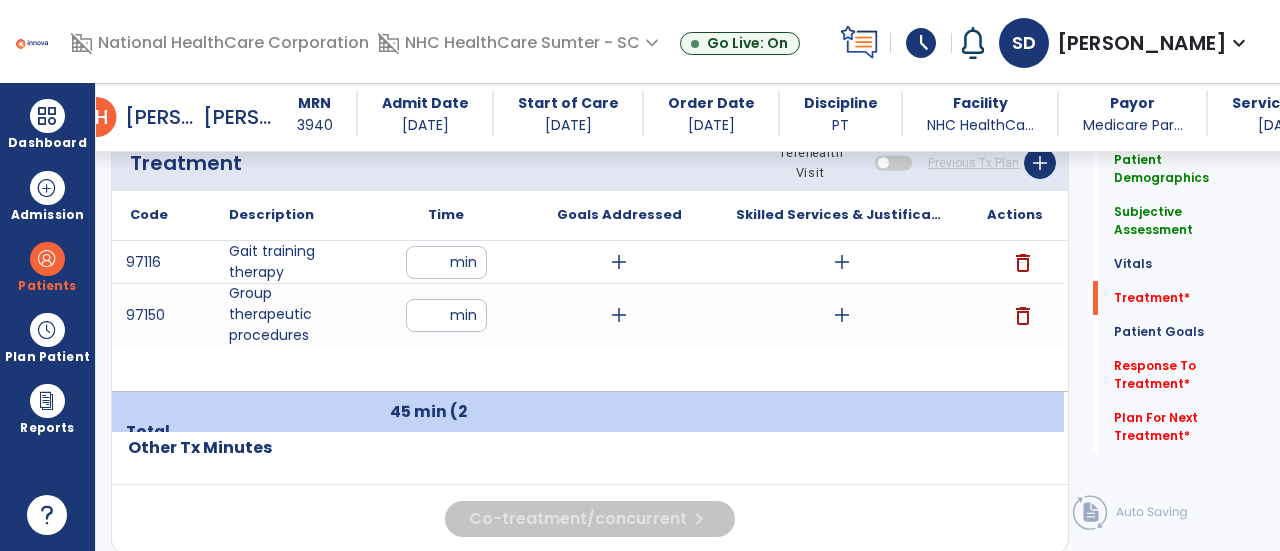 click on "add" at bounding box center [842, 262] 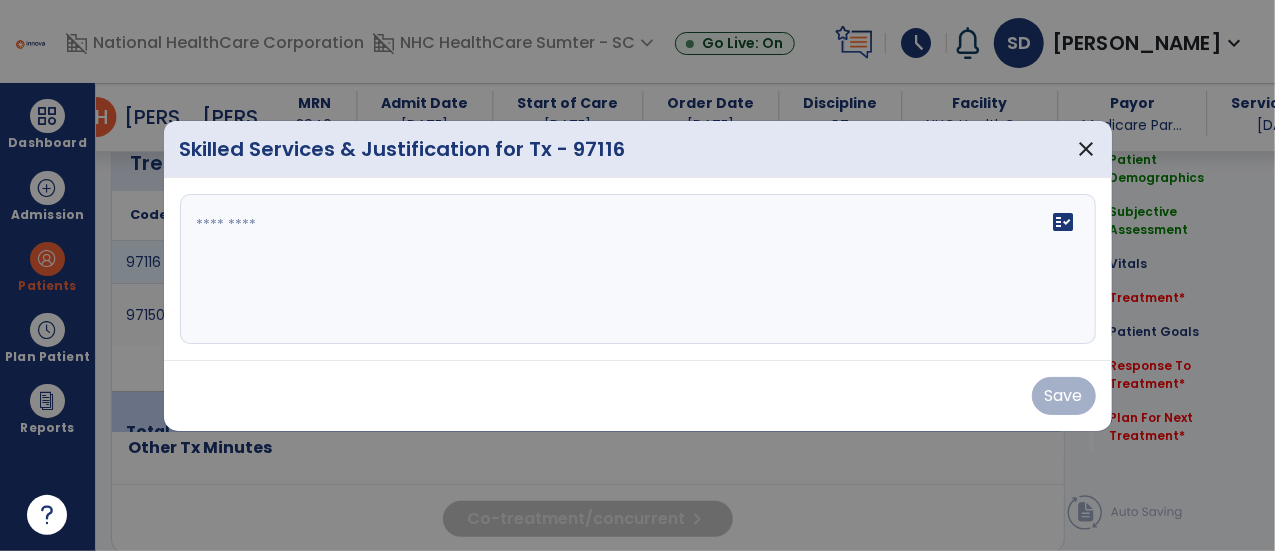 scroll, scrollTop: 1225, scrollLeft: 0, axis: vertical 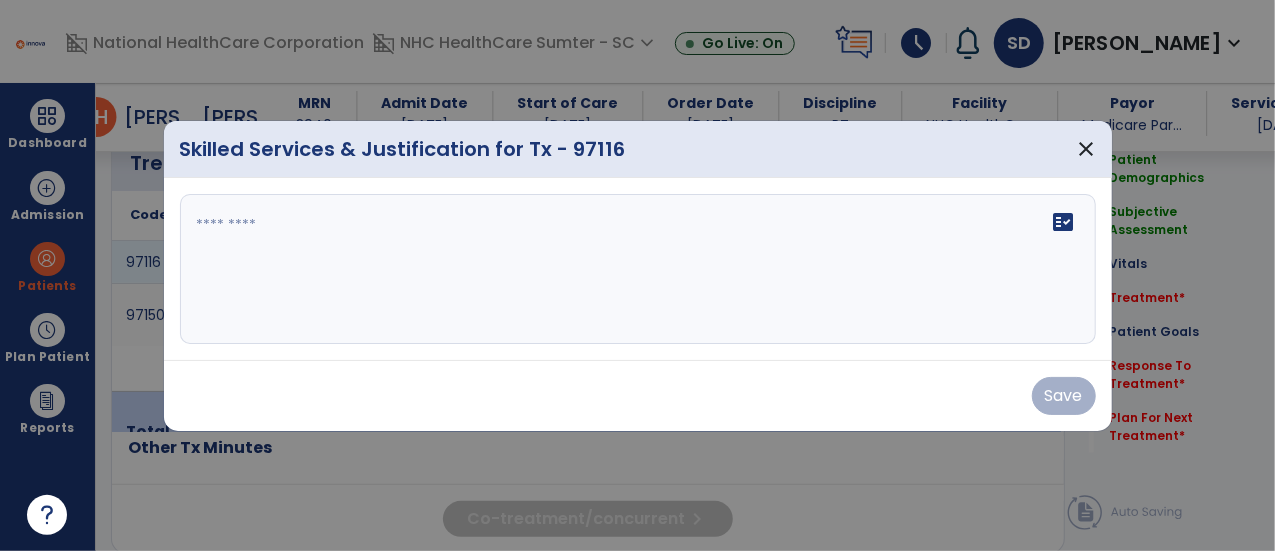 click at bounding box center (638, 269) 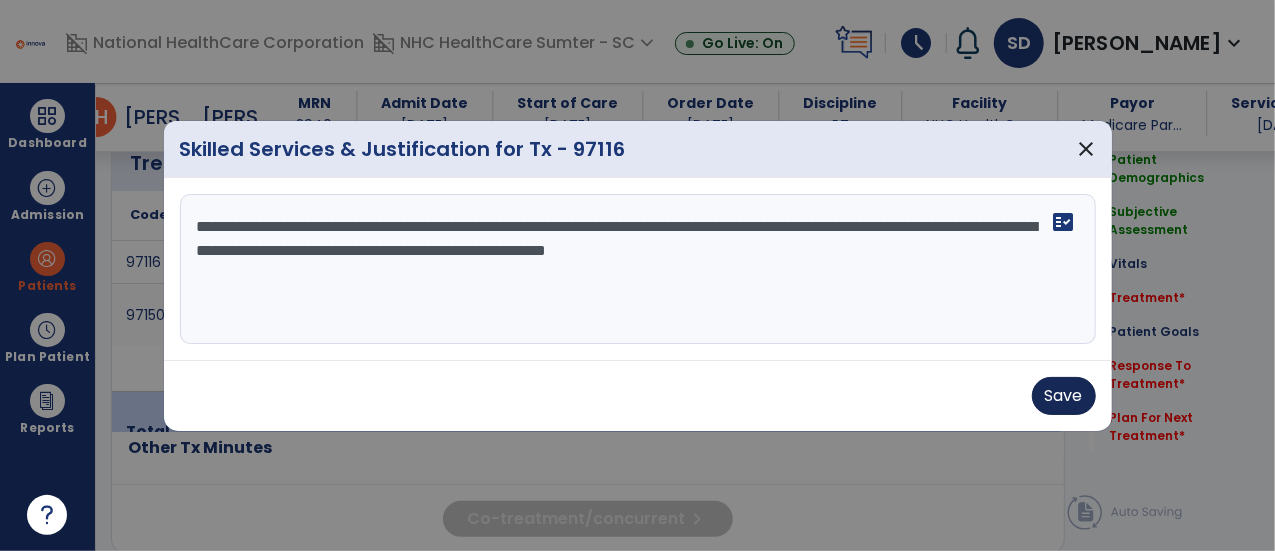 type on "**********" 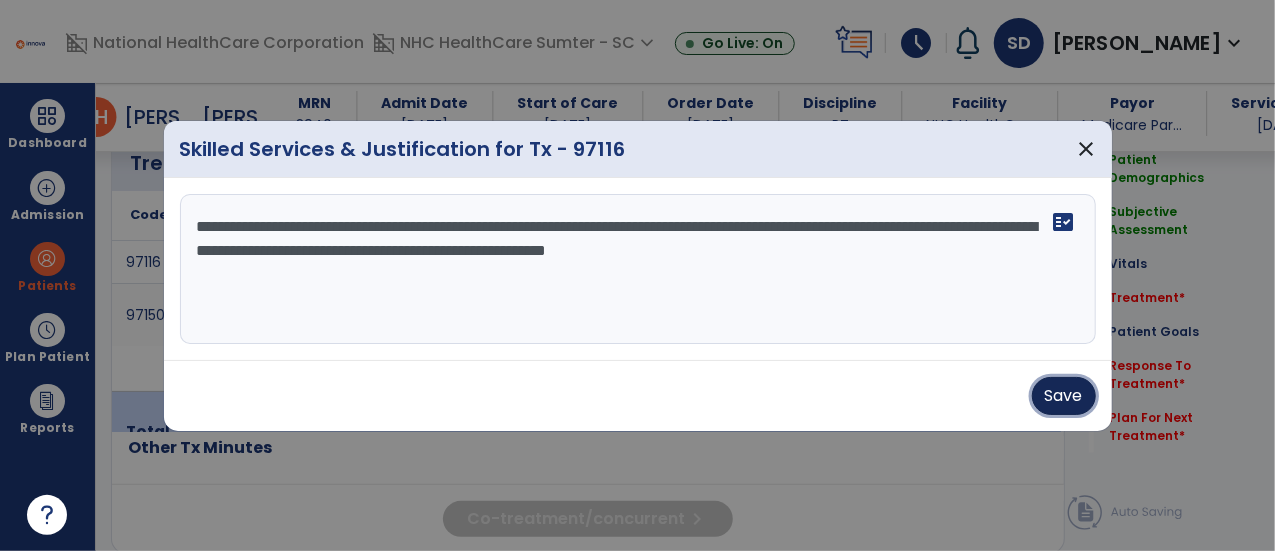 click on "Save" at bounding box center (1064, 396) 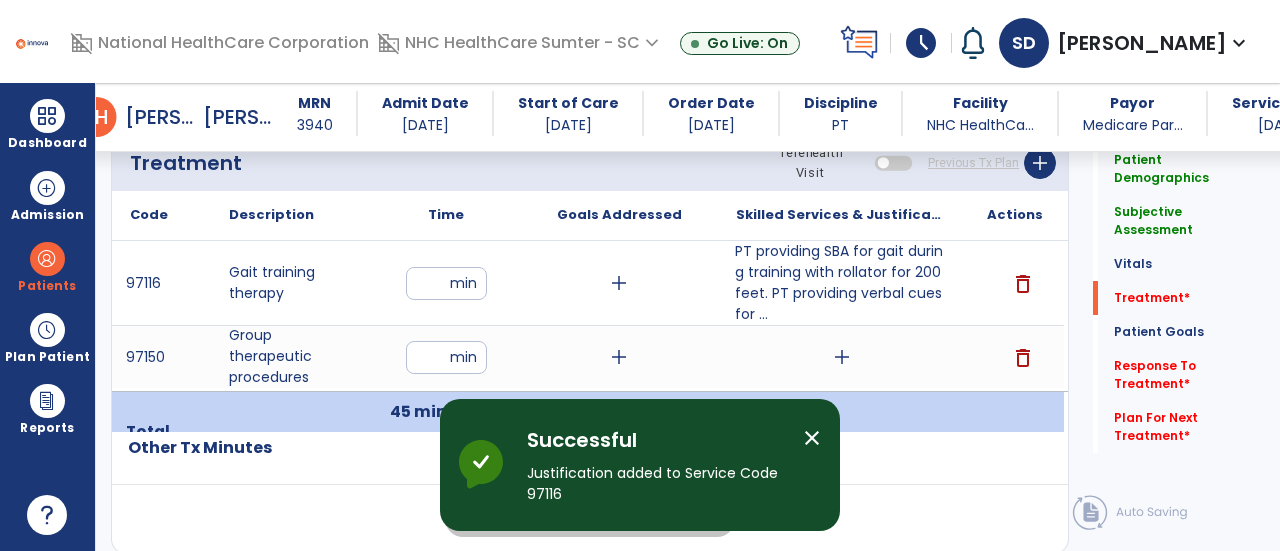 click on "add" at bounding box center (842, 357) 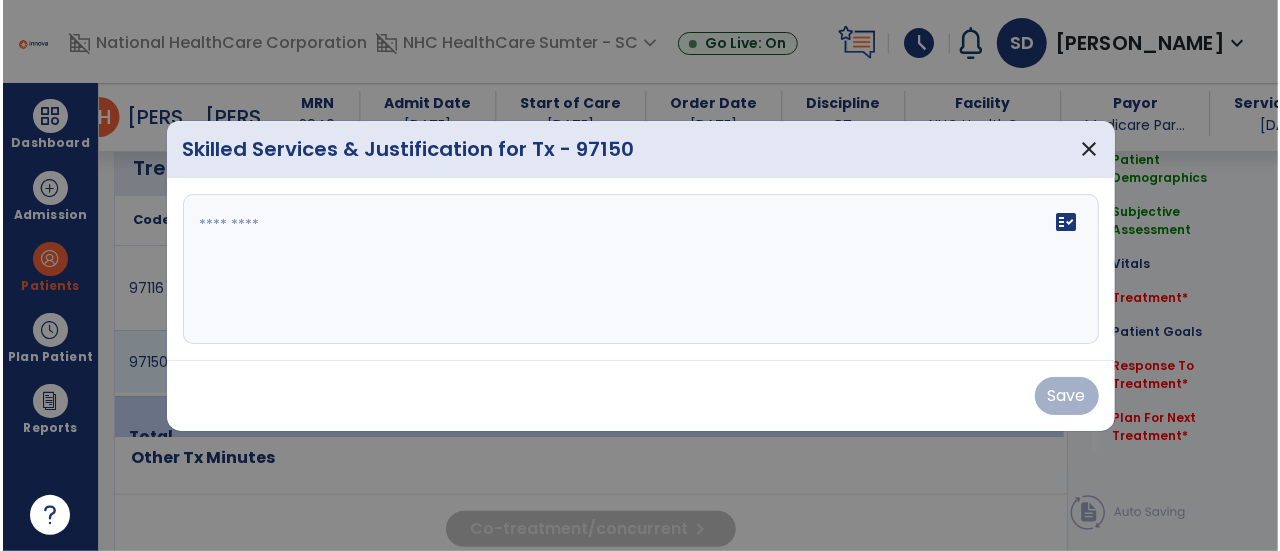 scroll, scrollTop: 1225, scrollLeft: 0, axis: vertical 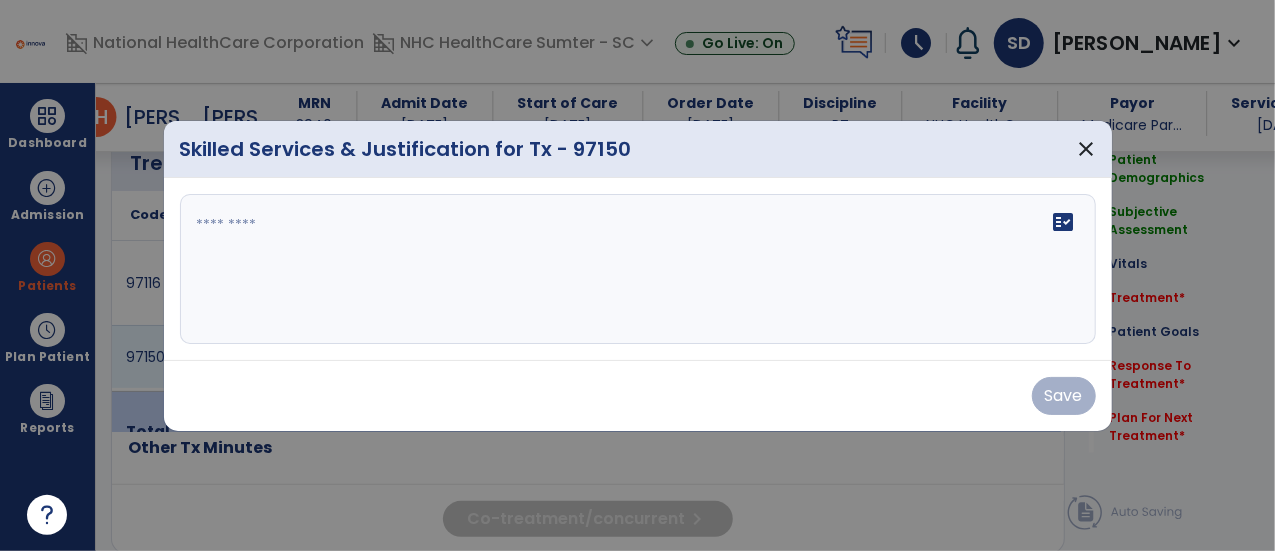 click on "fact_check" at bounding box center (1064, 222) 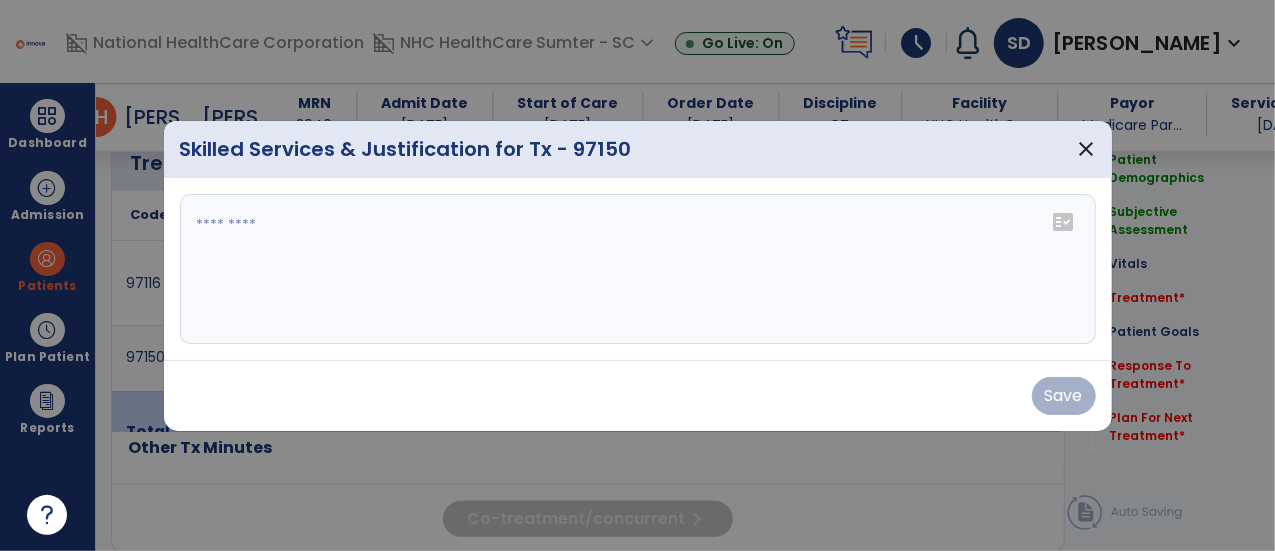 click at bounding box center (638, 269) 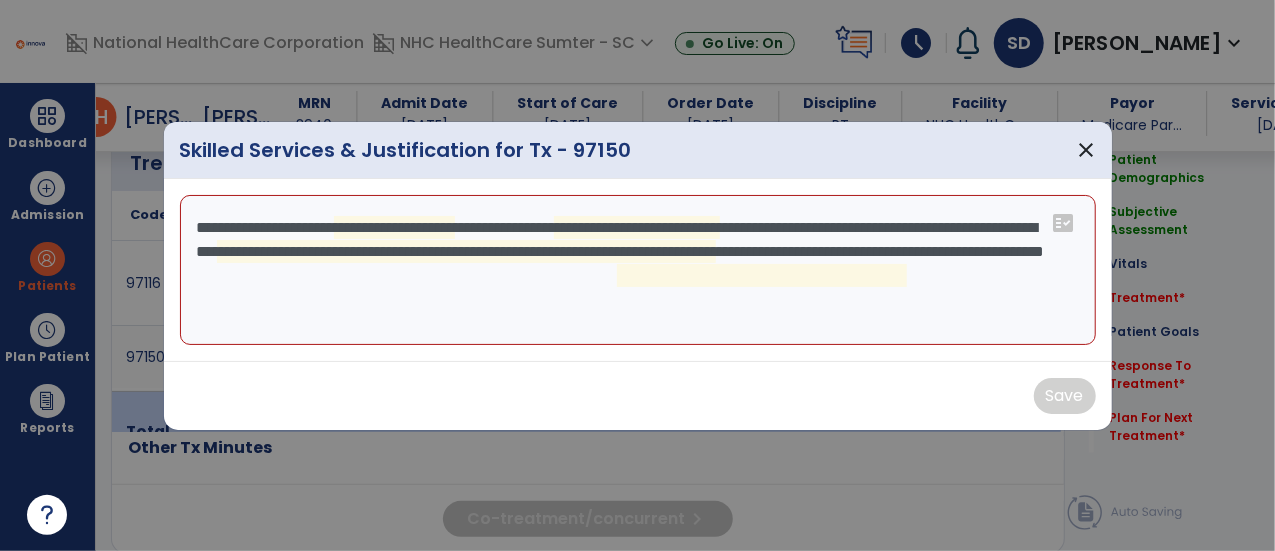 click on "**********" at bounding box center [638, 270] 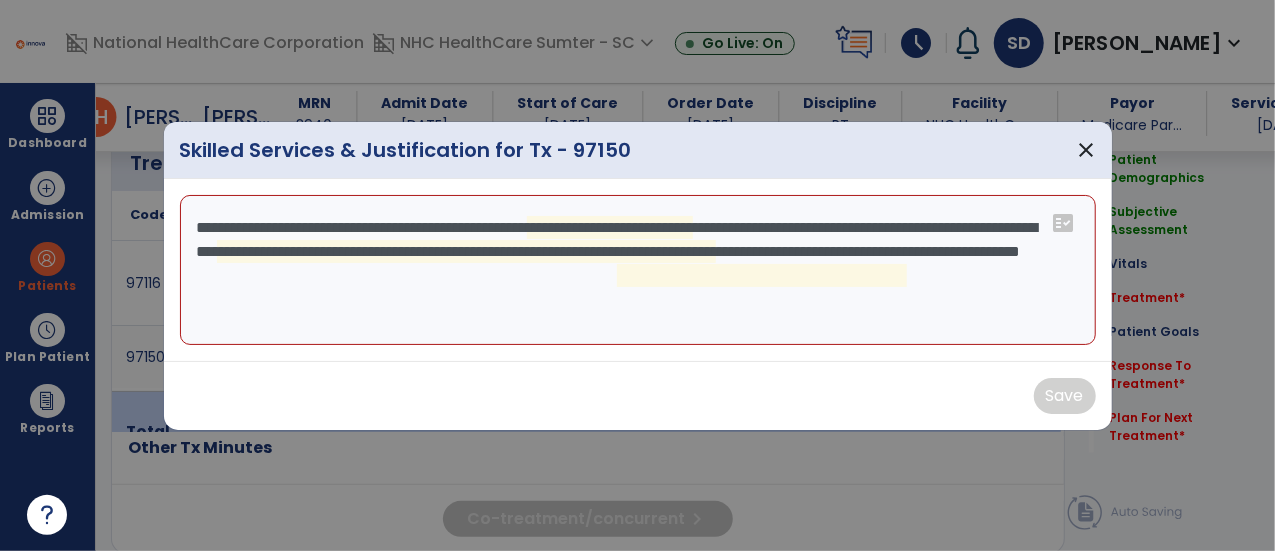 click on "**********" at bounding box center (638, 270) 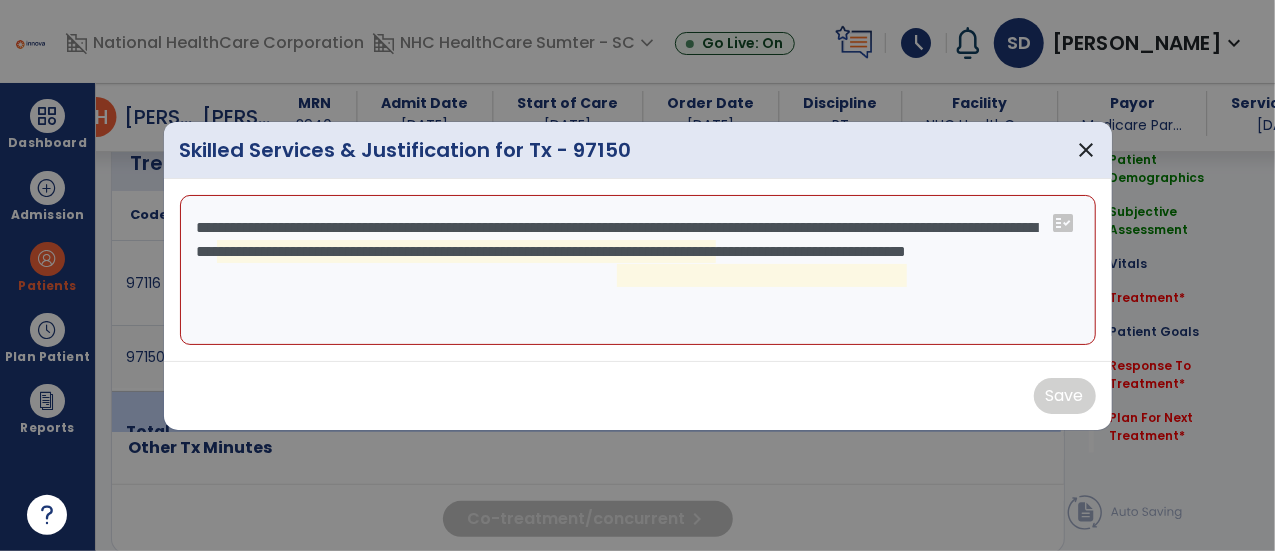 click on "**********" at bounding box center [638, 270] 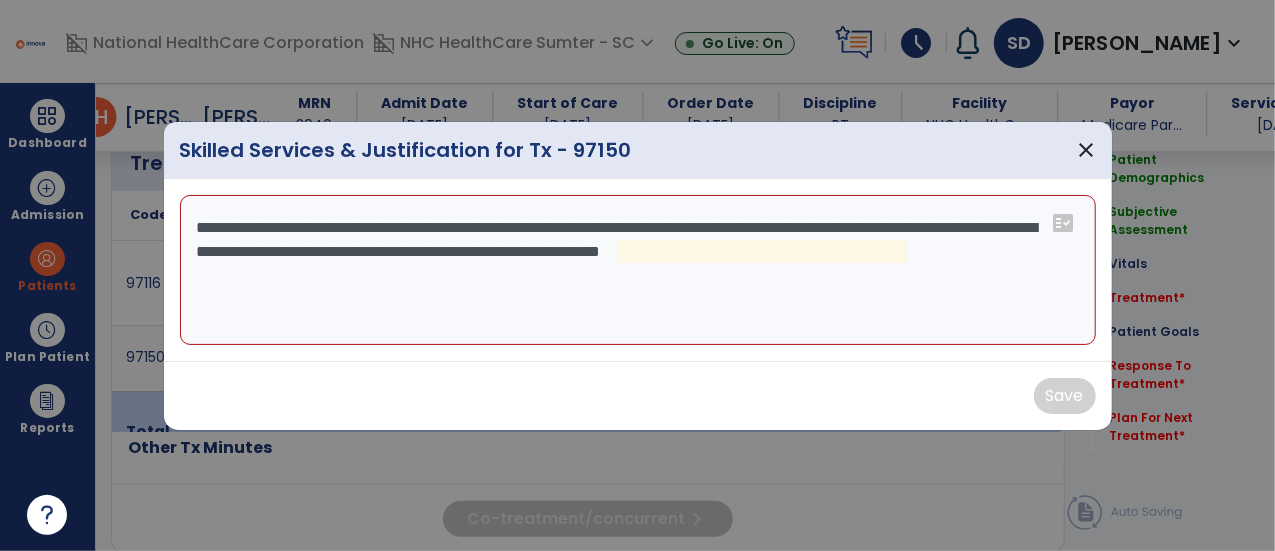 click on "**********" at bounding box center (638, 270) 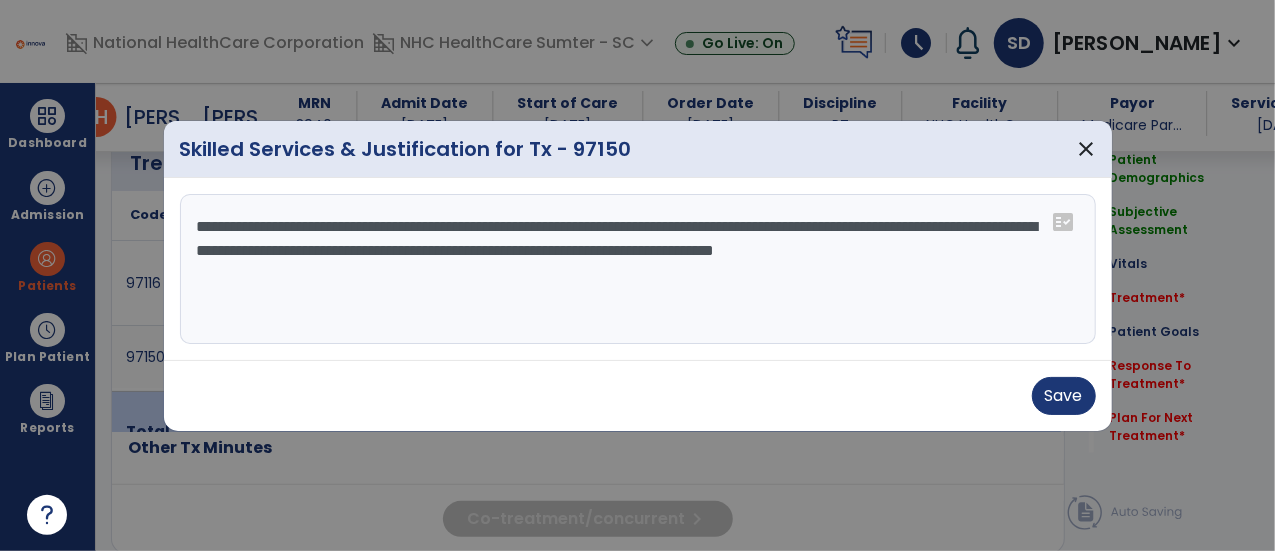 click on "**********" at bounding box center [638, 269] 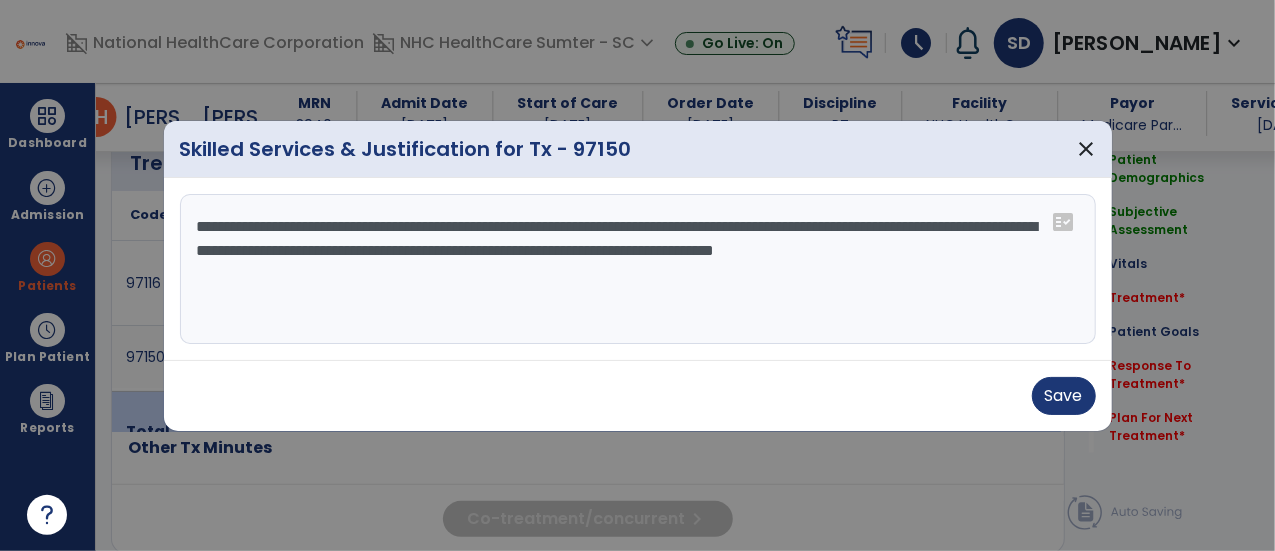 click on "**********" at bounding box center [638, 269] 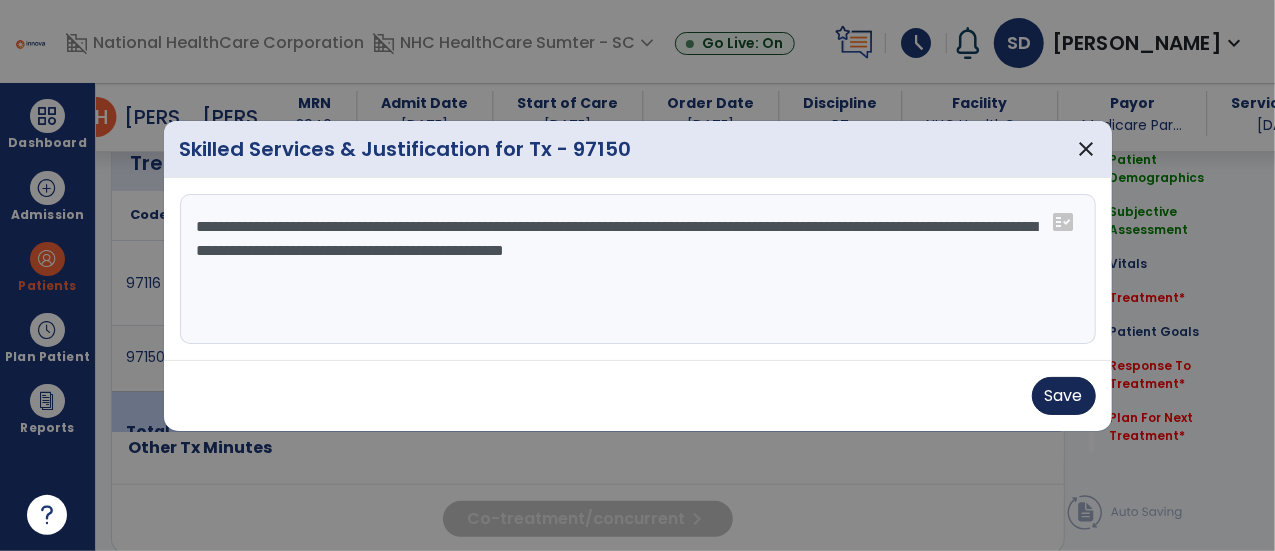 type on "**********" 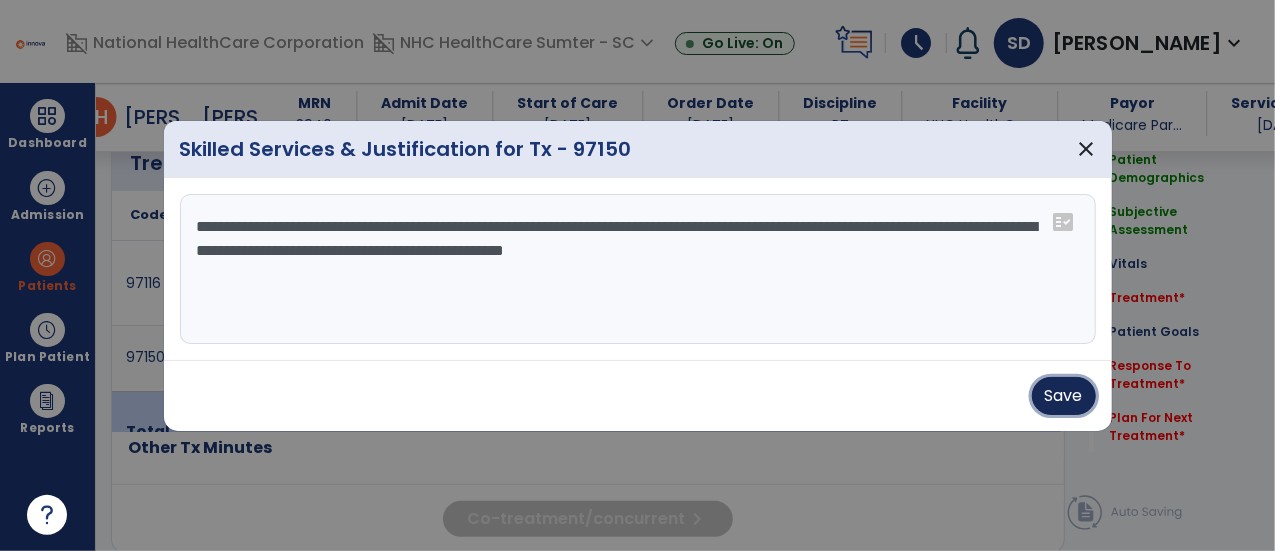 click on "Save" at bounding box center (1064, 396) 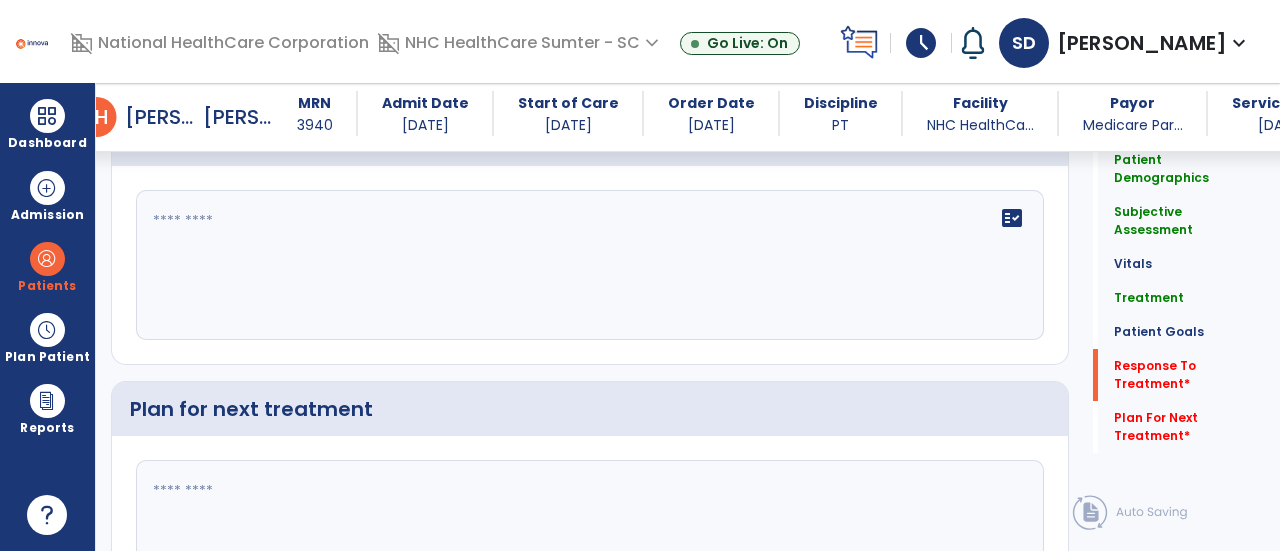 click on "fact_check" 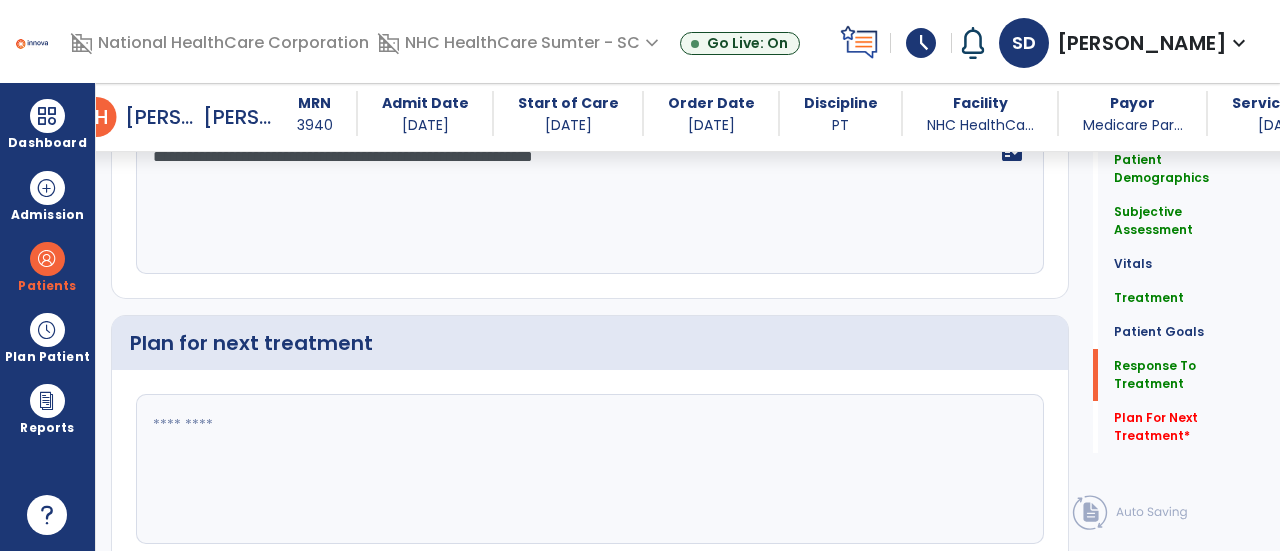 scroll, scrollTop: 4004, scrollLeft: 0, axis: vertical 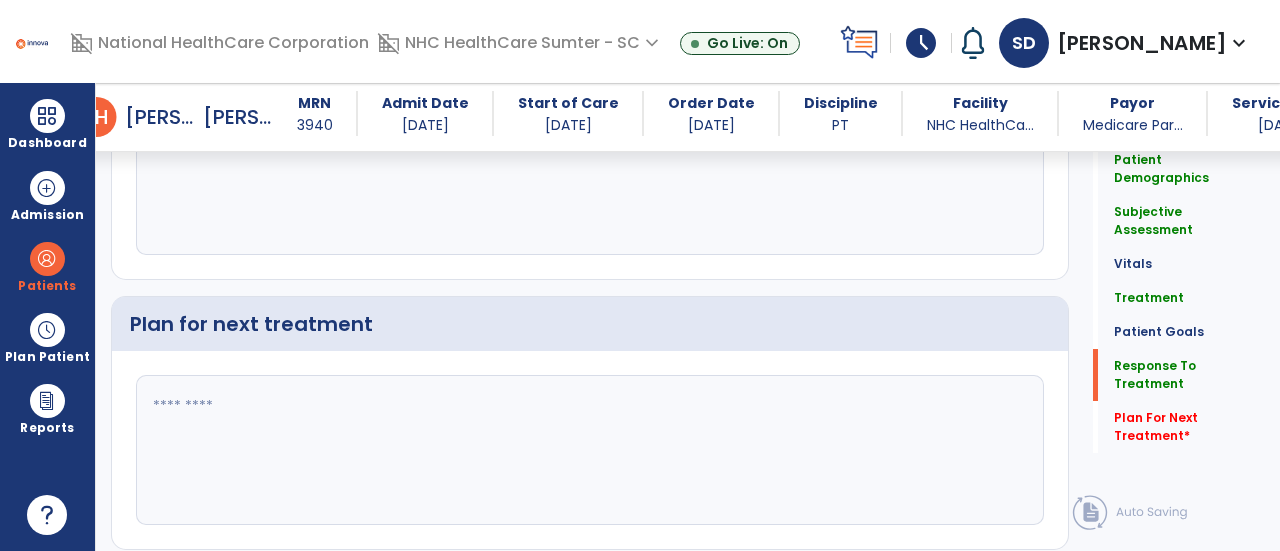 type on "**********" 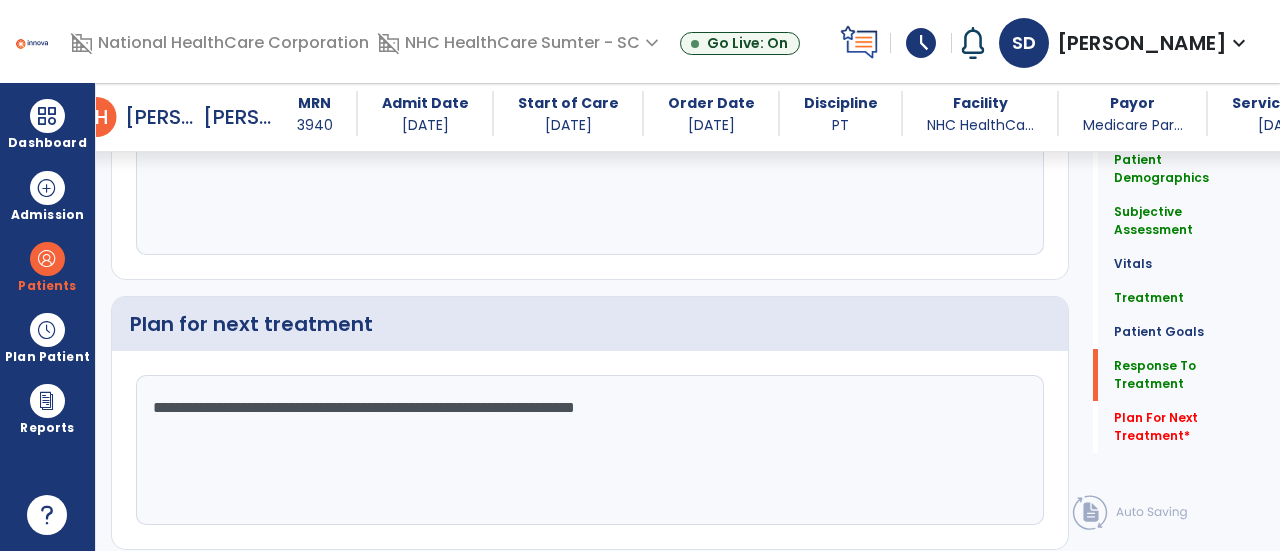 scroll, scrollTop: 4054, scrollLeft: 0, axis: vertical 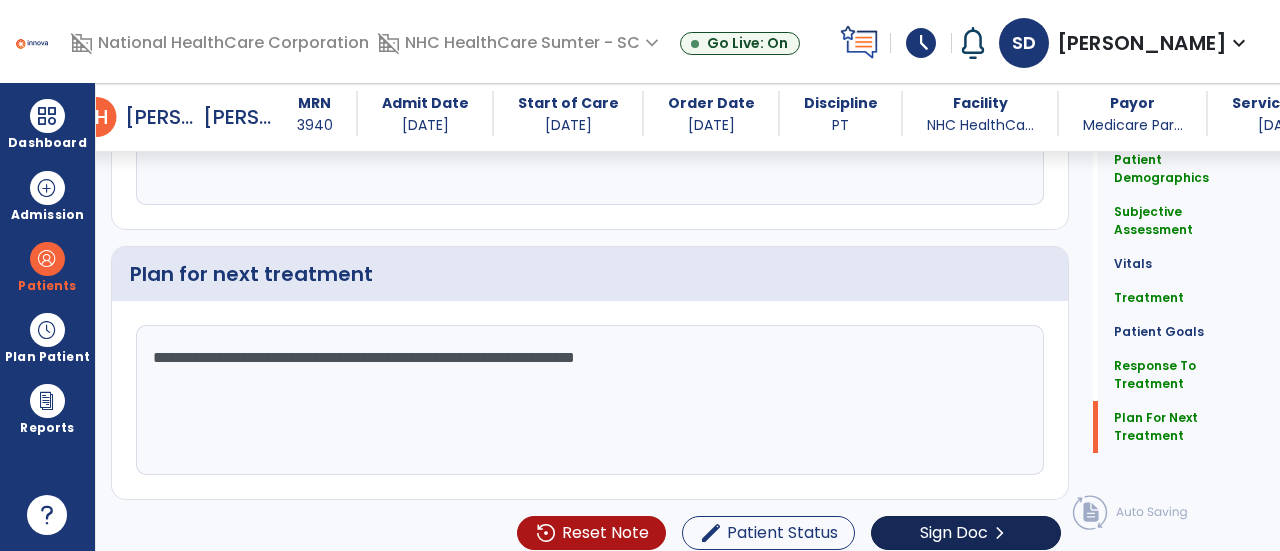 type on "**********" 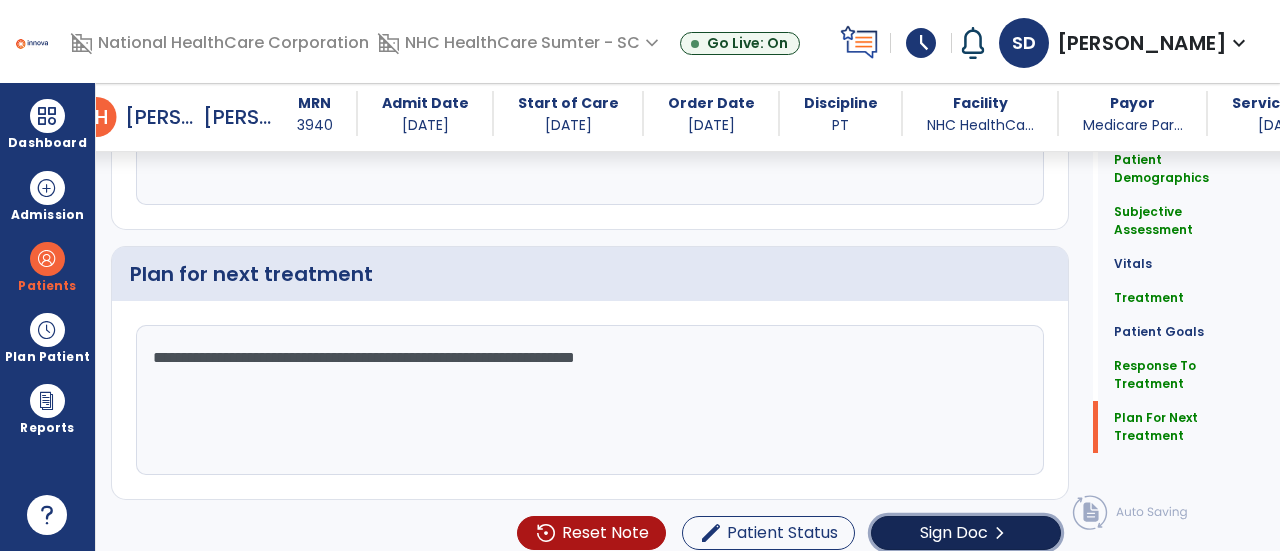 click on "chevron_right" 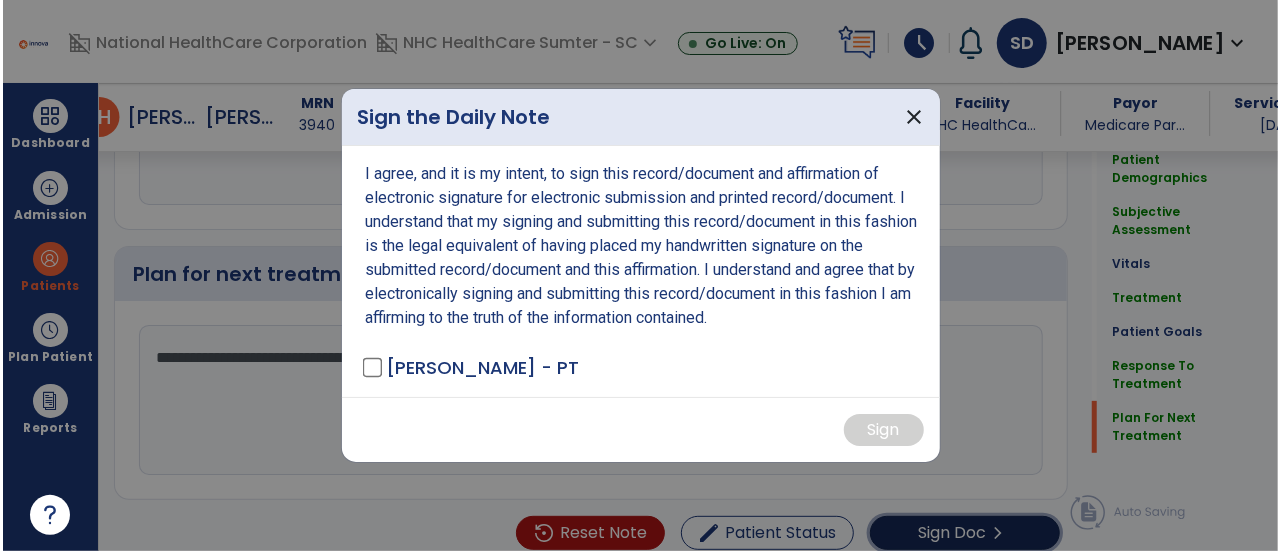 scroll, scrollTop: 4054, scrollLeft: 0, axis: vertical 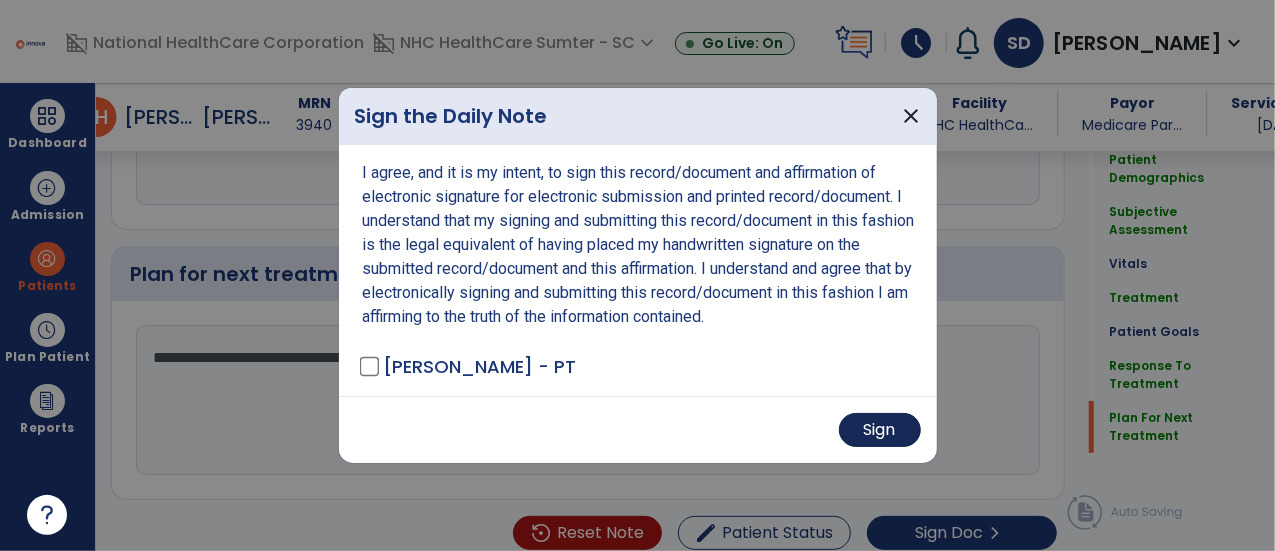 click on "Sign" at bounding box center [880, 430] 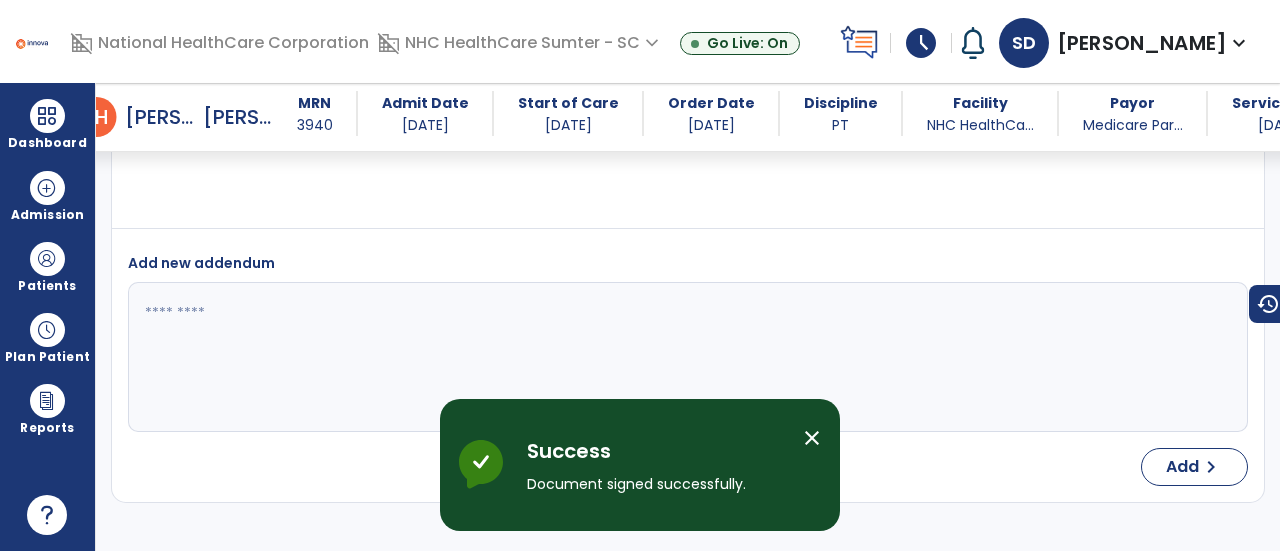scroll, scrollTop: 5373, scrollLeft: 0, axis: vertical 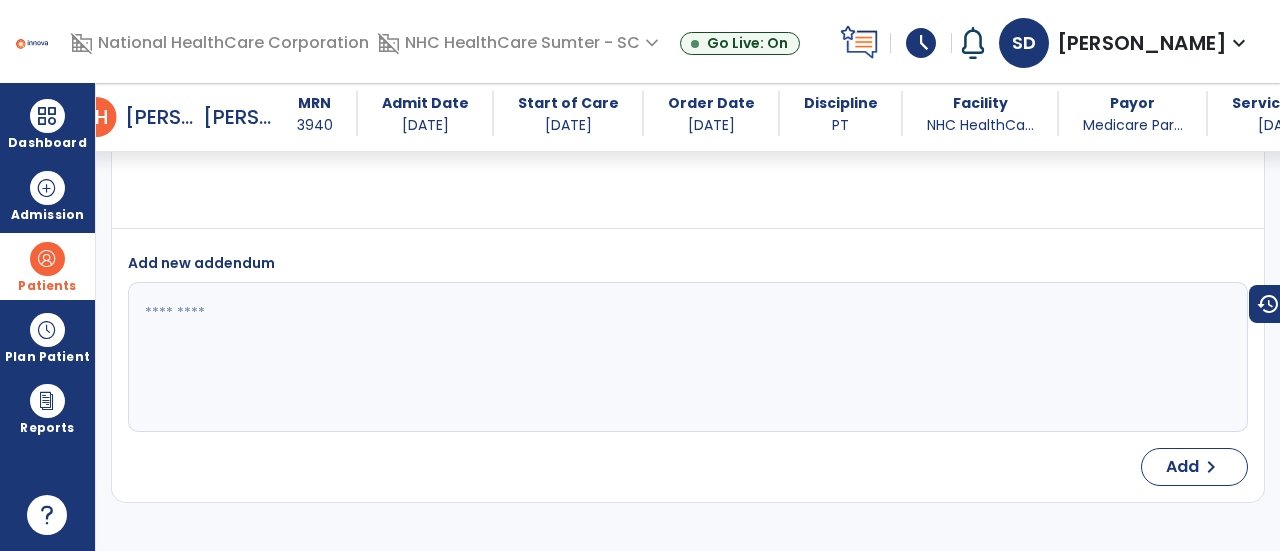 click on "Patients" at bounding box center (47, 286) 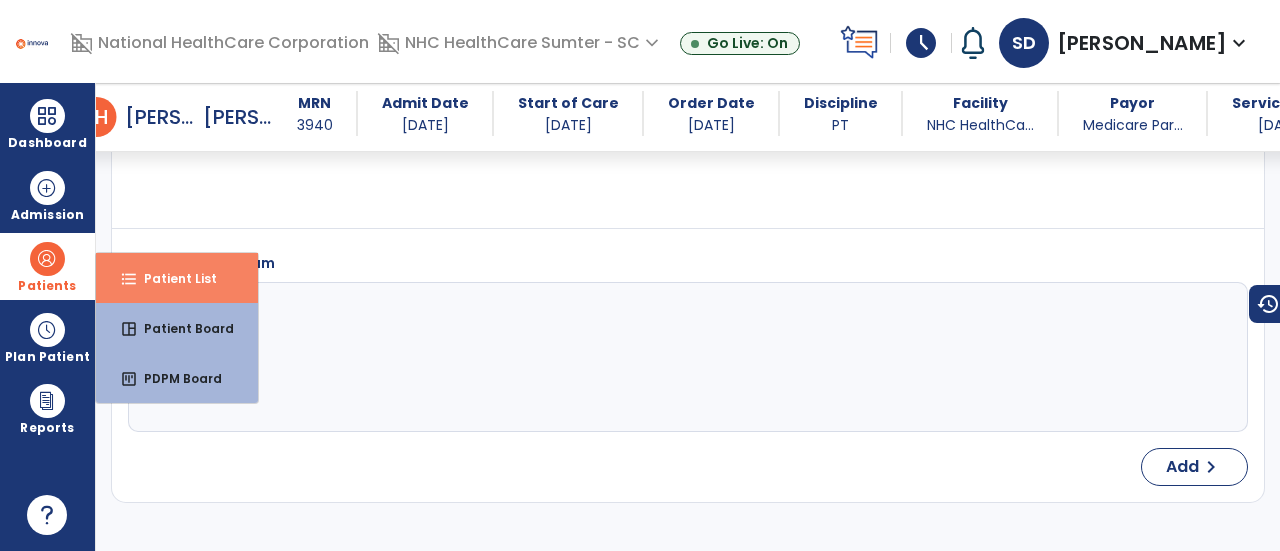 click on "Patient List" at bounding box center (172, 278) 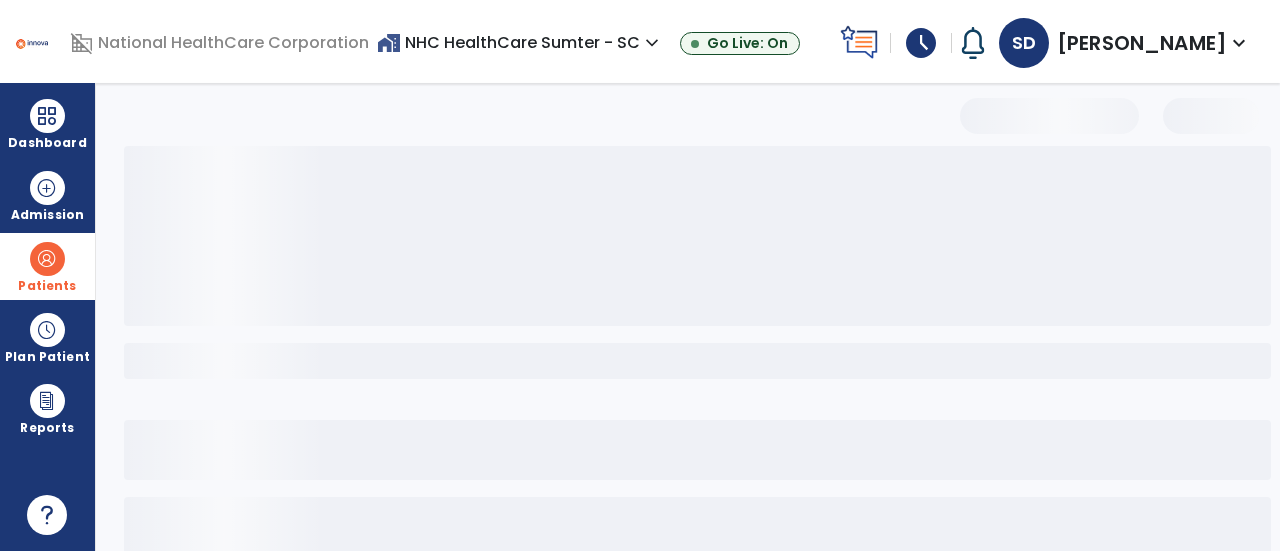 scroll, scrollTop: 190, scrollLeft: 0, axis: vertical 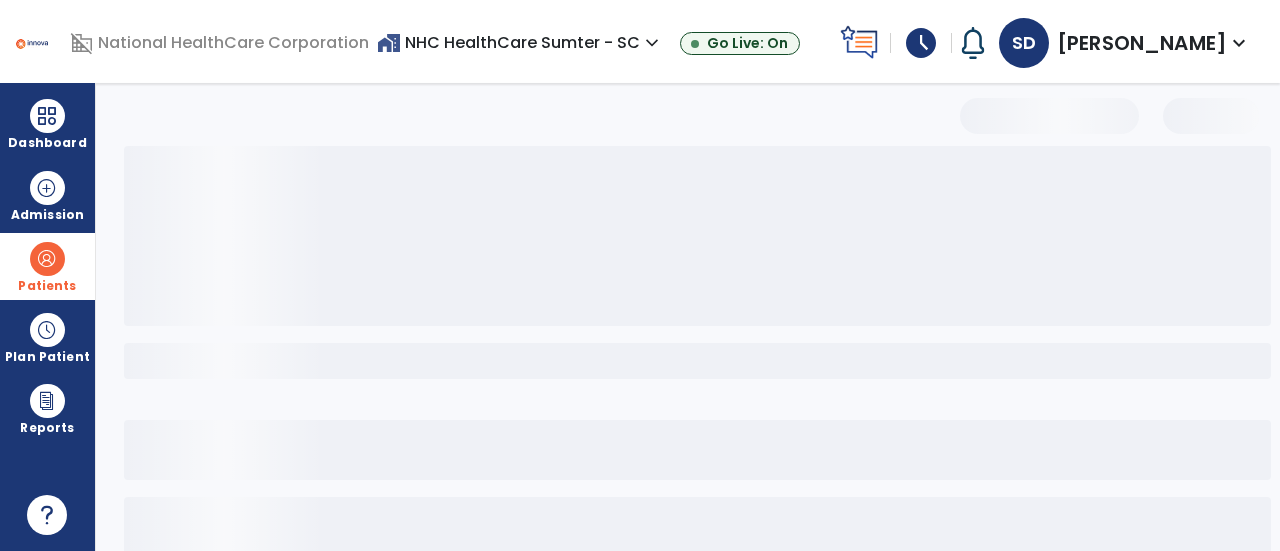 select on "***" 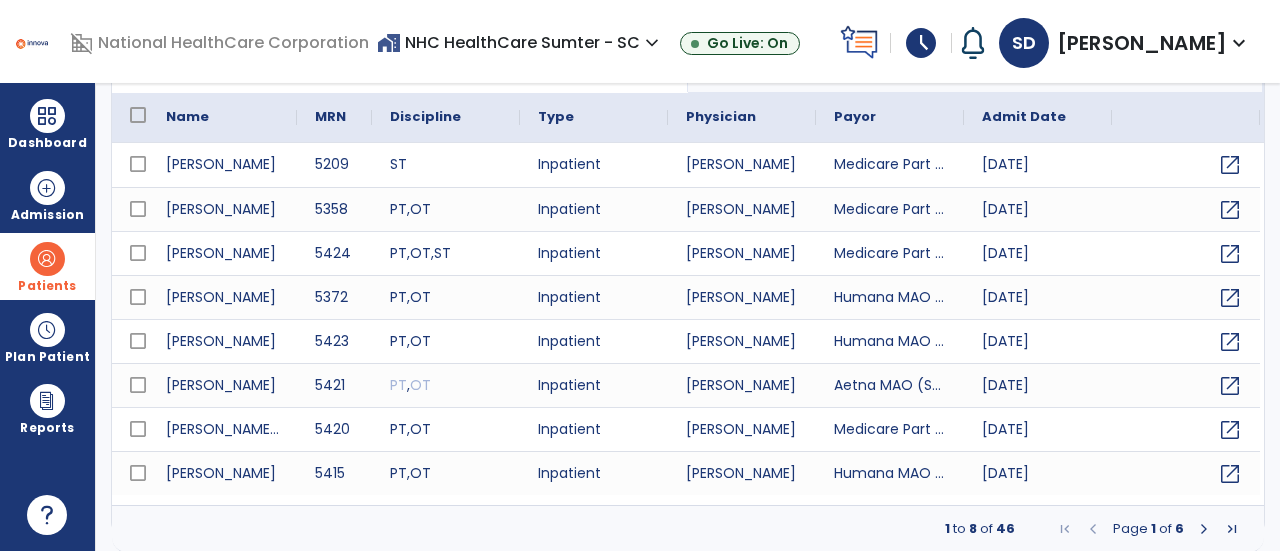 scroll, scrollTop: 0, scrollLeft: 0, axis: both 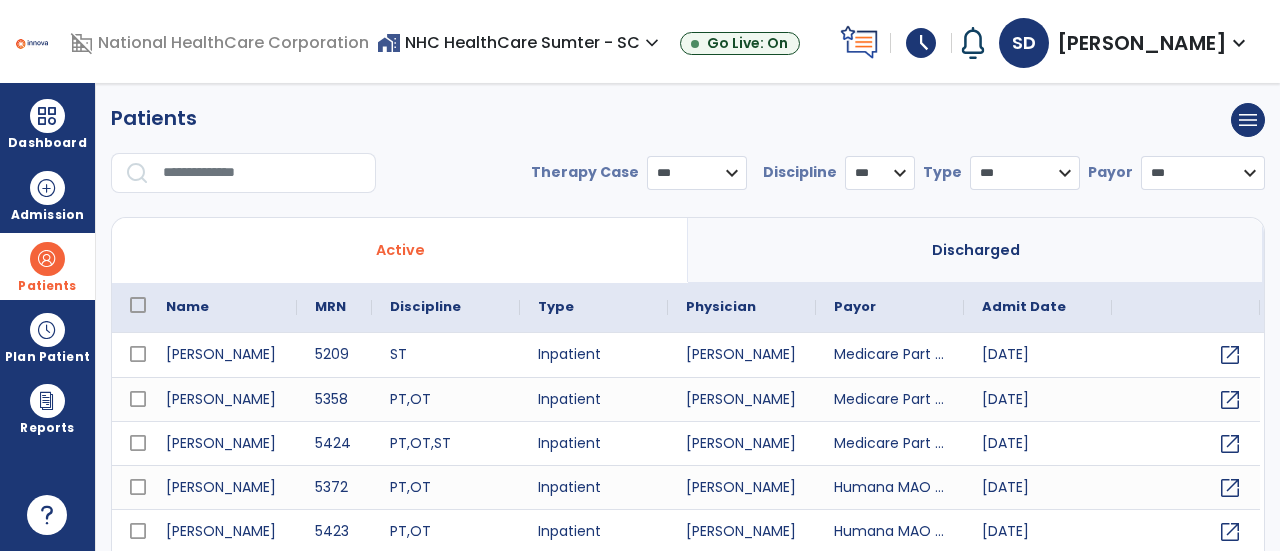 click on "**********" at bounding box center (688, 156) 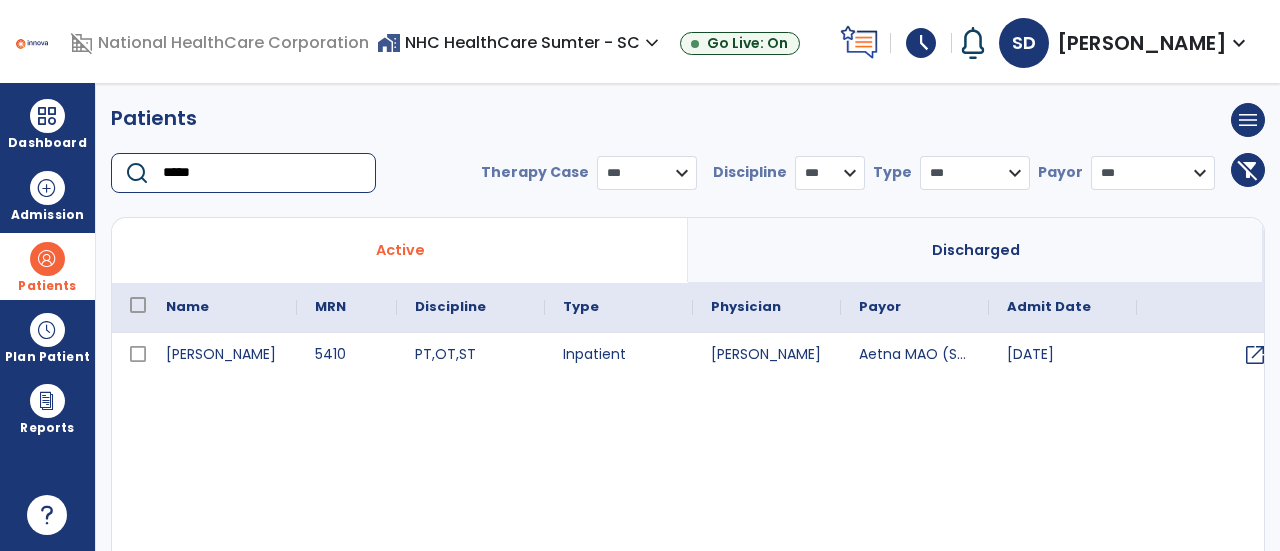 type on "*****" 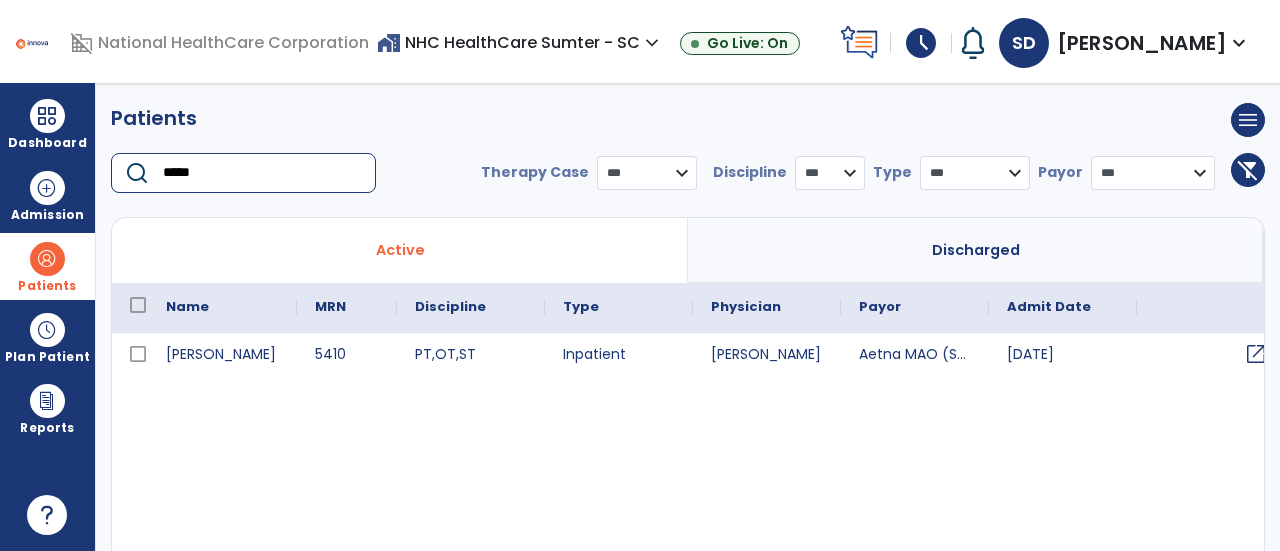 click on "open_in_new" at bounding box center [1256, 354] 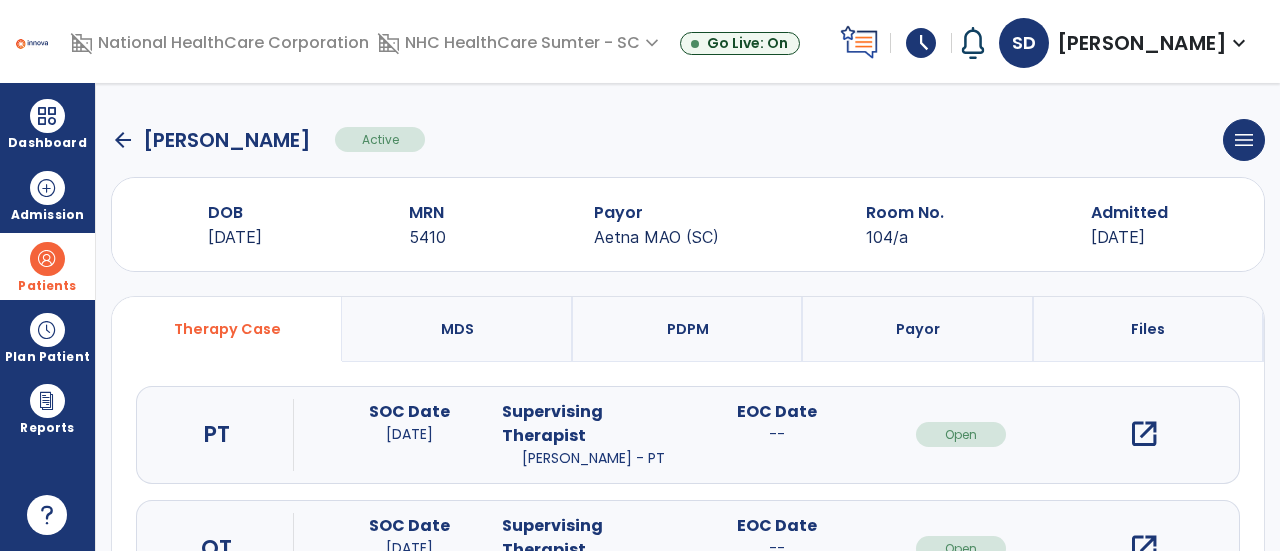 click on "open_in_new" at bounding box center (1144, 434) 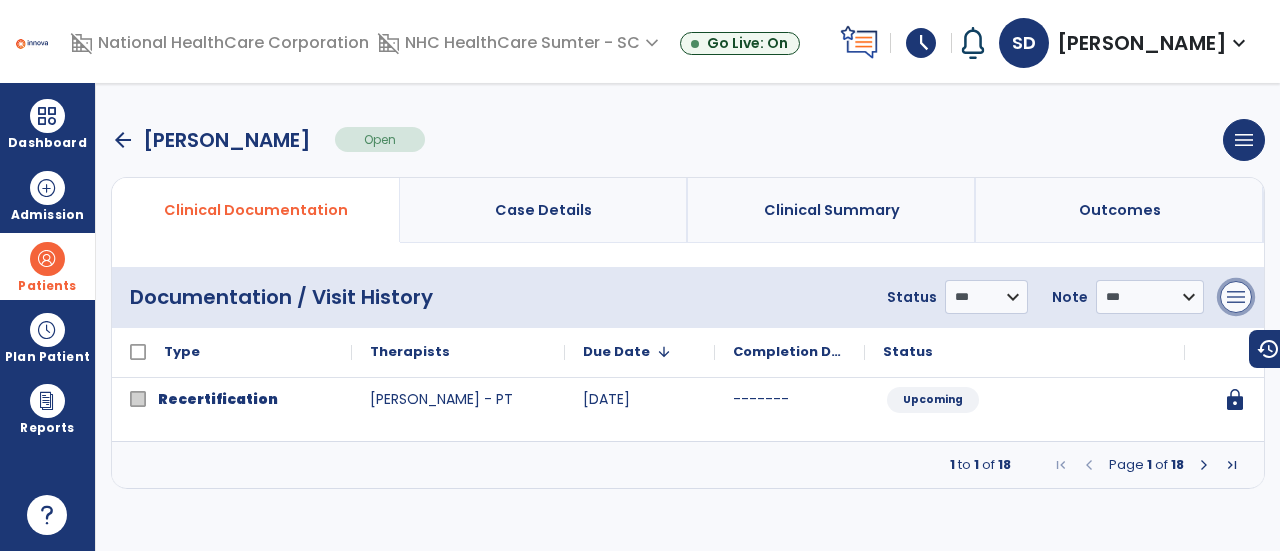click on "menu" at bounding box center [1236, 297] 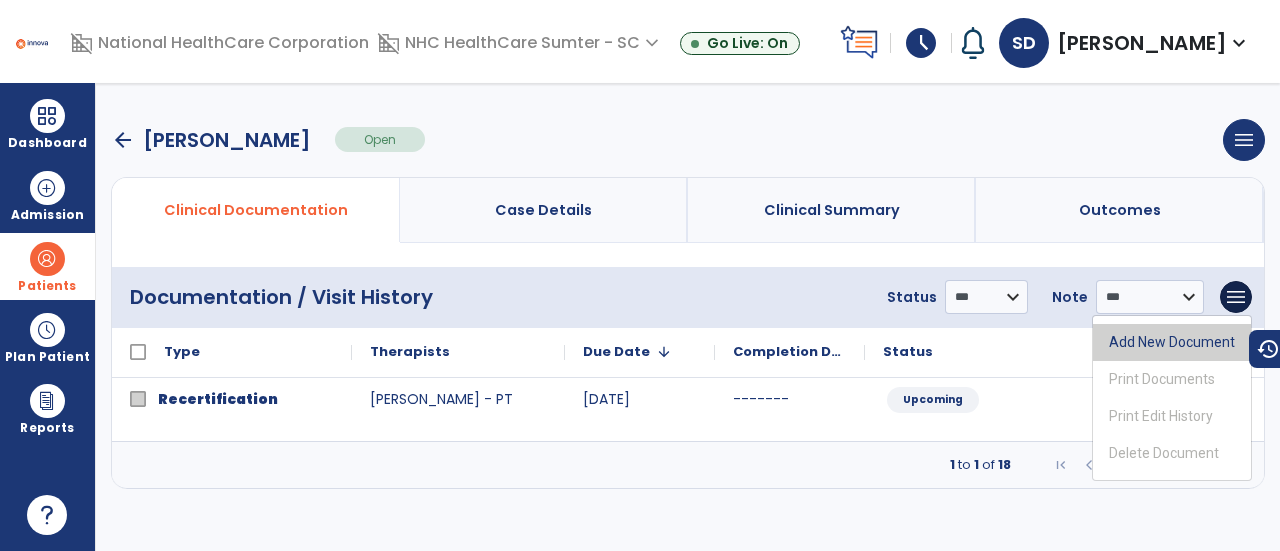 click on "Add New Document" at bounding box center [1172, 342] 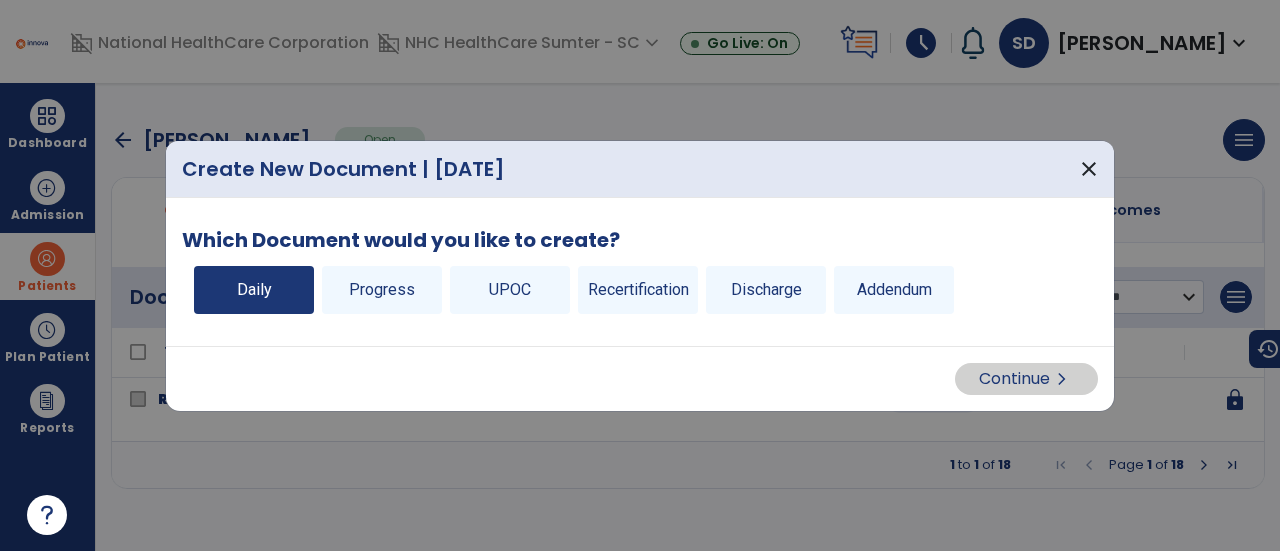 click on "Daily" at bounding box center (254, 290) 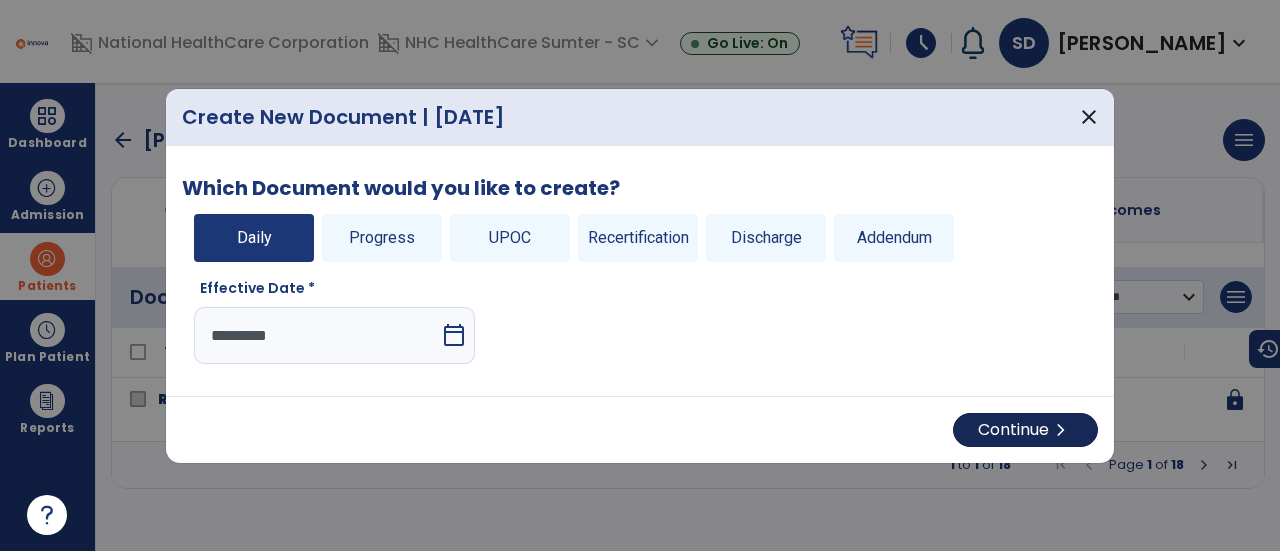 click on "Continue   chevron_right" at bounding box center (1025, 430) 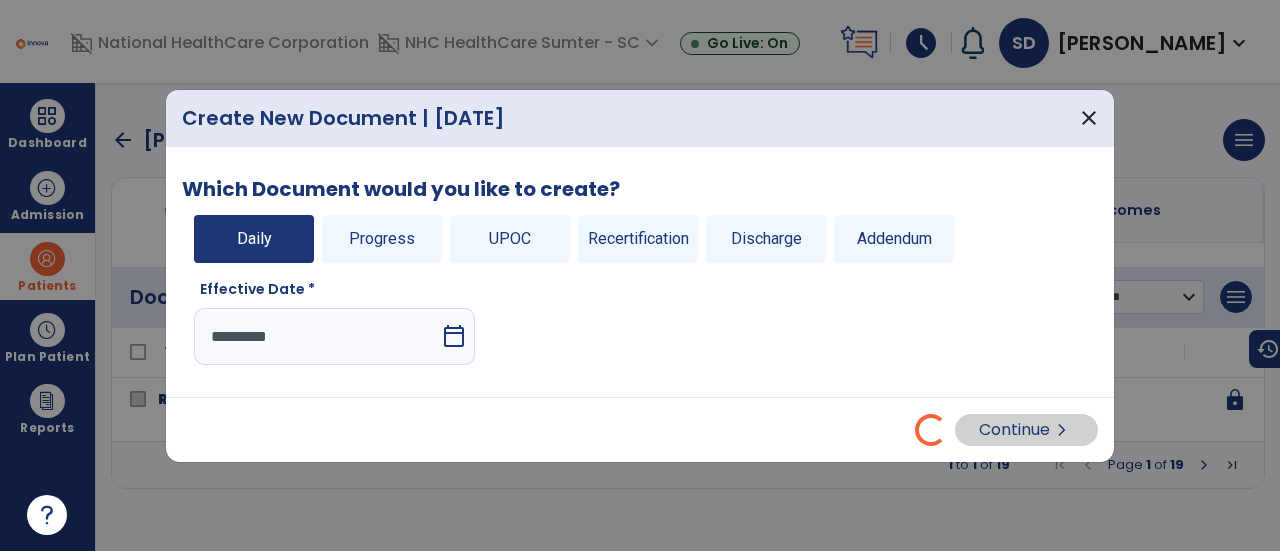 select on "*" 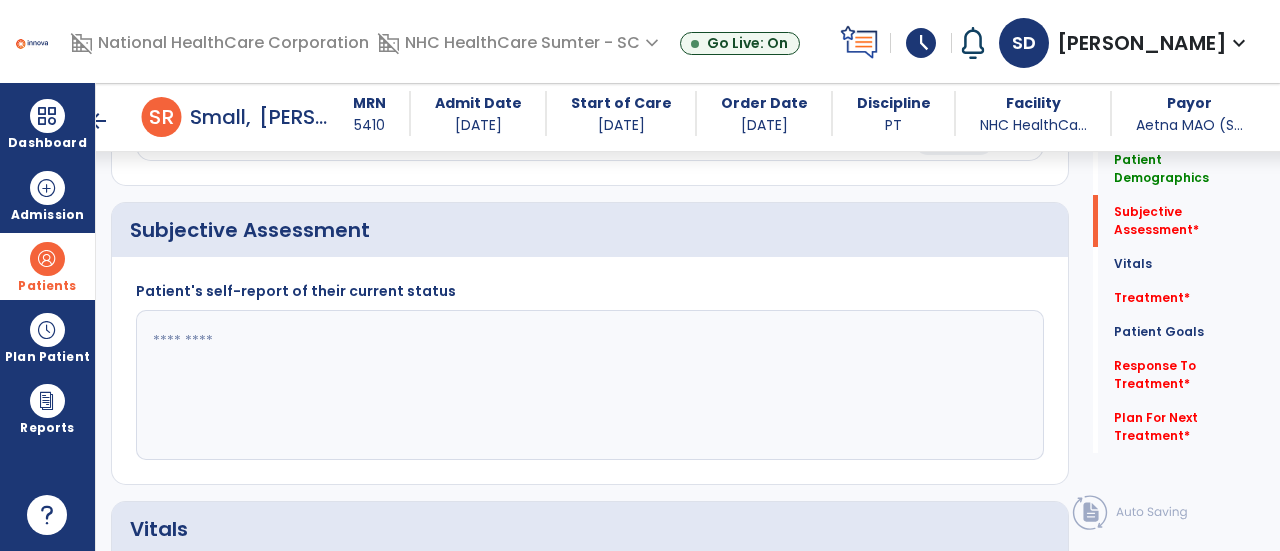 scroll, scrollTop: 328, scrollLeft: 0, axis: vertical 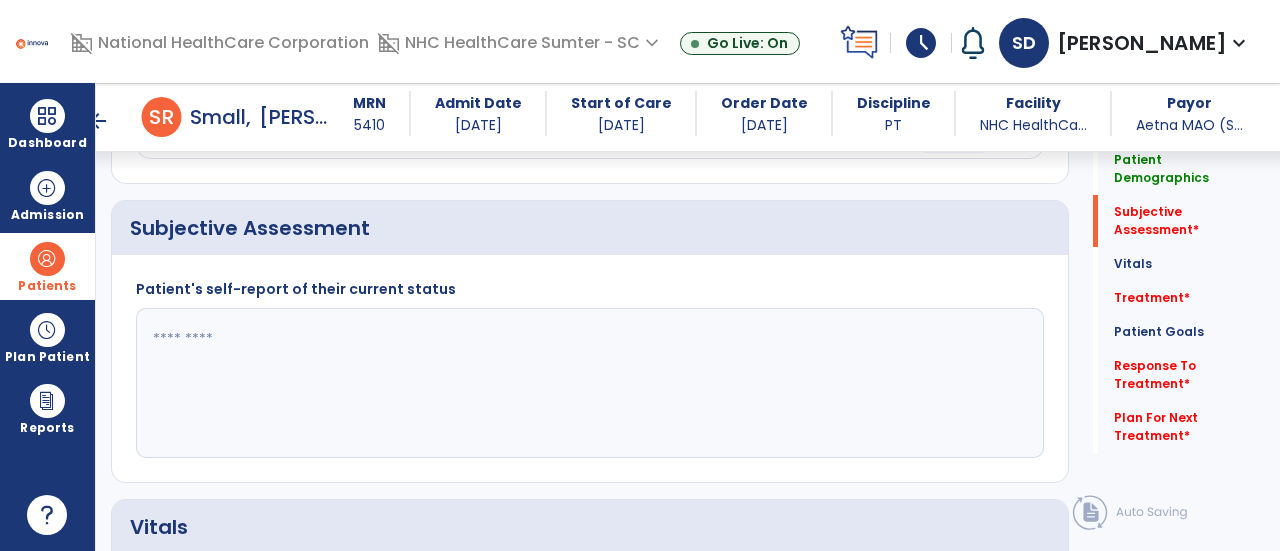 click 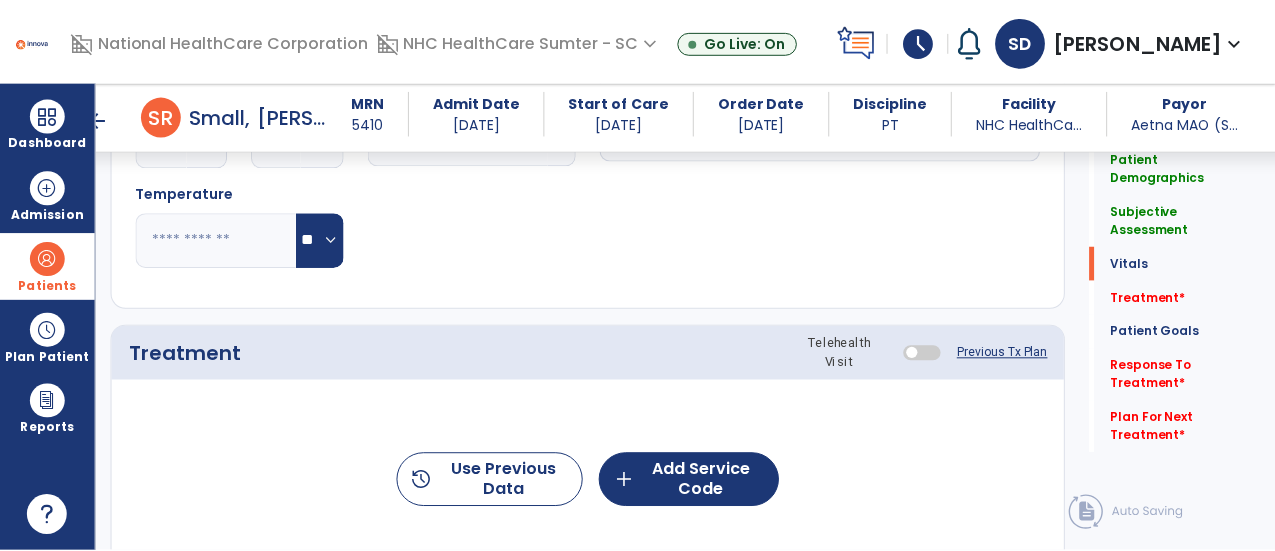 scroll, scrollTop: 960, scrollLeft: 0, axis: vertical 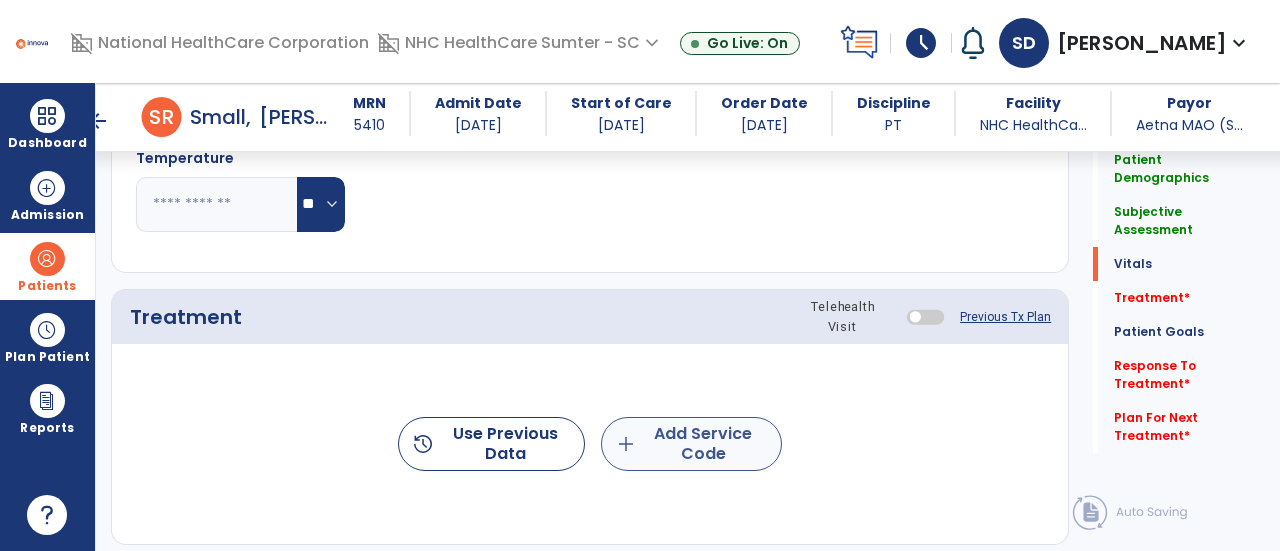 type on "**********" 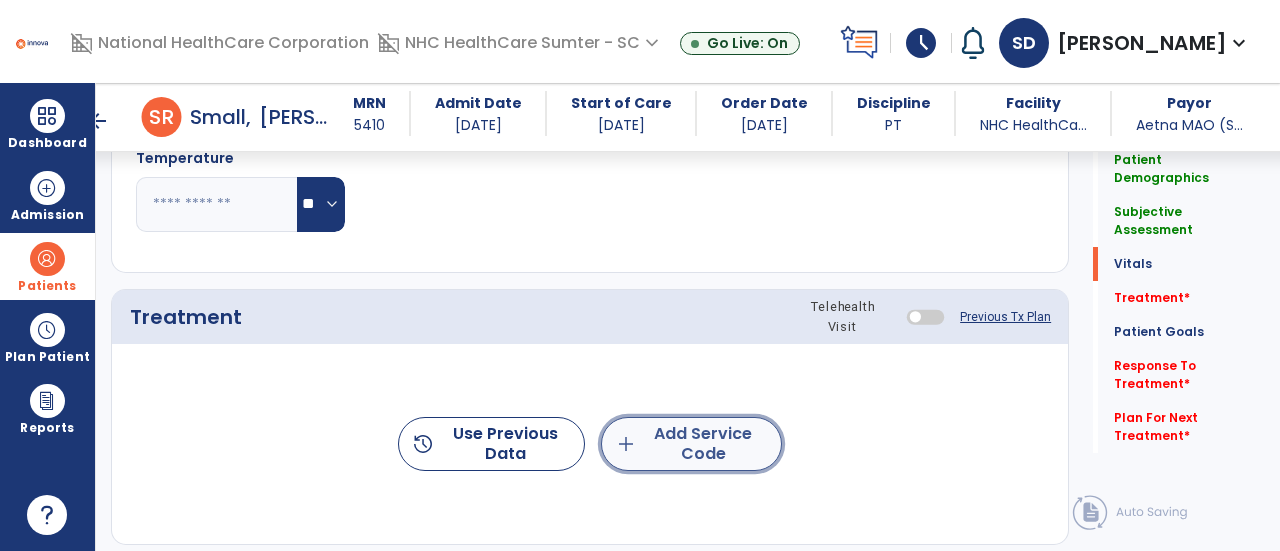click on "add  Add Service Code" 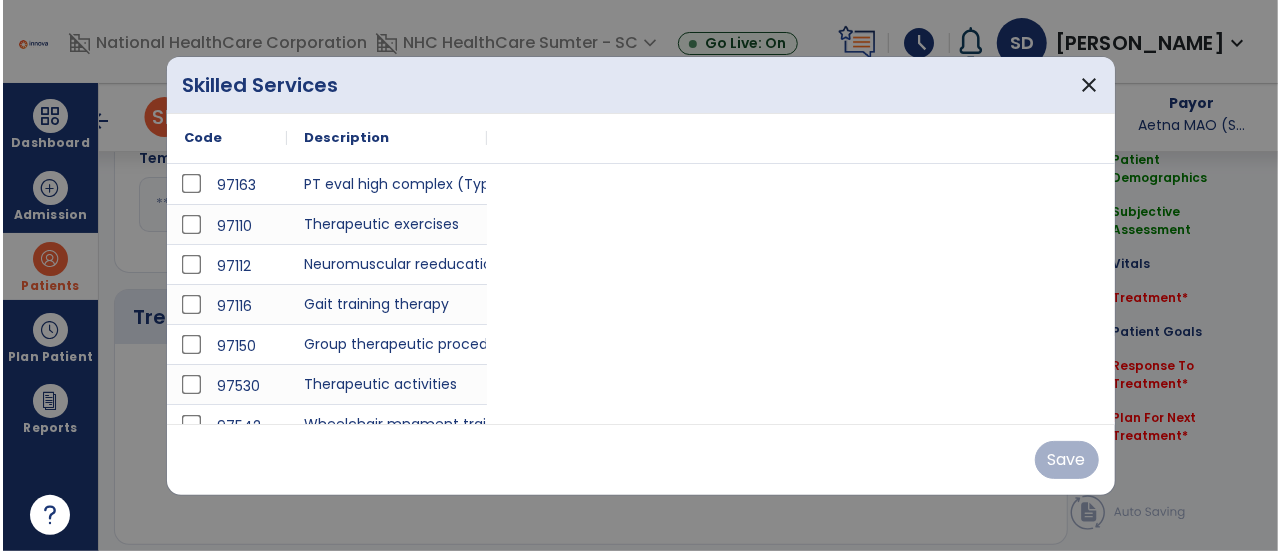 scroll, scrollTop: 960, scrollLeft: 0, axis: vertical 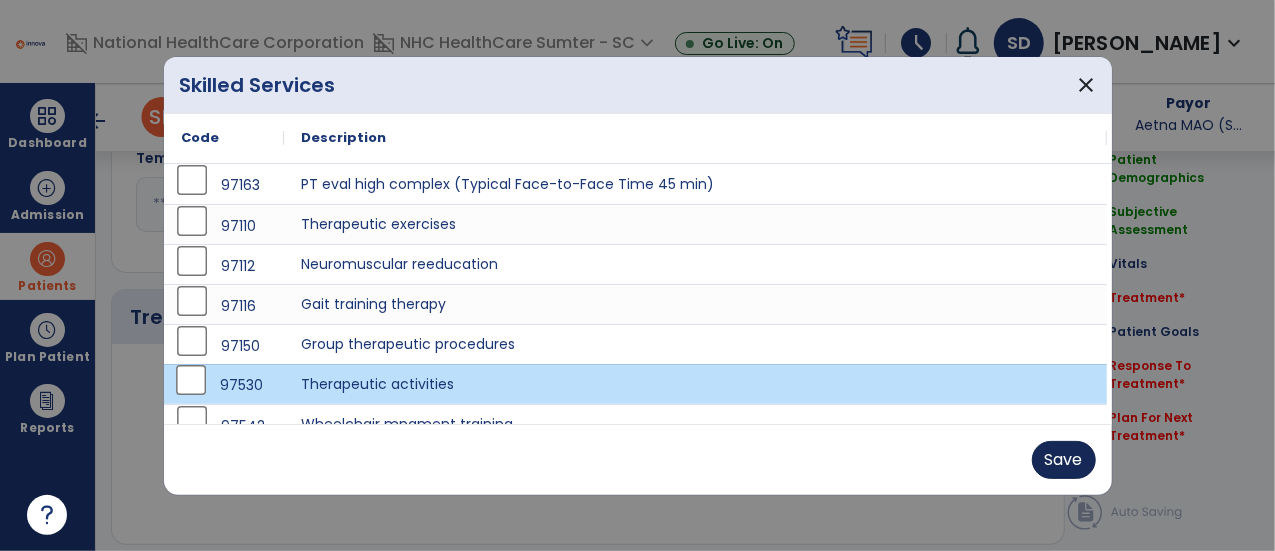 click on "Save" at bounding box center (1064, 460) 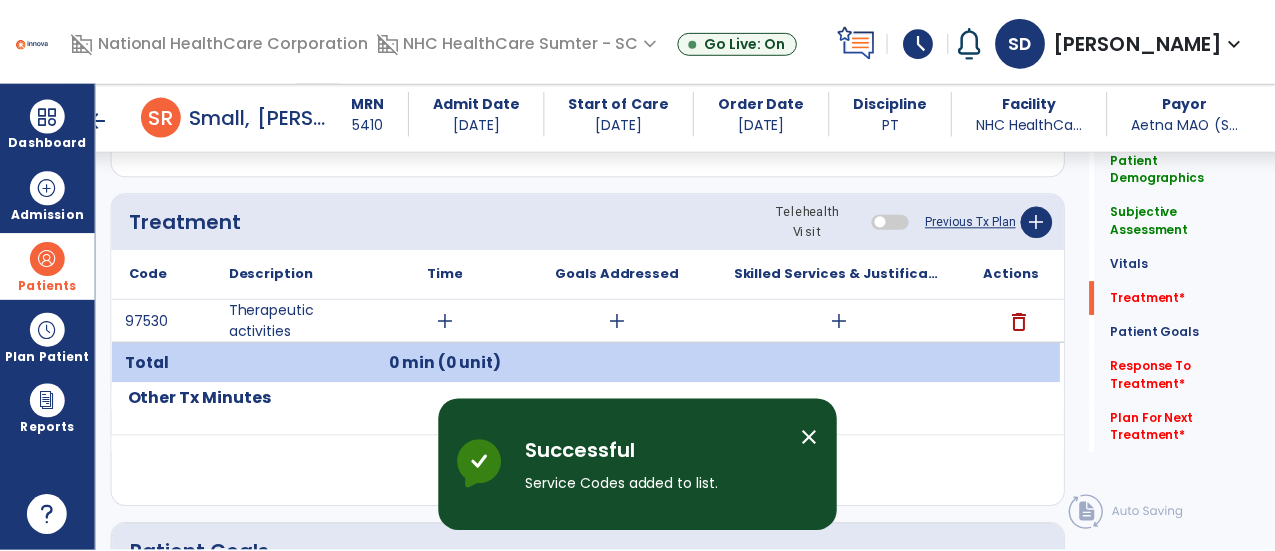 scroll, scrollTop: 1118, scrollLeft: 0, axis: vertical 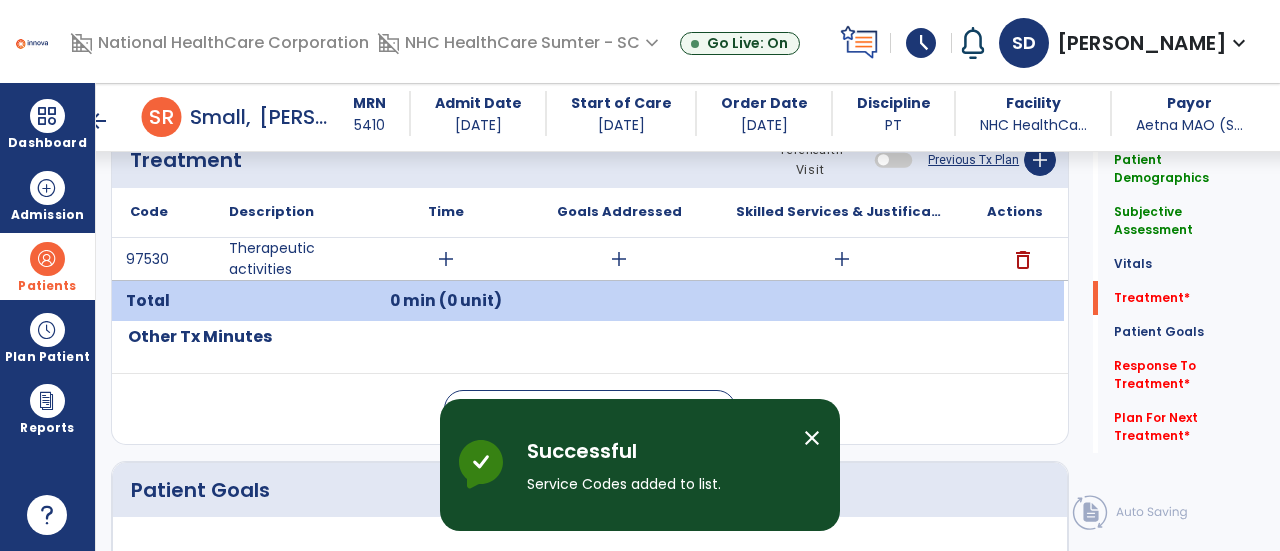 click on "add" at bounding box center (446, 259) 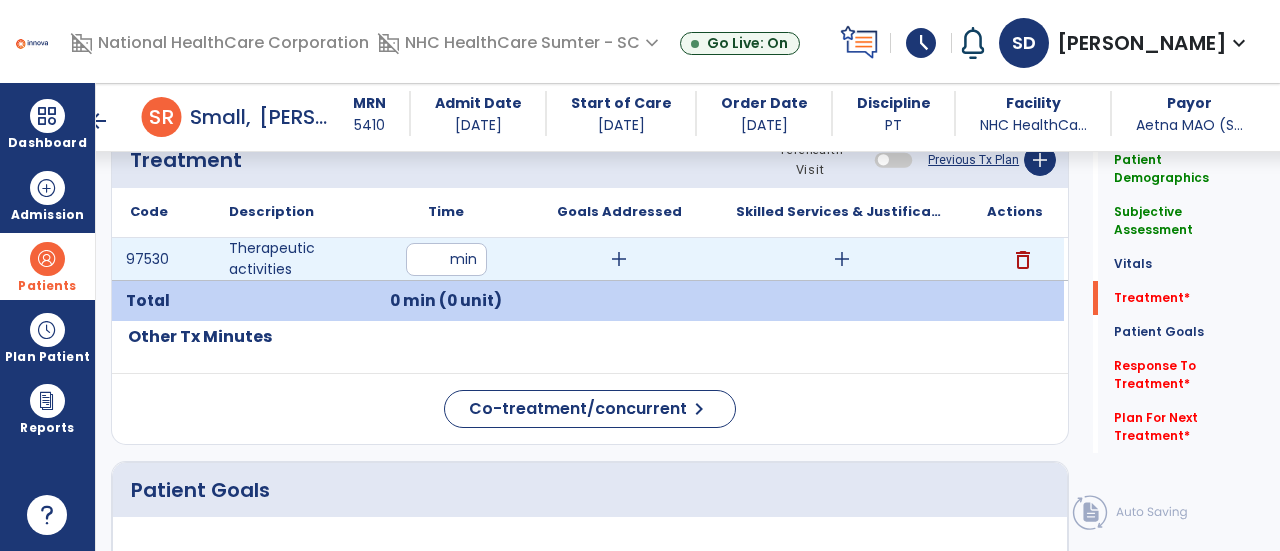 type on "**" 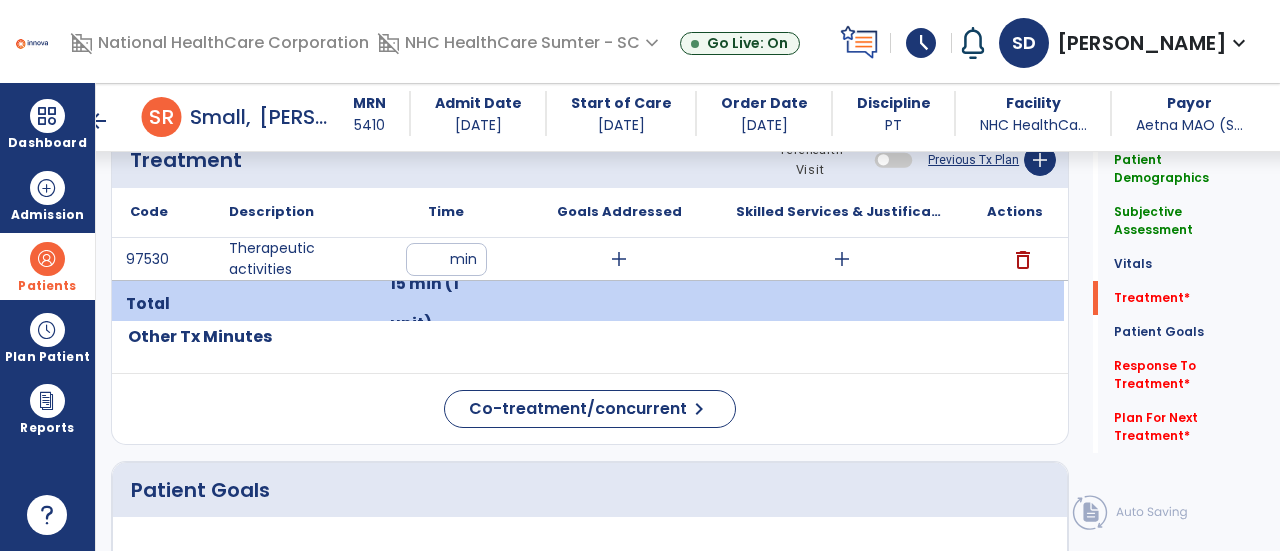 click on "add" at bounding box center [842, 259] 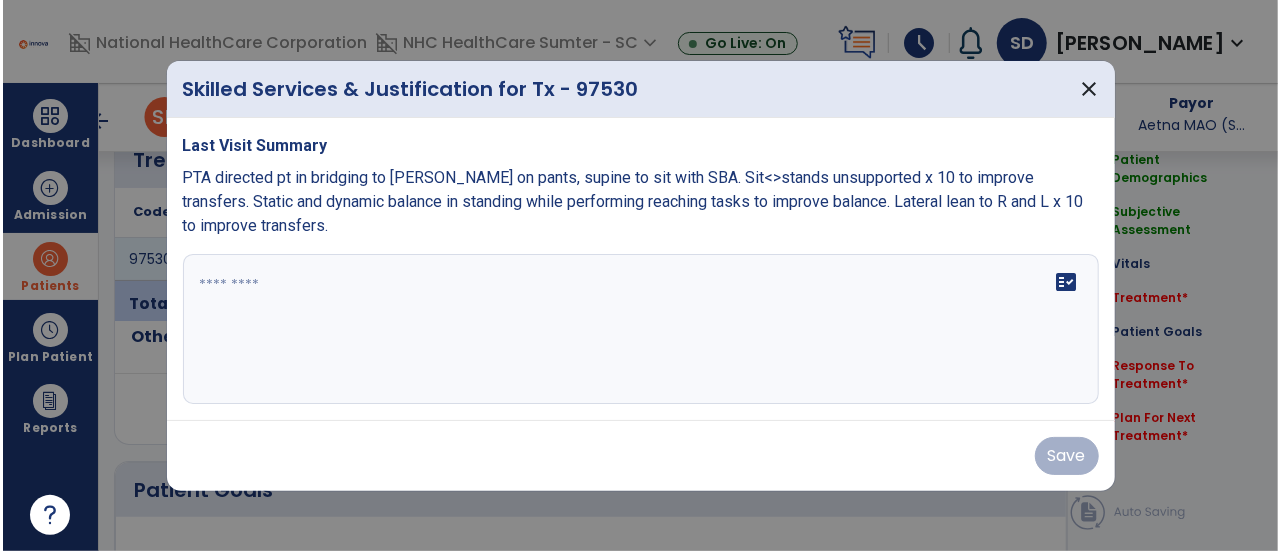 scroll, scrollTop: 1118, scrollLeft: 0, axis: vertical 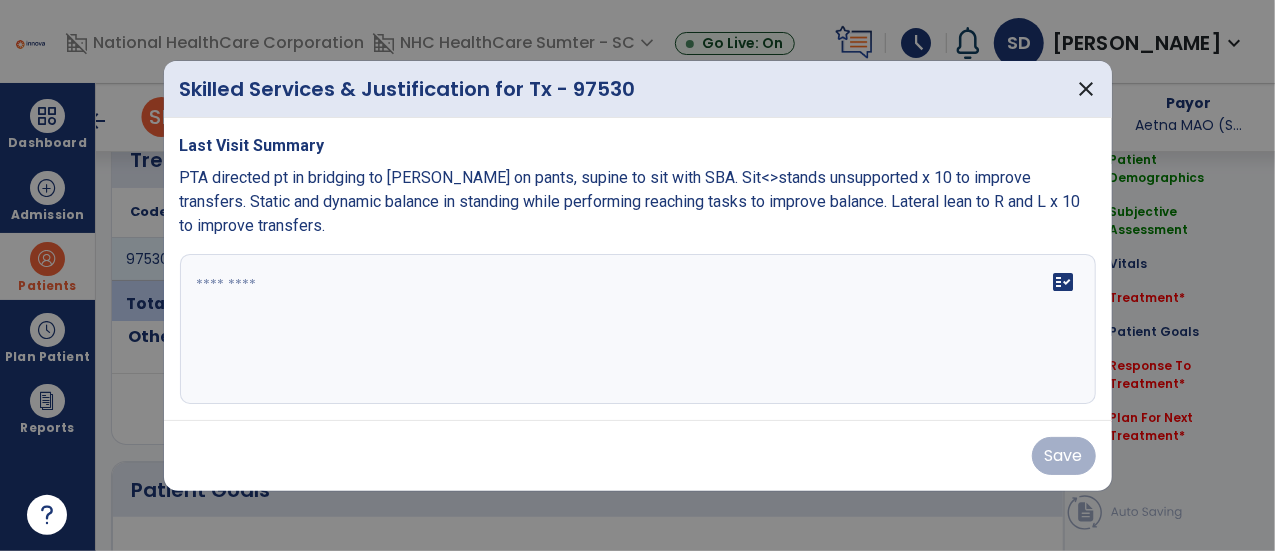 click on "fact_check" at bounding box center (638, 329) 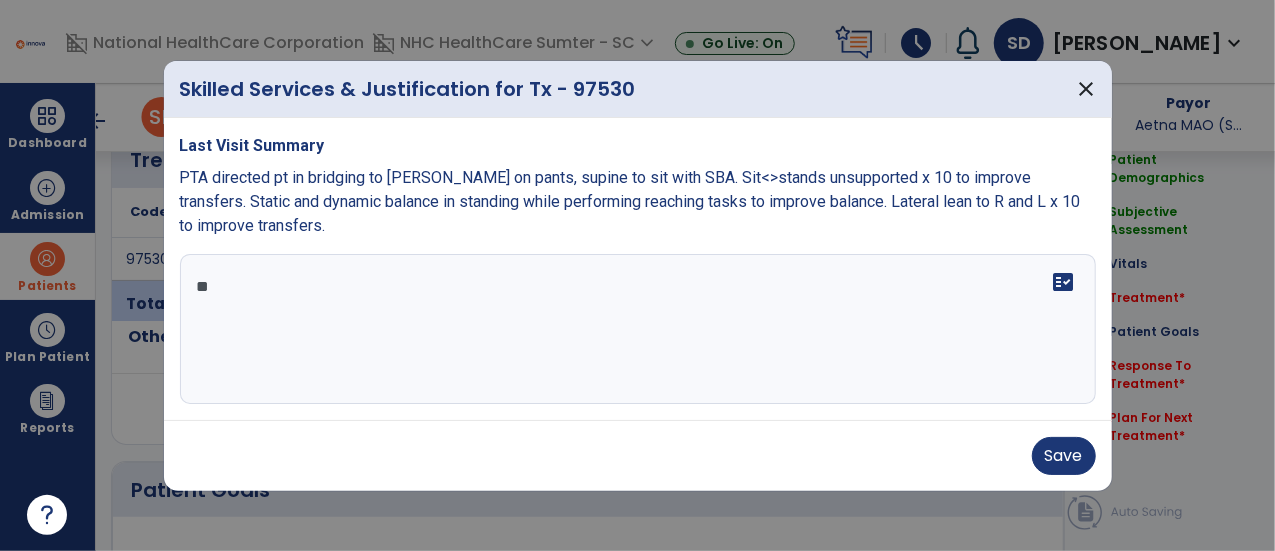 type on "*" 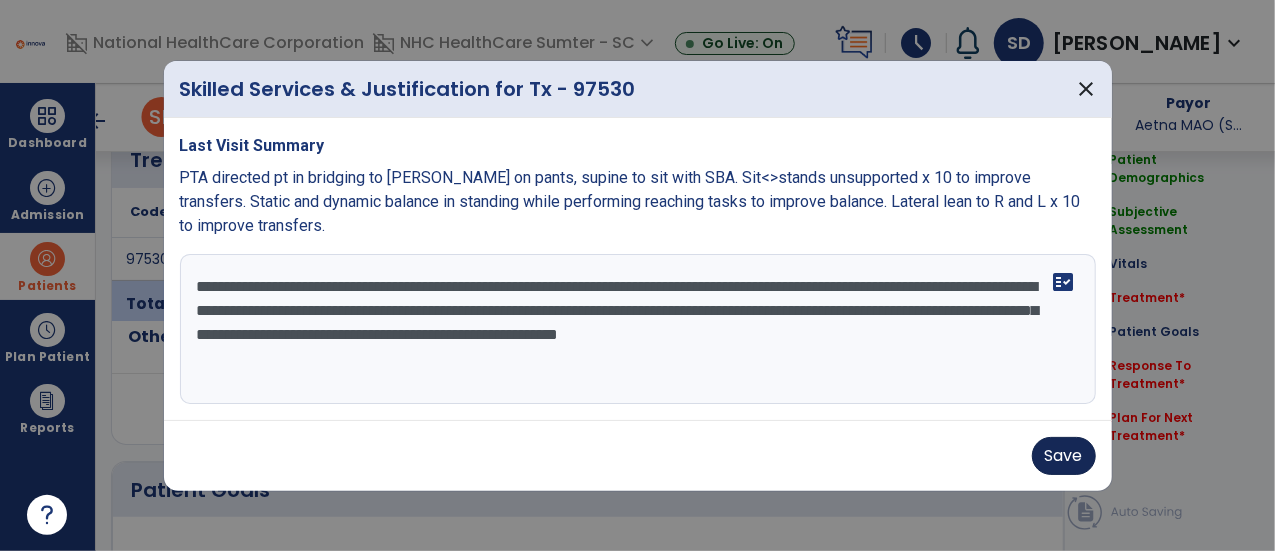 type on "**********" 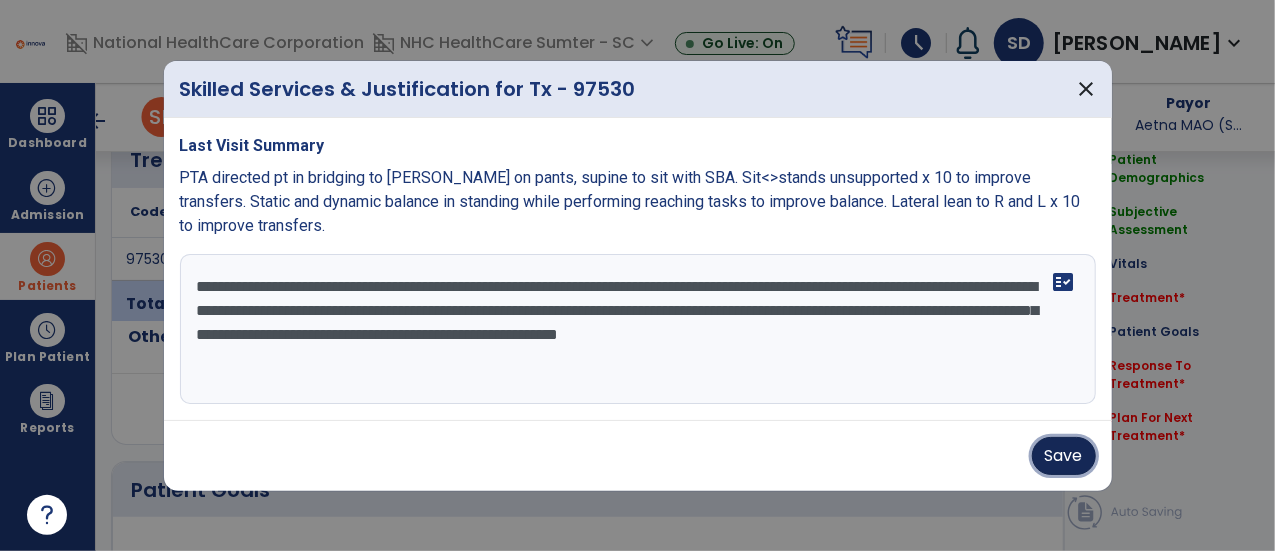 click on "Save" at bounding box center [1064, 456] 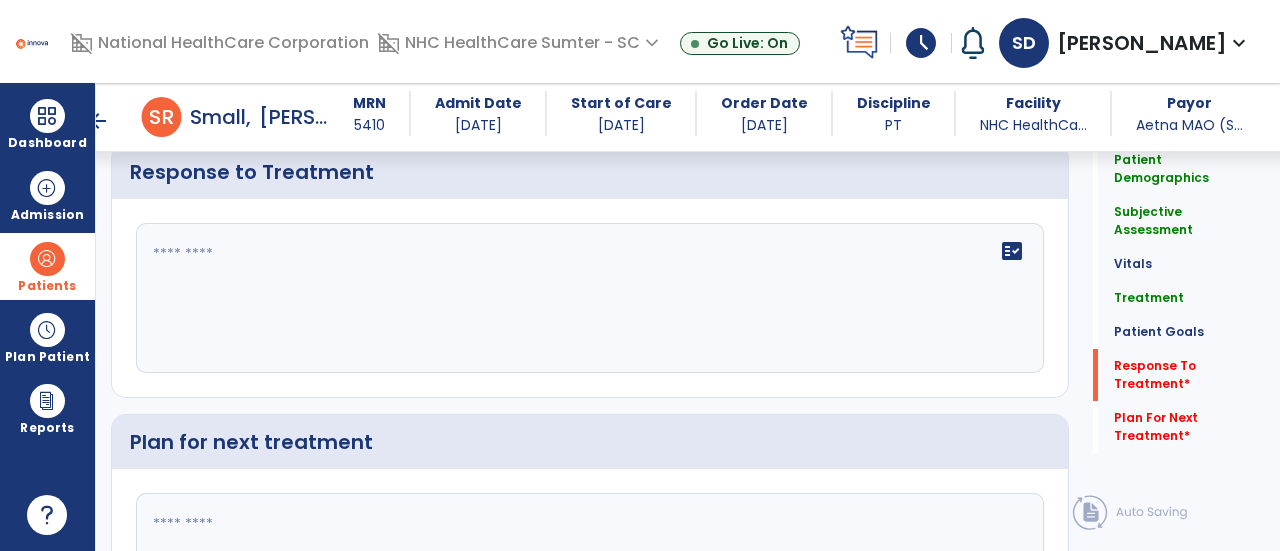 scroll, scrollTop: 2894, scrollLeft: 0, axis: vertical 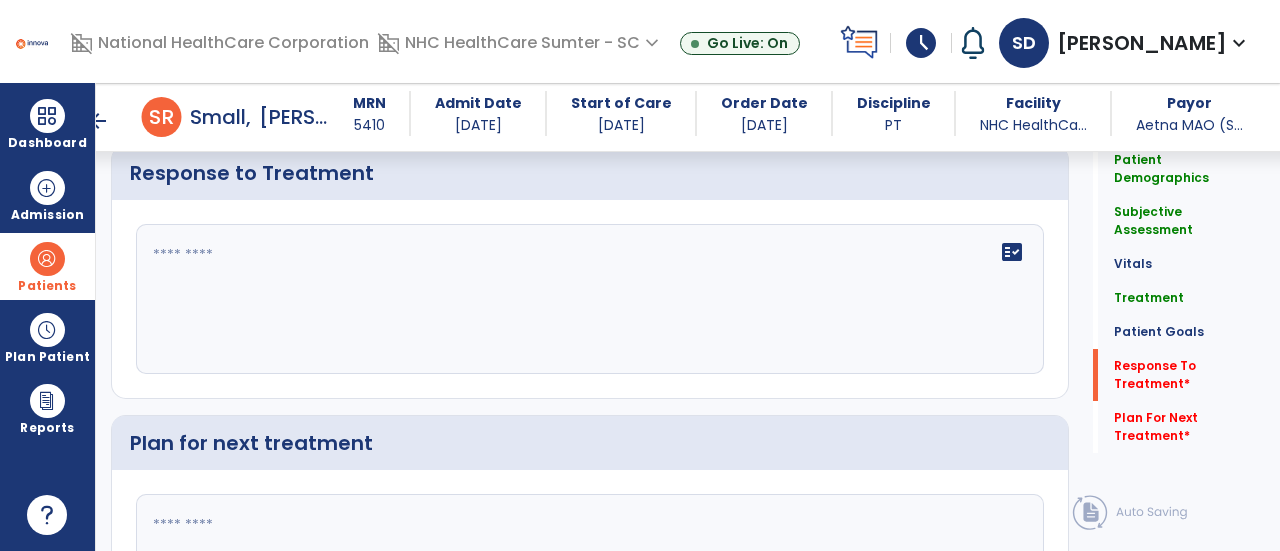 click on "fact_check" 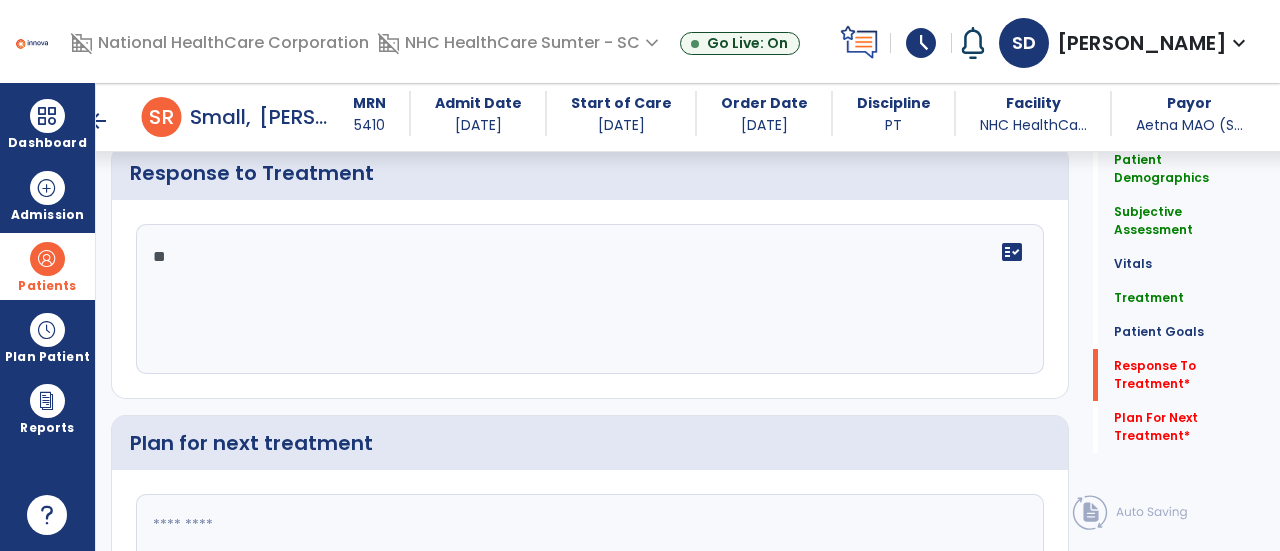 type on "*" 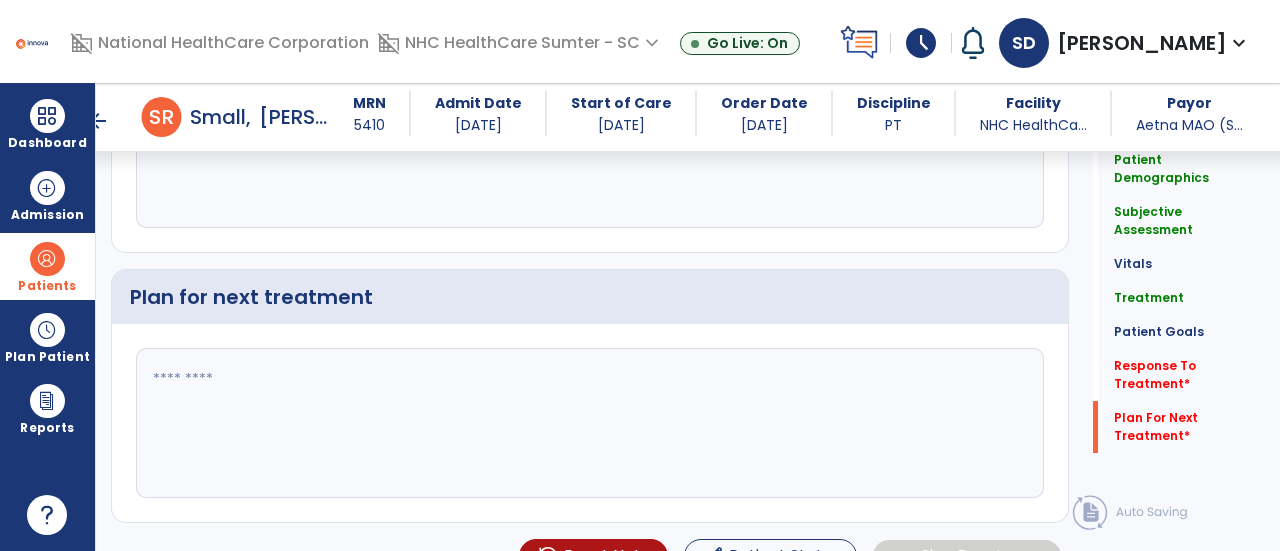 type on "**********" 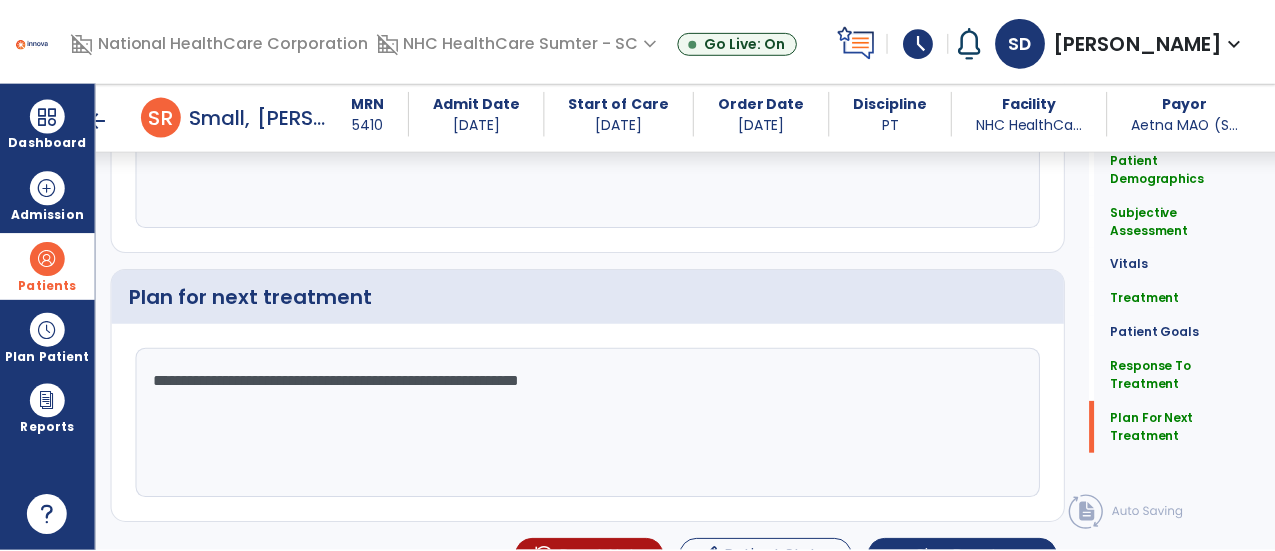 scroll, scrollTop: 3040, scrollLeft: 0, axis: vertical 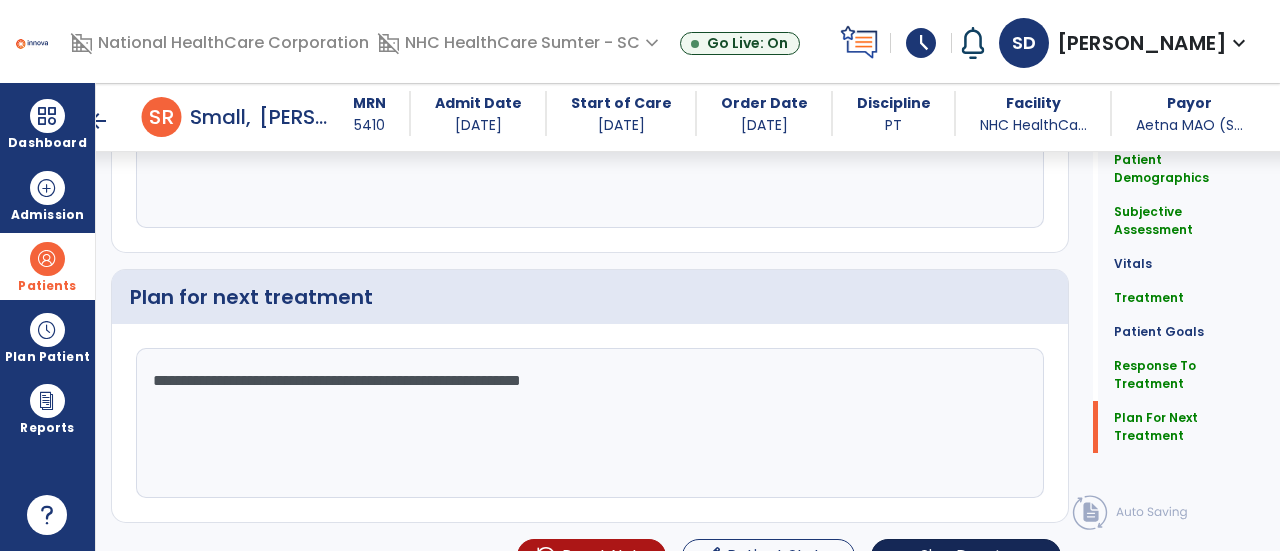 type on "**********" 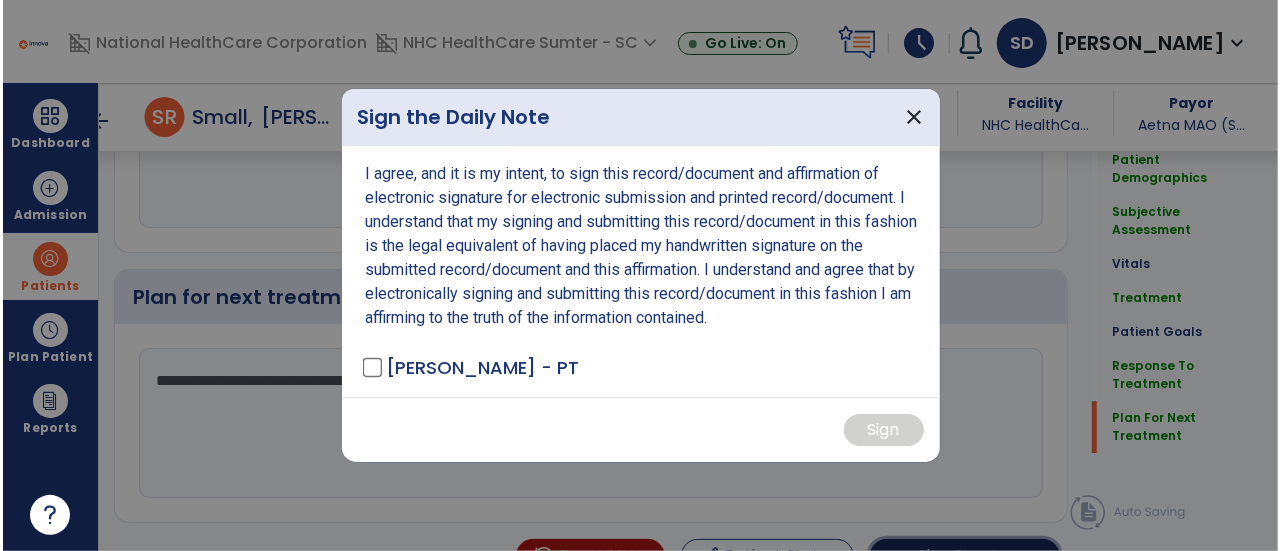 scroll, scrollTop: 3040, scrollLeft: 0, axis: vertical 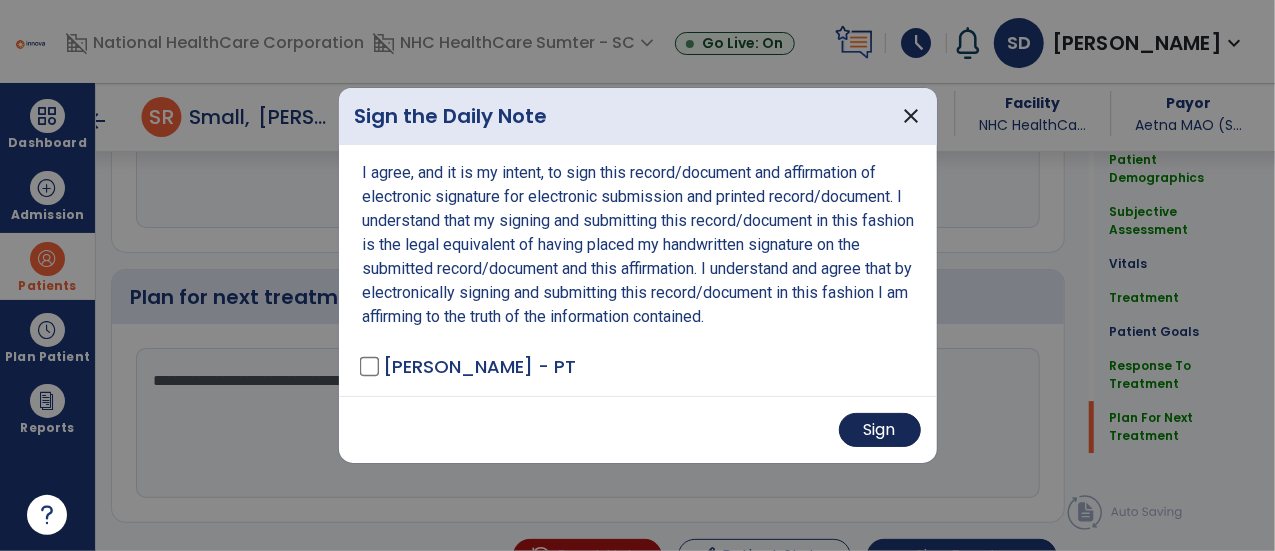 click on "Sign" at bounding box center (880, 430) 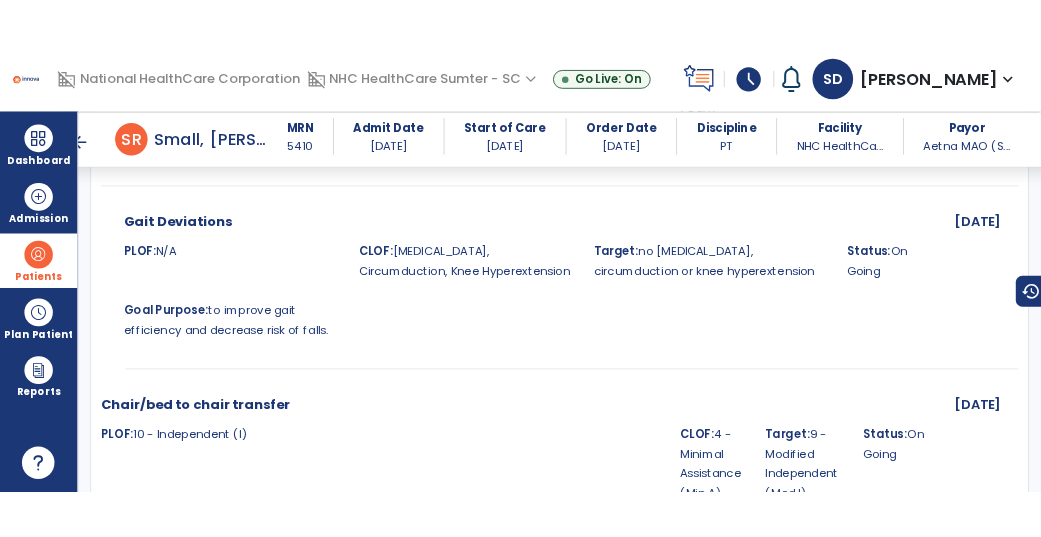 scroll, scrollTop: 2977, scrollLeft: 0, axis: vertical 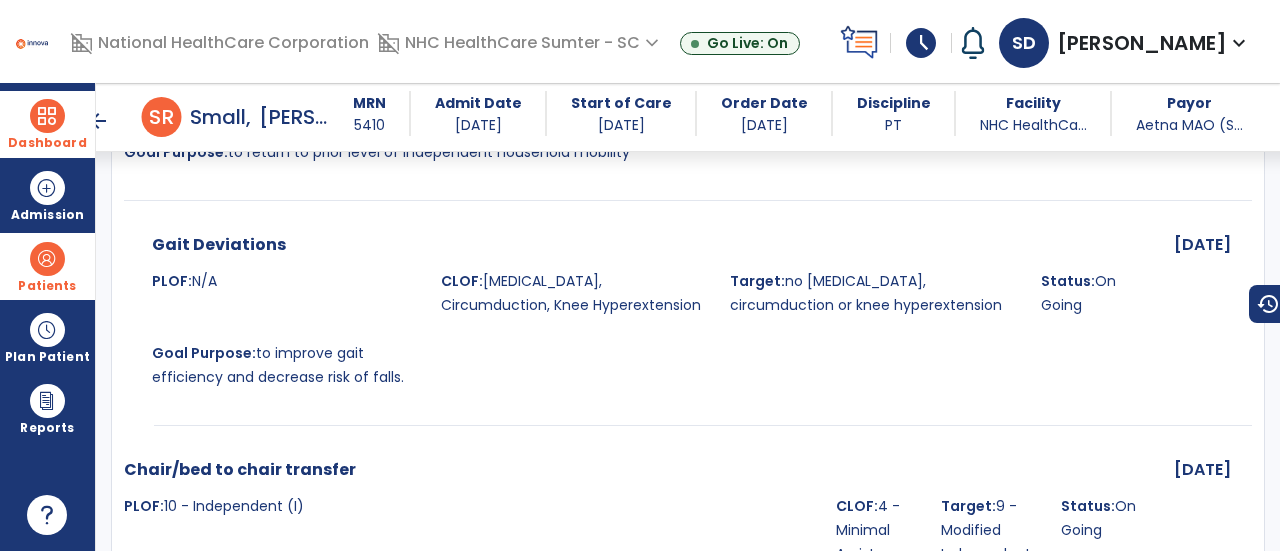 click on "Dashboard  dashboard  Therapist Dashboard" at bounding box center (47, 124) 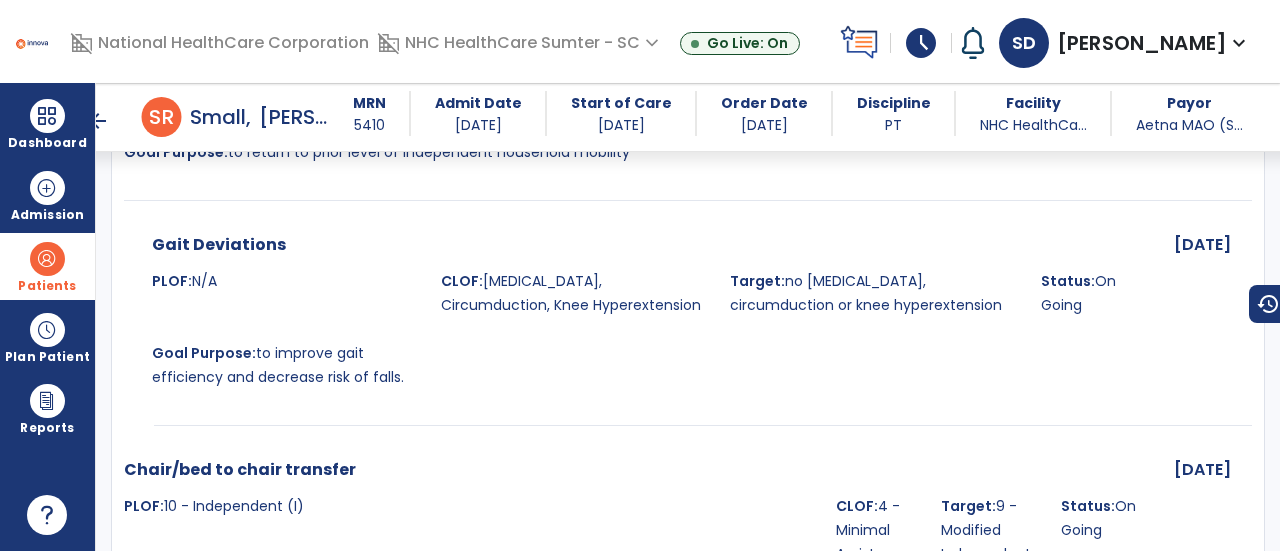 click on "arrow_back" at bounding box center [98, 121] 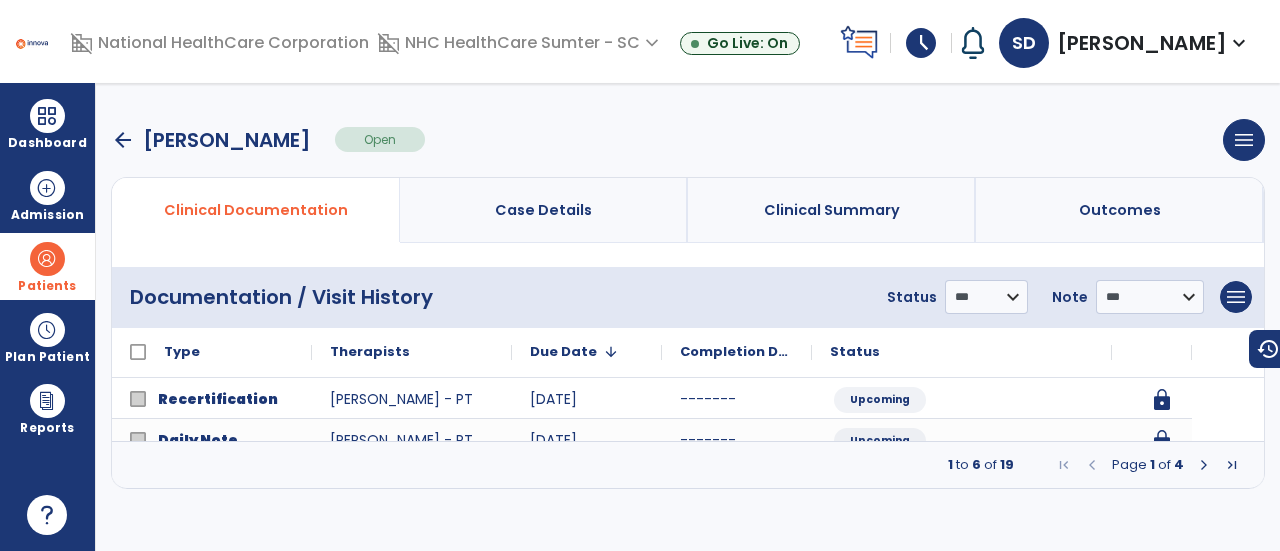 scroll, scrollTop: 0, scrollLeft: 0, axis: both 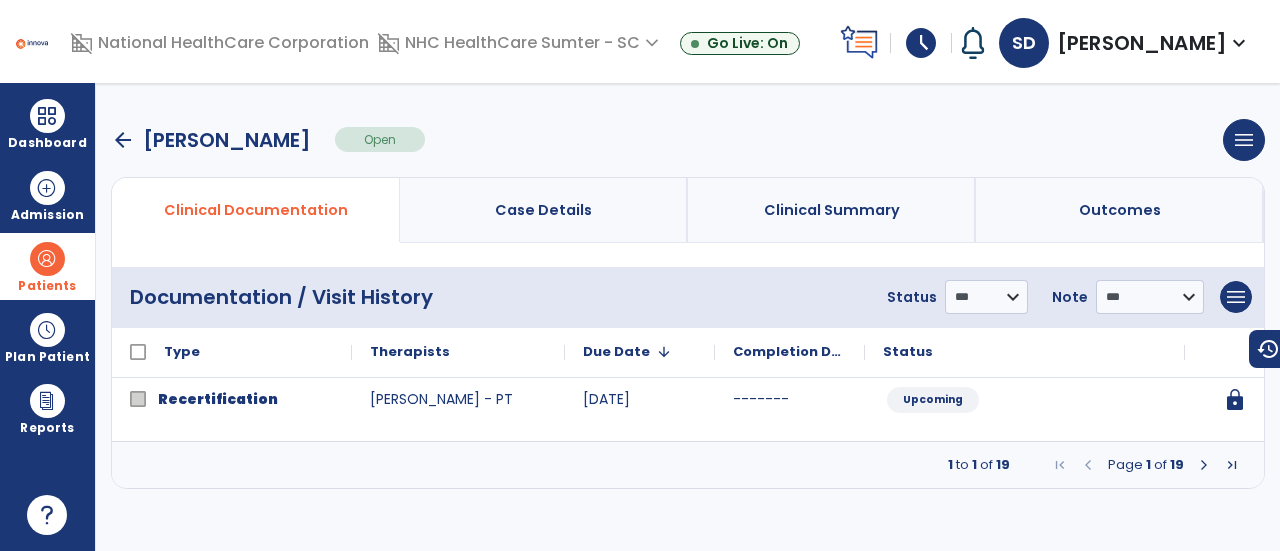 click on "**********" 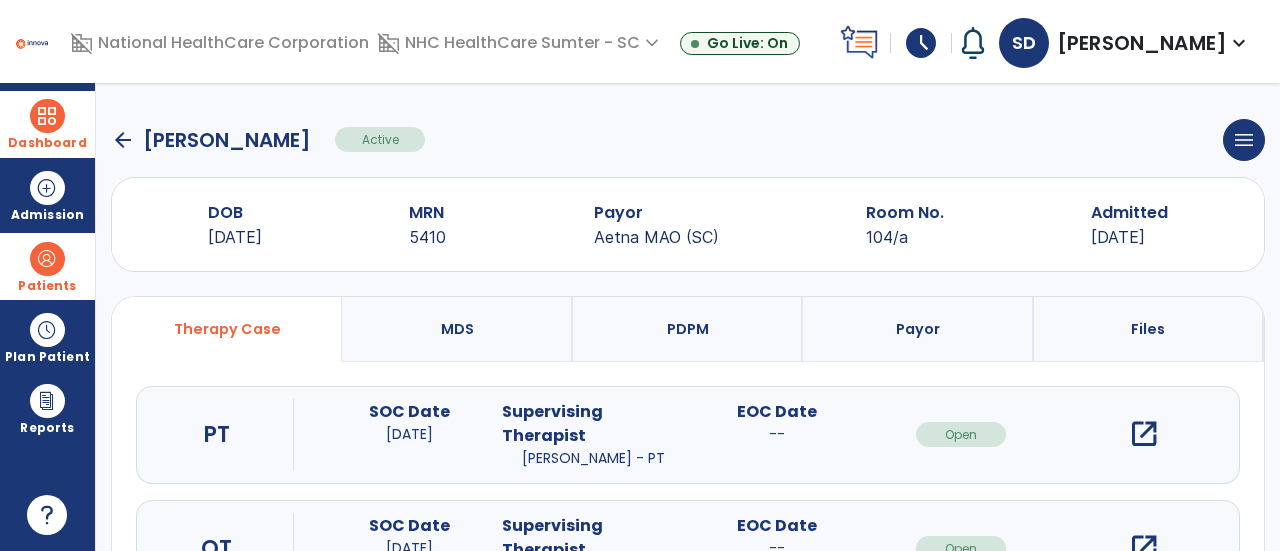 click on "Dashboard" at bounding box center (47, 124) 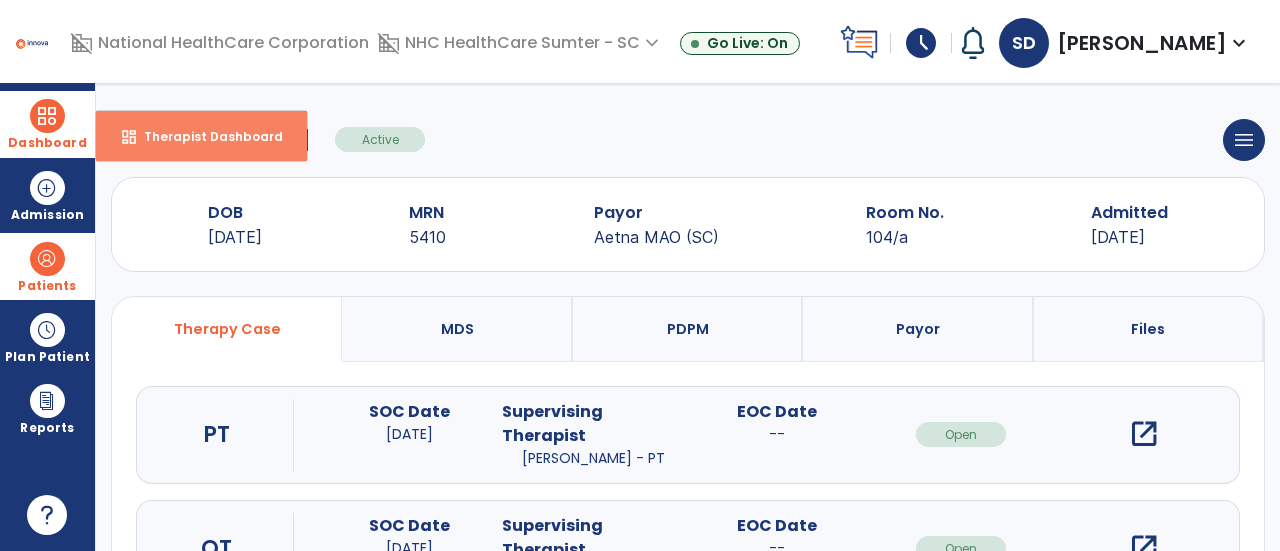 click on "dashboard  Therapist Dashboard" at bounding box center (201, 136) 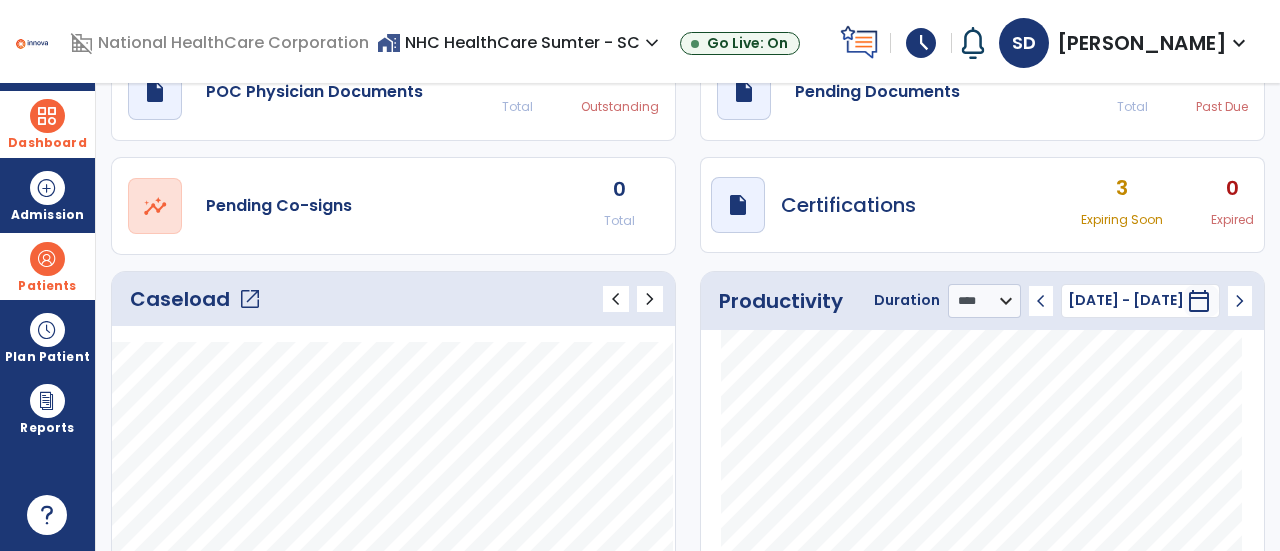 scroll, scrollTop: 0, scrollLeft: 0, axis: both 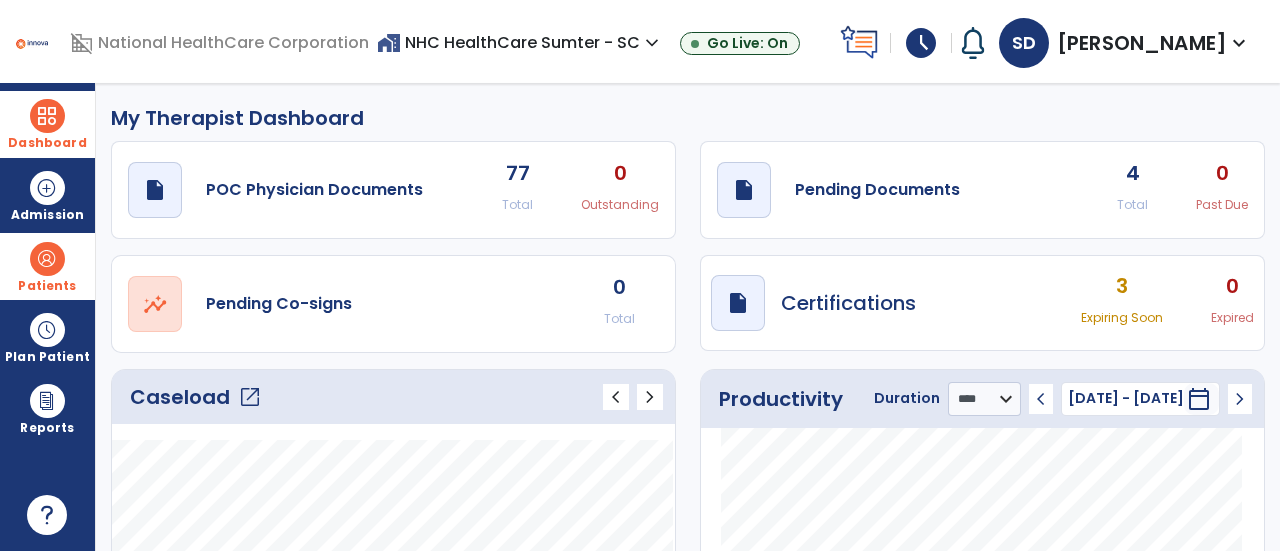 click on "open_in_new" 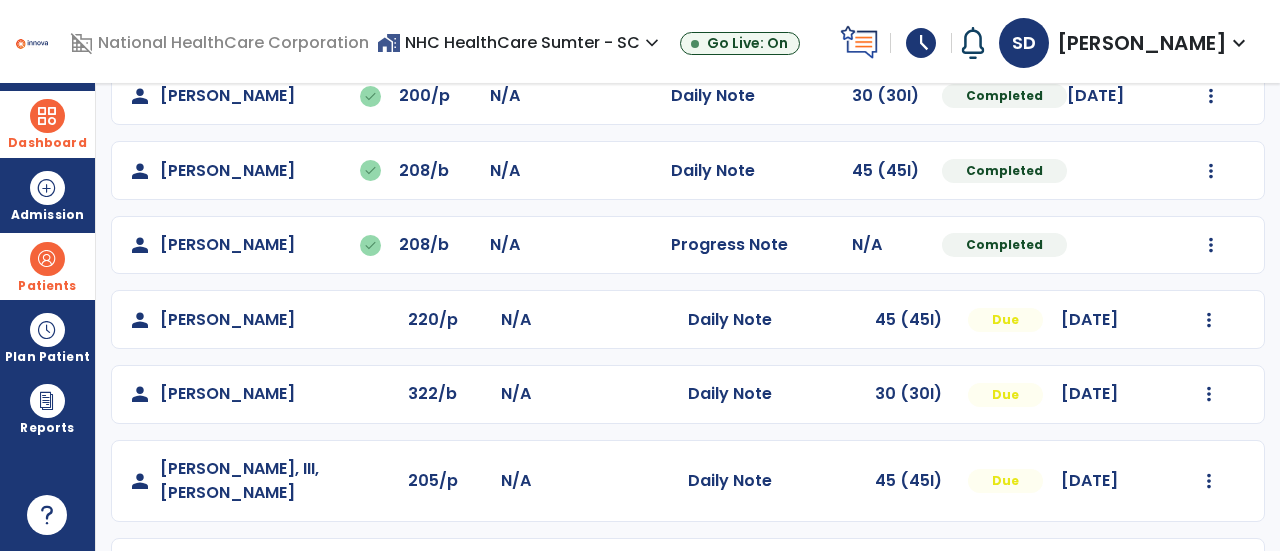 scroll, scrollTop: 226, scrollLeft: 0, axis: vertical 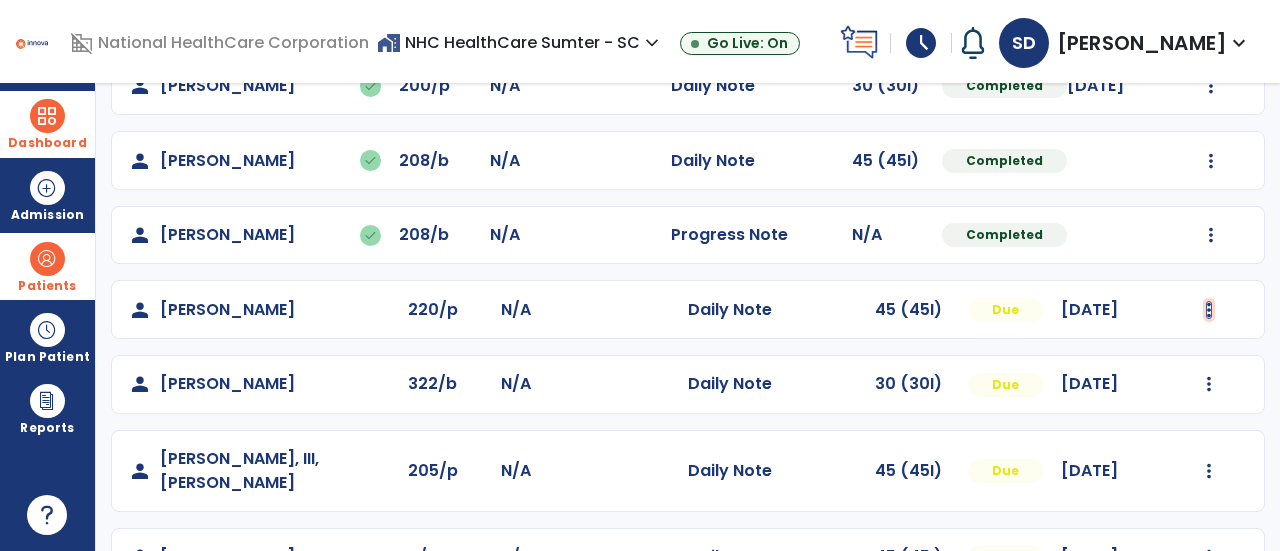 click at bounding box center [1211, 86] 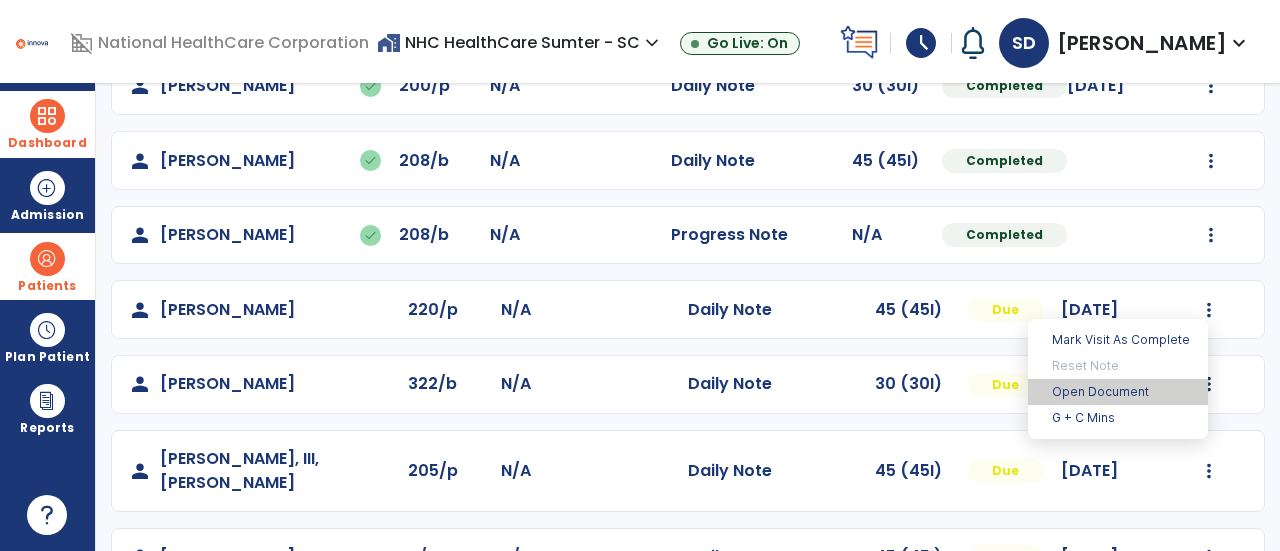 click on "Open Document" at bounding box center (1118, 392) 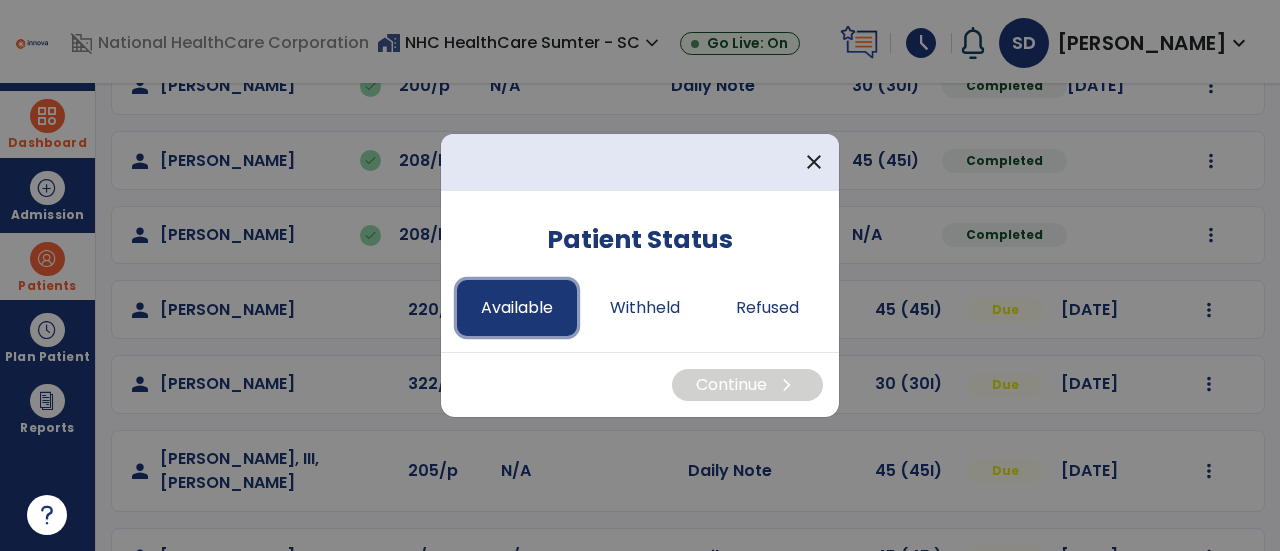click on "Available" at bounding box center (517, 308) 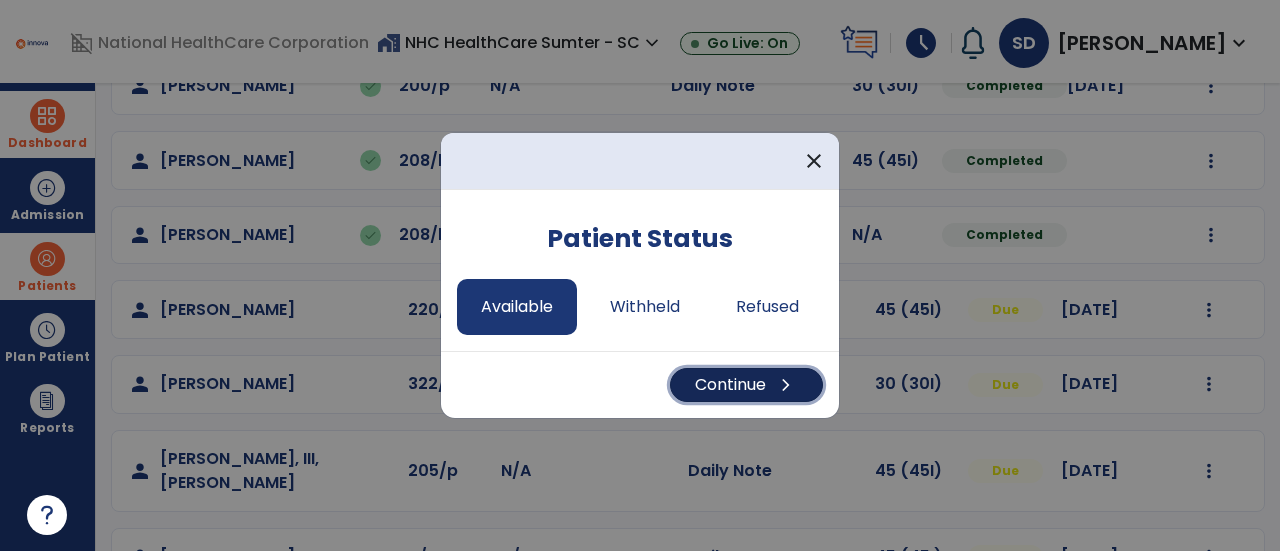 click on "chevron_right" at bounding box center [786, 385] 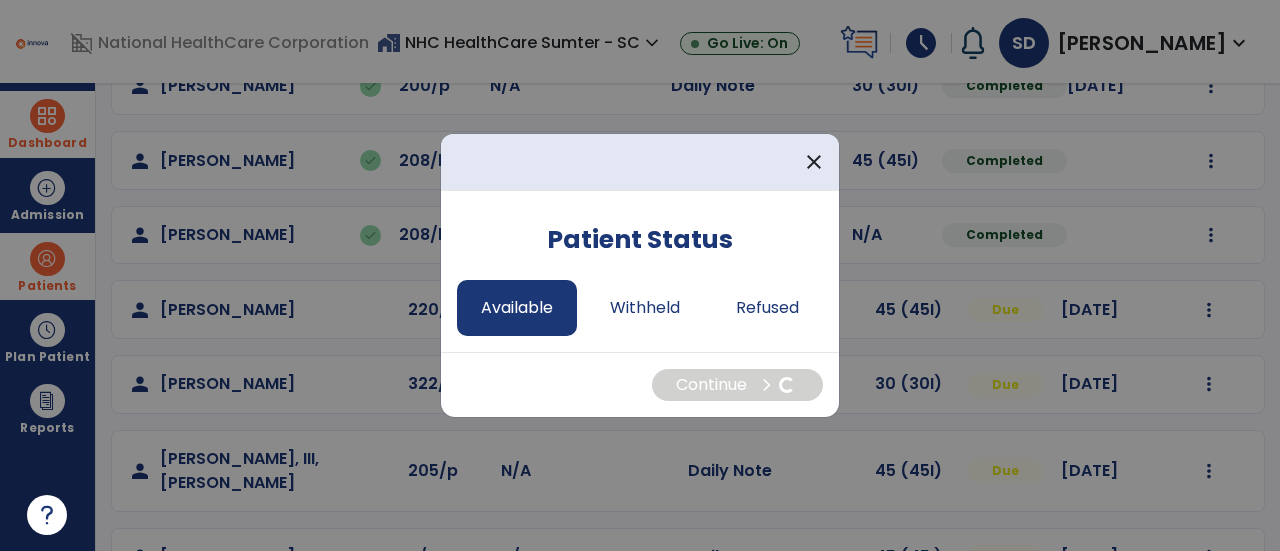 select on "*" 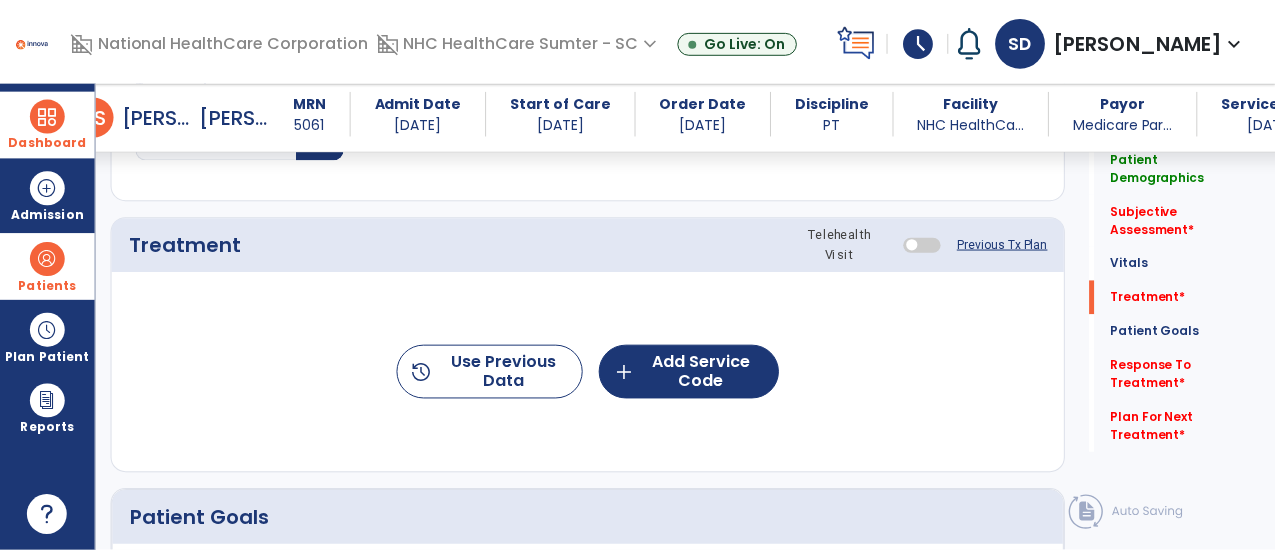scroll, scrollTop: 1229, scrollLeft: 0, axis: vertical 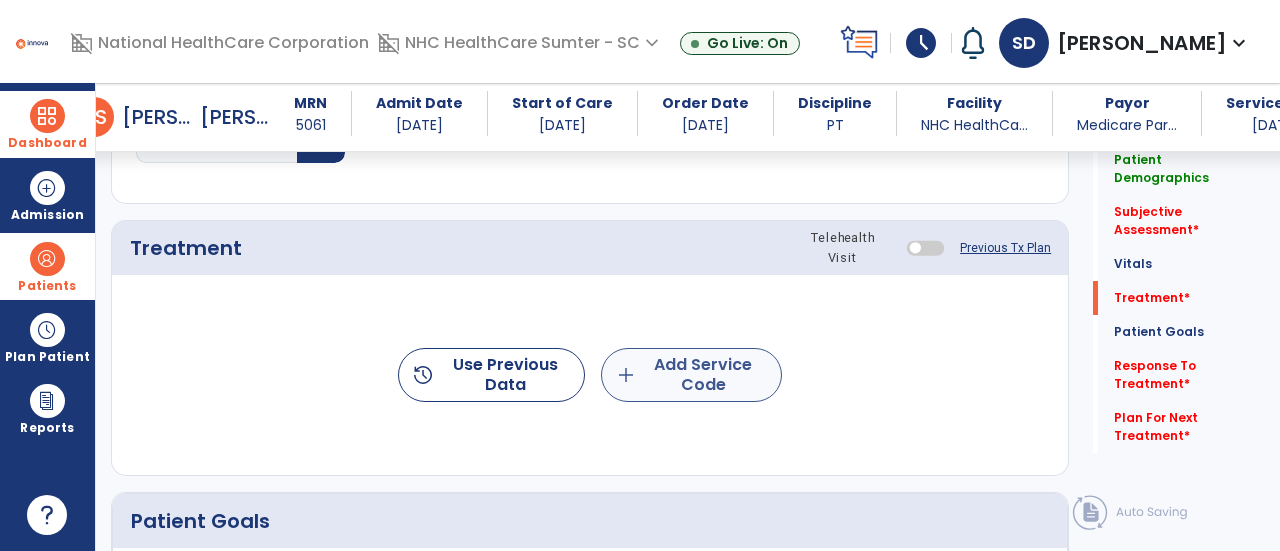 click on "add  Add Service Code" 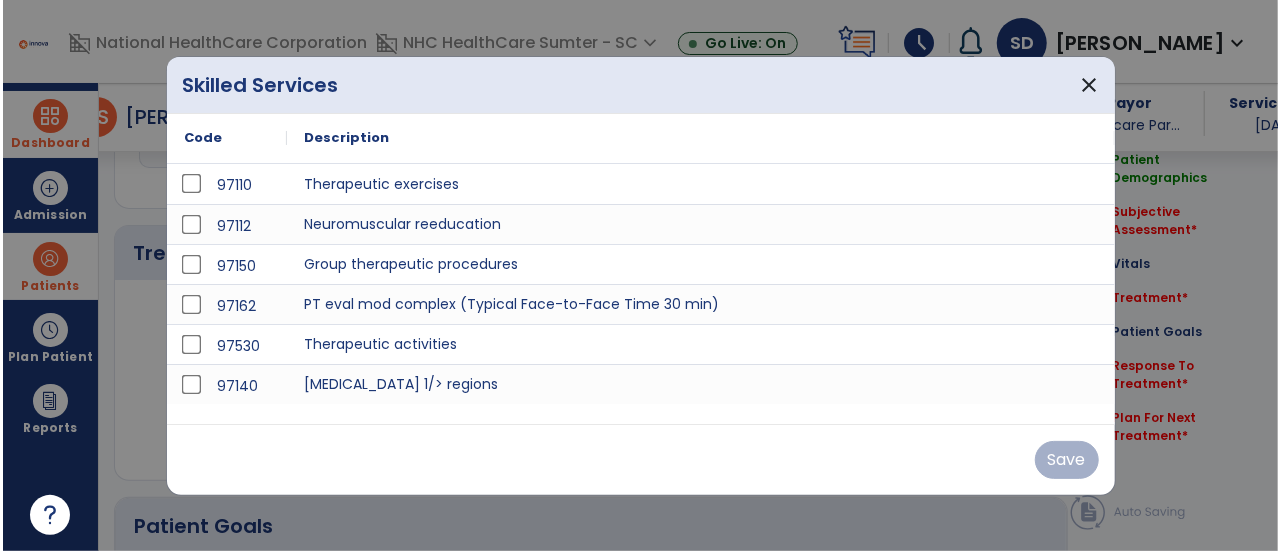 scroll, scrollTop: 1229, scrollLeft: 0, axis: vertical 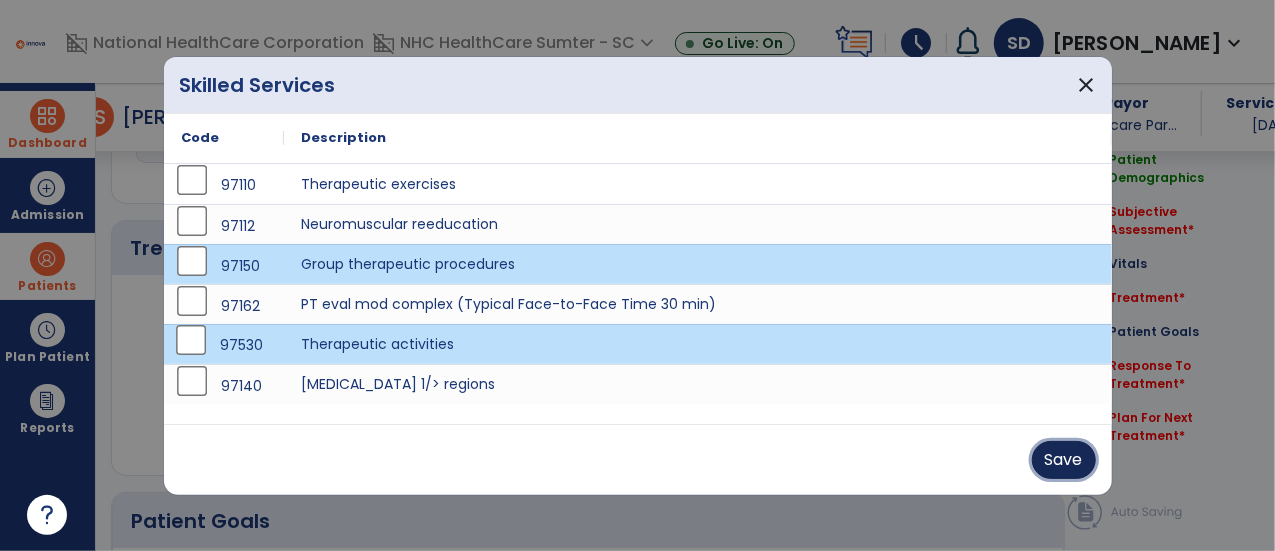 click on "Save" at bounding box center (1064, 460) 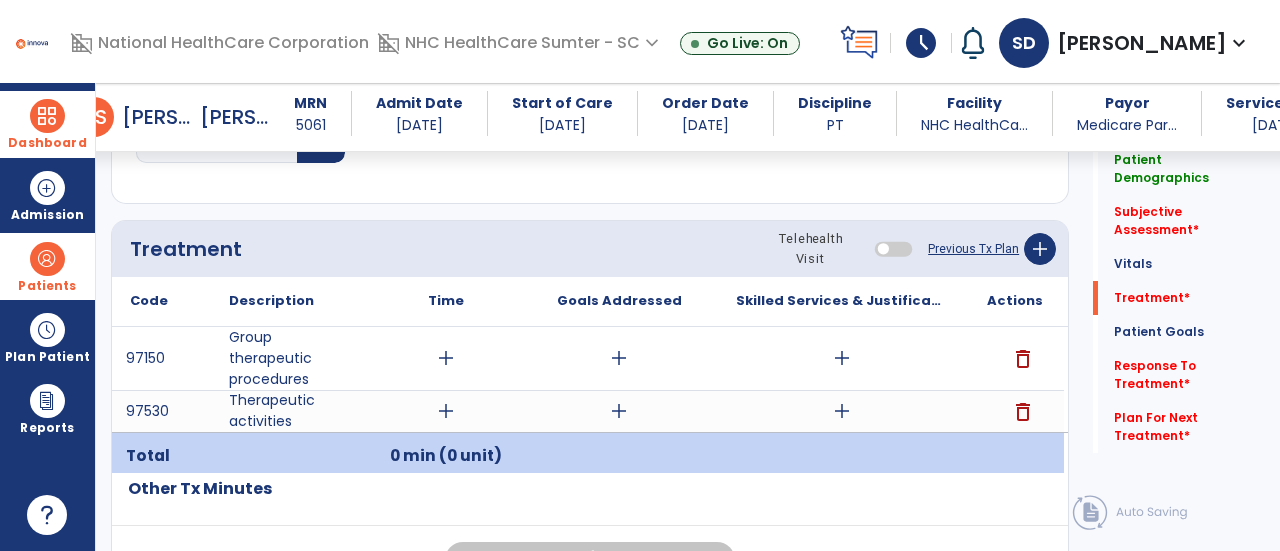 click on "add" at bounding box center (446, 358) 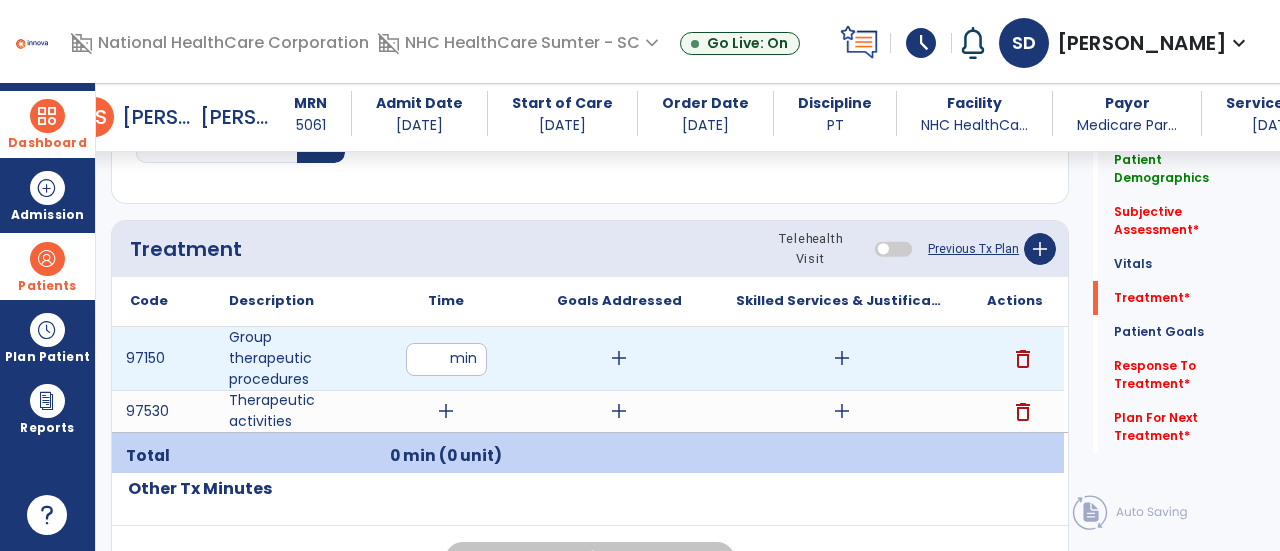 type on "**" 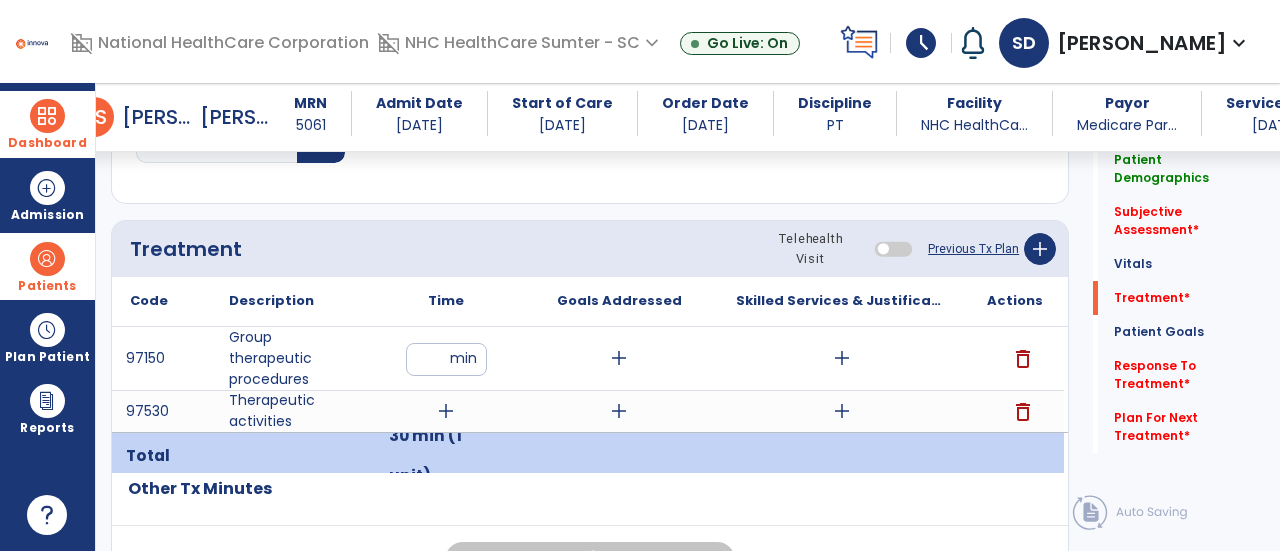 click on "add" at bounding box center [446, 411] 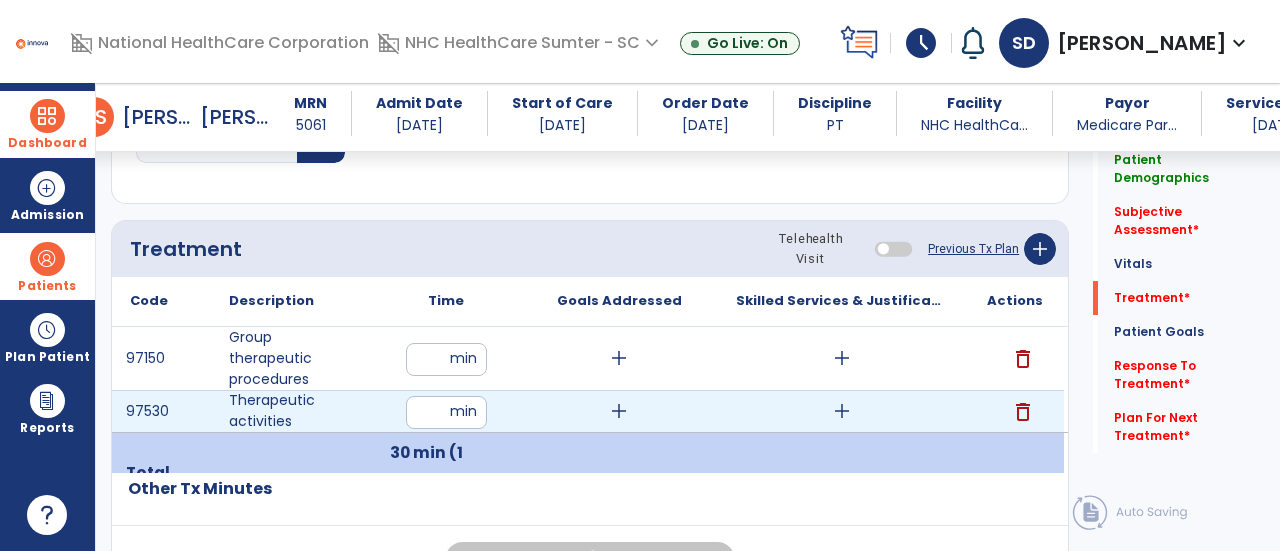 type on "**" 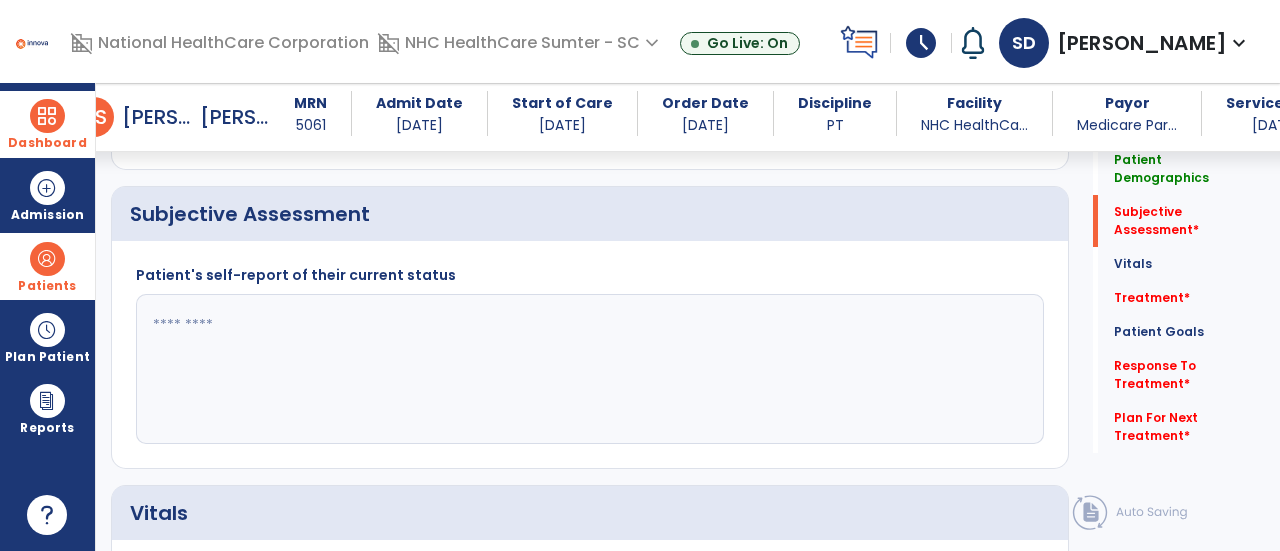 scroll, scrollTop: 537, scrollLeft: 0, axis: vertical 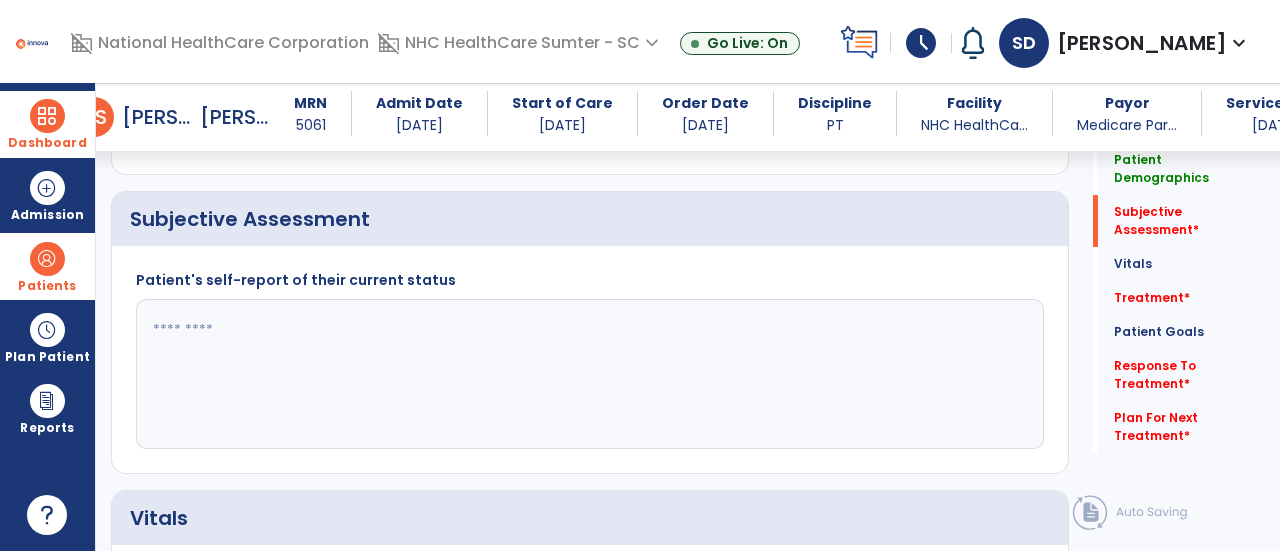 click 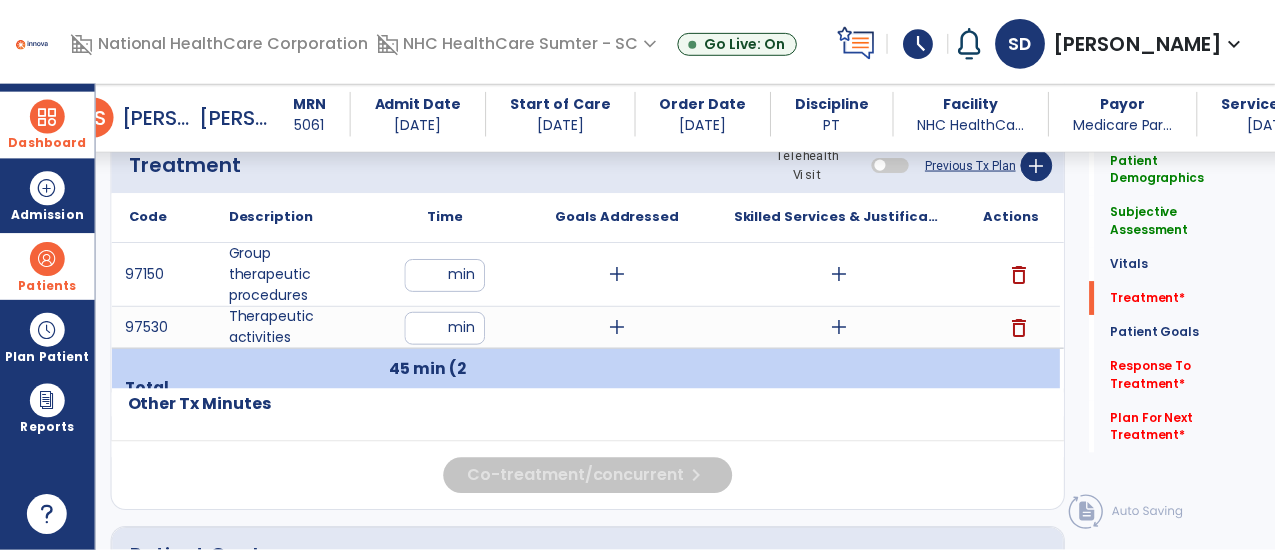 scroll, scrollTop: 1314, scrollLeft: 0, axis: vertical 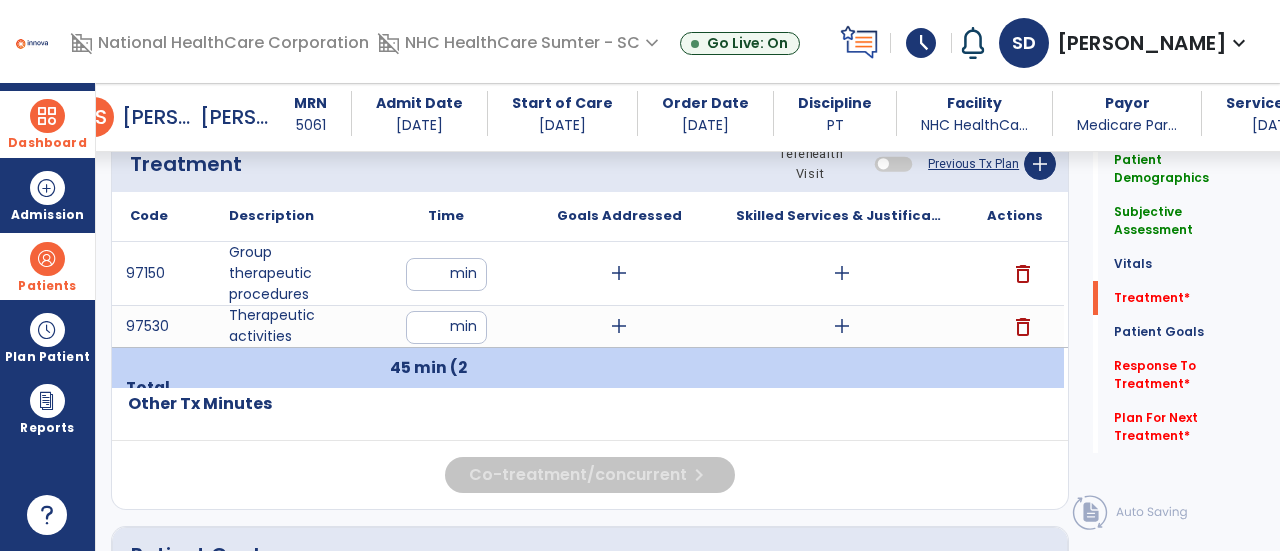 type on "**********" 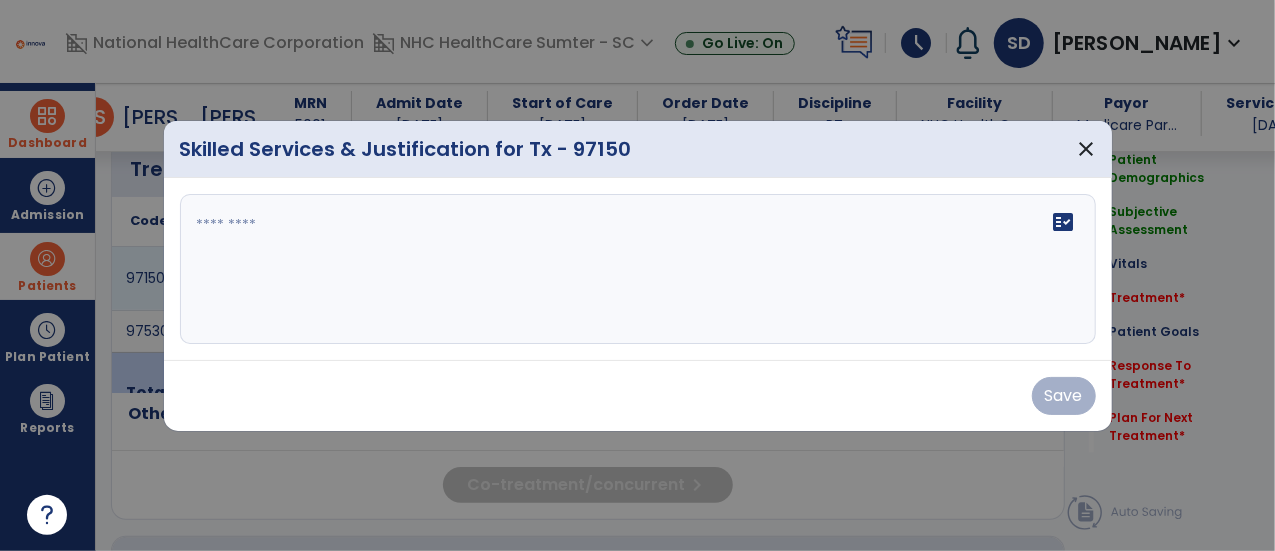 scroll, scrollTop: 1314, scrollLeft: 0, axis: vertical 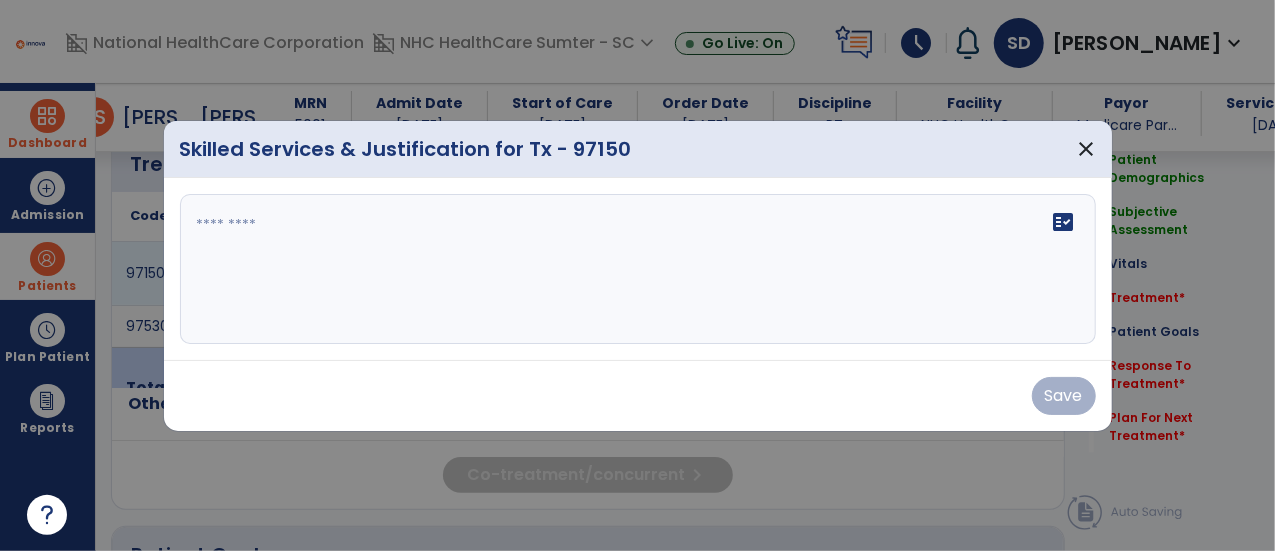 click on "fact_check" at bounding box center [638, 269] 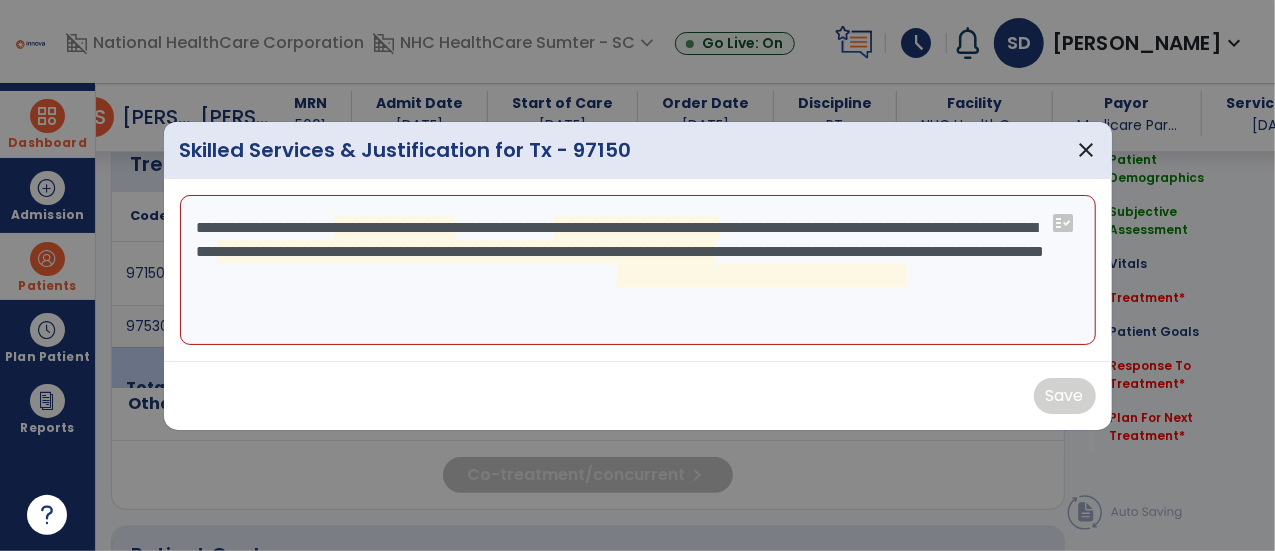 click on "**********" at bounding box center (638, 270) 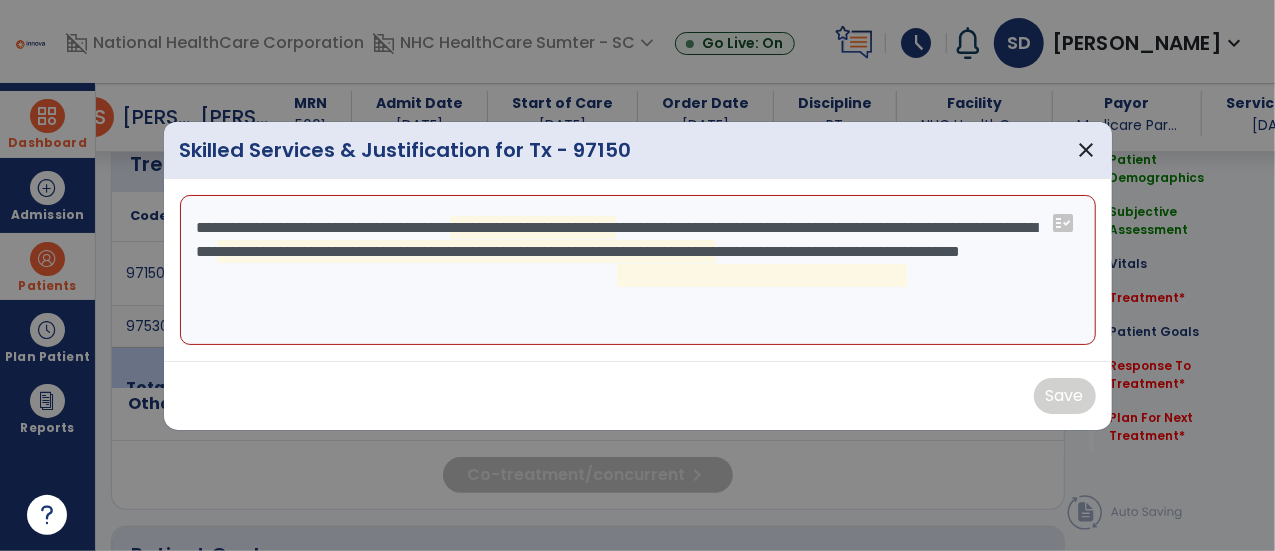 click on "**********" at bounding box center [638, 270] 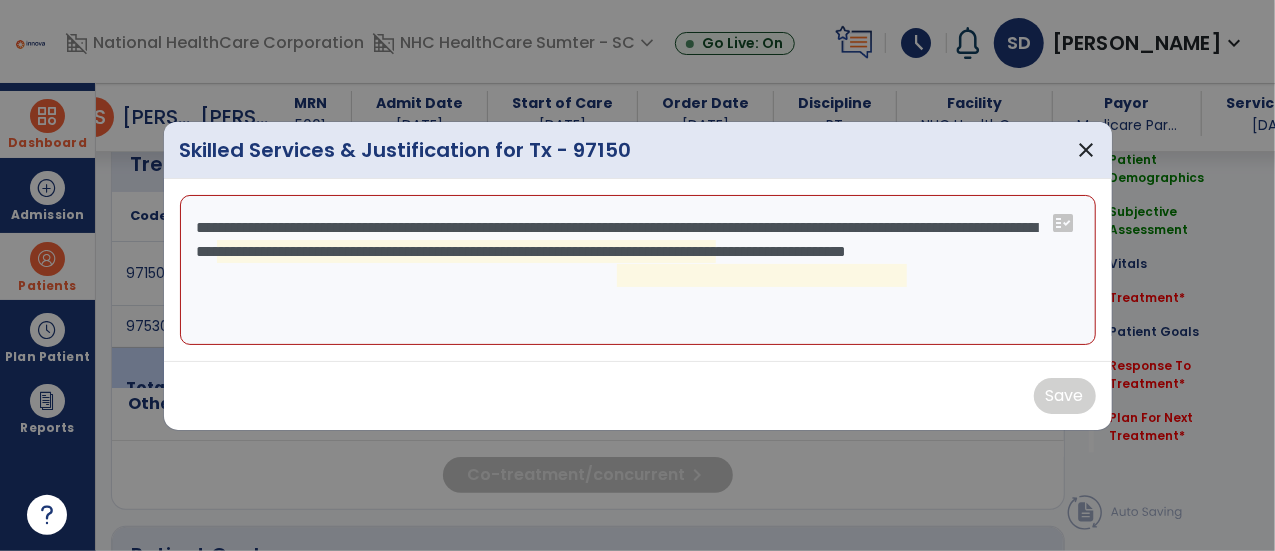 click on "**********" at bounding box center (638, 270) 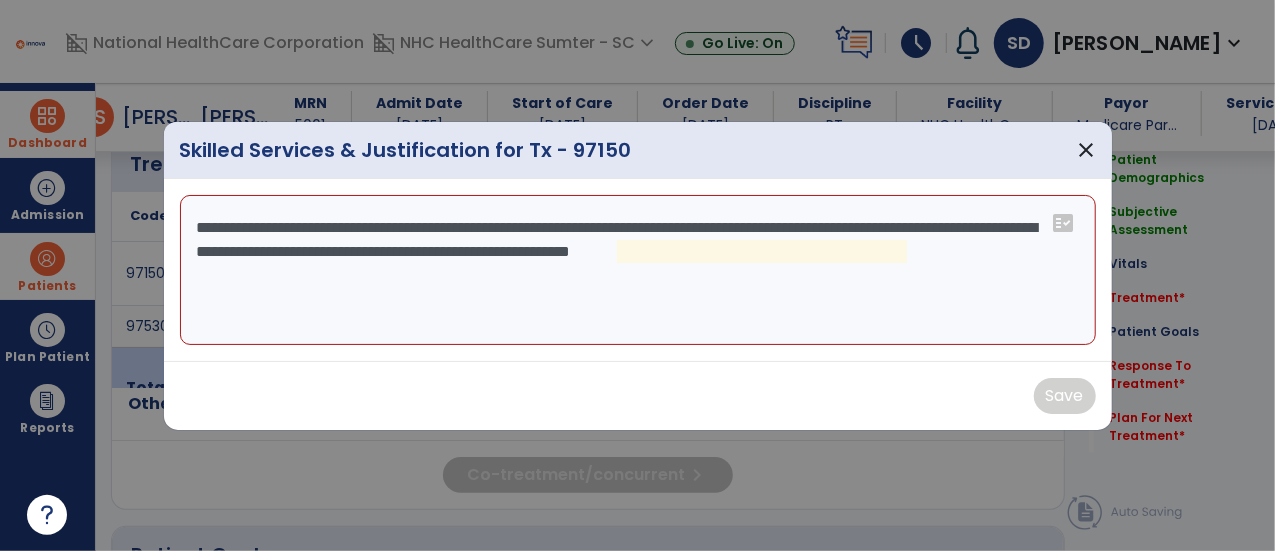 click on "**********" at bounding box center (638, 270) 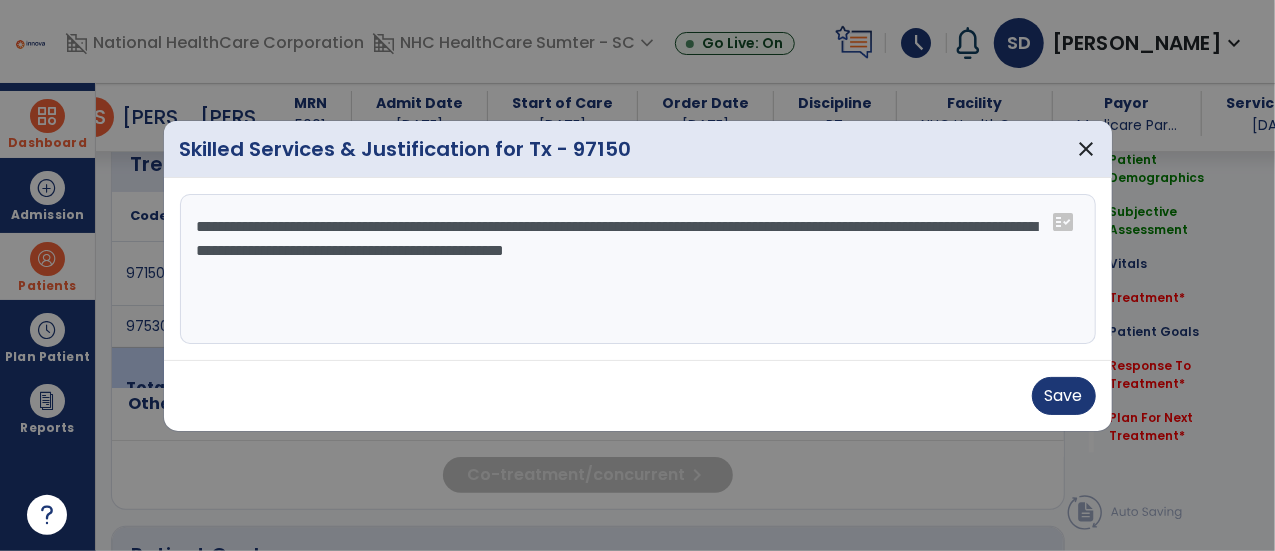 click on "**********" at bounding box center (638, 269) 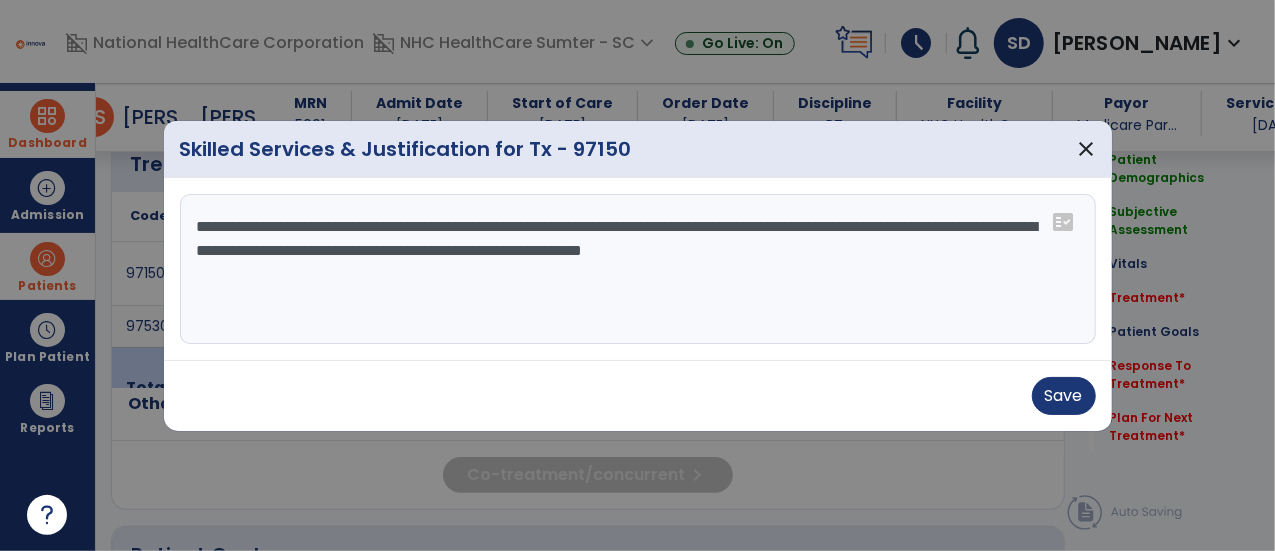 click on "**********" at bounding box center (638, 269) 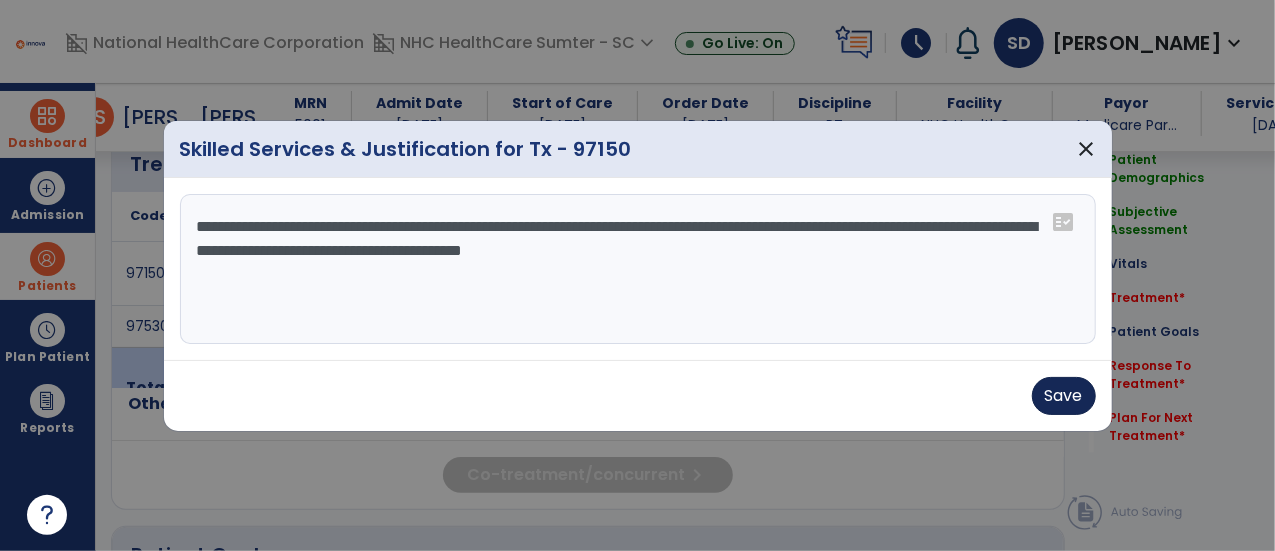 type on "**********" 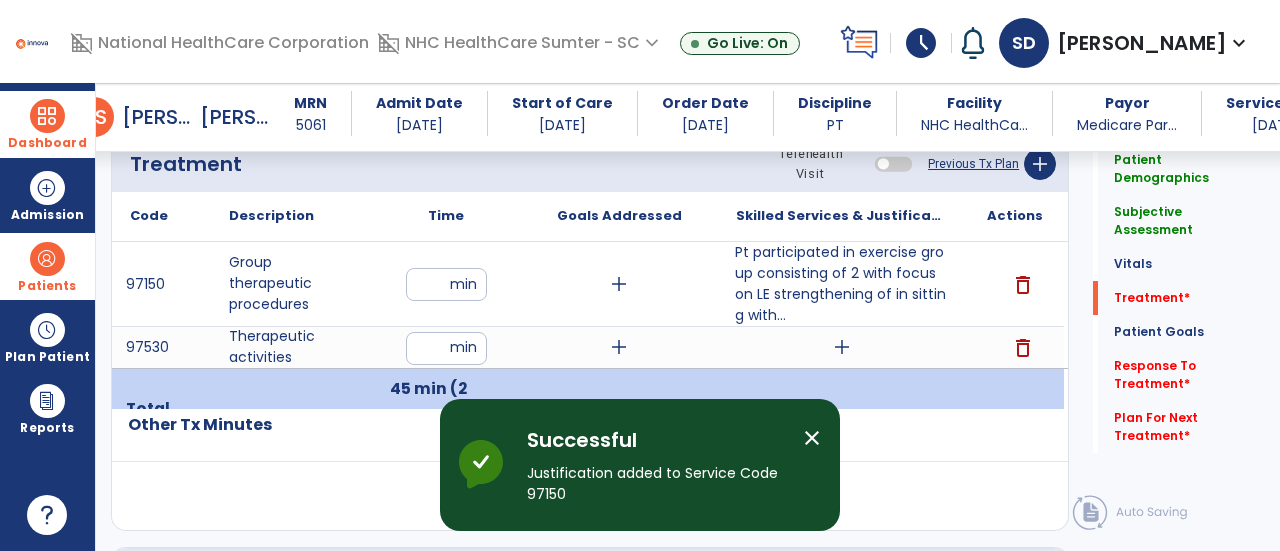 click on "add" at bounding box center (842, 347) 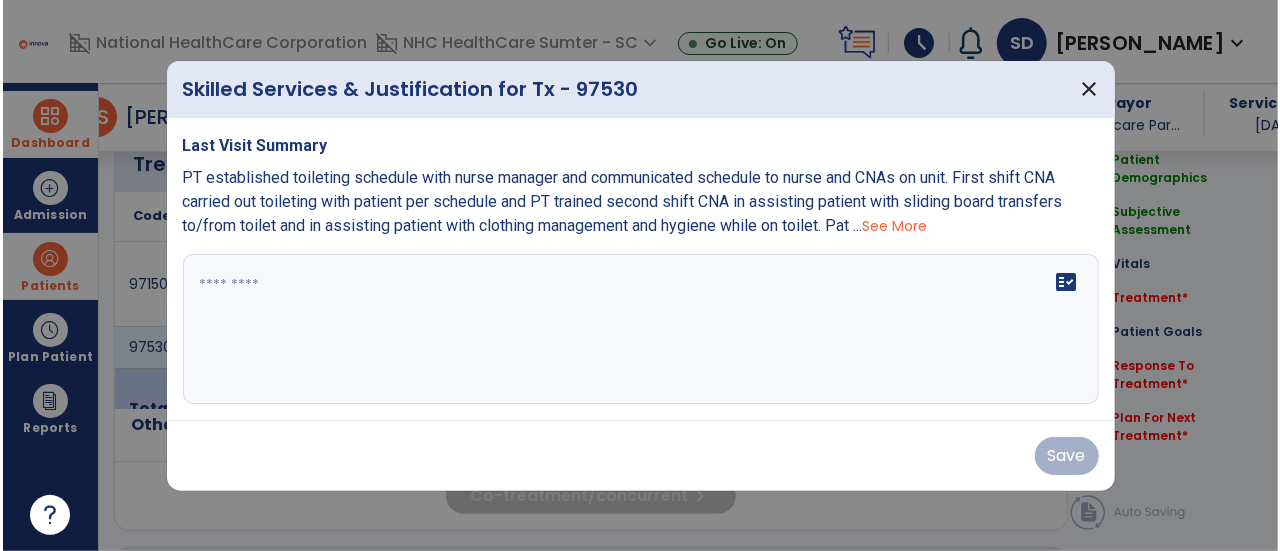 scroll, scrollTop: 1314, scrollLeft: 0, axis: vertical 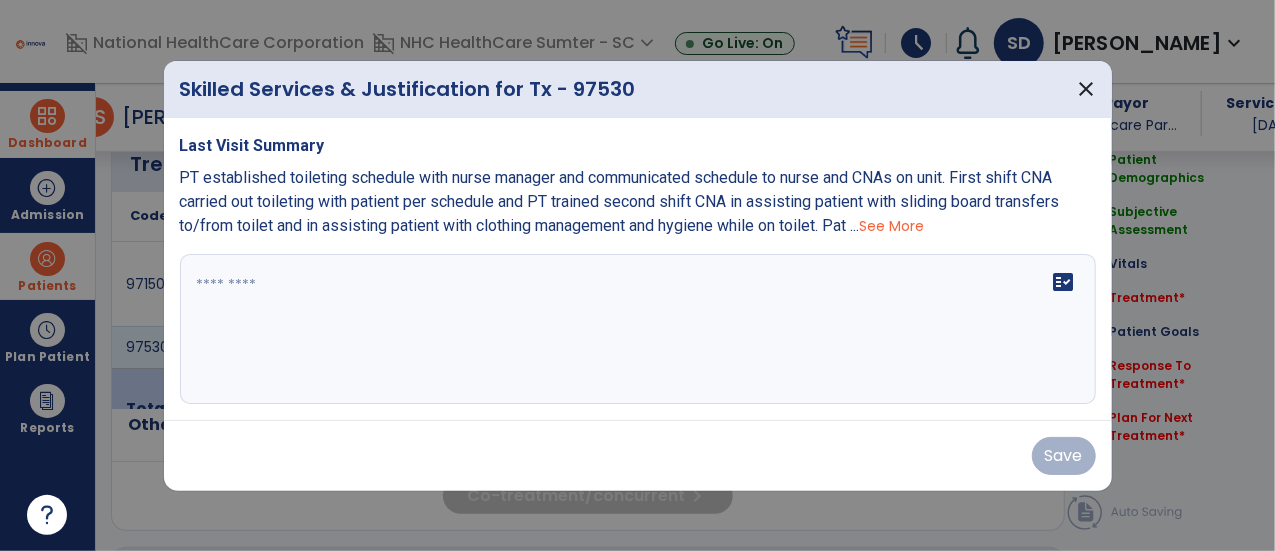 click on "fact_check" at bounding box center [638, 329] 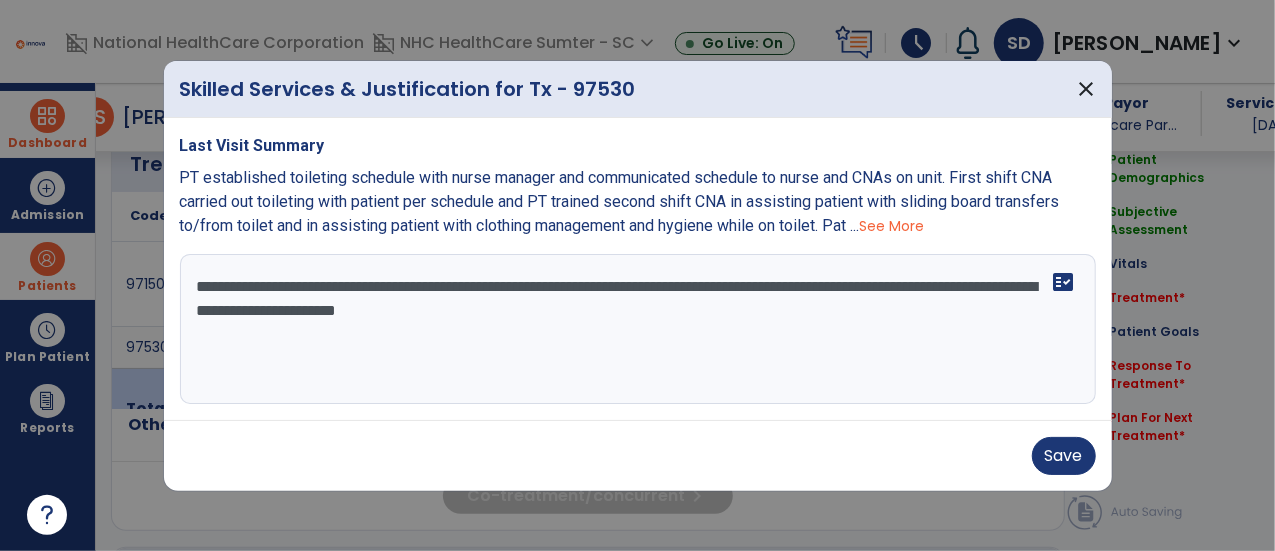type on "**********" 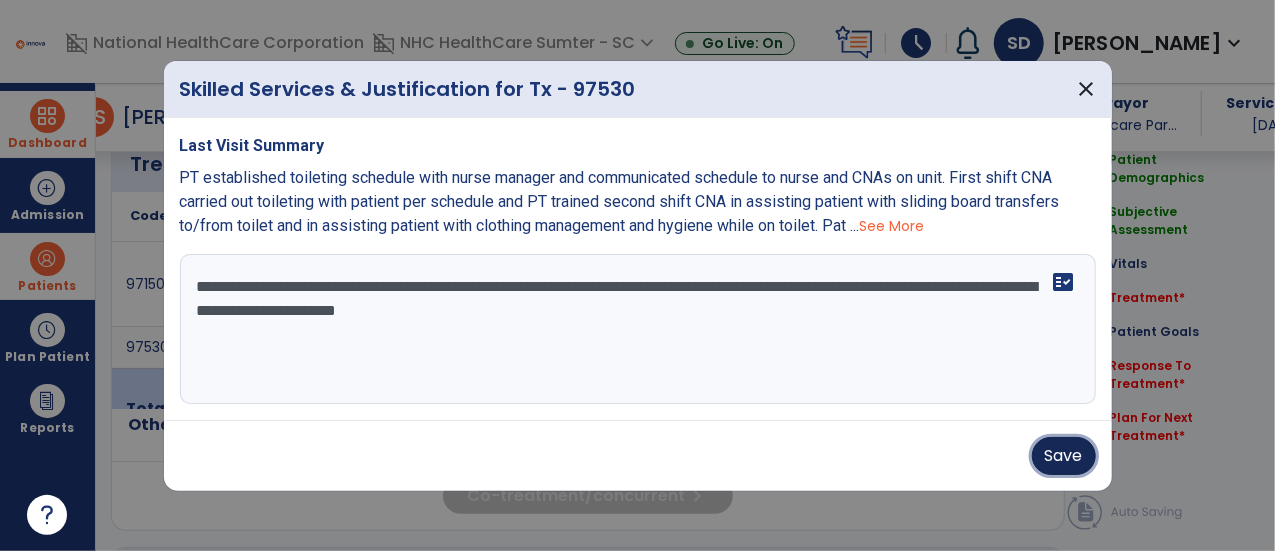click on "Save" at bounding box center [1064, 456] 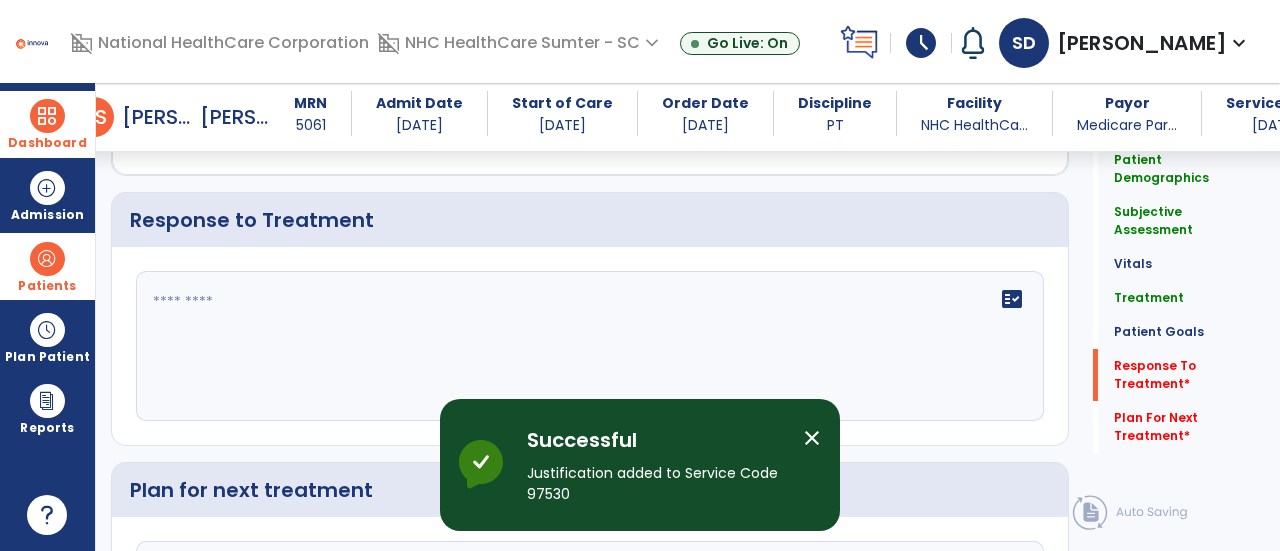 scroll, scrollTop: 3030, scrollLeft: 0, axis: vertical 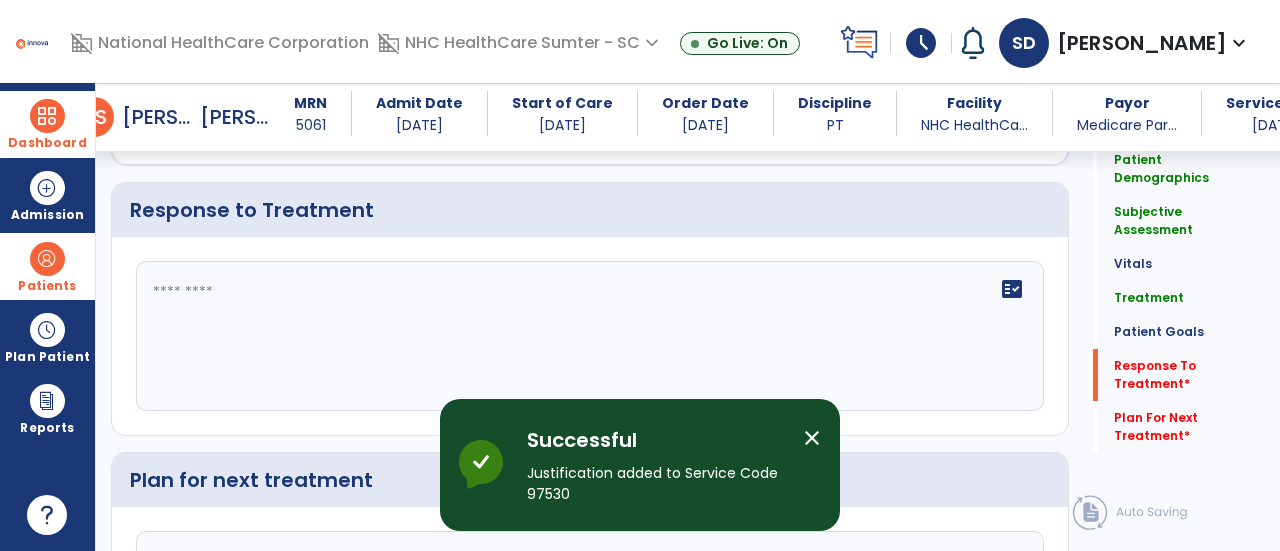 click on "fact_check" 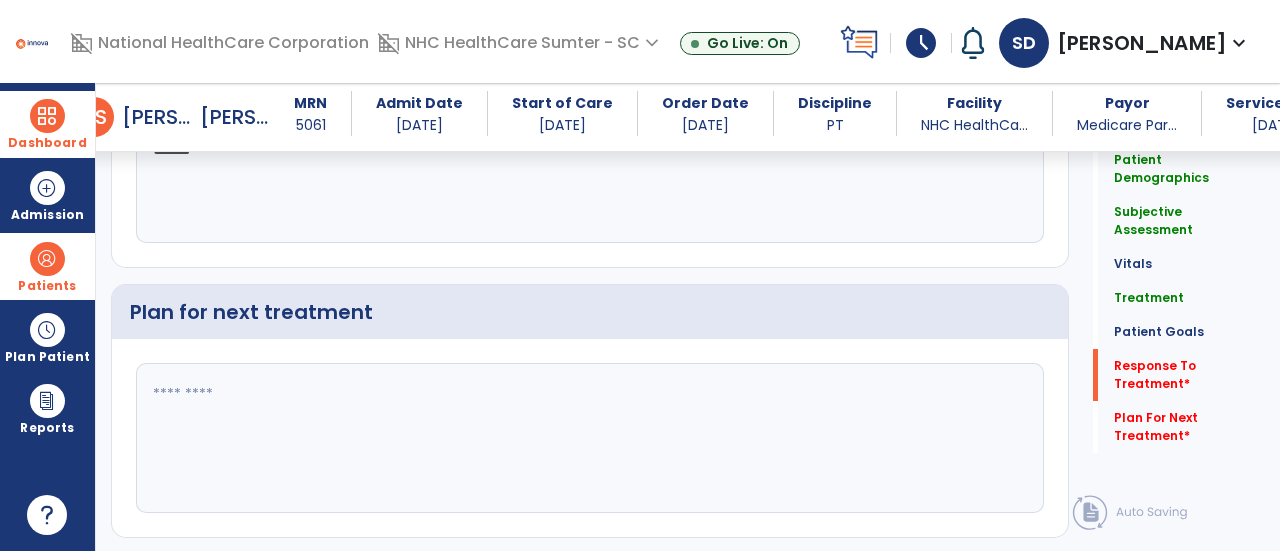 scroll, scrollTop: 3238, scrollLeft: 0, axis: vertical 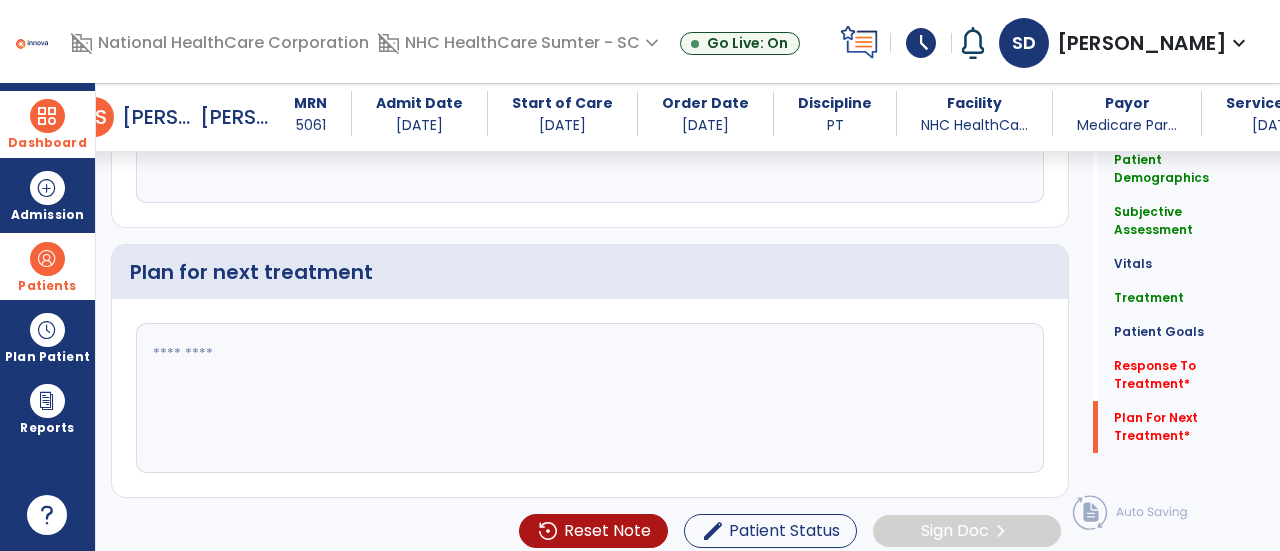 type on "**********" 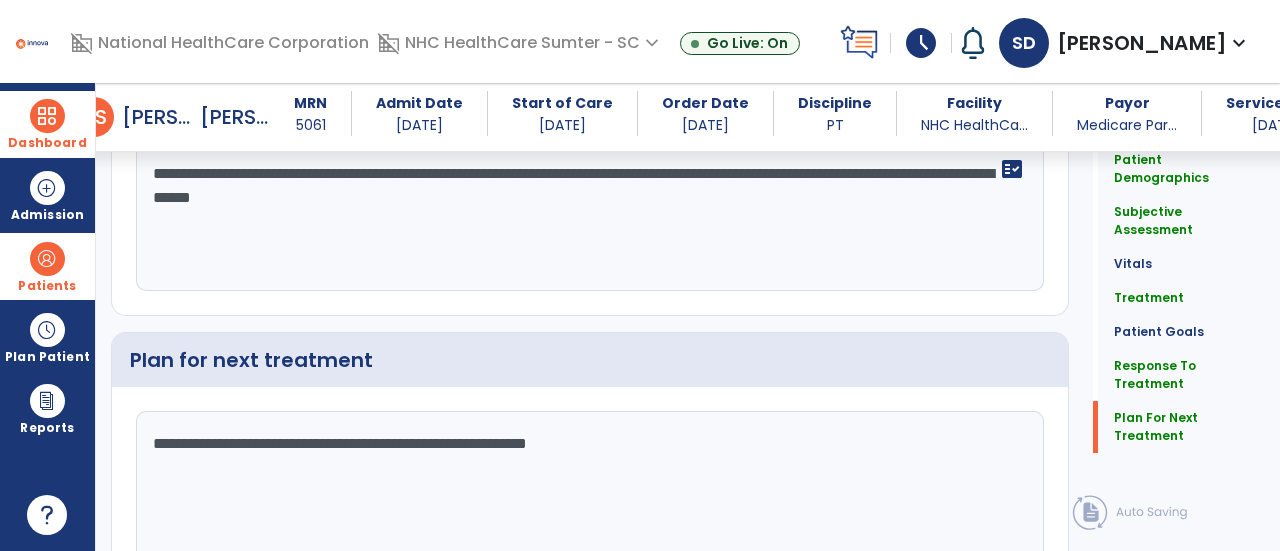 scroll, scrollTop: 3238, scrollLeft: 0, axis: vertical 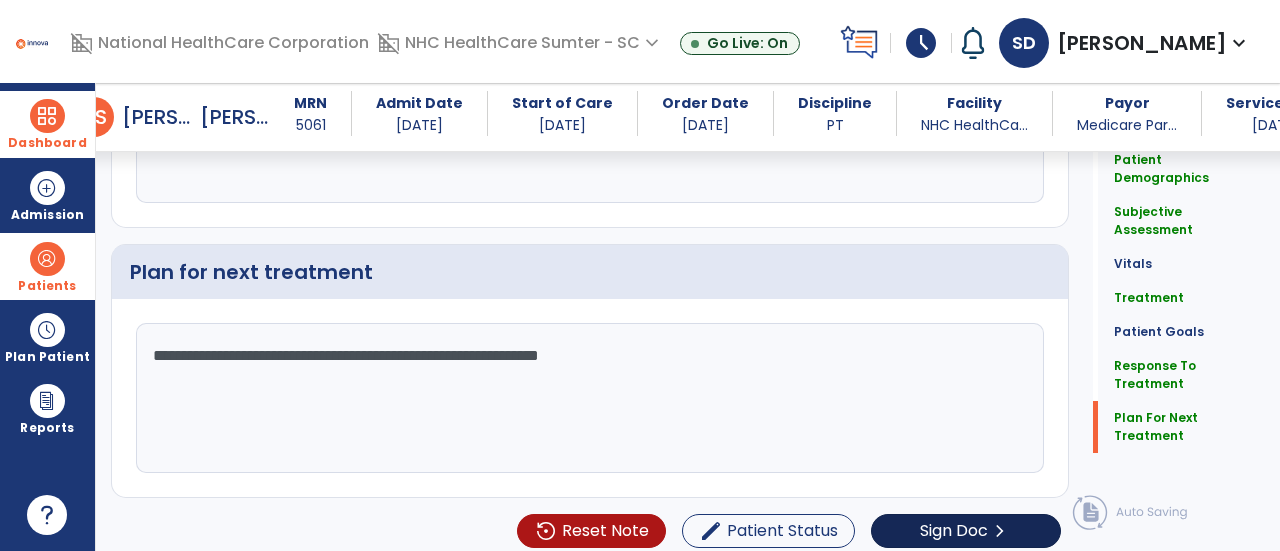 type on "**********" 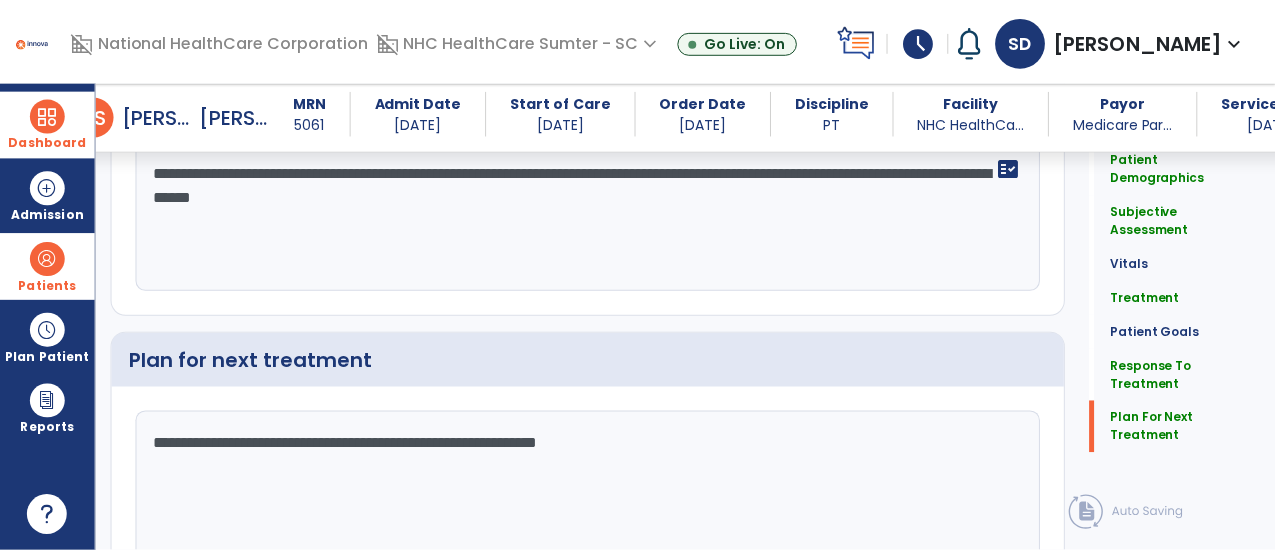 scroll, scrollTop: 3238, scrollLeft: 0, axis: vertical 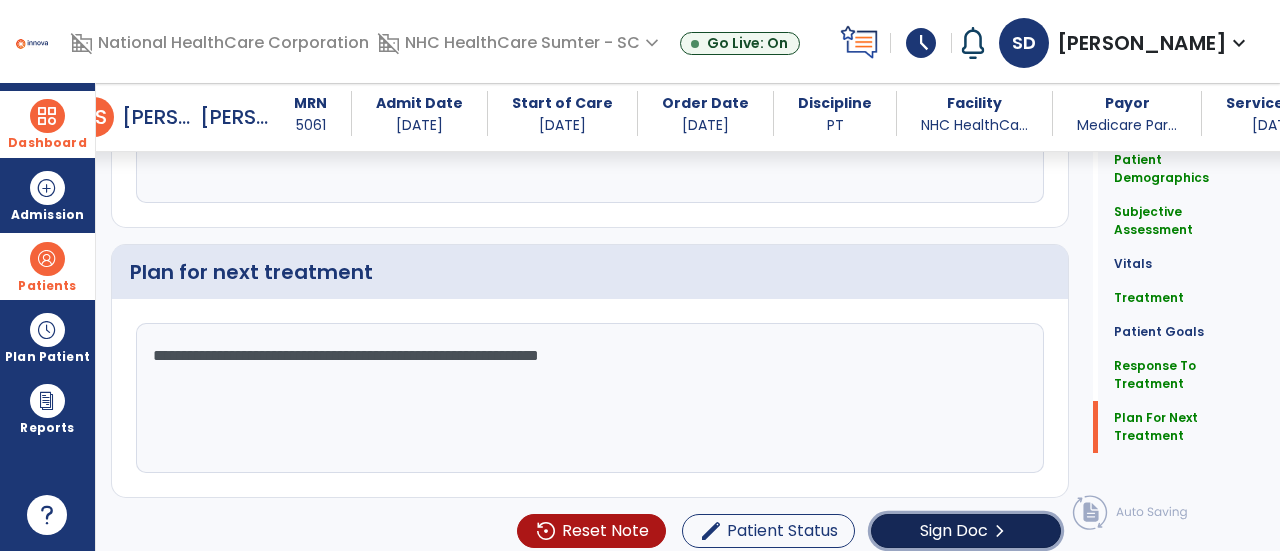 click on "Sign Doc" 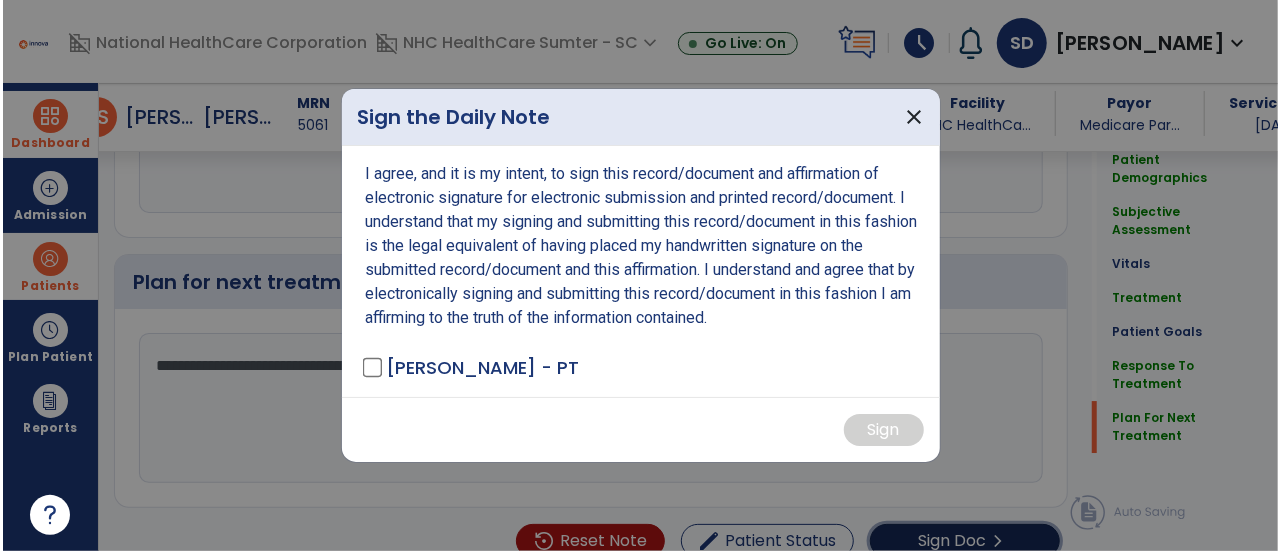 scroll, scrollTop: 3238, scrollLeft: 0, axis: vertical 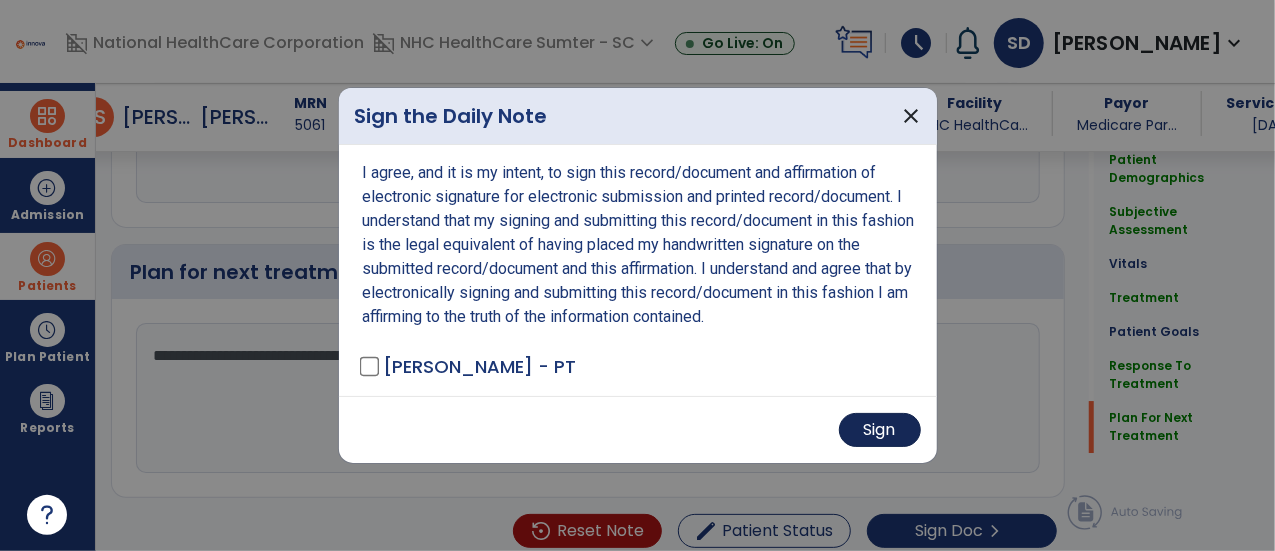 click on "Sign" at bounding box center [880, 430] 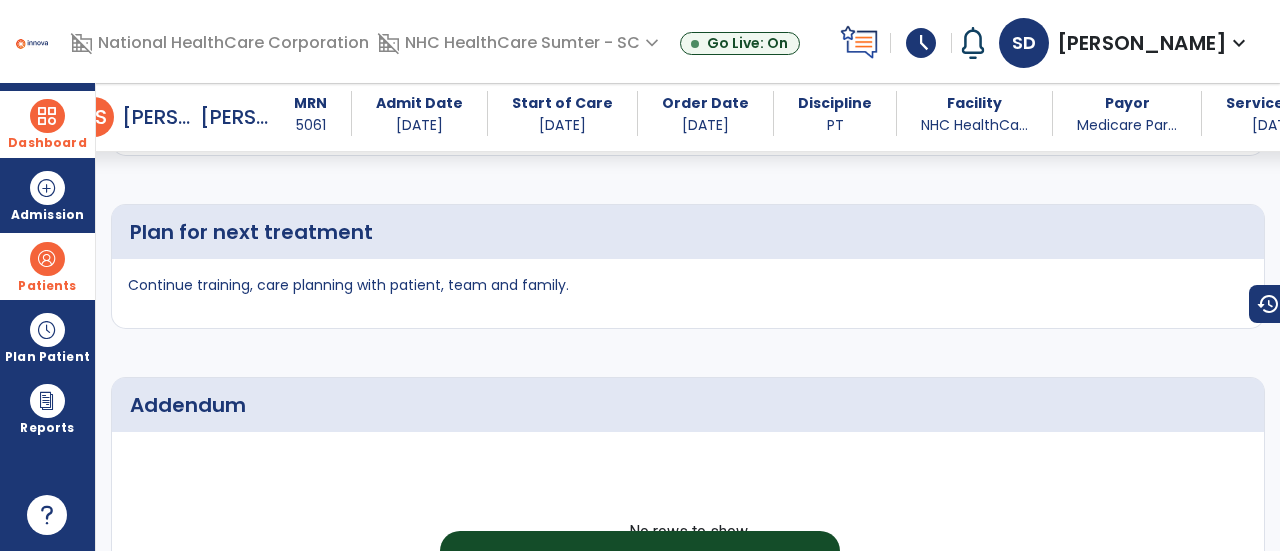 scroll, scrollTop: 4181, scrollLeft: 0, axis: vertical 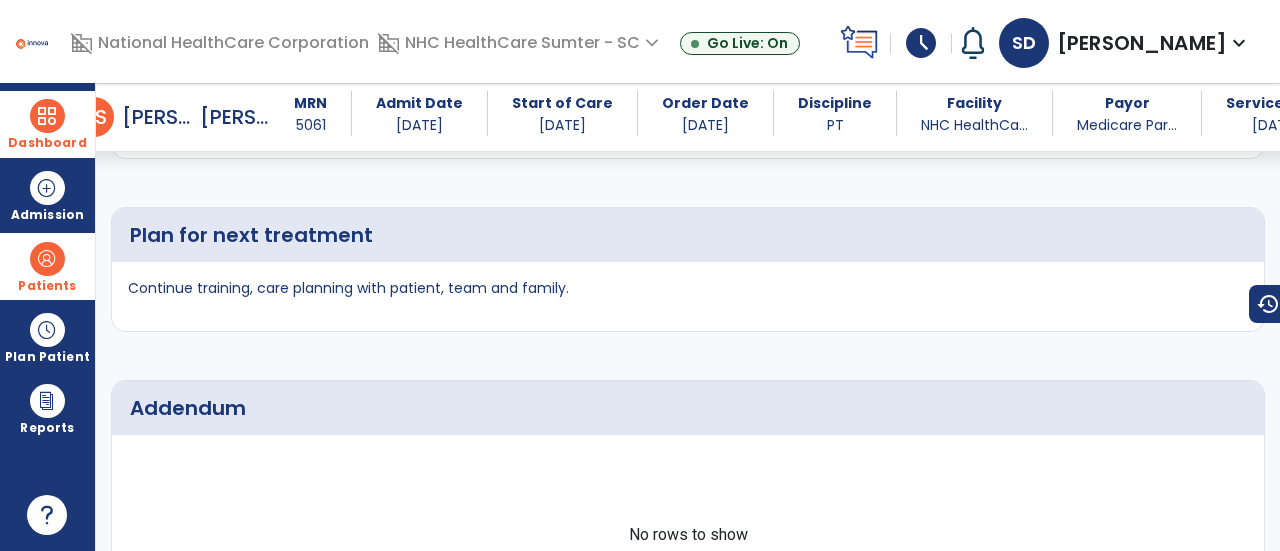 click at bounding box center [47, 259] 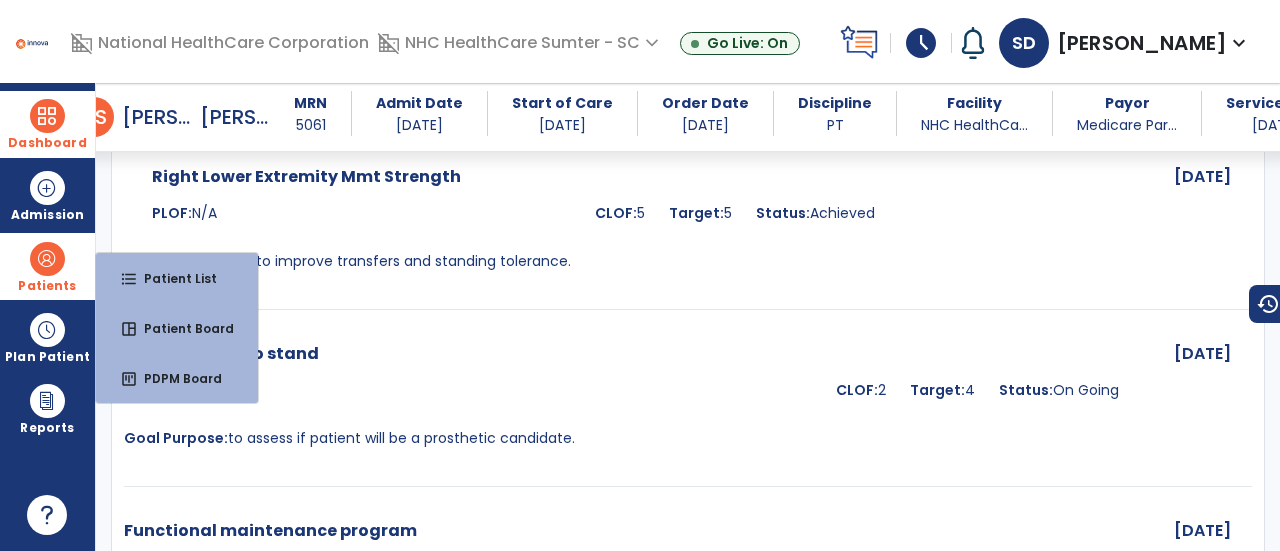 scroll, scrollTop: 3184, scrollLeft: 0, axis: vertical 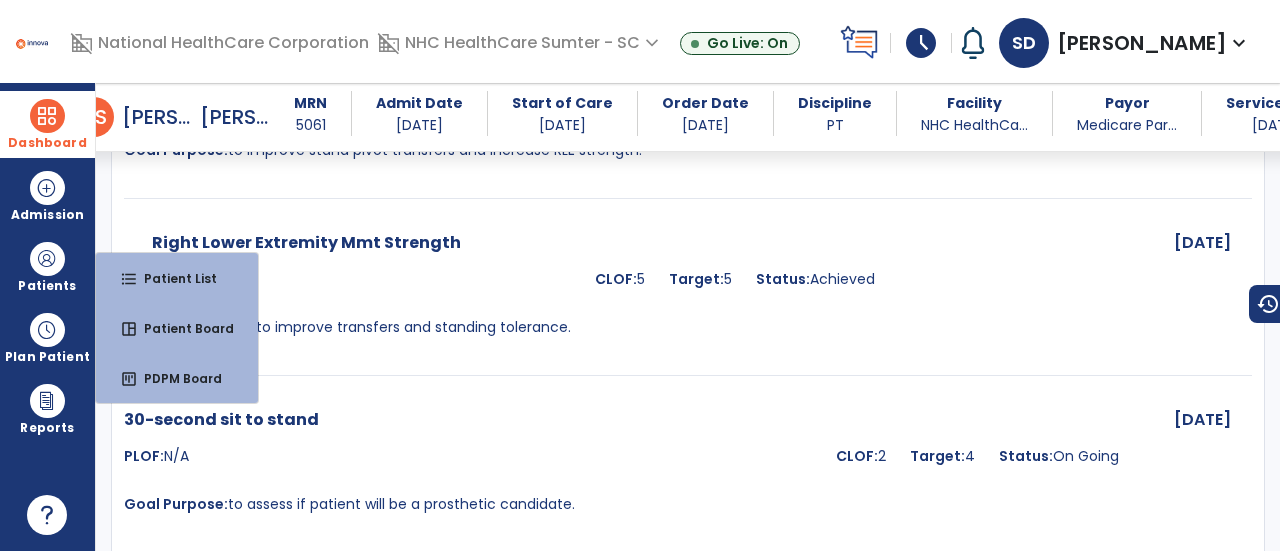 click at bounding box center [47, 116] 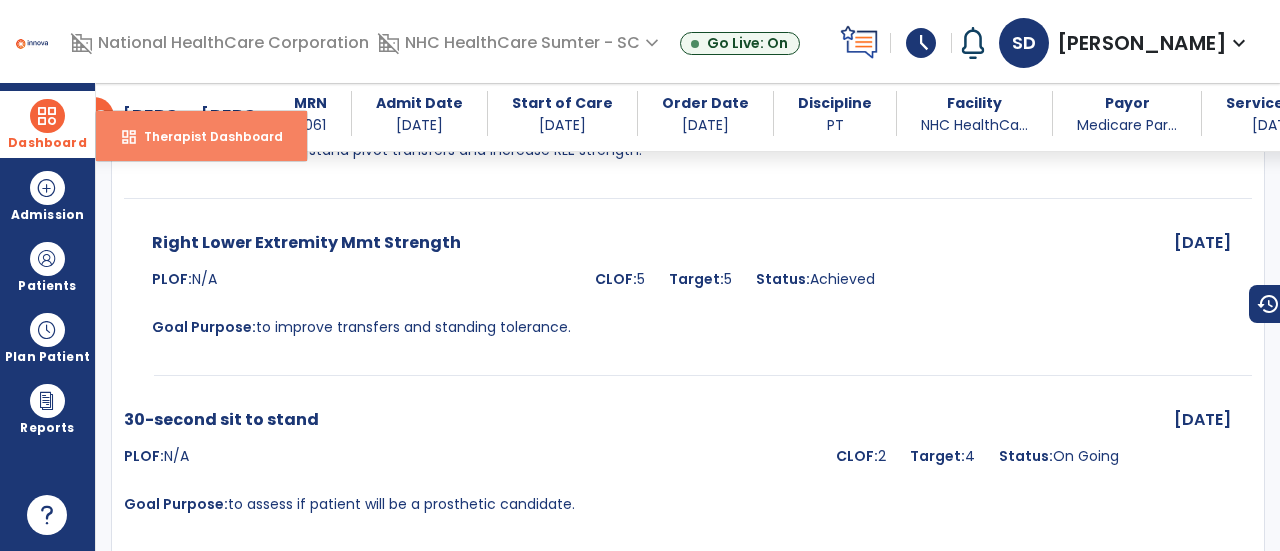 click on "Therapist Dashboard" at bounding box center [205, 136] 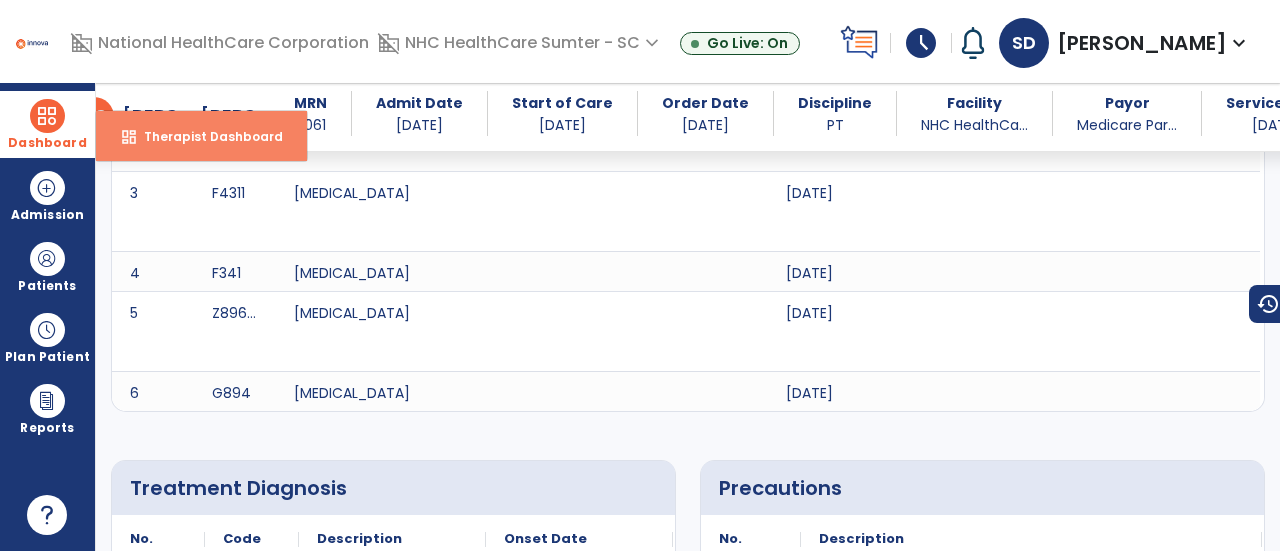 select on "****" 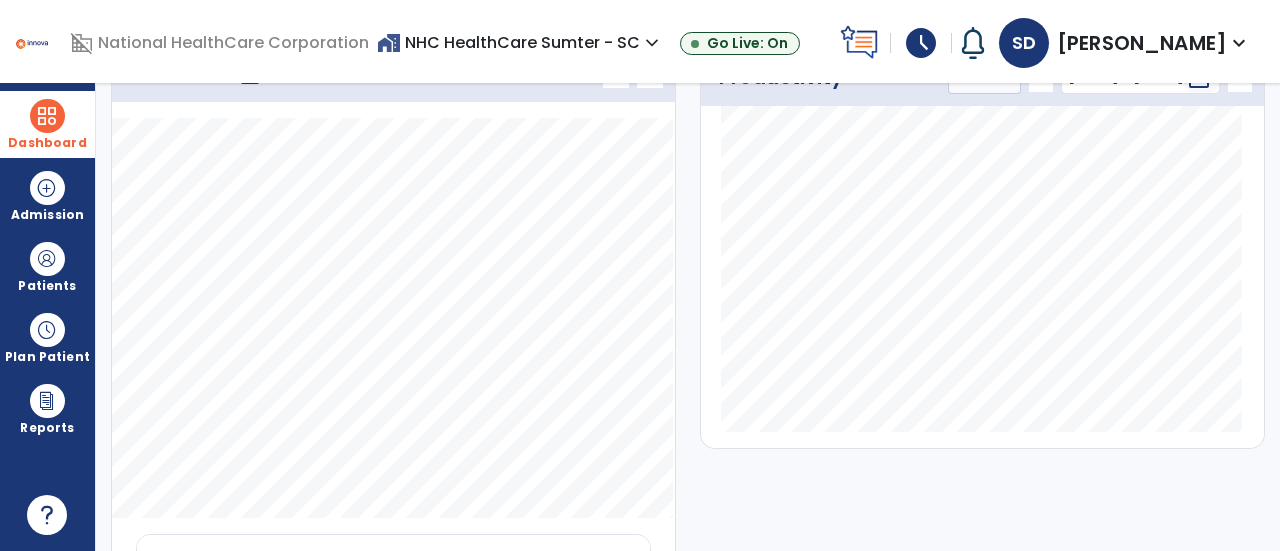 scroll, scrollTop: 0, scrollLeft: 0, axis: both 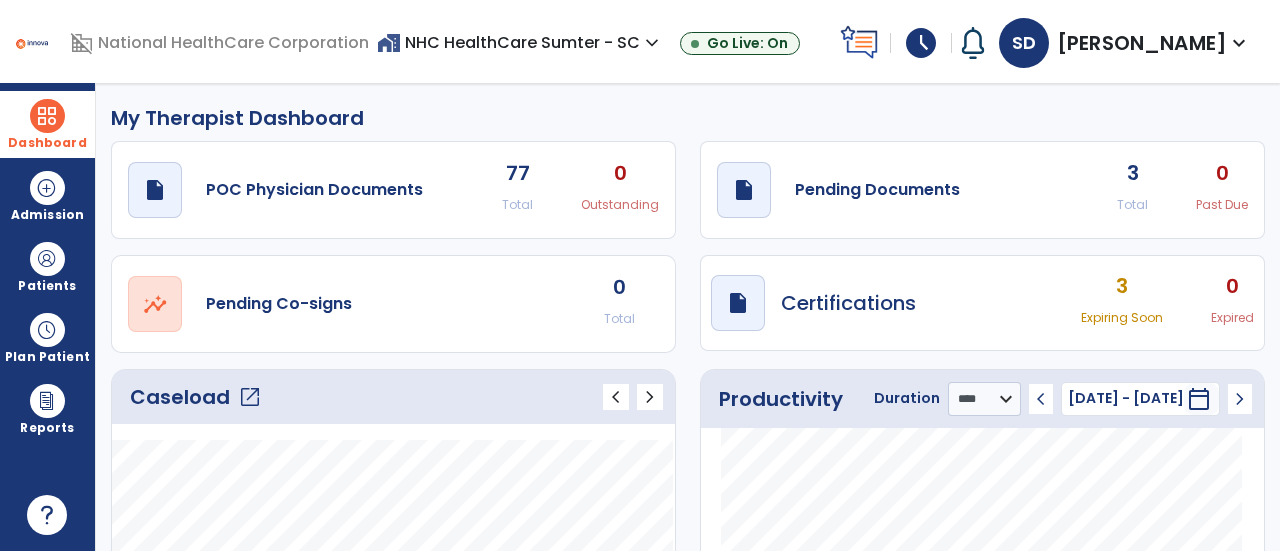 click on "Caseload   open_in_new" 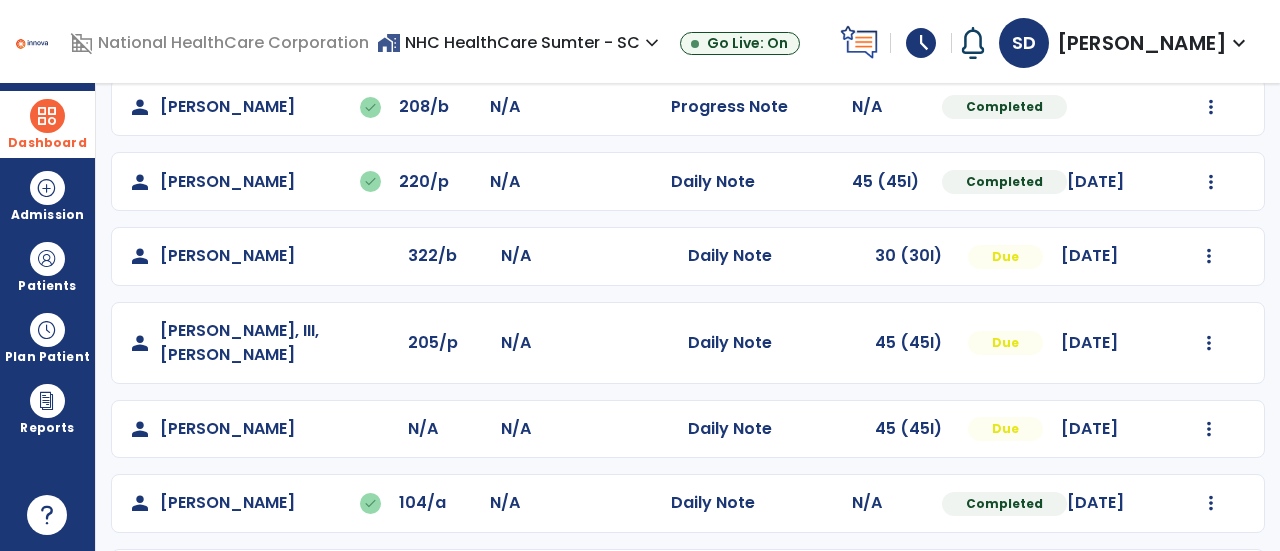 scroll, scrollTop: 482, scrollLeft: 0, axis: vertical 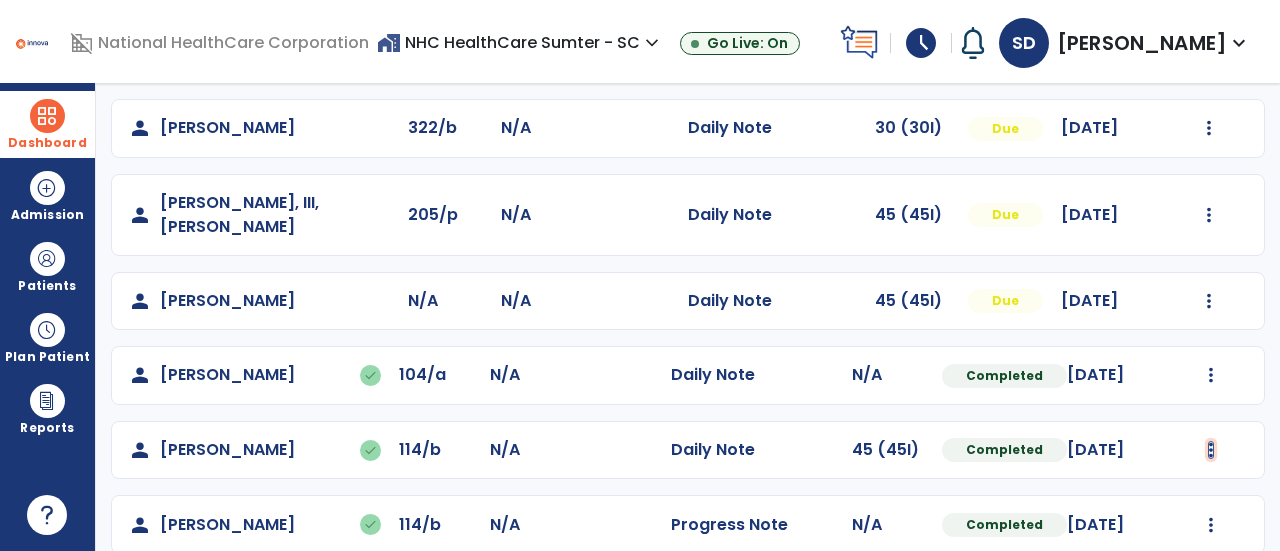 click at bounding box center (1211, -170) 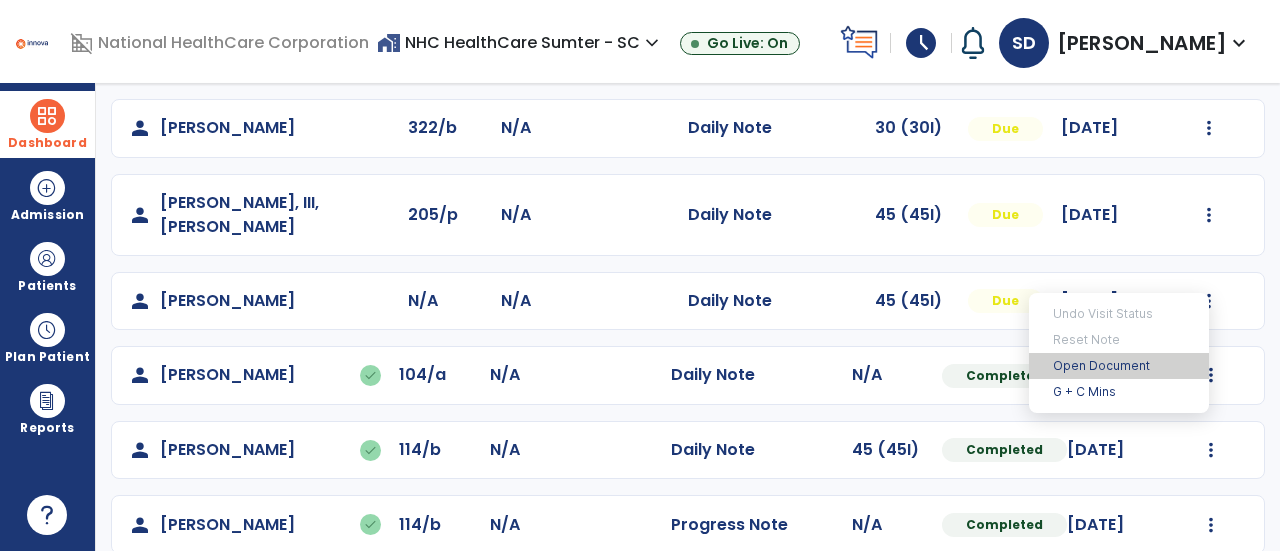 click on "Open Document" at bounding box center [1119, 366] 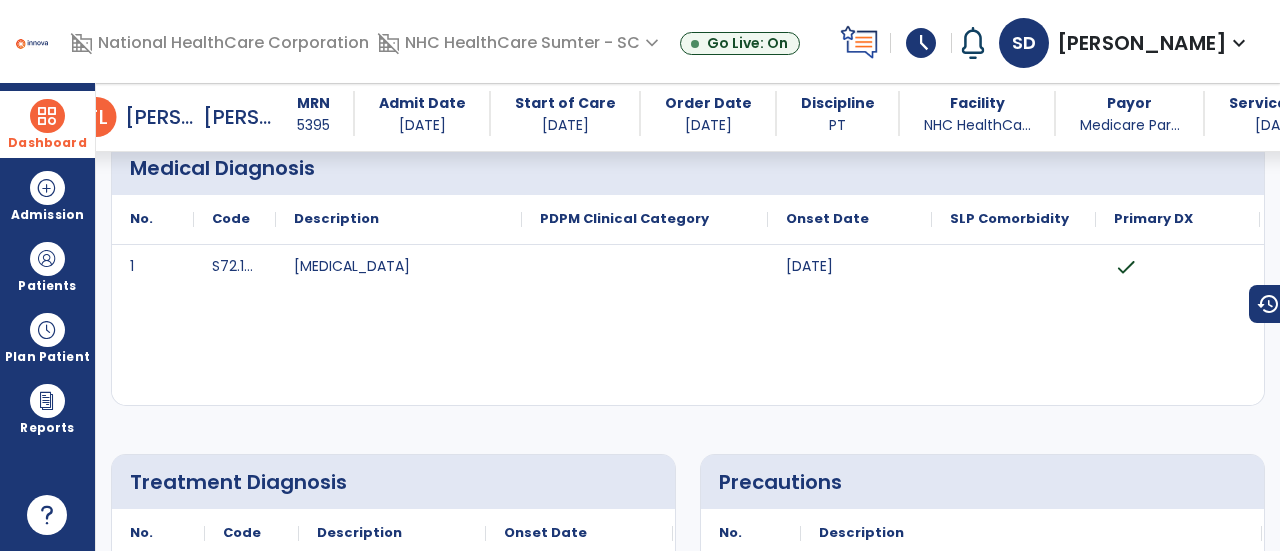 scroll, scrollTop: 0, scrollLeft: 0, axis: both 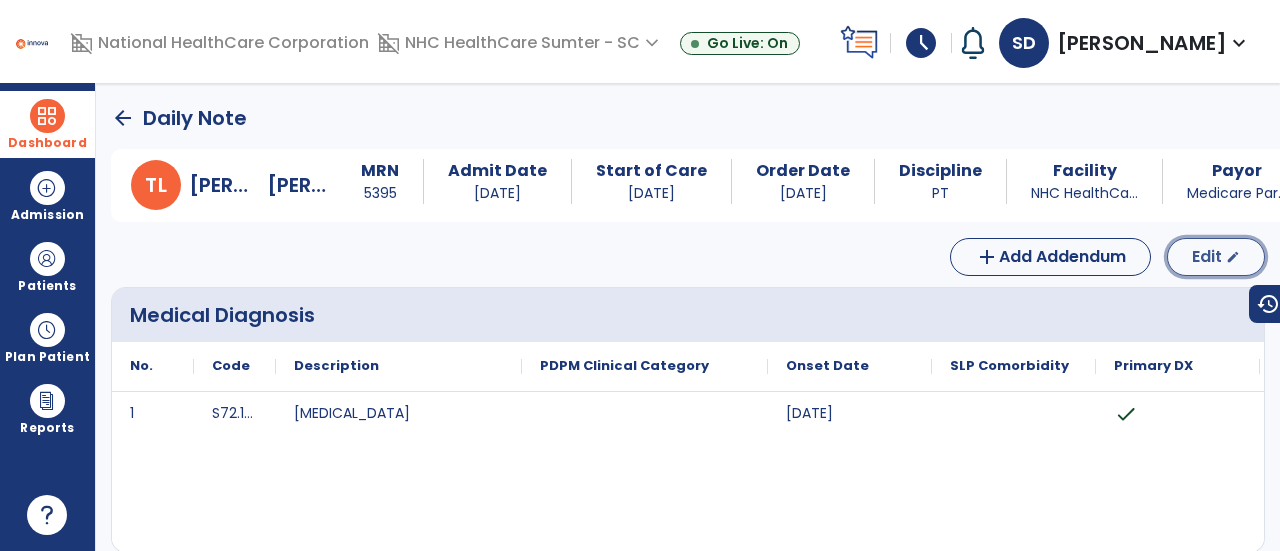 click on "Edit" 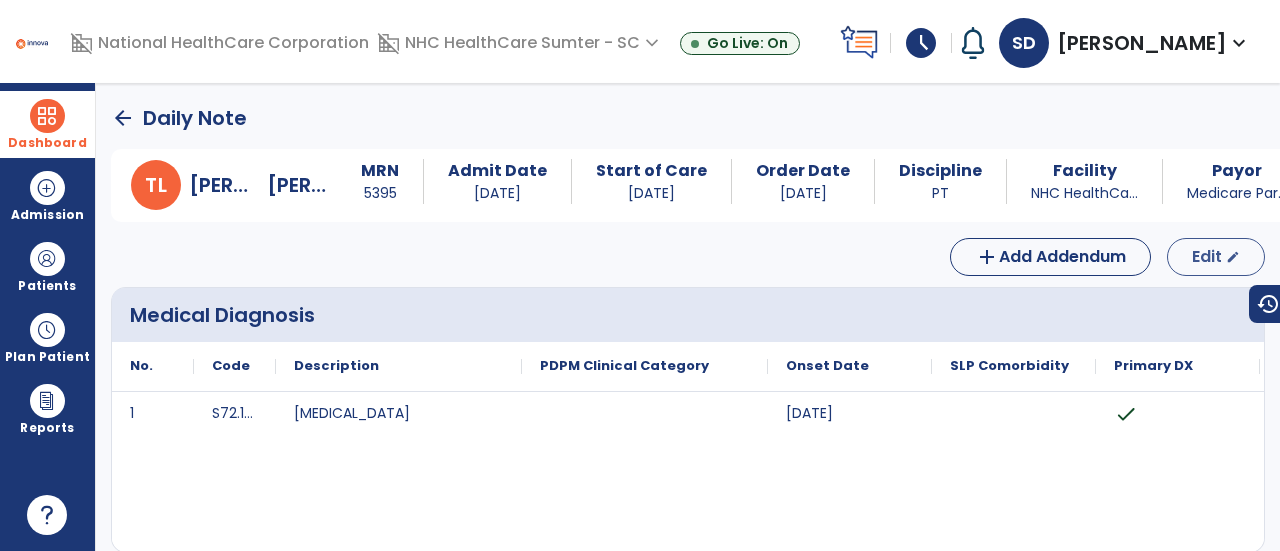 select on "*" 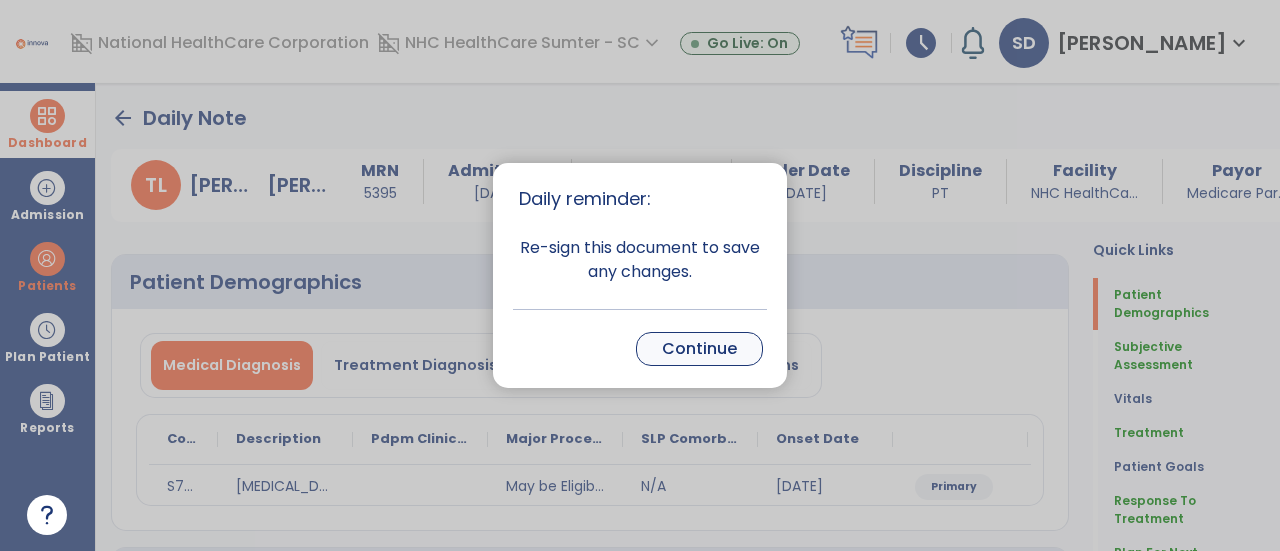 click on "Continue" at bounding box center [699, 349] 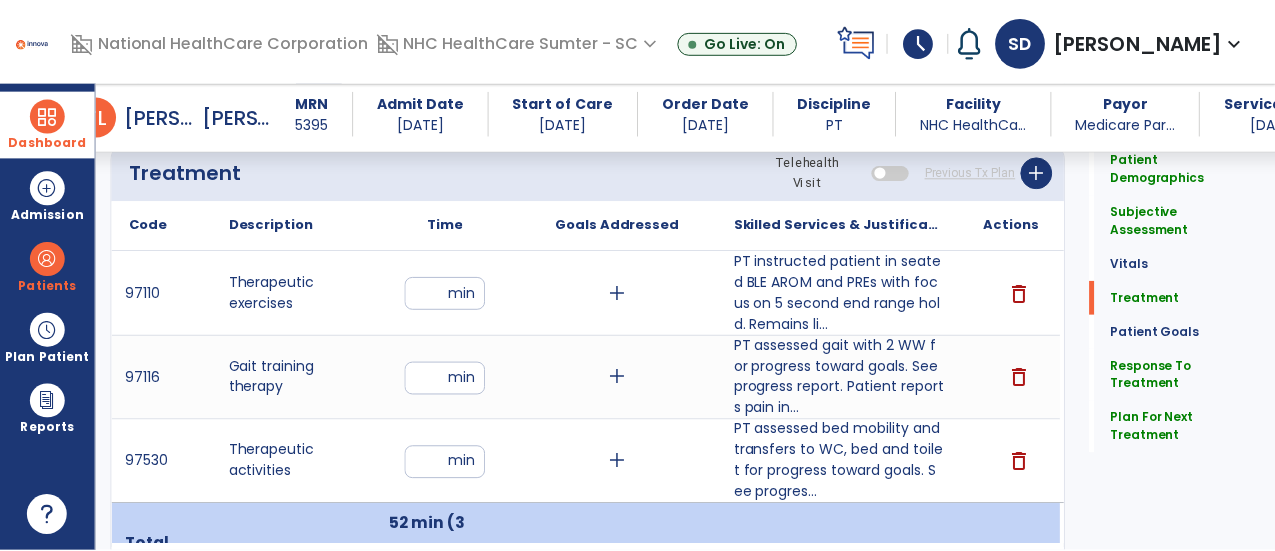 scroll, scrollTop: 1115, scrollLeft: 0, axis: vertical 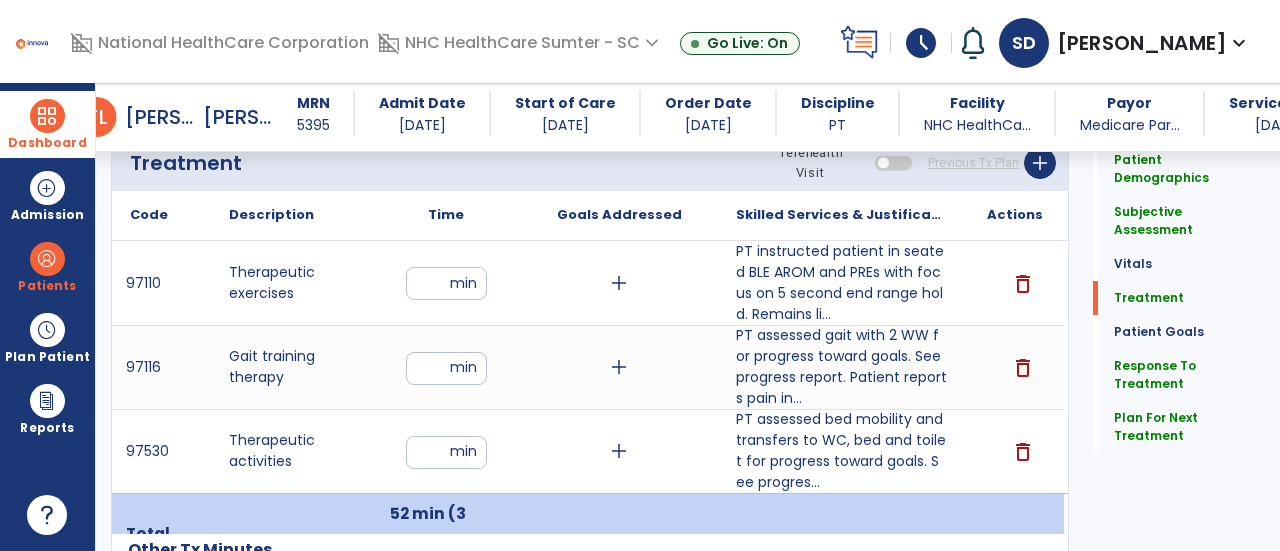 click on "**" at bounding box center (446, 368) 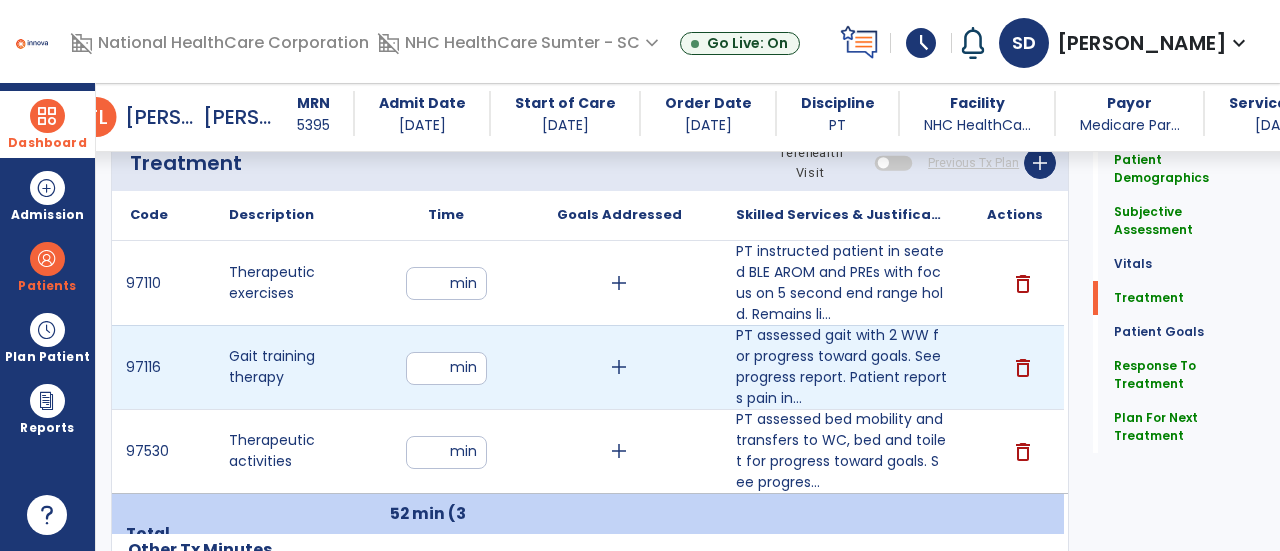 type on "*" 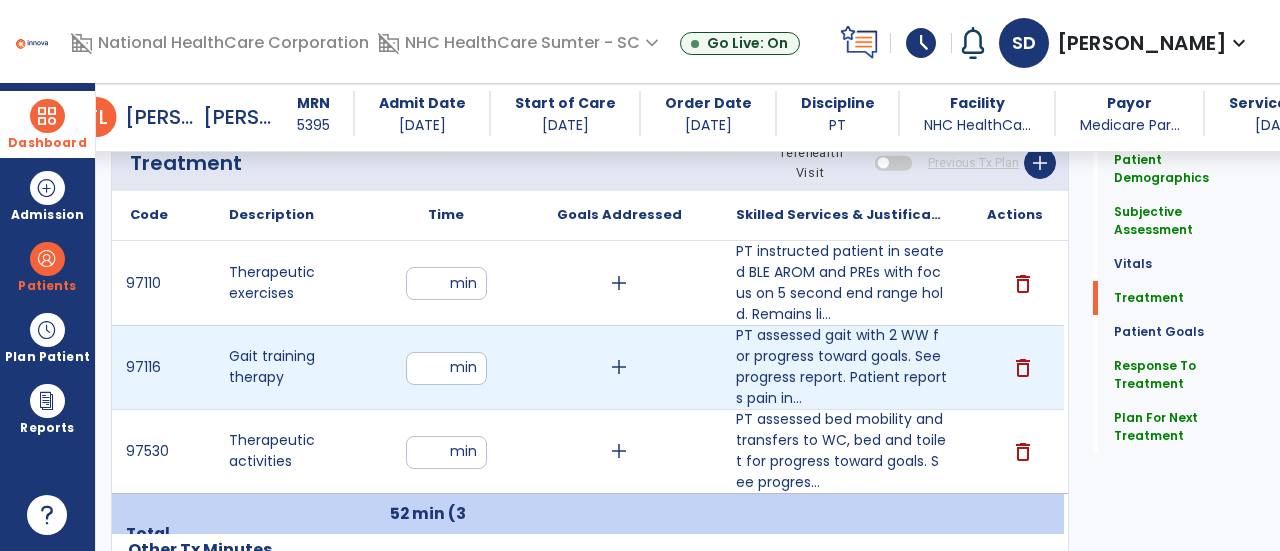 type on "**" 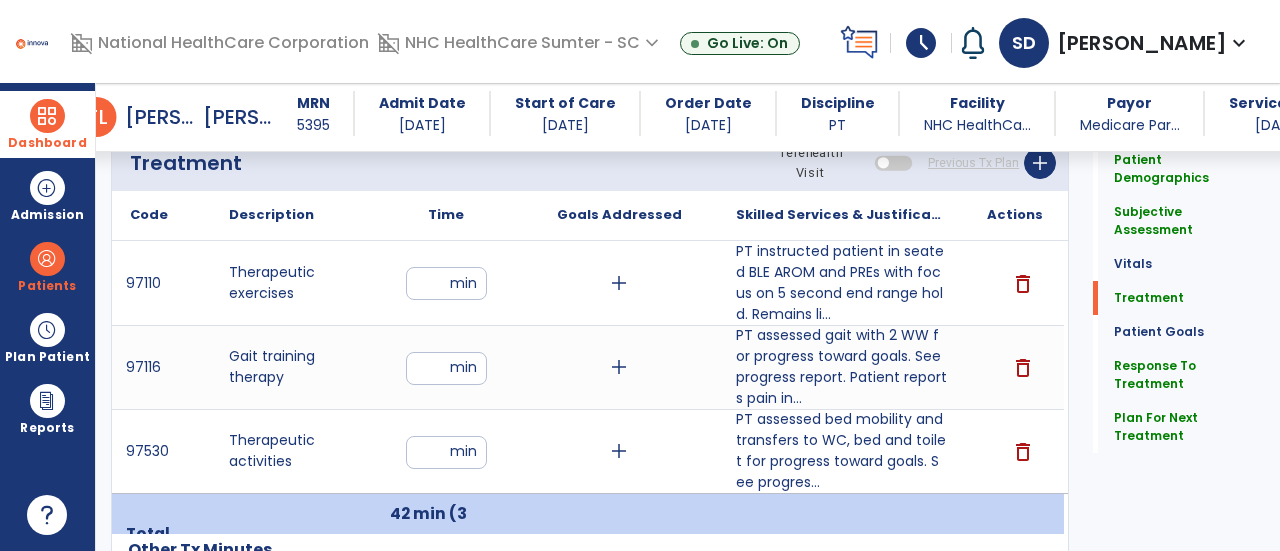 click on "**" at bounding box center [446, 452] 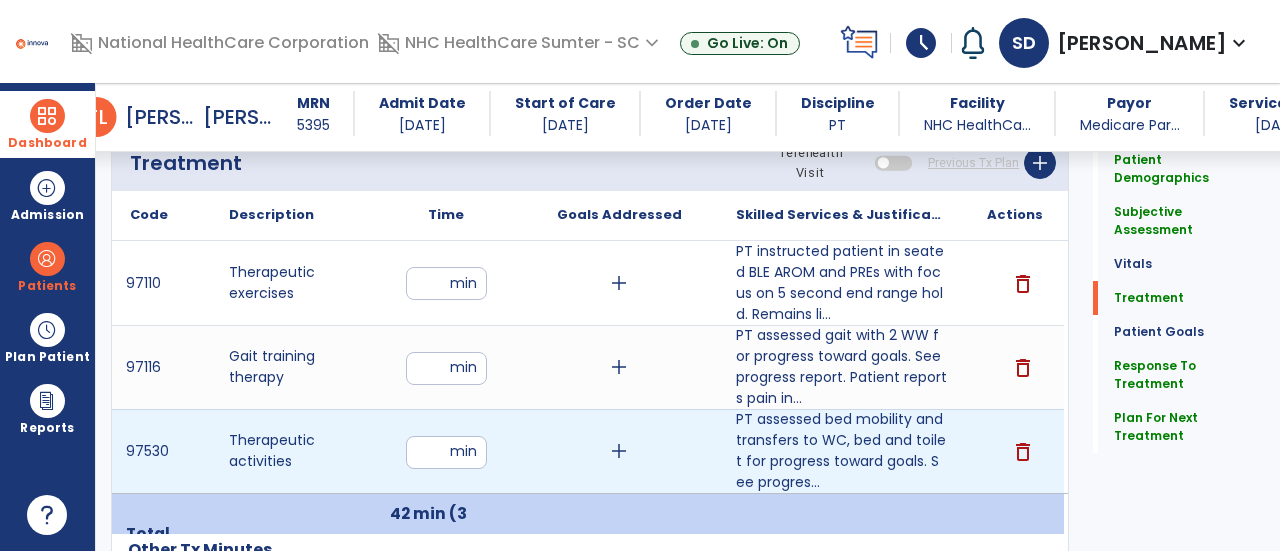 type on "*" 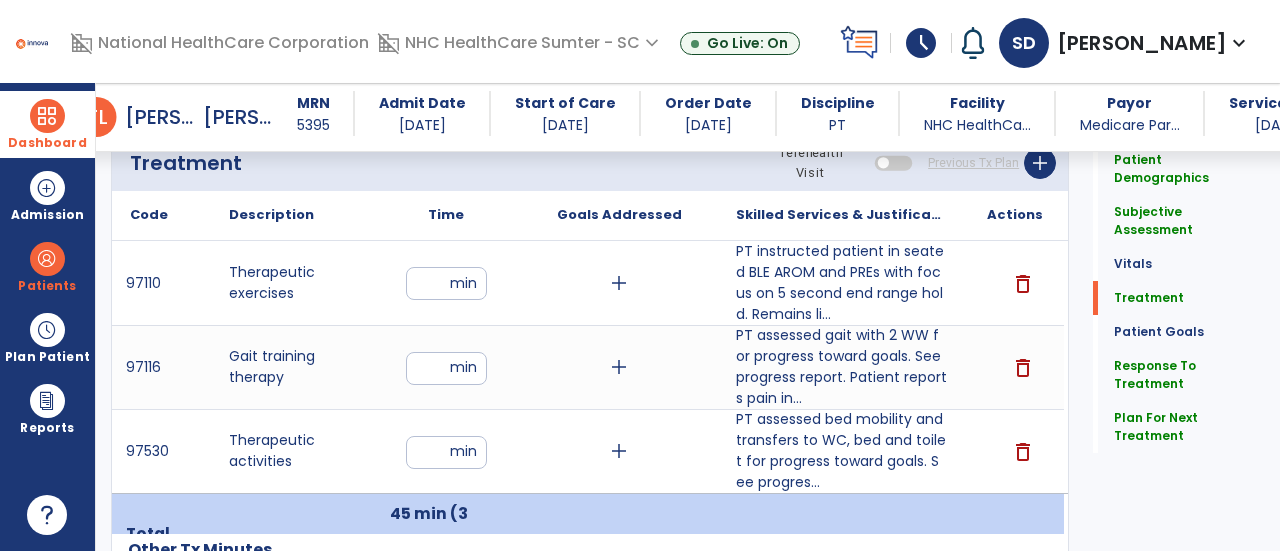 click on "delete" at bounding box center (1023, 284) 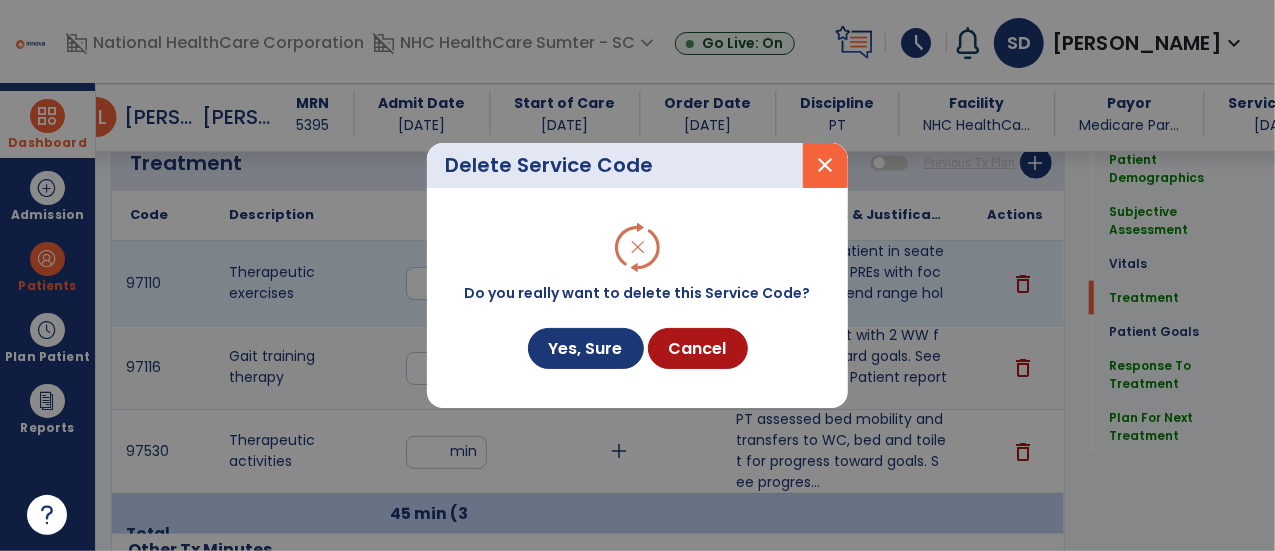 scroll, scrollTop: 1115, scrollLeft: 0, axis: vertical 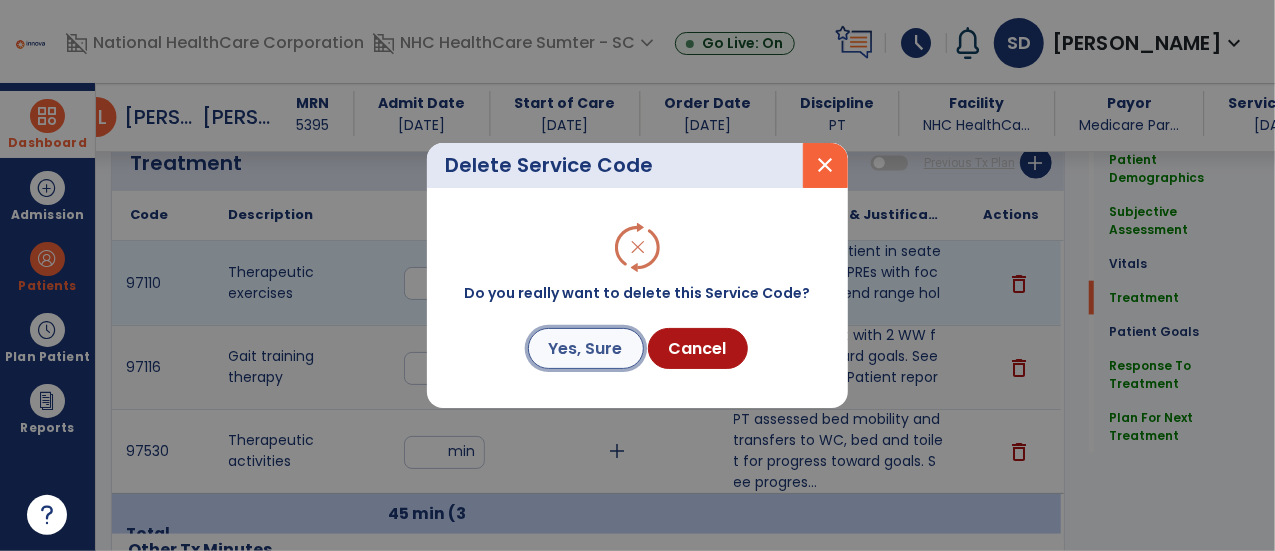 click on "Yes, Sure" at bounding box center (586, 348) 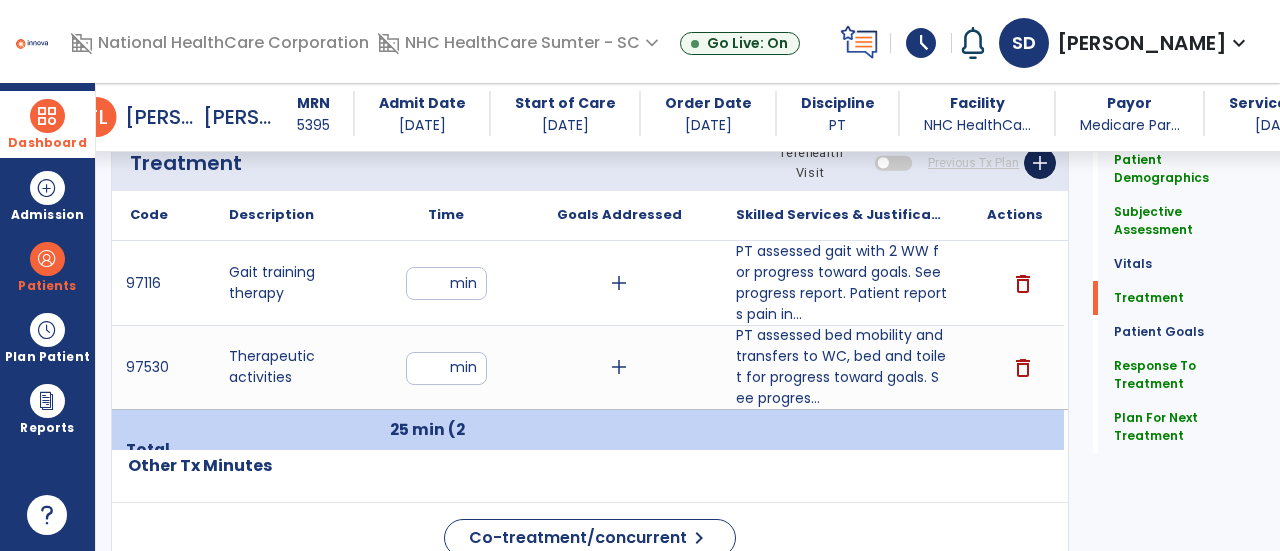 click on "add" 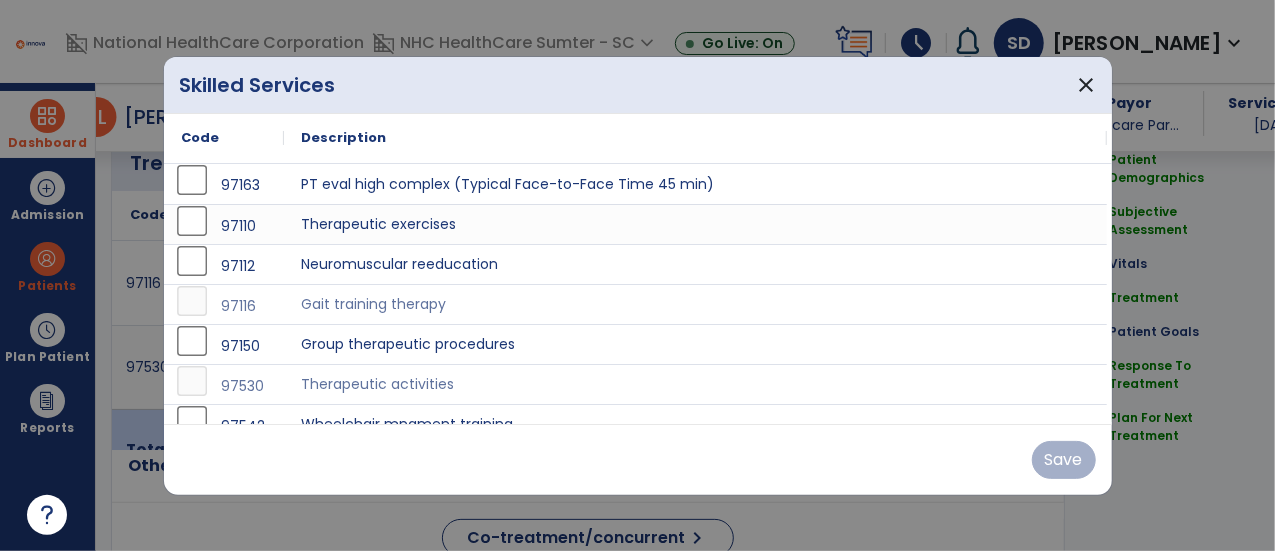 scroll, scrollTop: 1115, scrollLeft: 0, axis: vertical 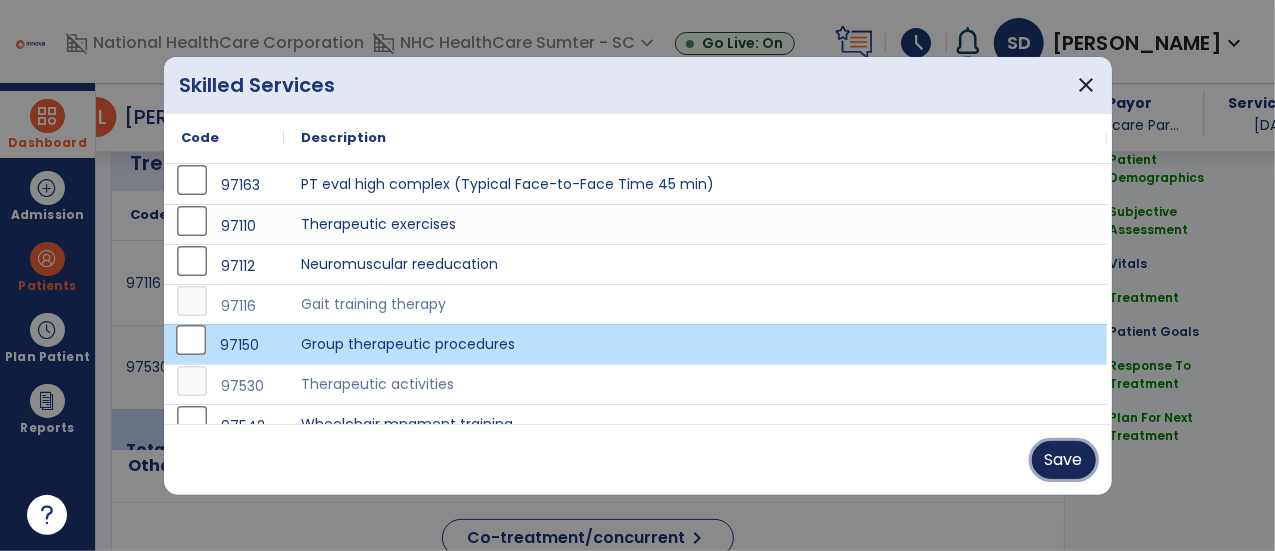 click on "Save" at bounding box center [1064, 460] 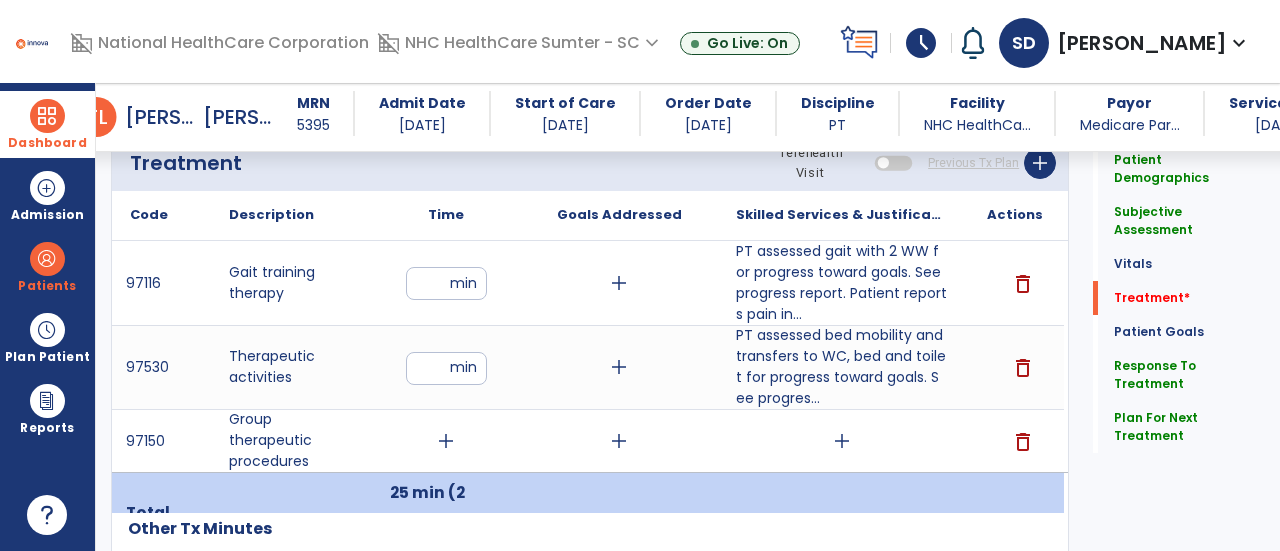 click on "add" at bounding box center (446, 441) 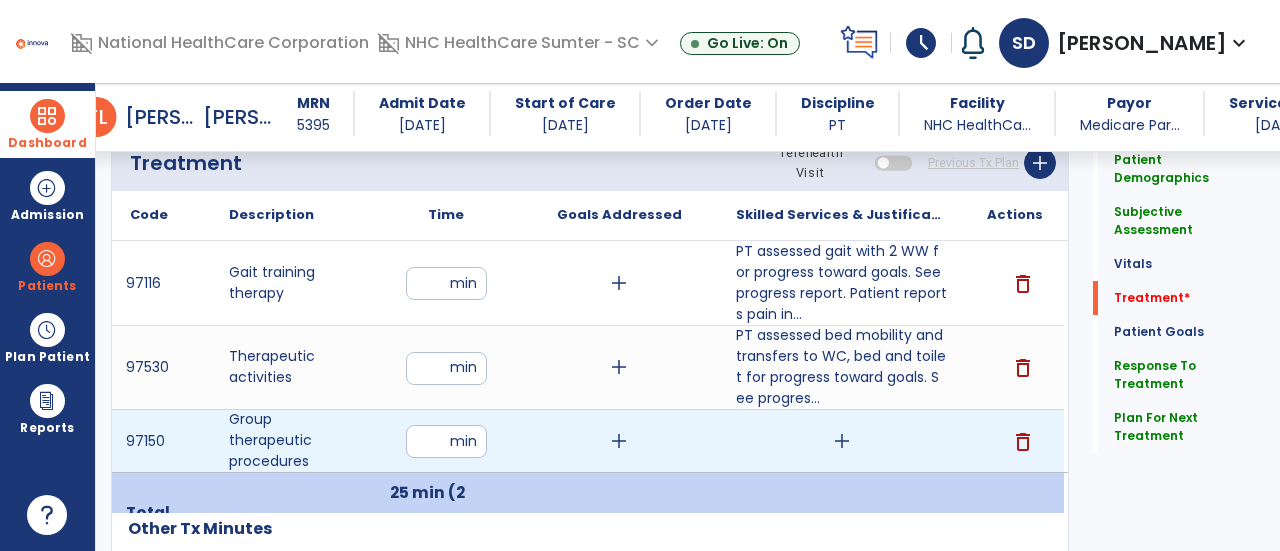 type on "**" 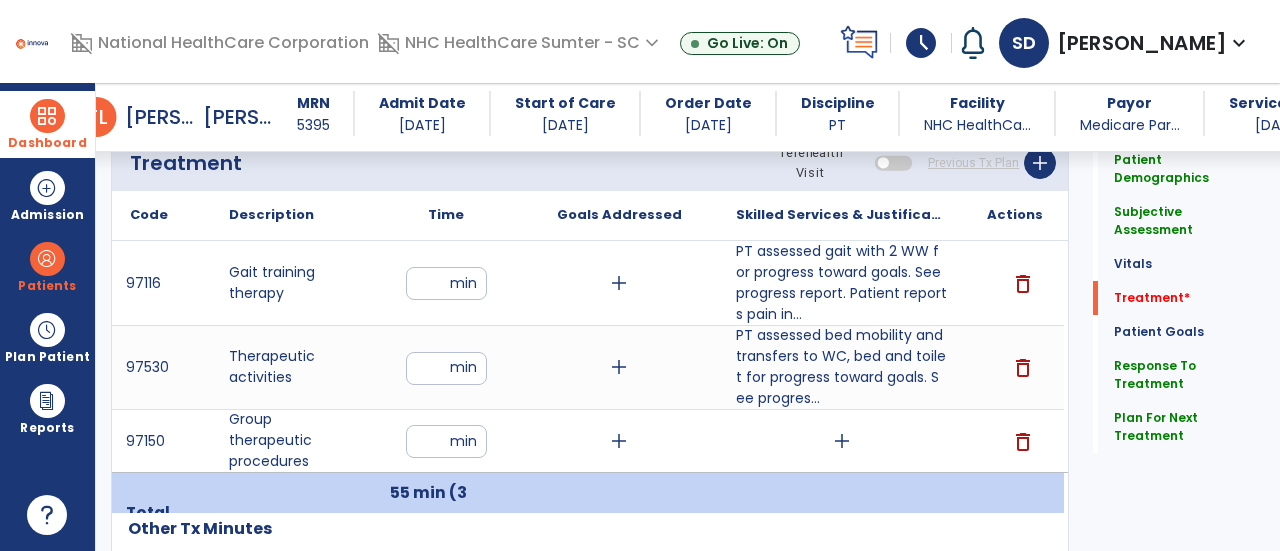 click on "add" at bounding box center (841, 441) 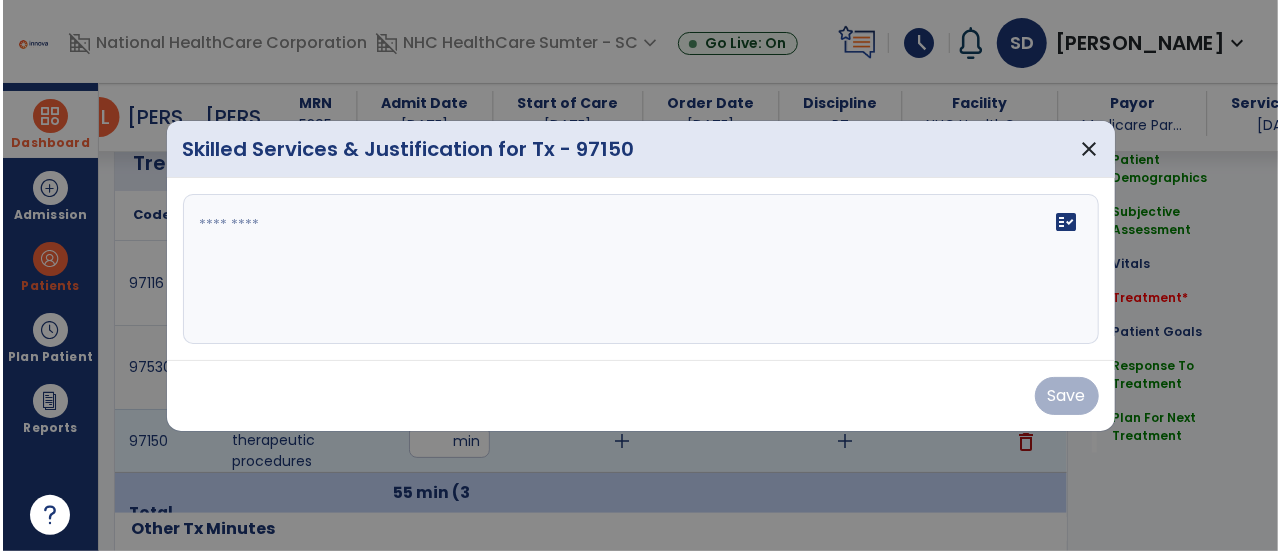 scroll, scrollTop: 1115, scrollLeft: 0, axis: vertical 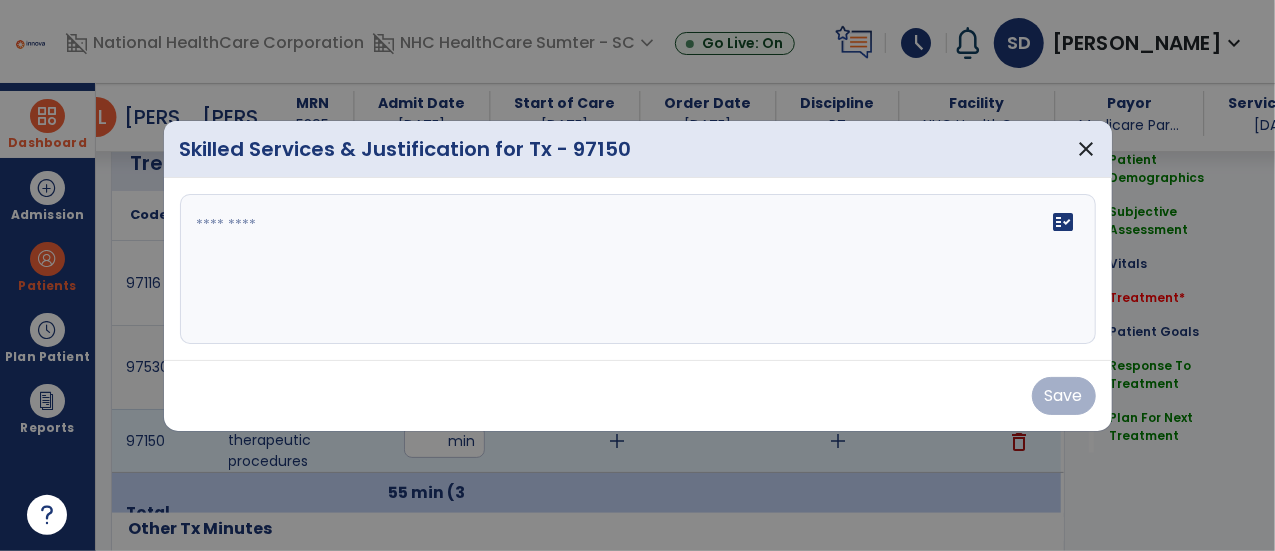 click on "fact_check" at bounding box center [638, 269] 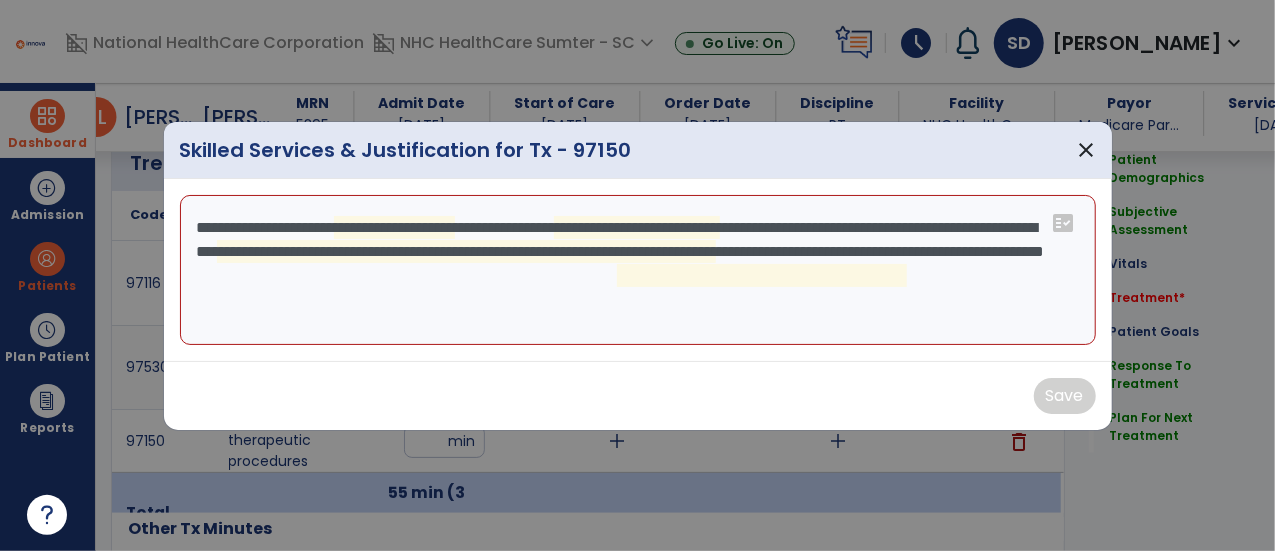 click on "**********" at bounding box center [638, 270] 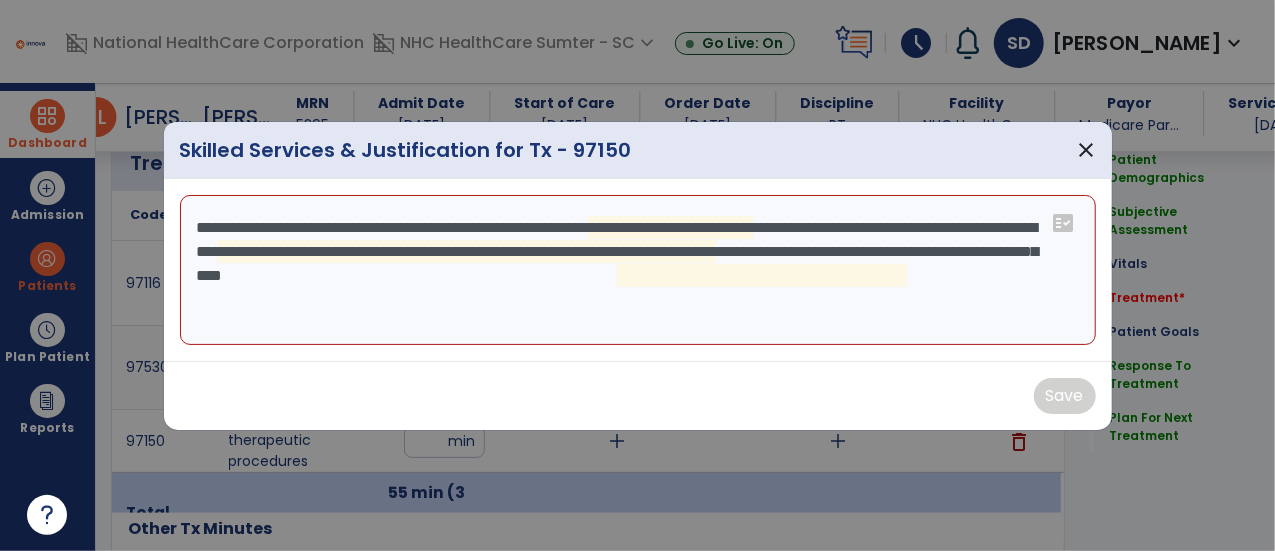 click on "**********" at bounding box center [638, 270] 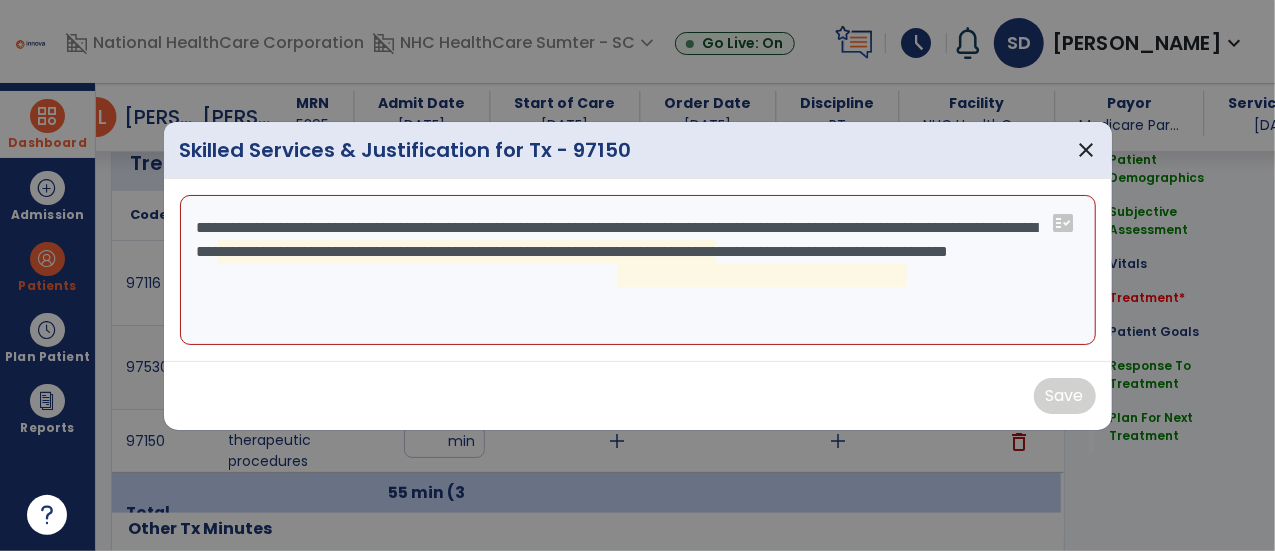 click on "**********" at bounding box center (638, 270) 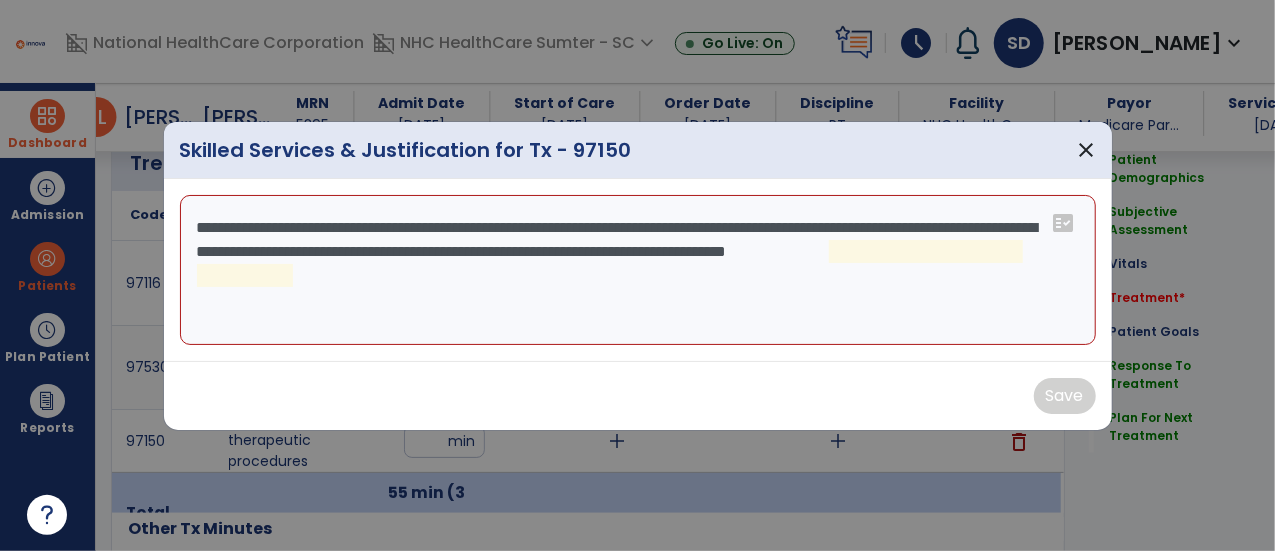 click on "**********" at bounding box center (638, 270) 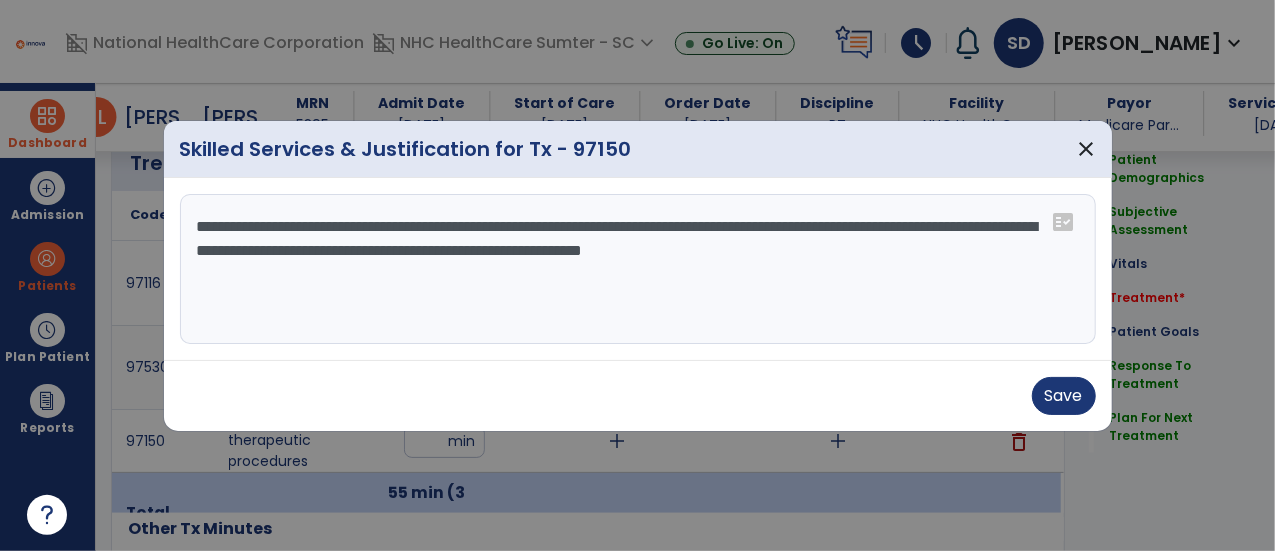 click on "**********" at bounding box center [638, 269] 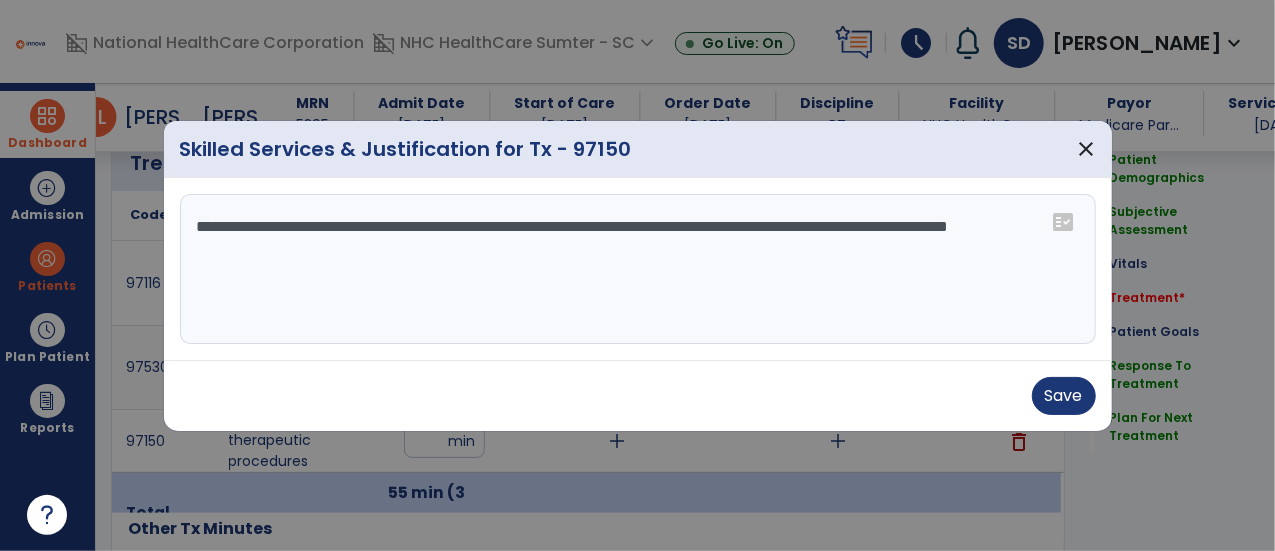 type on "**********" 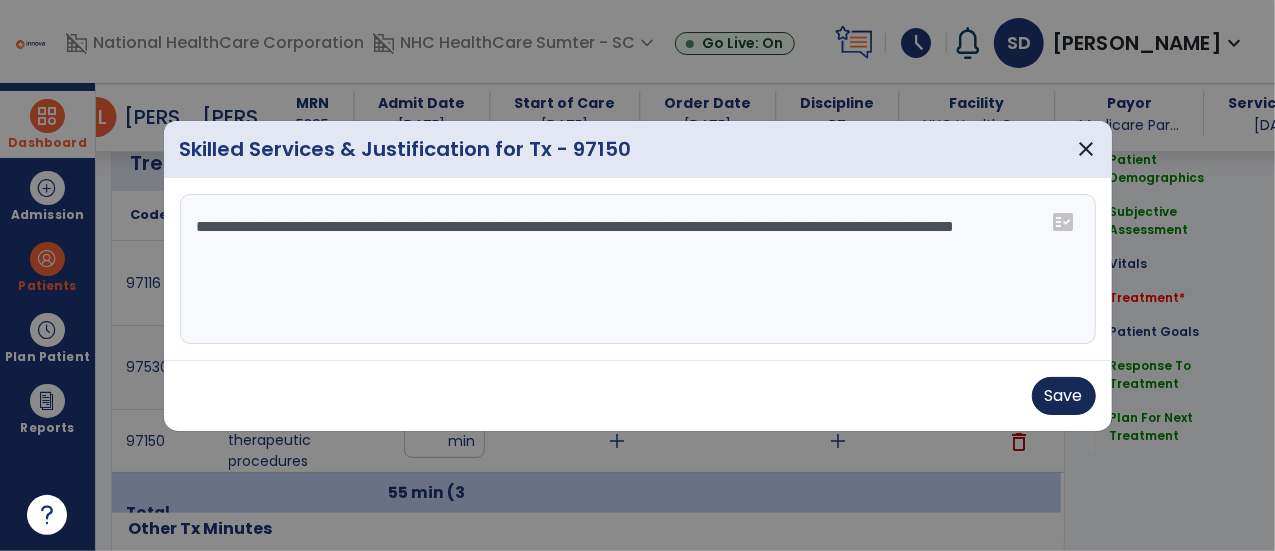 click on "Save" at bounding box center (1064, 396) 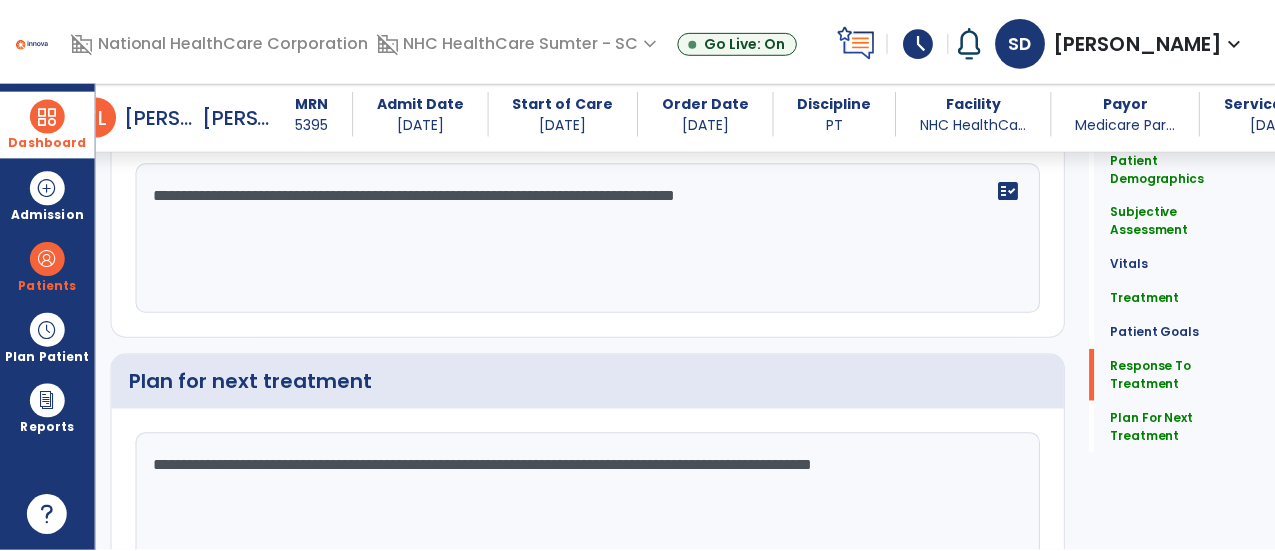scroll, scrollTop: 3716, scrollLeft: 0, axis: vertical 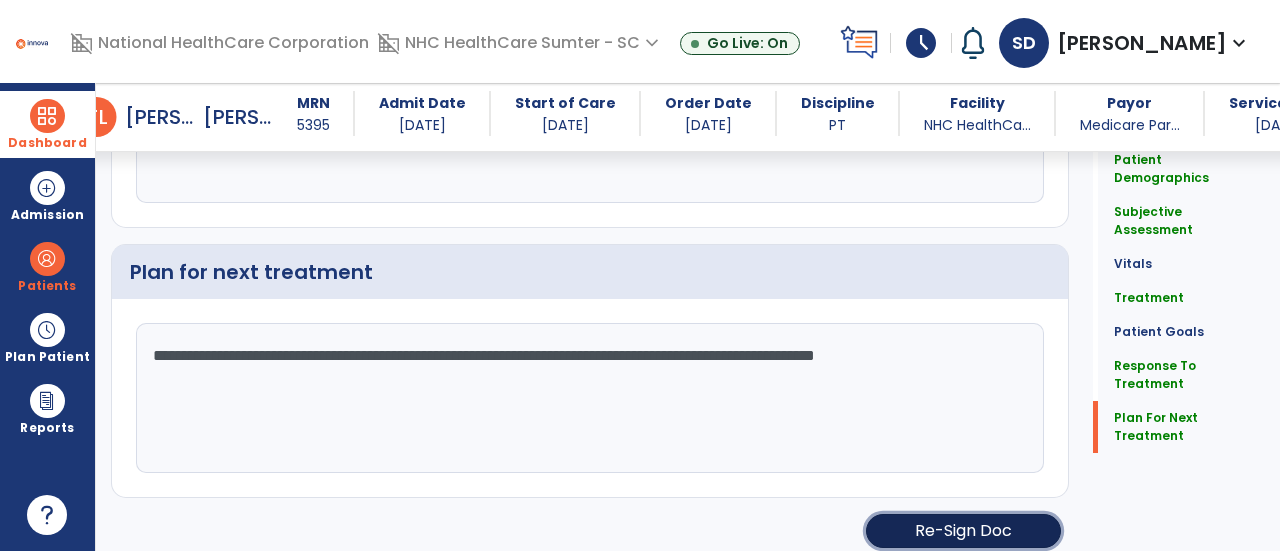 click on "Re-Sign Doc" 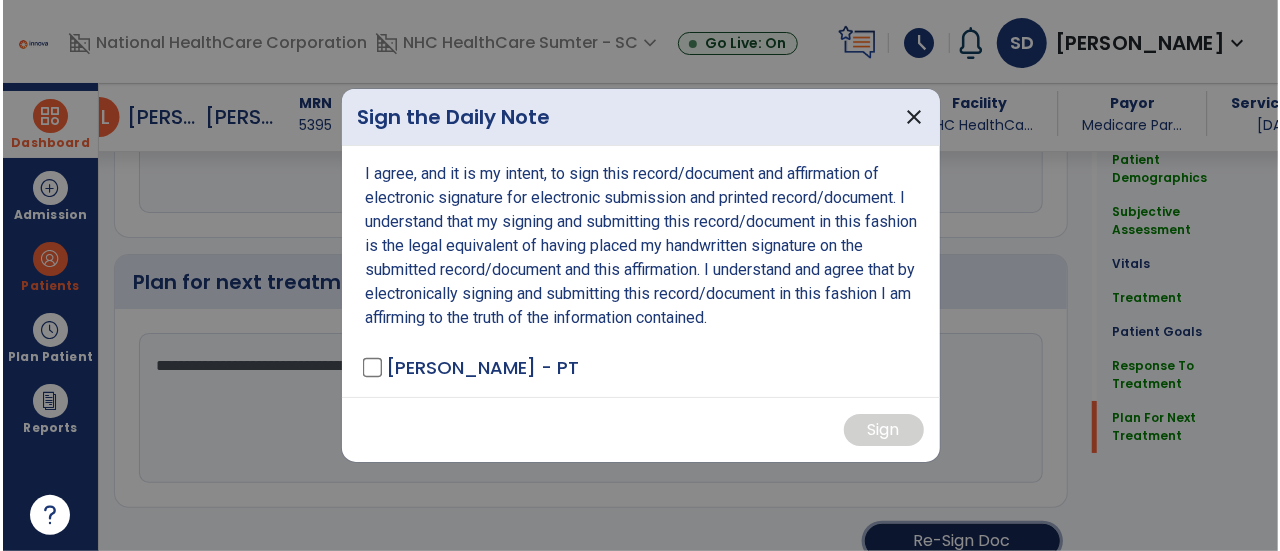 scroll, scrollTop: 3716, scrollLeft: 0, axis: vertical 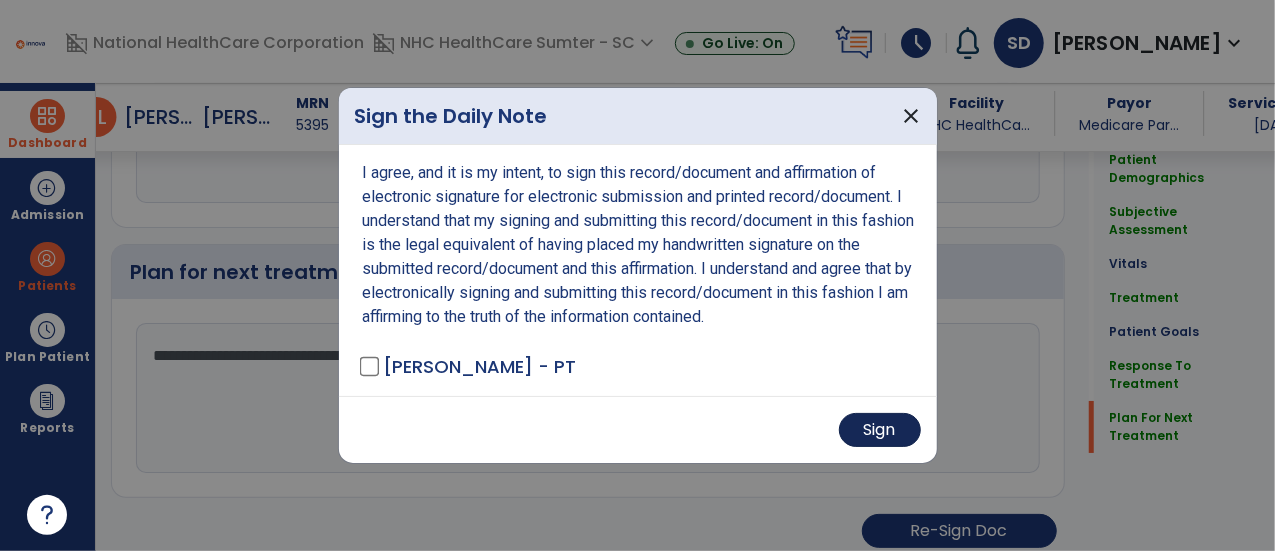 click on "Sign" at bounding box center (880, 430) 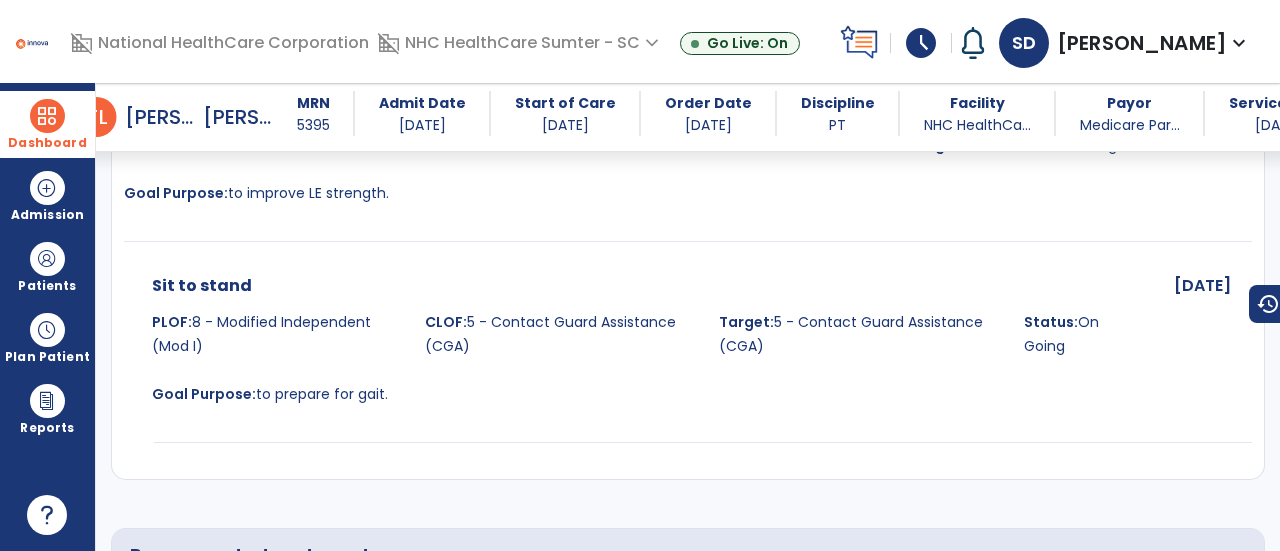 scroll, scrollTop: 4398, scrollLeft: 0, axis: vertical 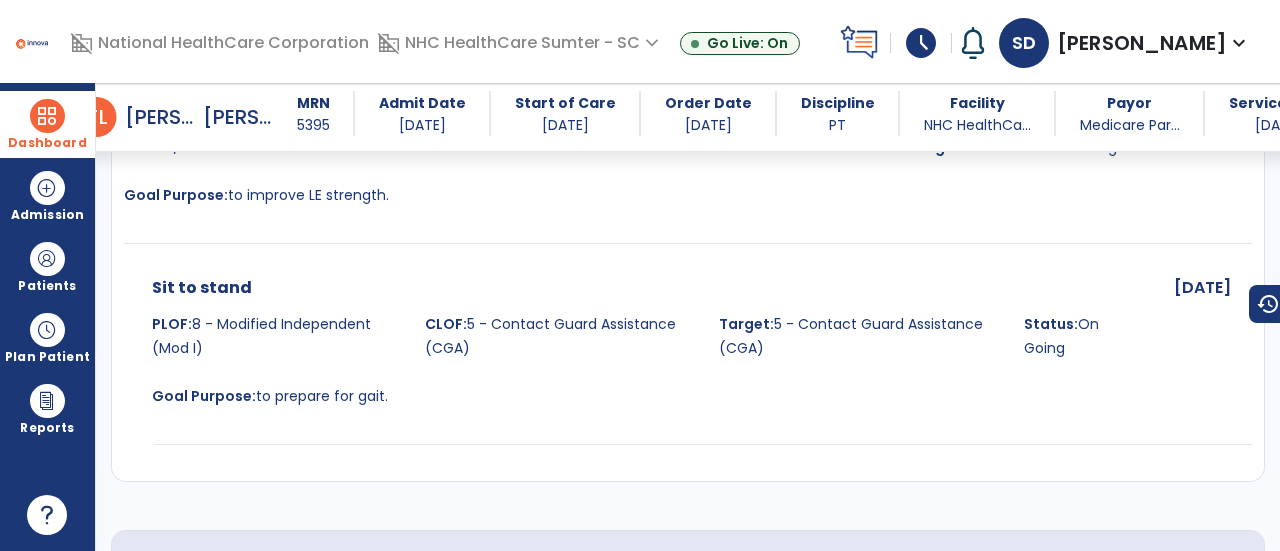 click on "[PERSON_NAME]," at bounding box center [160, 117] 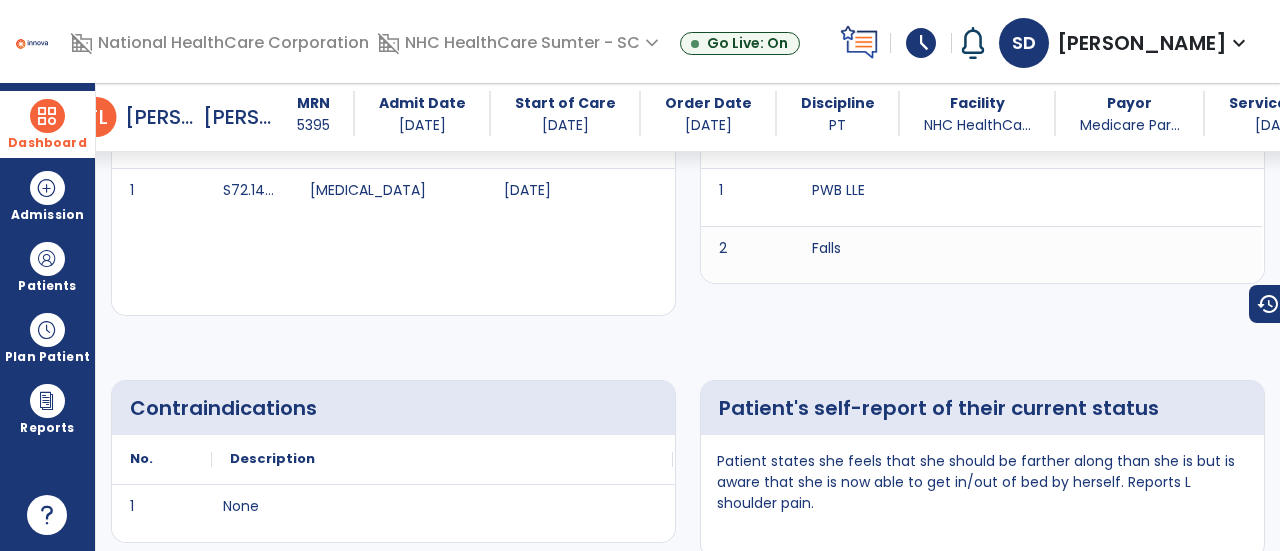 scroll, scrollTop: 0, scrollLeft: 0, axis: both 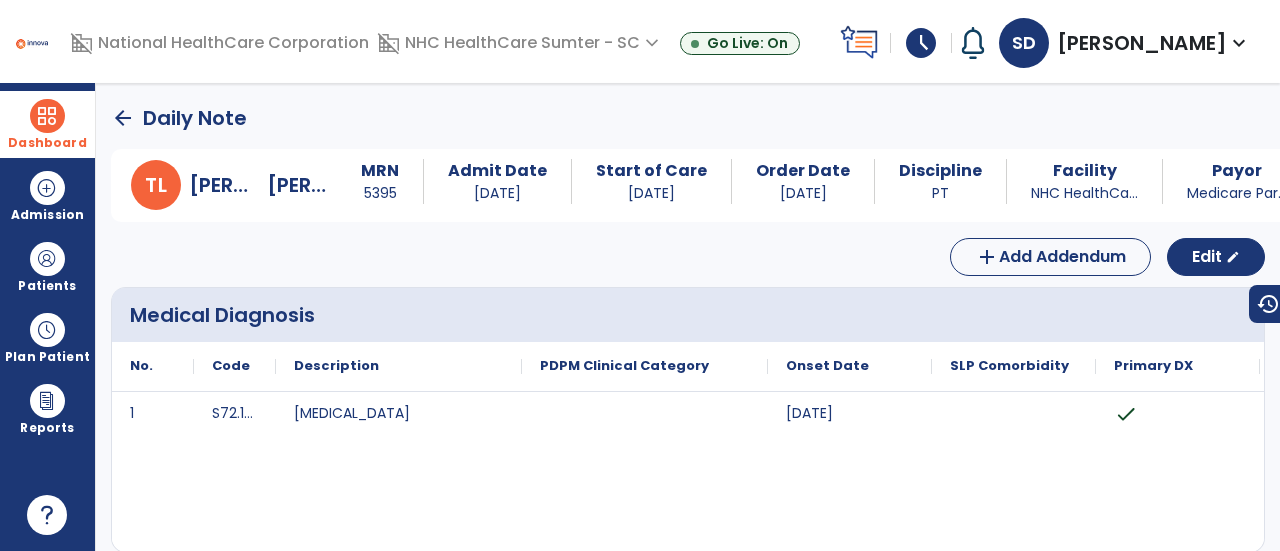 click on "arrow_back" 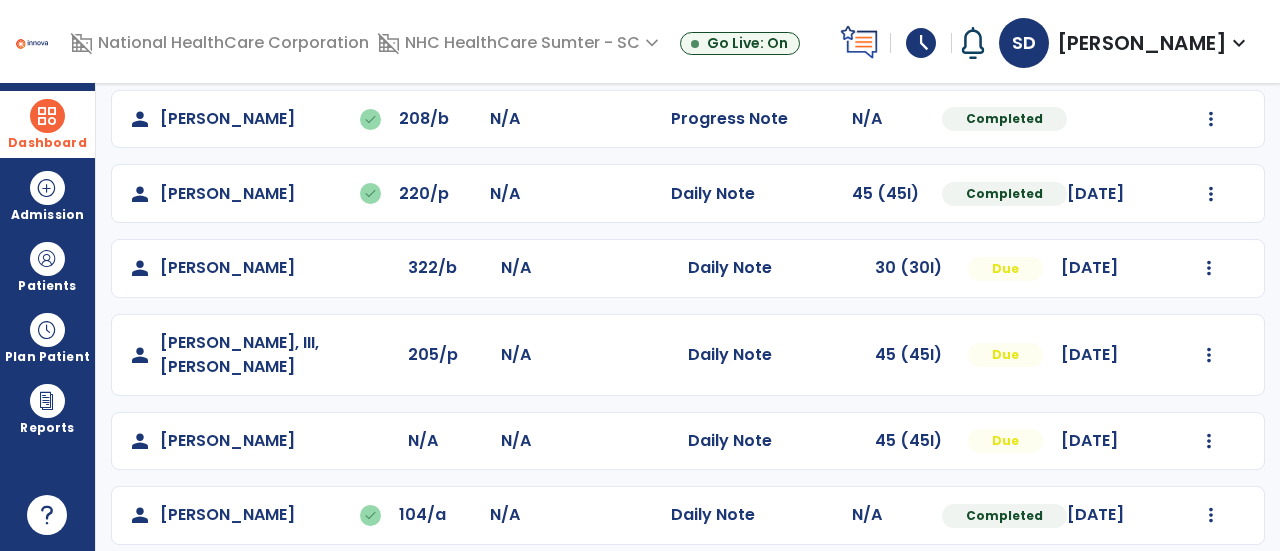 scroll, scrollTop: 345, scrollLeft: 0, axis: vertical 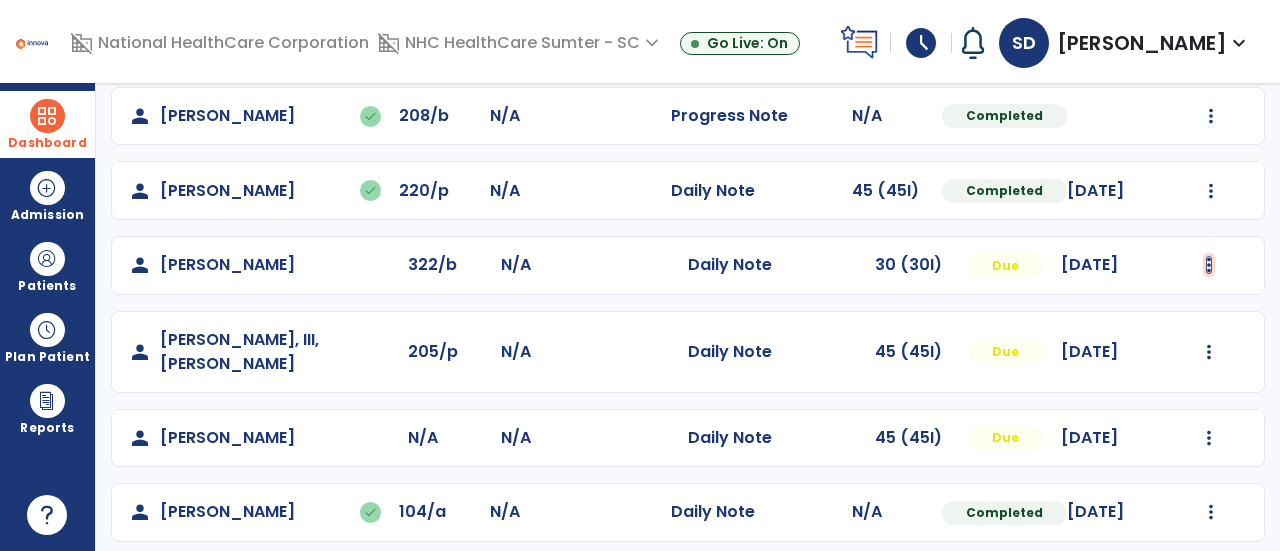 click at bounding box center (1211, -33) 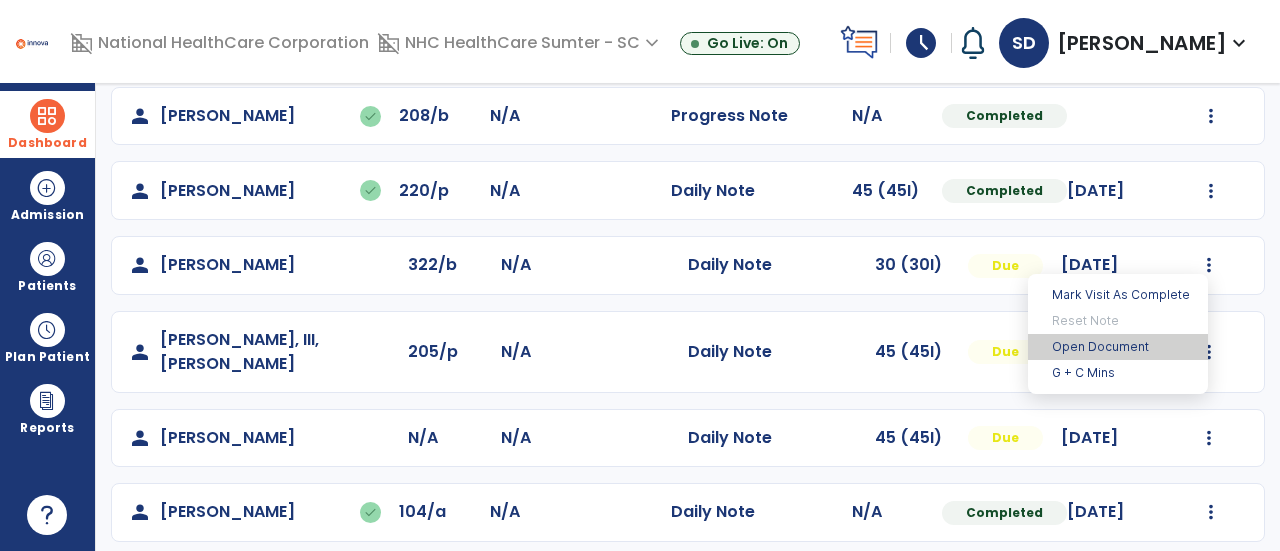 click on "Open Document" at bounding box center [1118, 347] 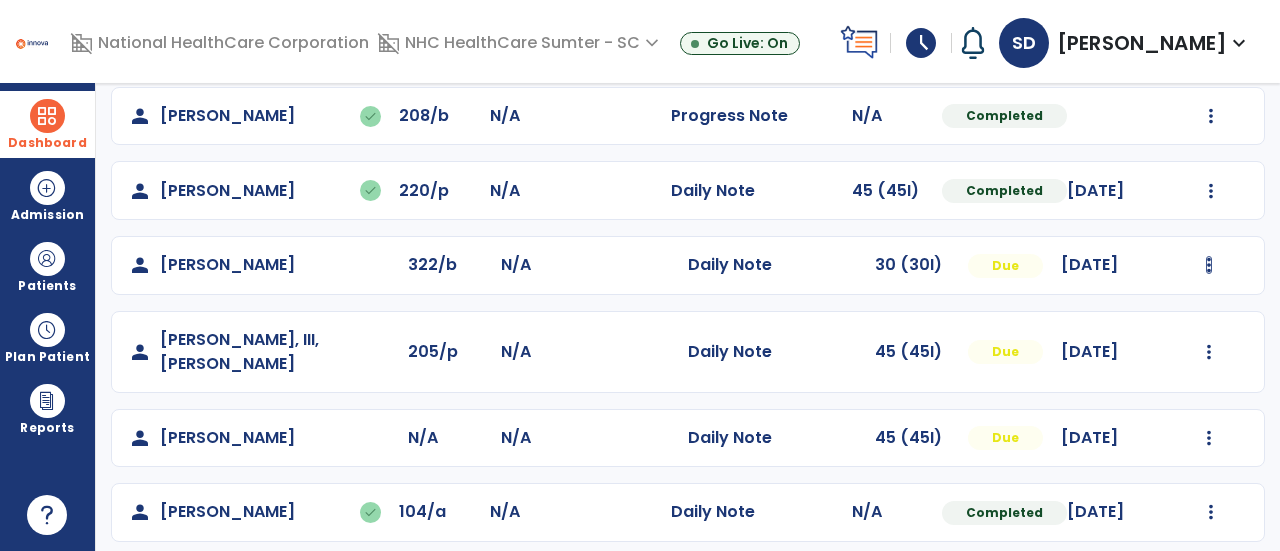 click at bounding box center [1211, -33] 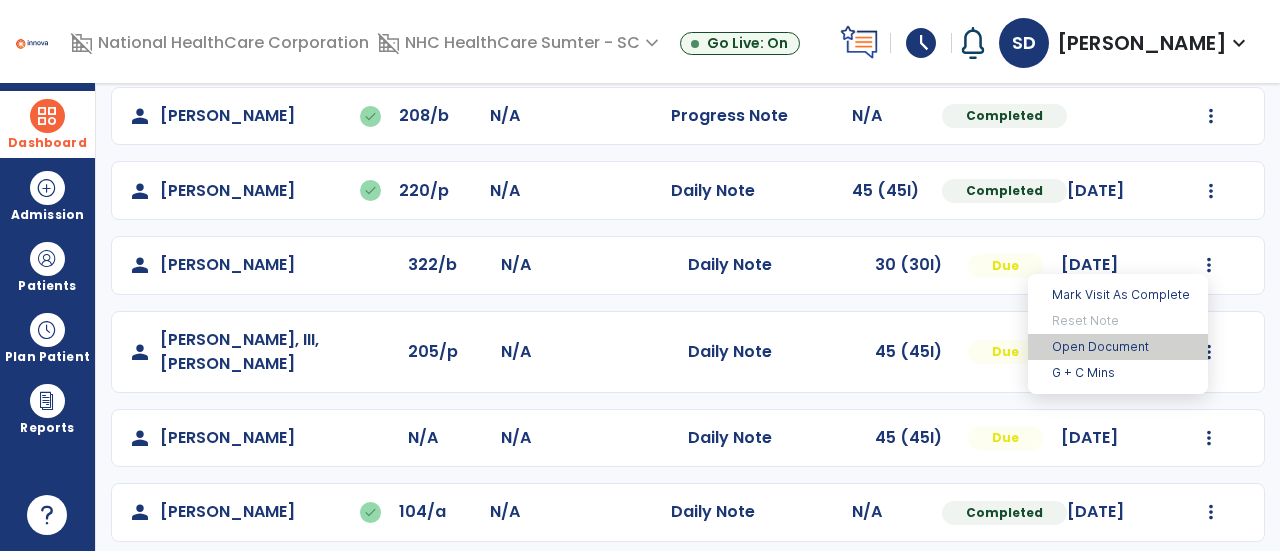 click on "Open Document" at bounding box center (1118, 347) 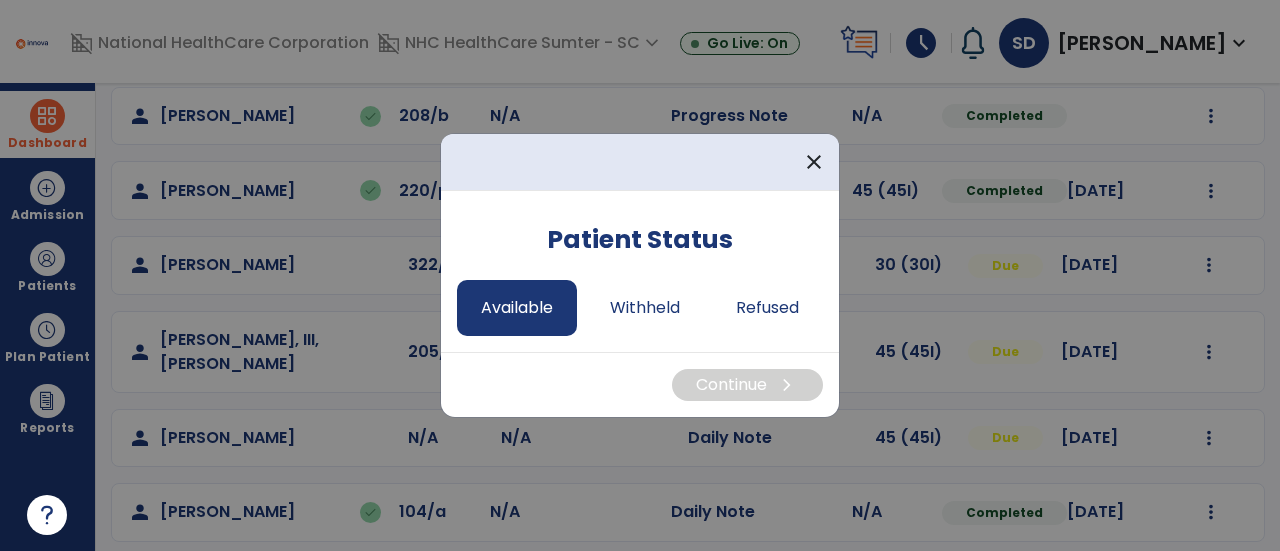 click on "Available" at bounding box center [517, 308] 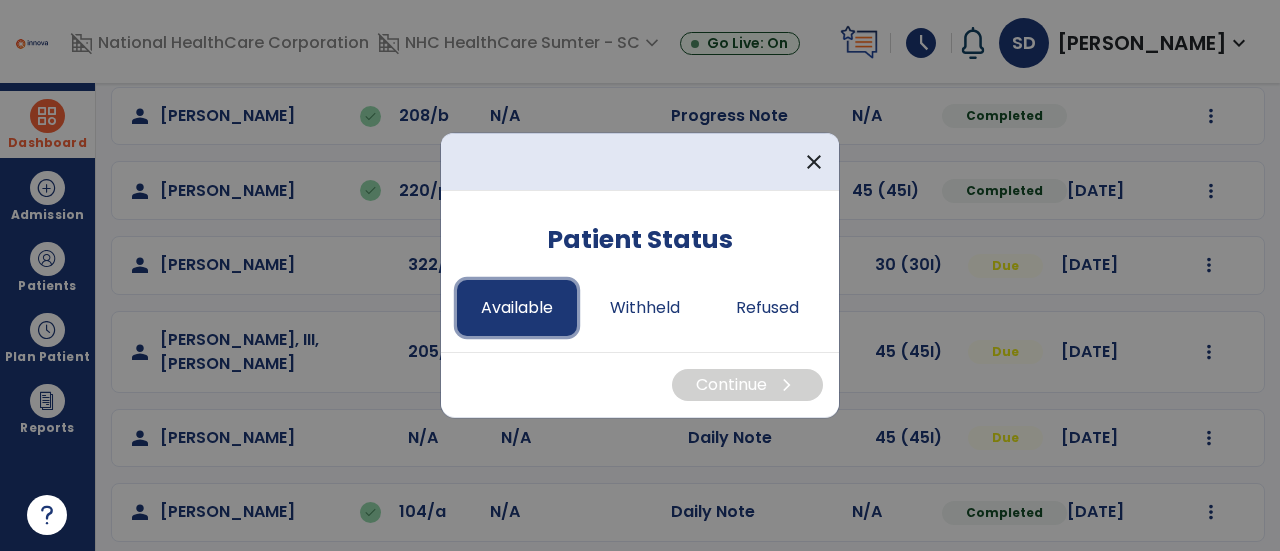 click on "Available" at bounding box center (517, 308) 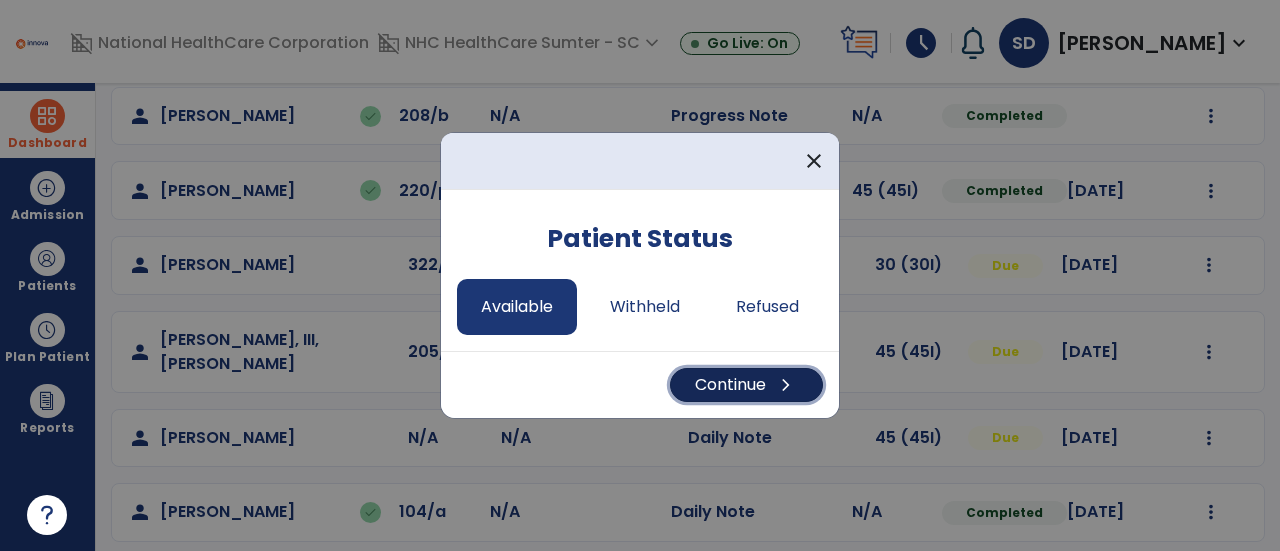 click on "Continue   chevron_right" at bounding box center (746, 385) 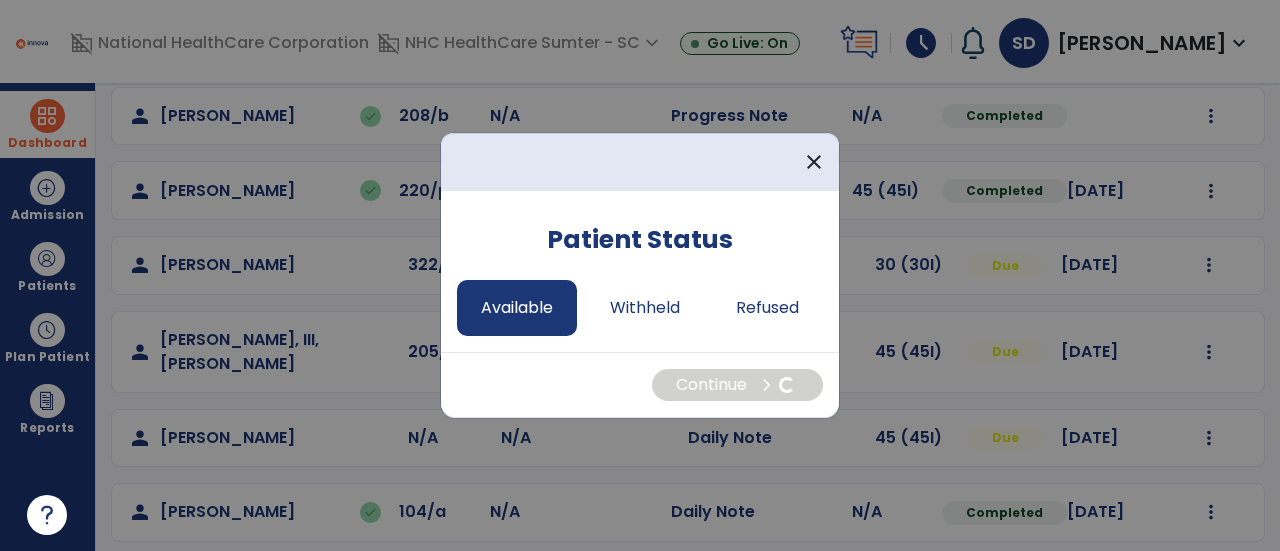 select on "*" 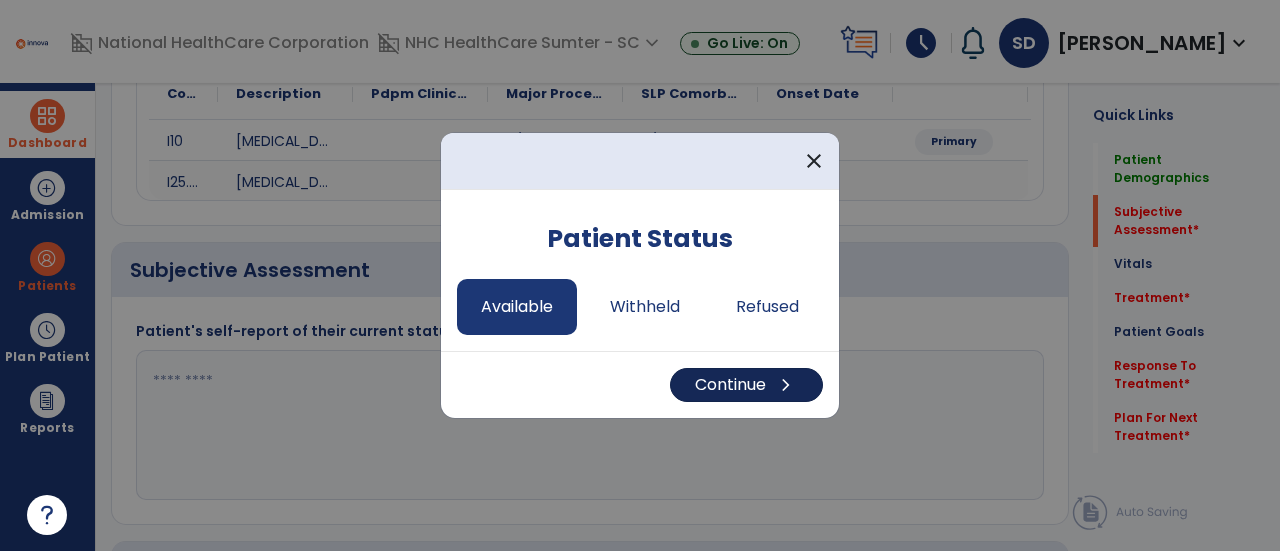 click on "Continue   chevron_right" at bounding box center (746, 385) 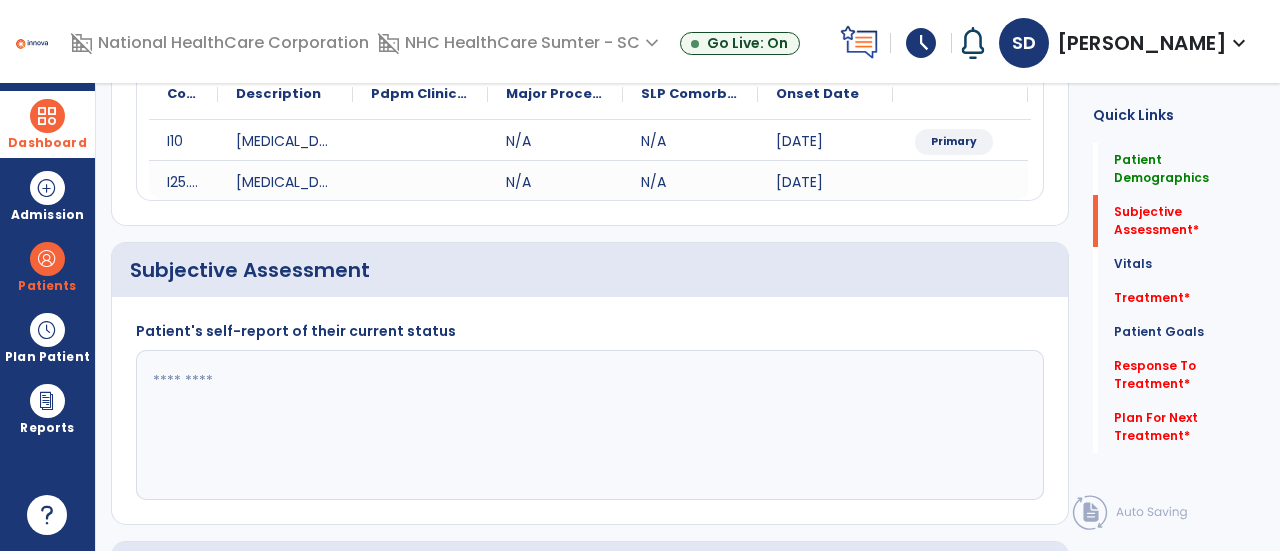 click 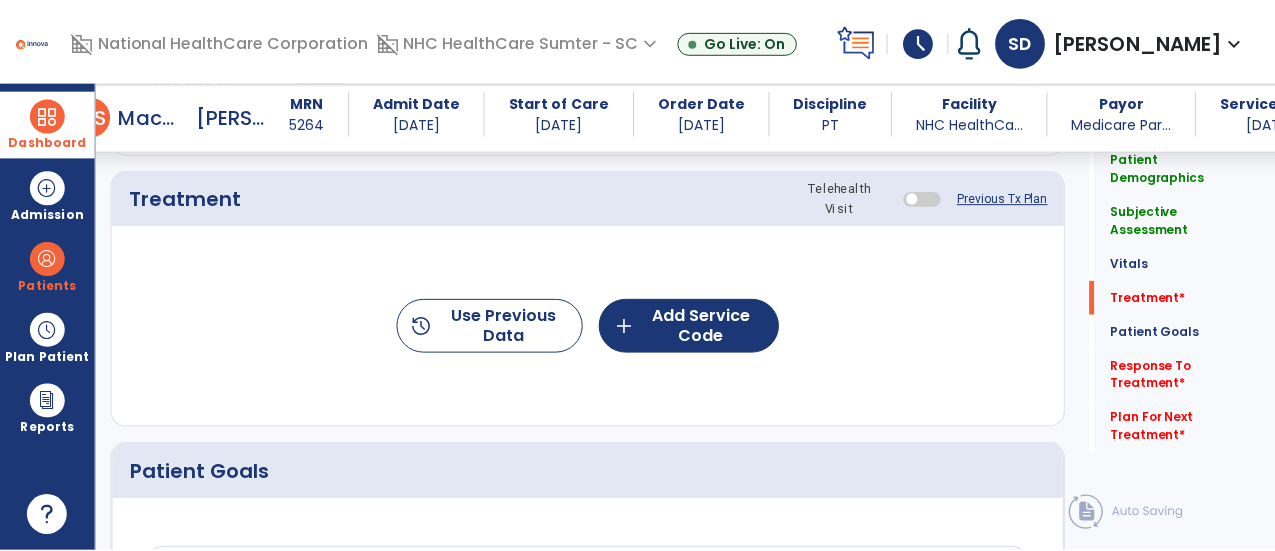 scroll, scrollTop: 1116, scrollLeft: 0, axis: vertical 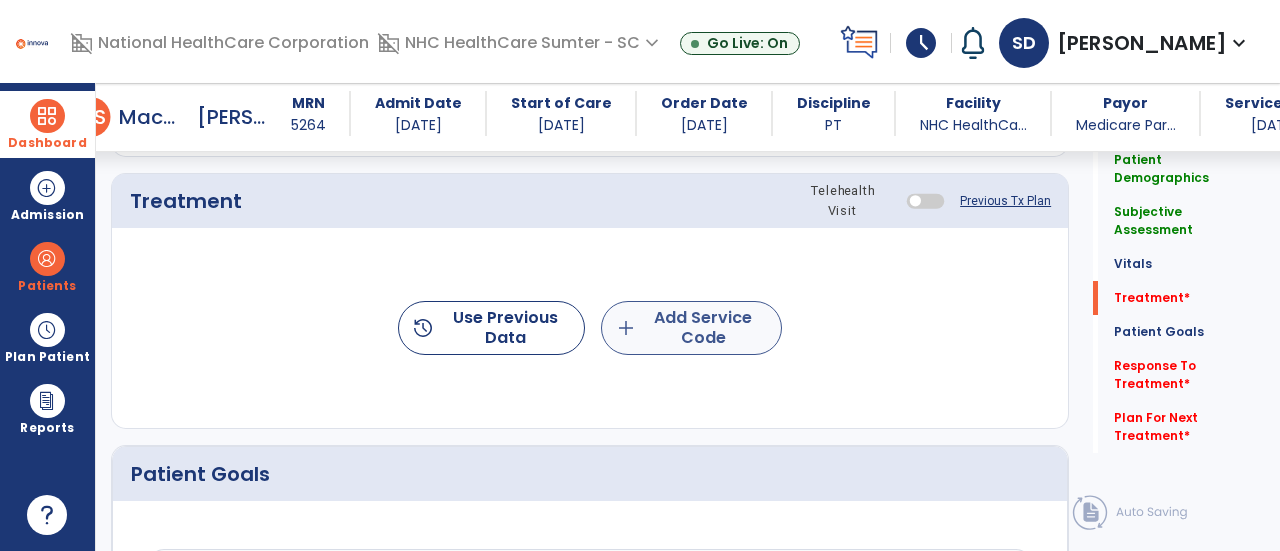 type on "**********" 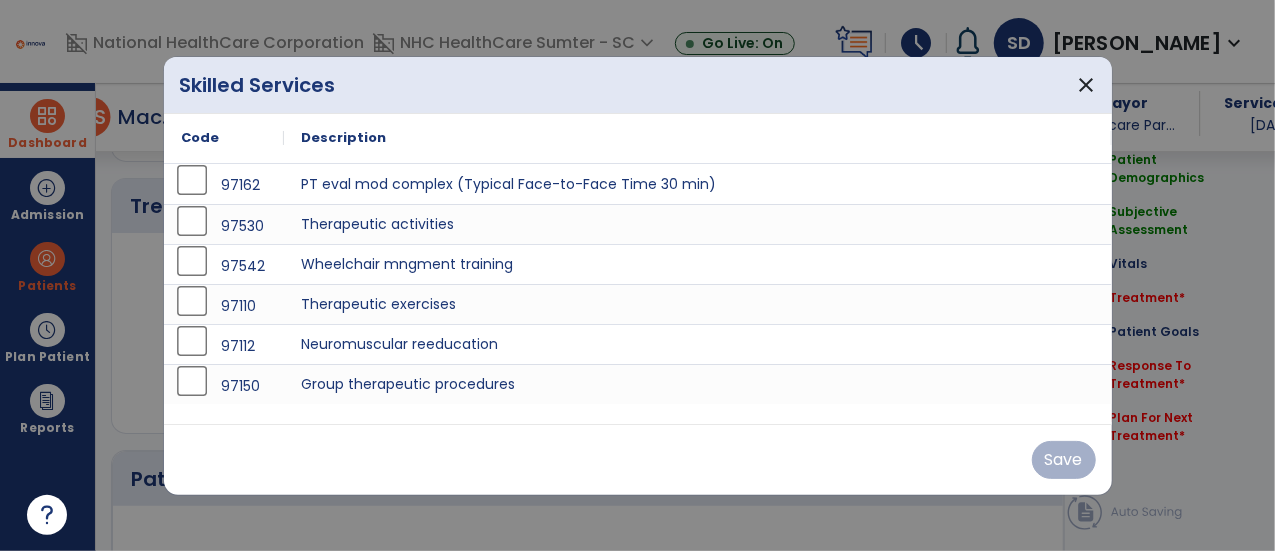 scroll, scrollTop: 1116, scrollLeft: 0, axis: vertical 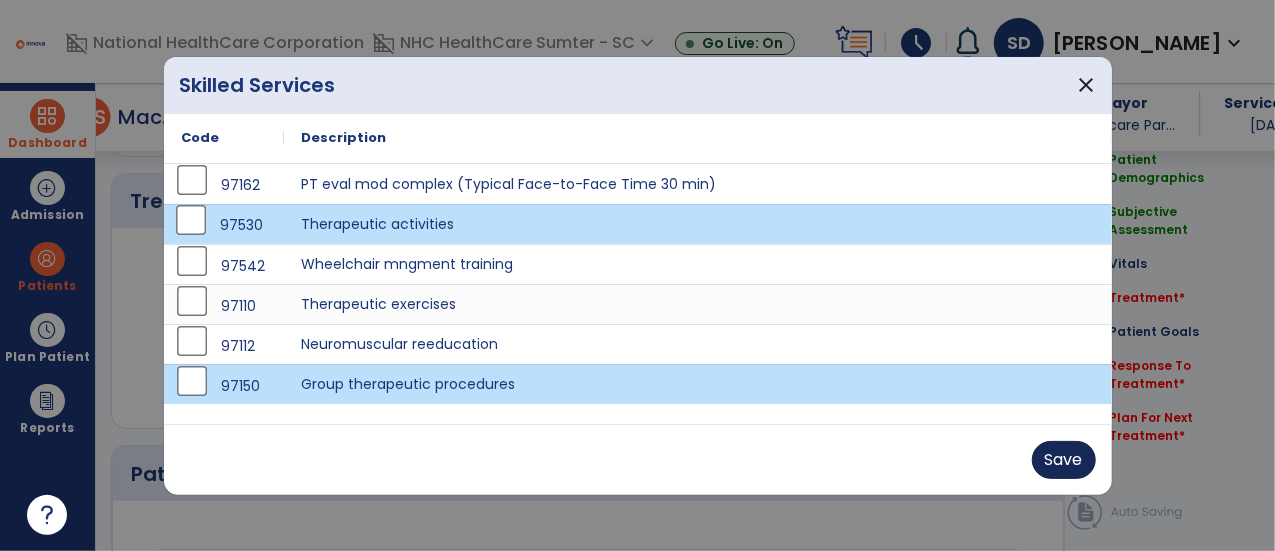 click on "Save" at bounding box center (1064, 460) 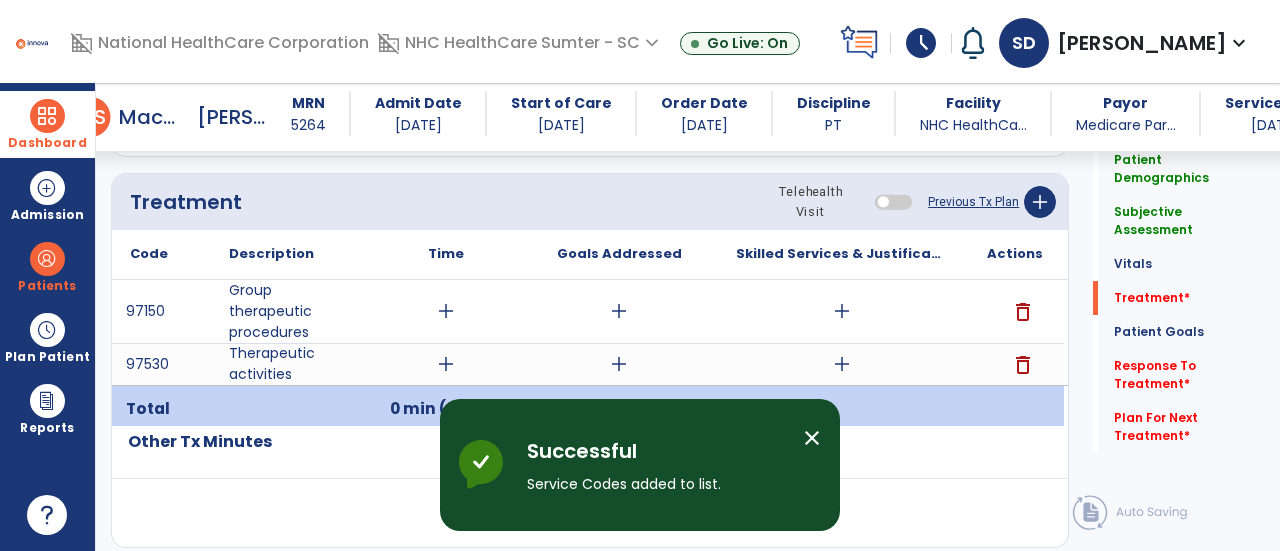 click on "add" at bounding box center [446, 311] 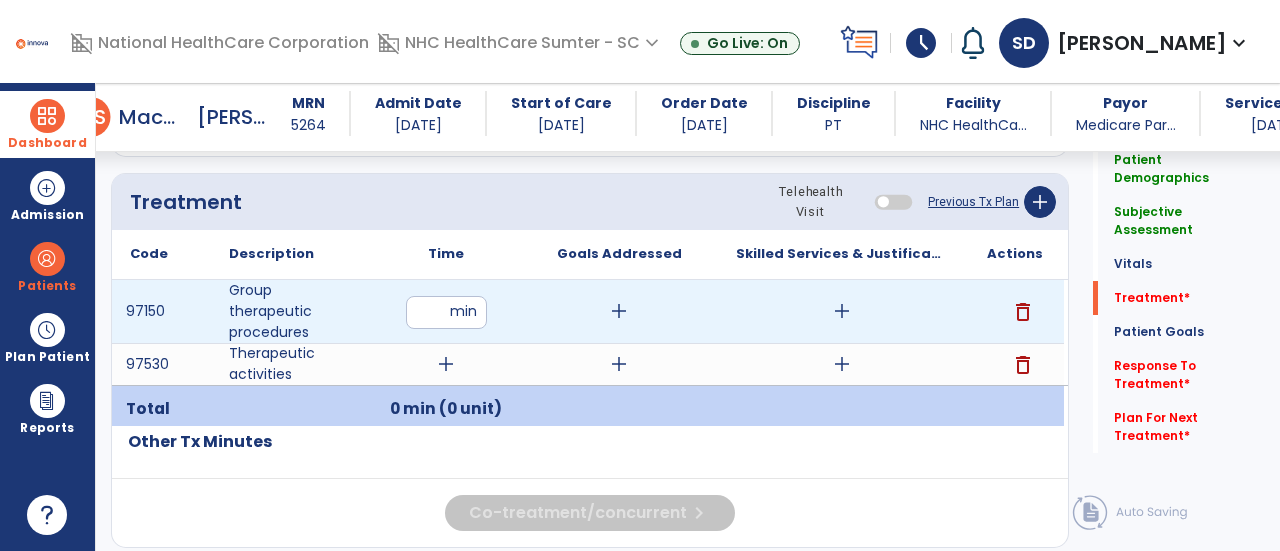 type on "**" 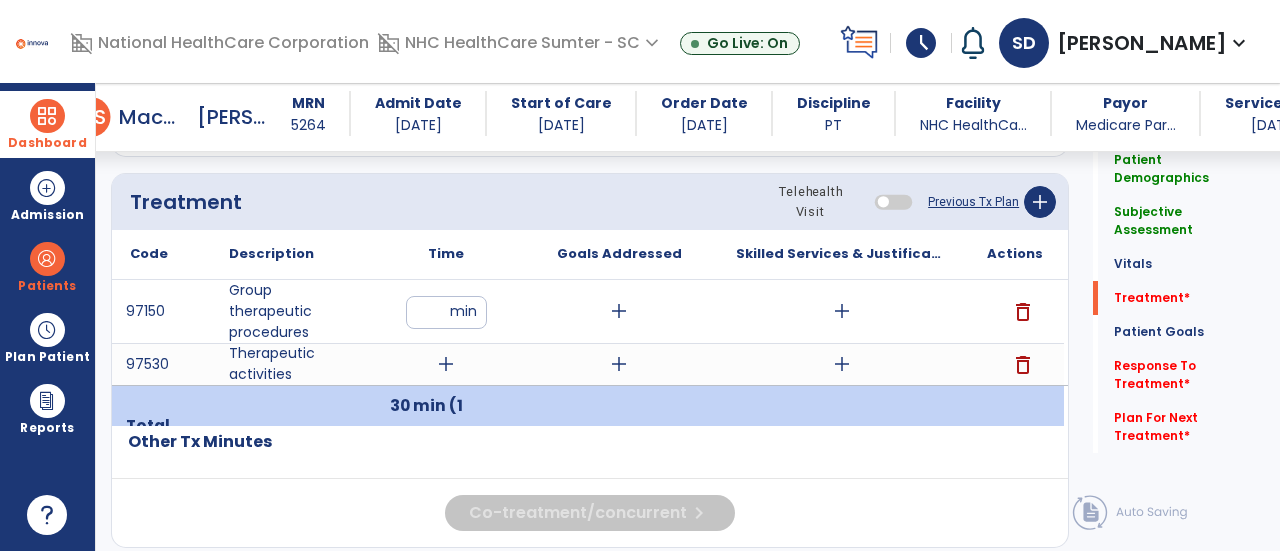 click on "add" at bounding box center (446, 364) 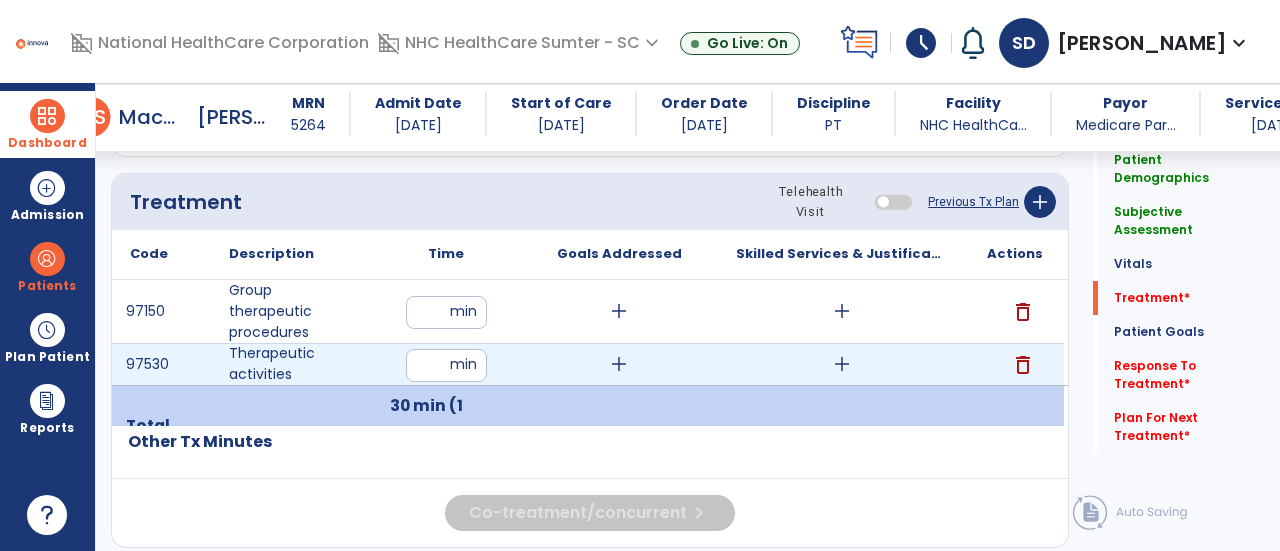 type on "**" 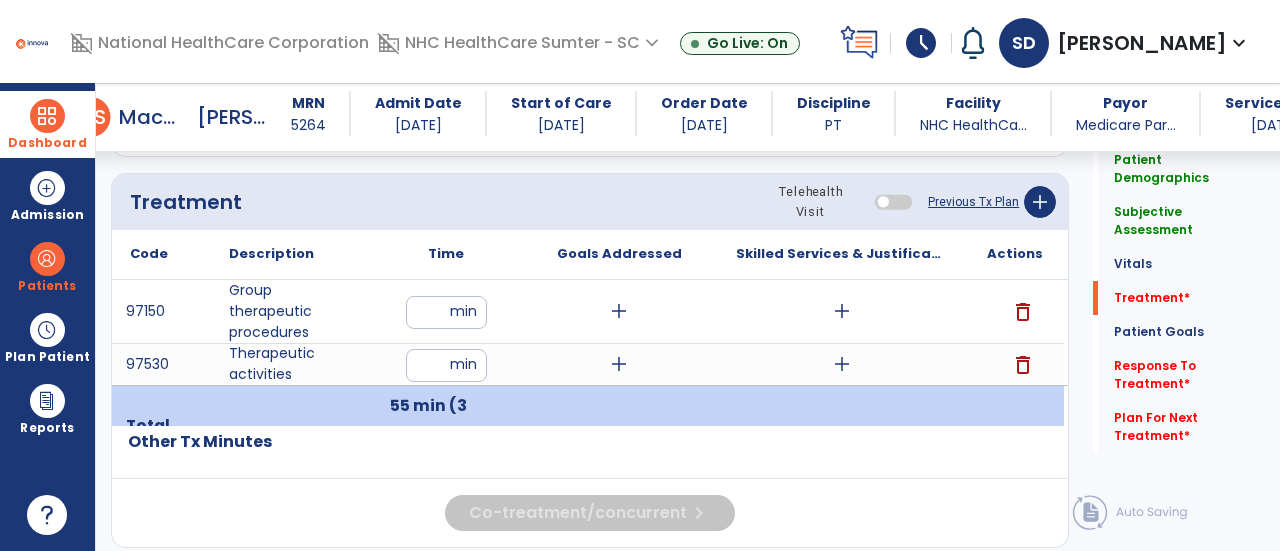 click on "add" at bounding box center [842, 311] 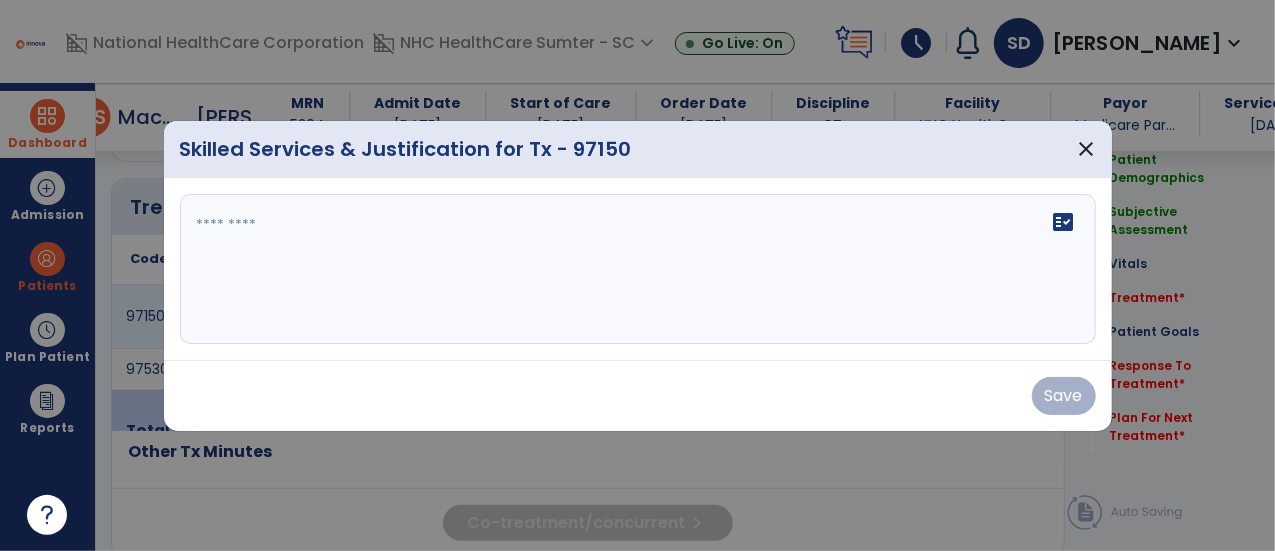 scroll, scrollTop: 1116, scrollLeft: 0, axis: vertical 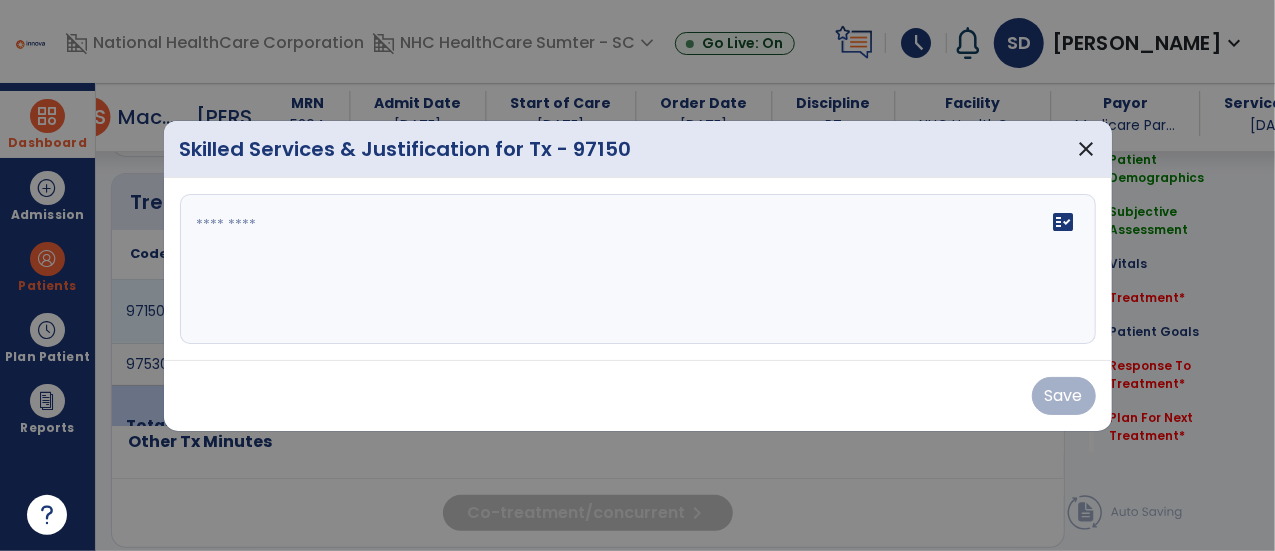click on "fact_check" at bounding box center (638, 269) 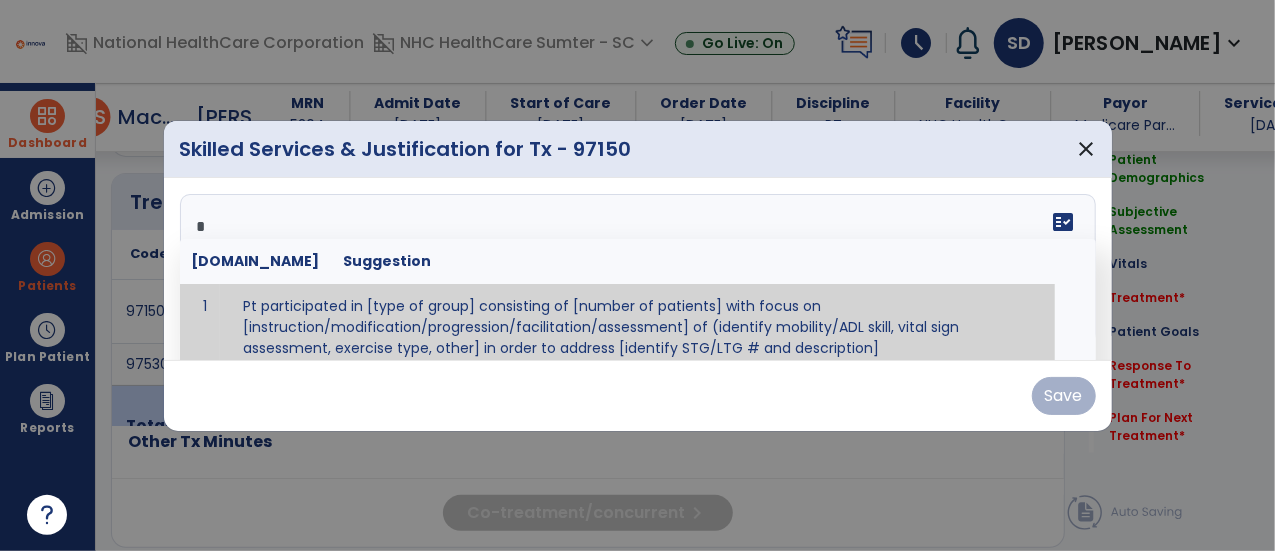 scroll, scrollTop: 10, scrollLeft: 0, axis: vertical 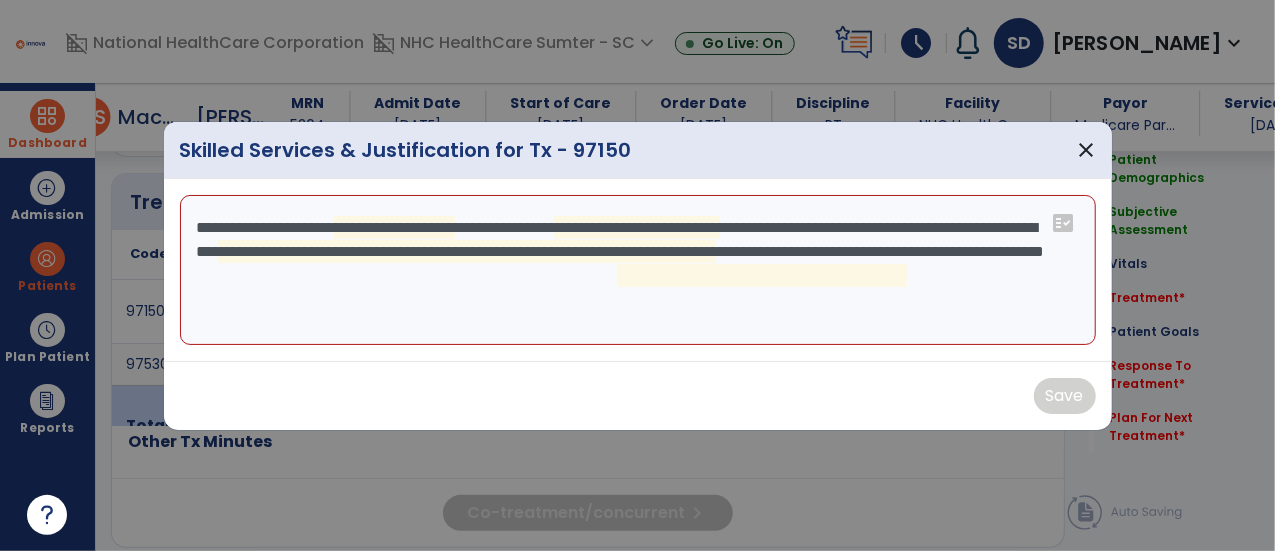 click on "**********" at bounding box center [638, 270] 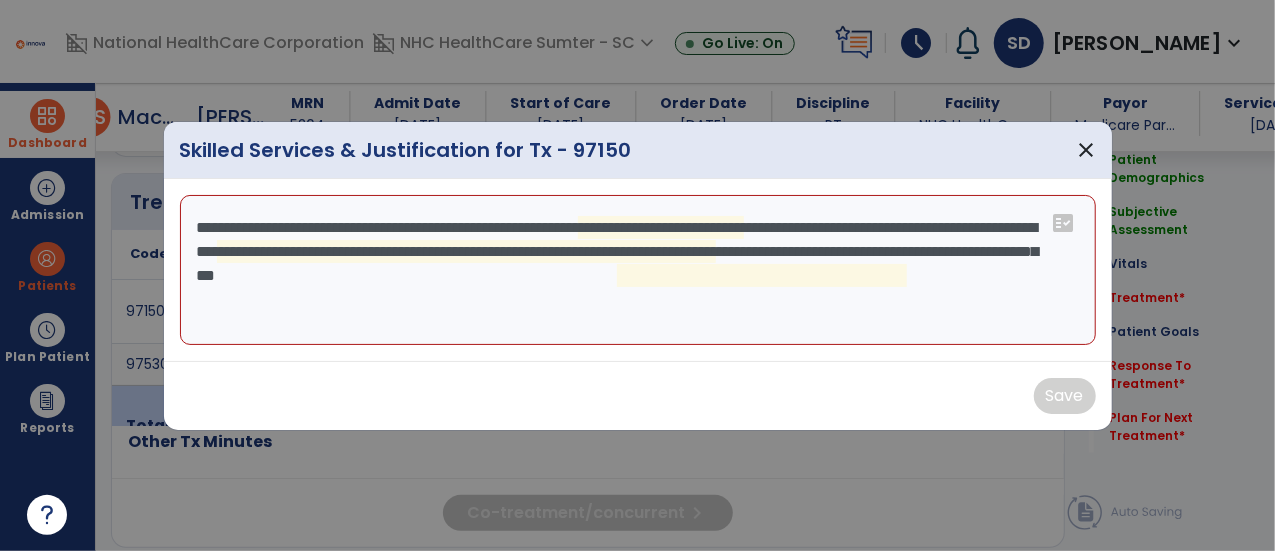 click on "**********" at bounding box center (638, 270) 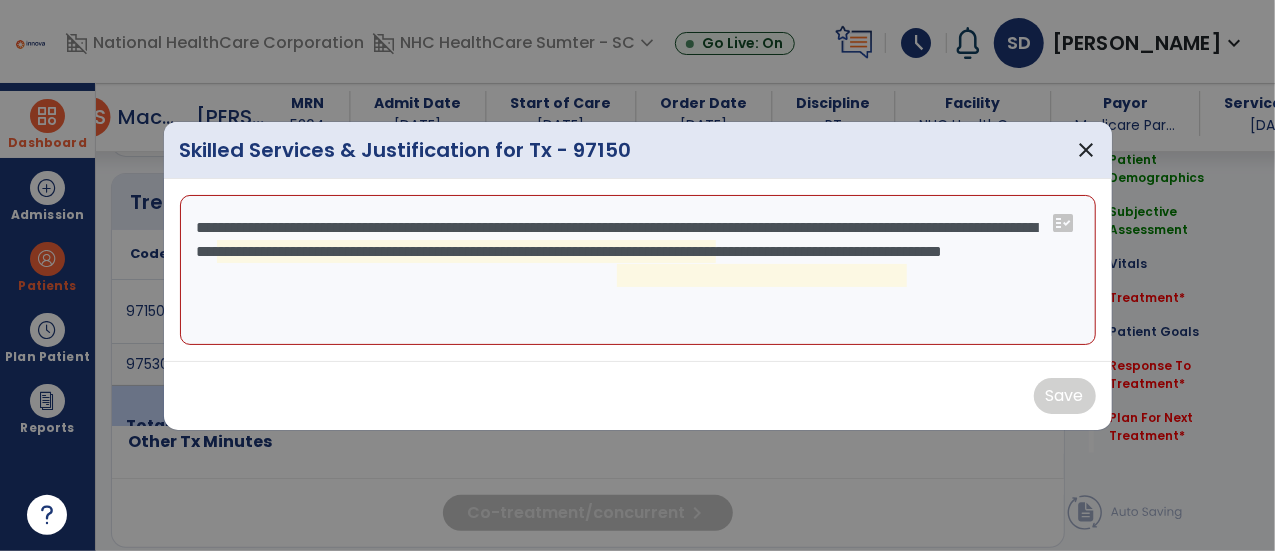 click on "**********" at bounding box center (638, 270) 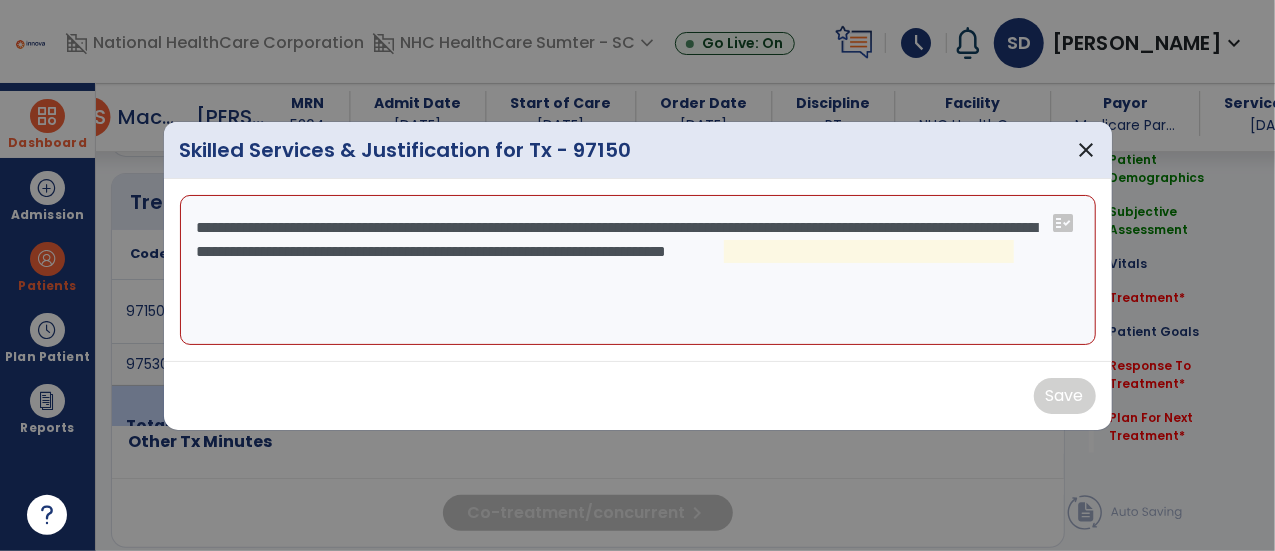click on "**********" at bounding box center [638, 270] 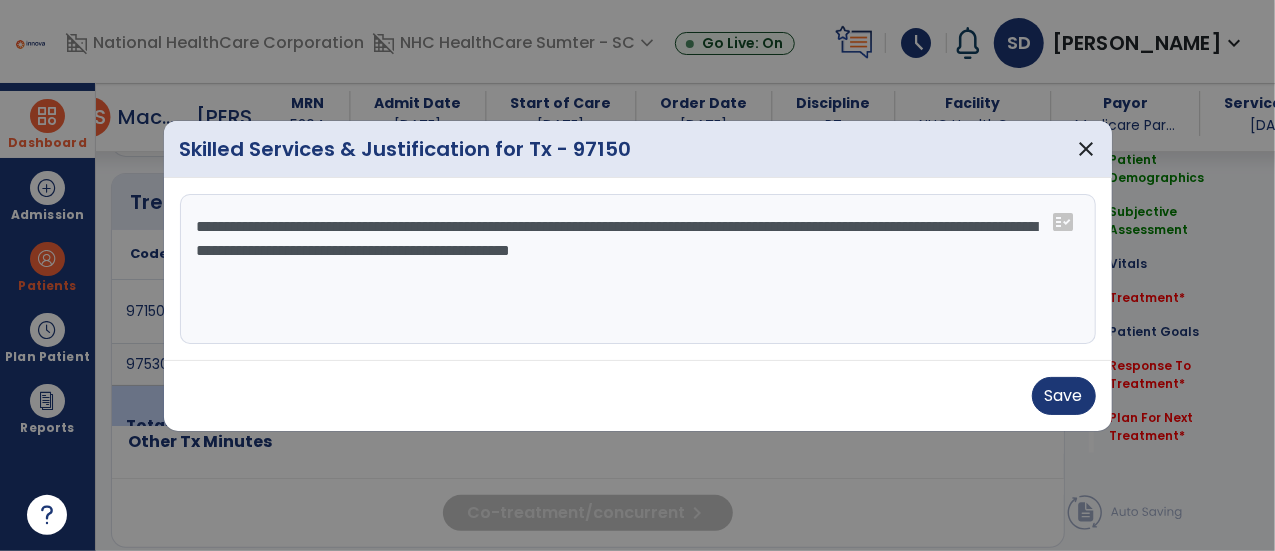 click on "**********" at bounding box center (638, 269) 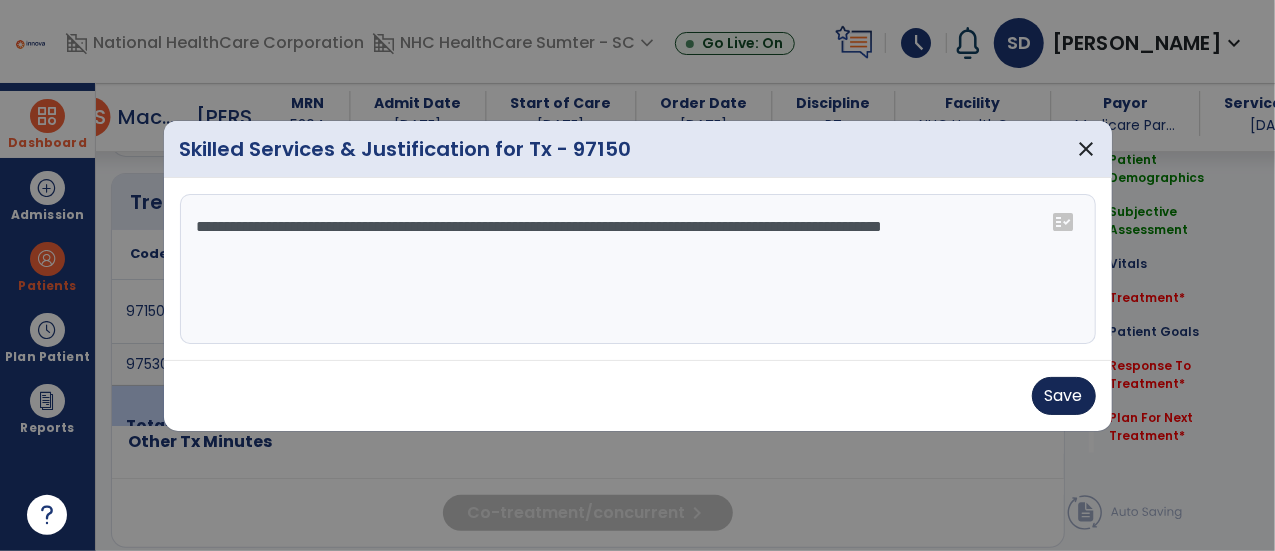 type on "**********" 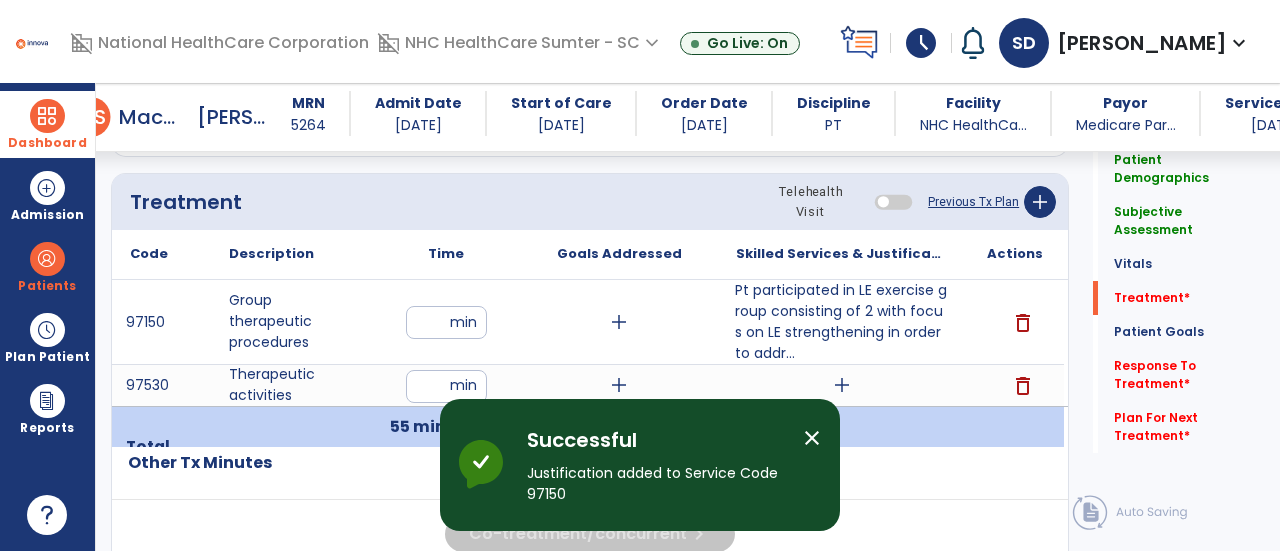 click on "add" at bounding box center [842, 385] 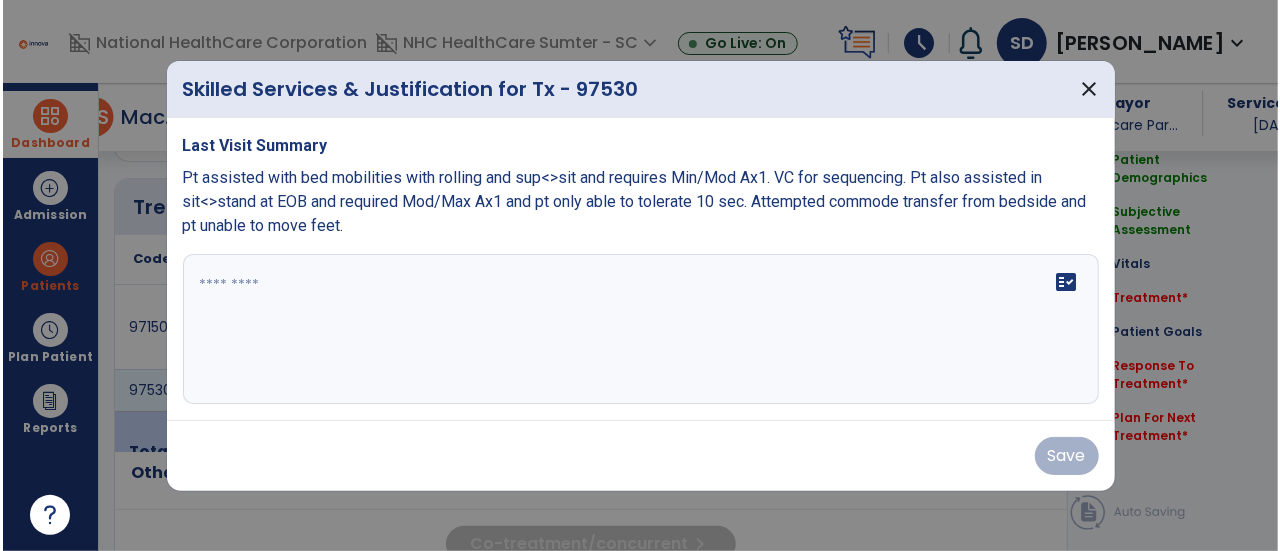 scroll, scrollTop: 1116, scrollLeft: 0, axis: vertical 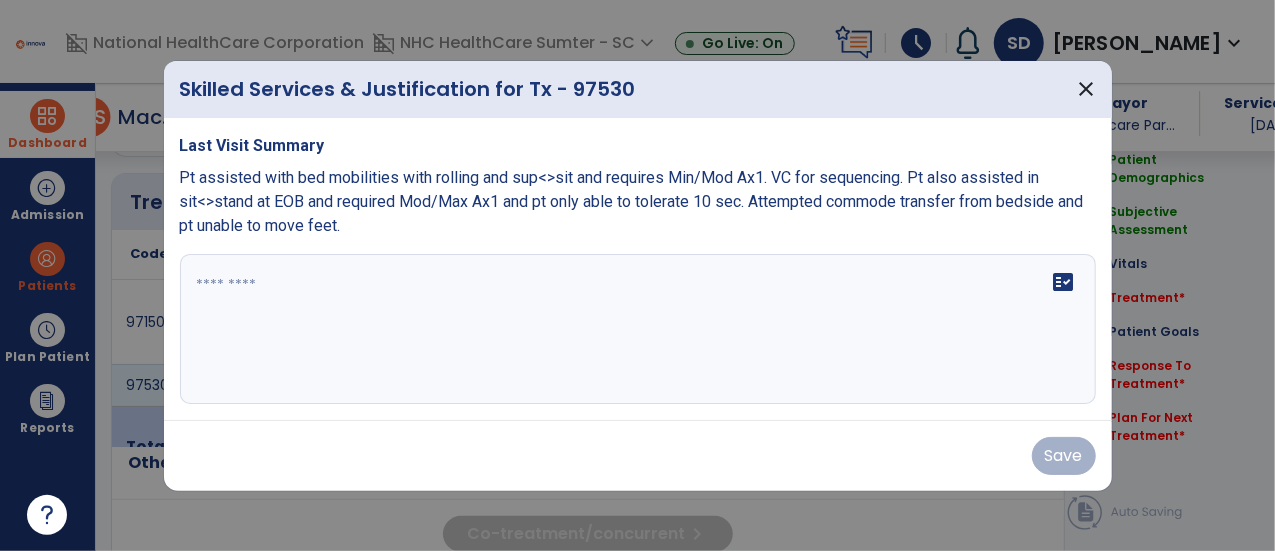 click on "fact_check" at bounding box center (638, 329) 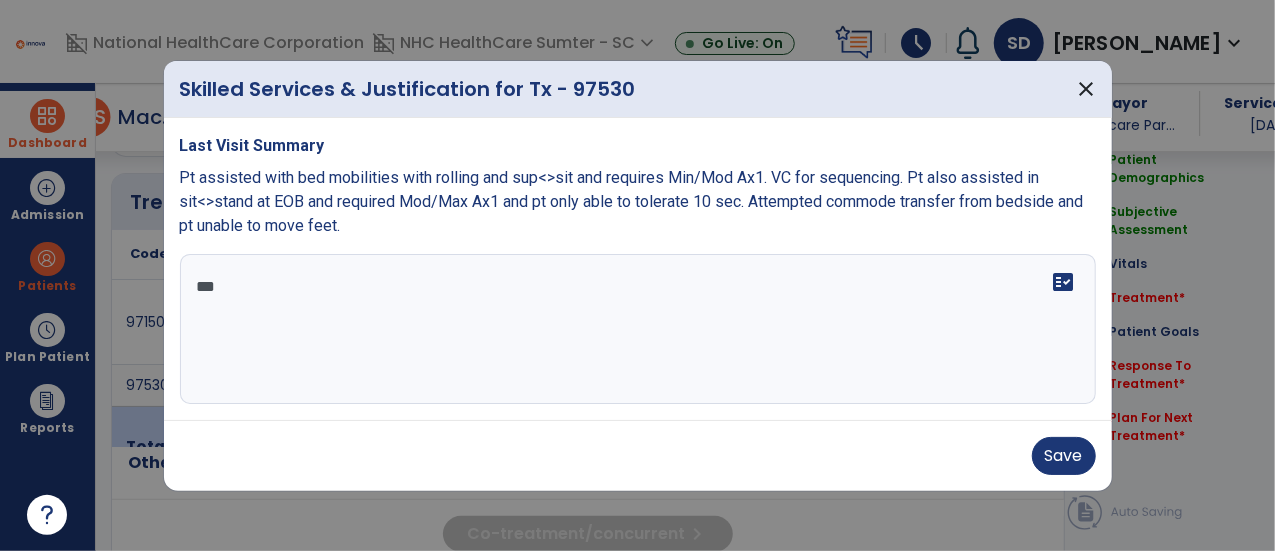 click on "**" at bounding box center (638, 329) 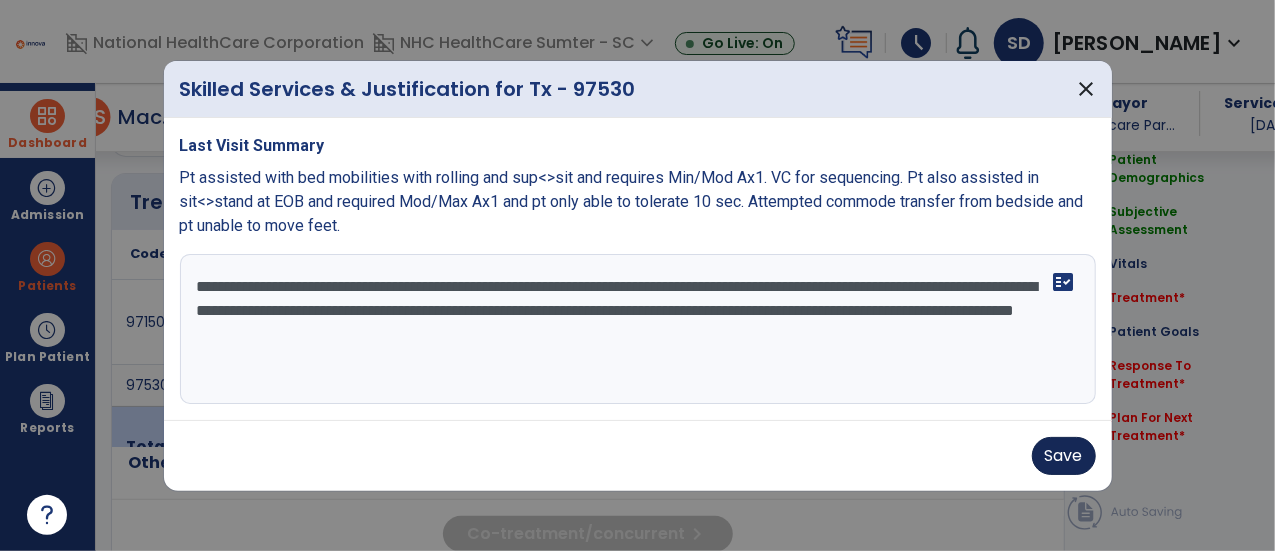 type on "**********" 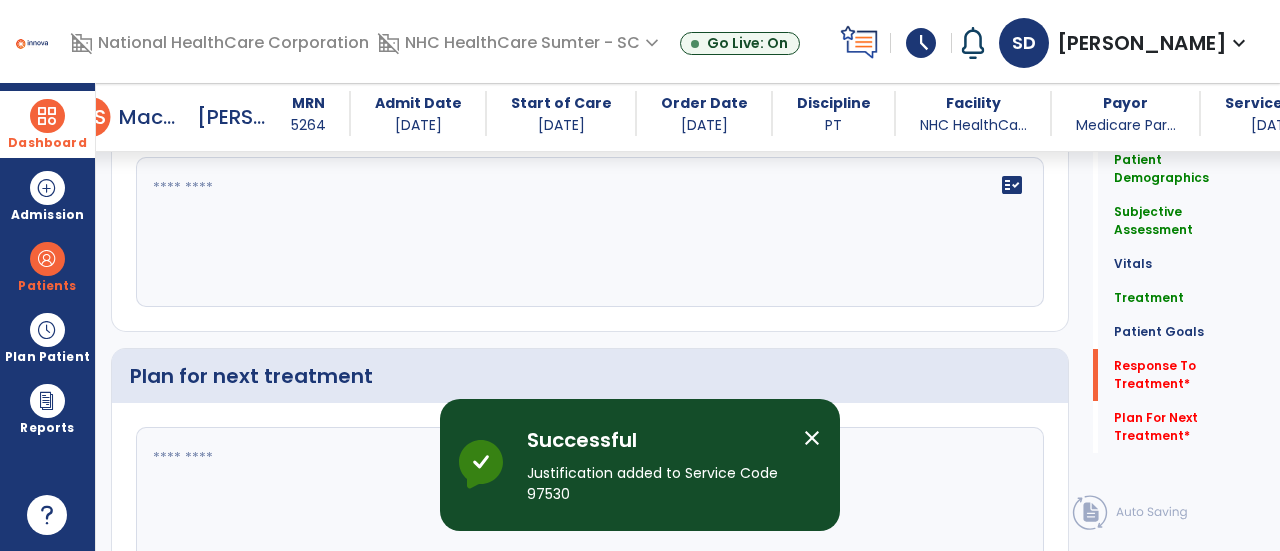 scroll, scrollTop: 3421, scrollLeft: 0, axis: vertical 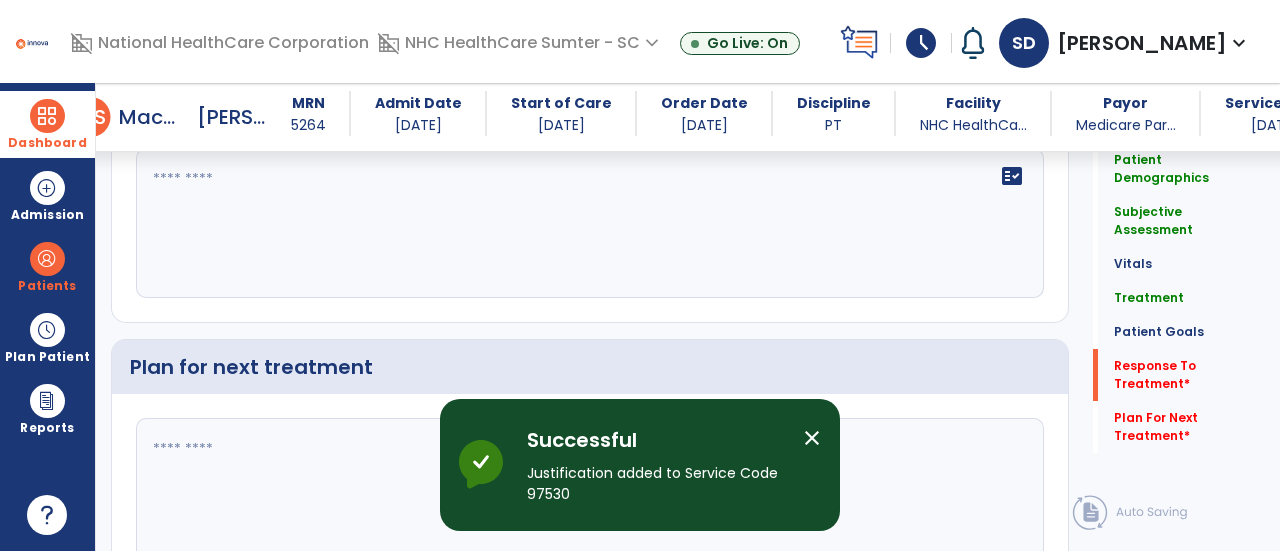 click on "fact_check" 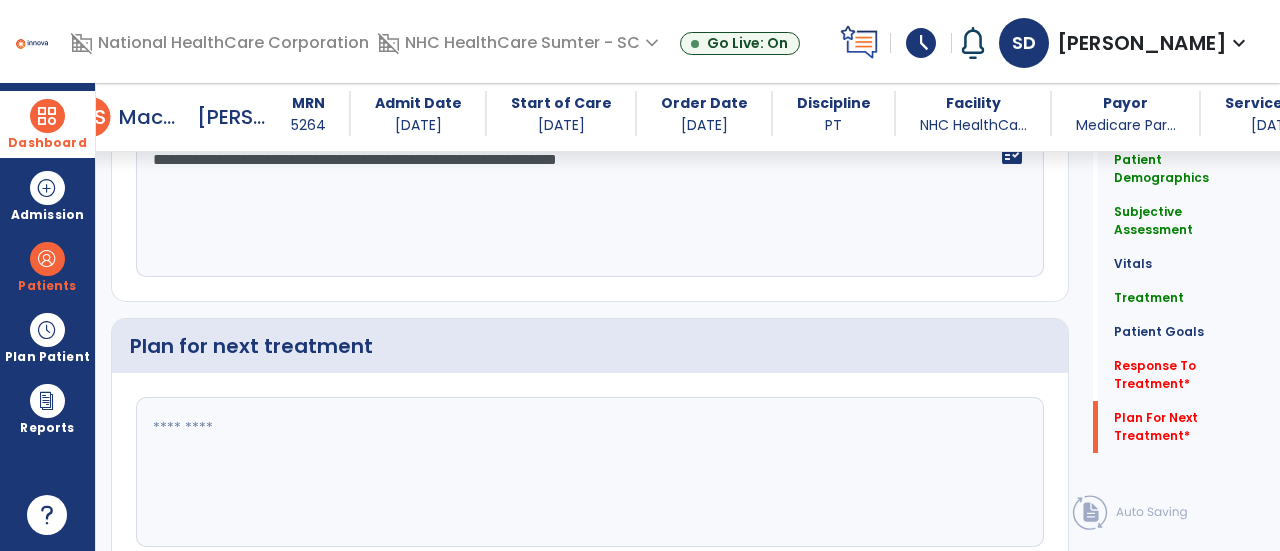 scroll, scrollTop: 3516, scrollLeft: 0, axis: vertical 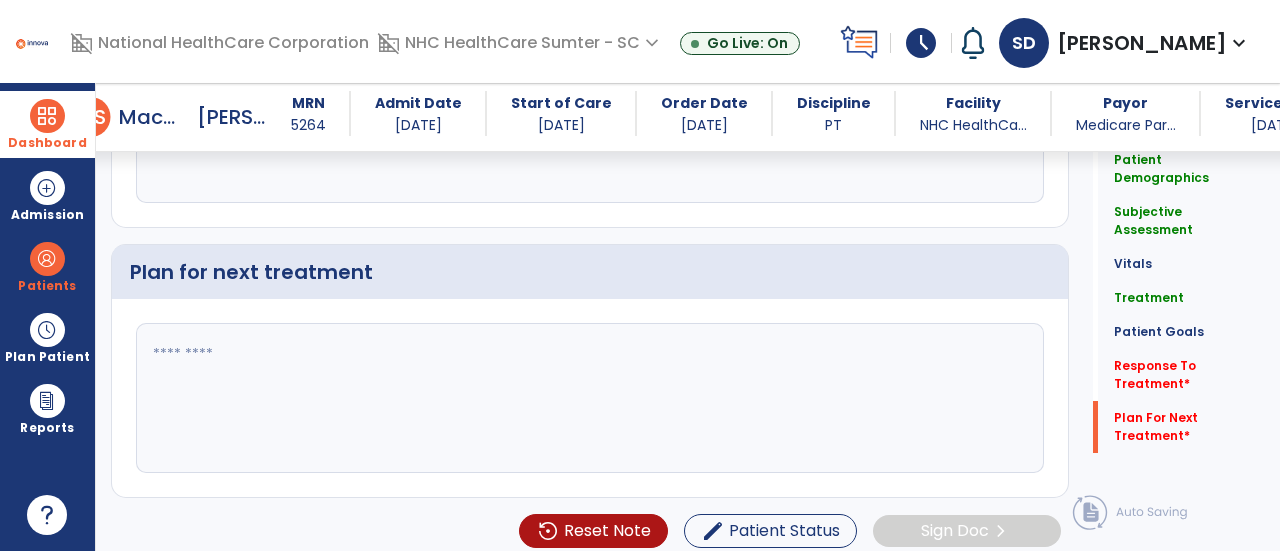 type on "**********" 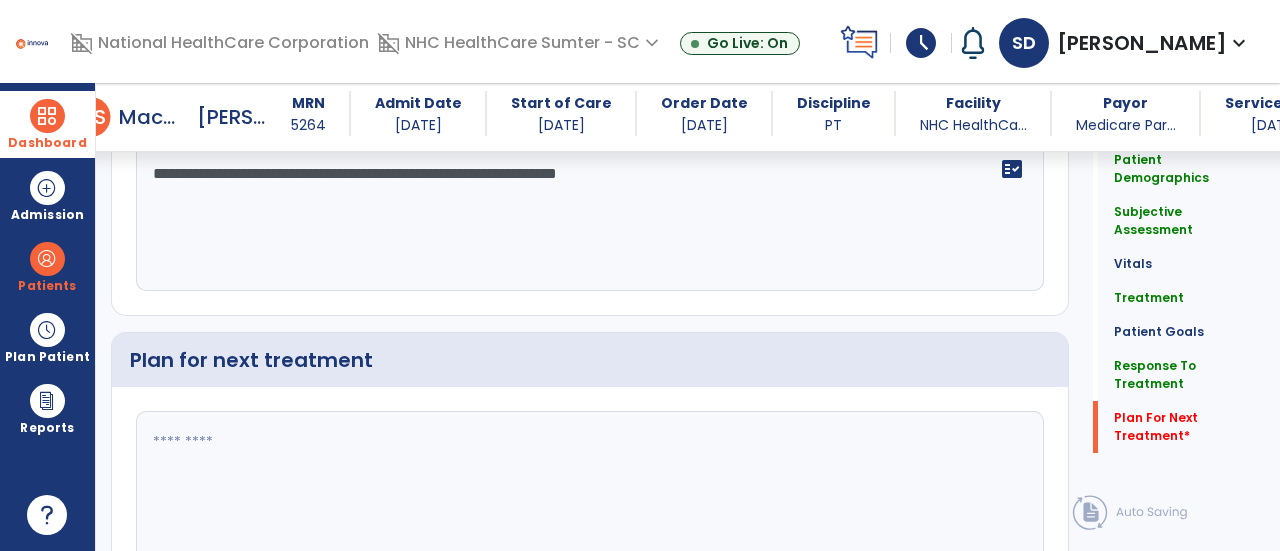 scroll, scrollTop: 3516, scrollLeft: 0, axis: vertical 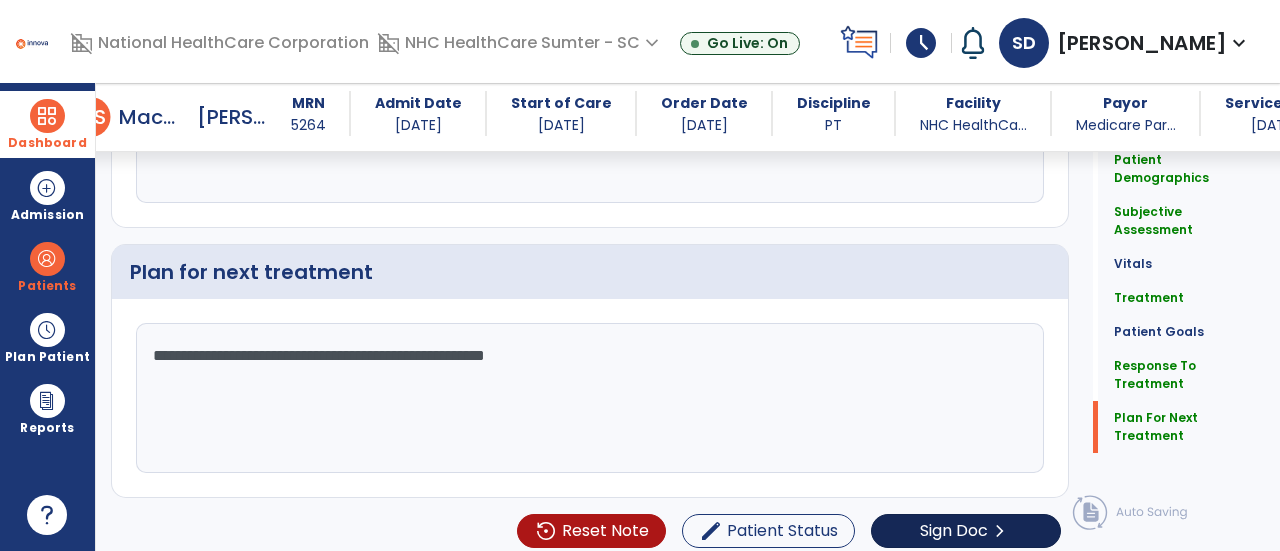 type on "**********" 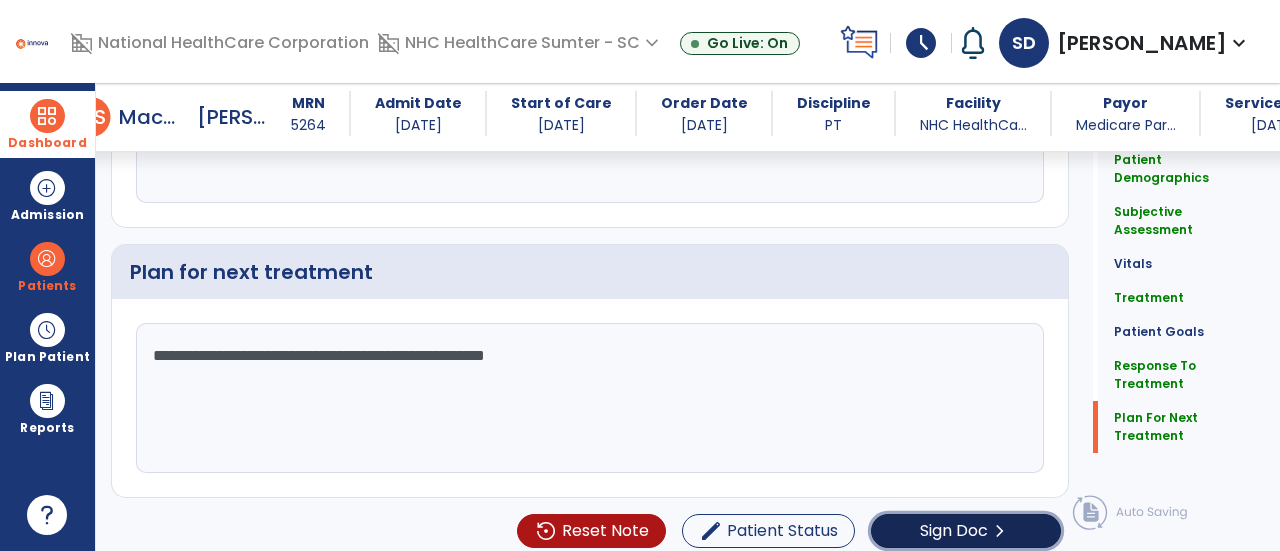 click on "Sign Doc" 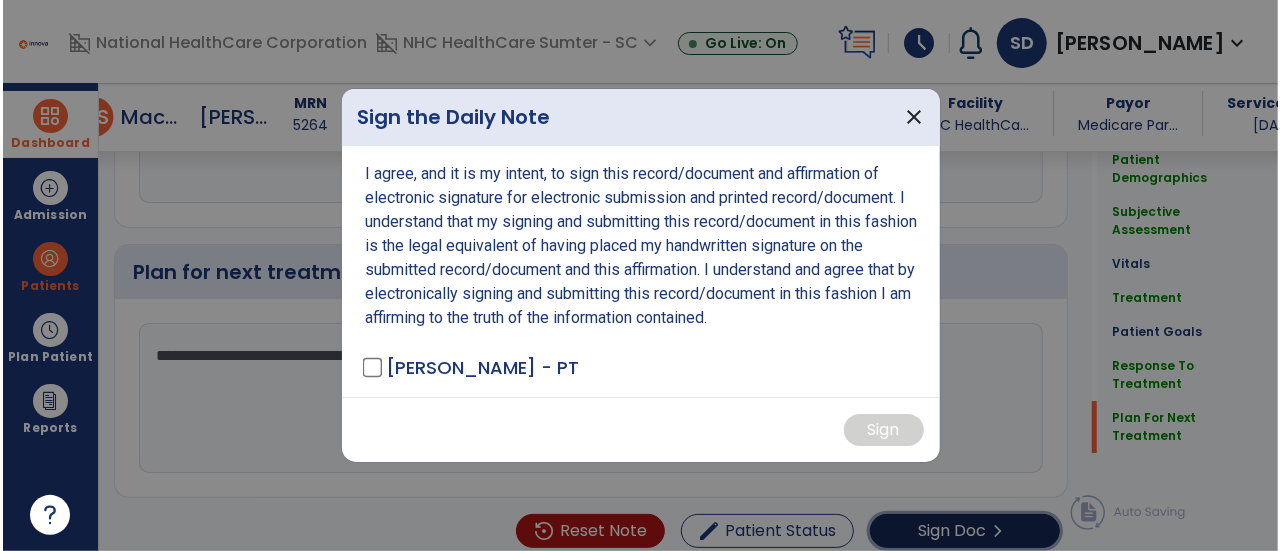 scroll, scrollTop: 3516, scrollLeft: 0, axis: vertical 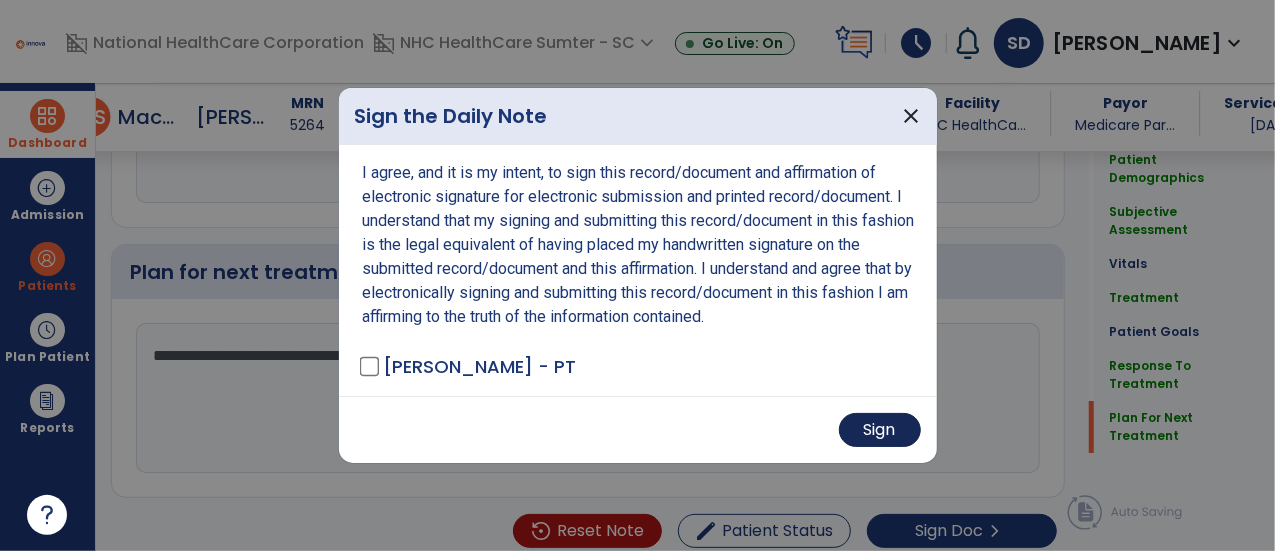 click on "Sign" at bounding box center (880, 430) 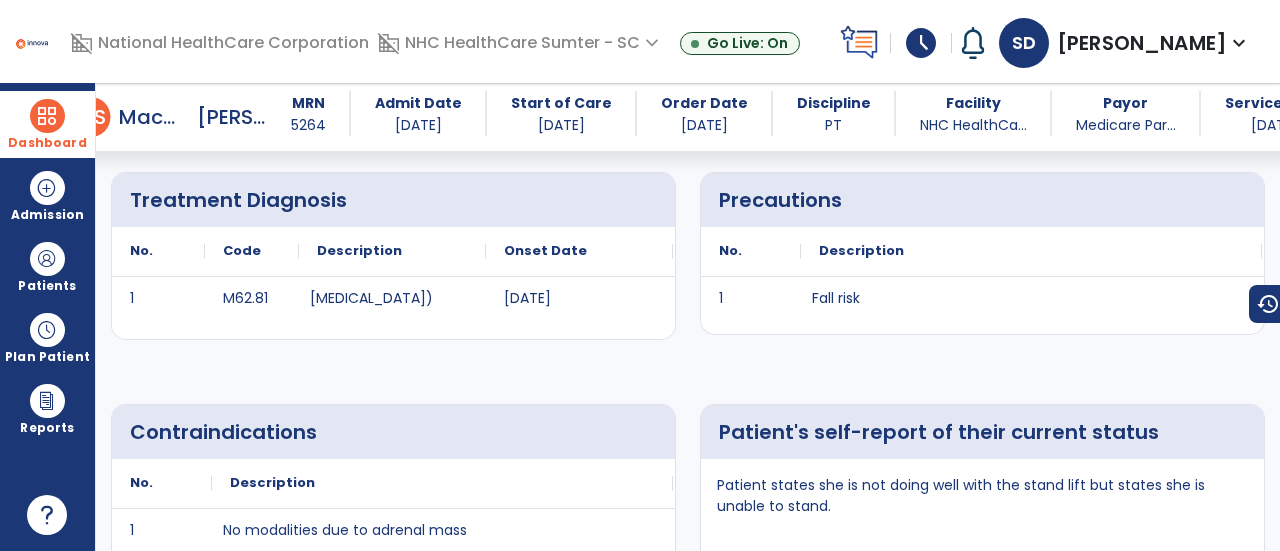 scroll, scrollTop: 0, scrollLeft: 0, axis: both 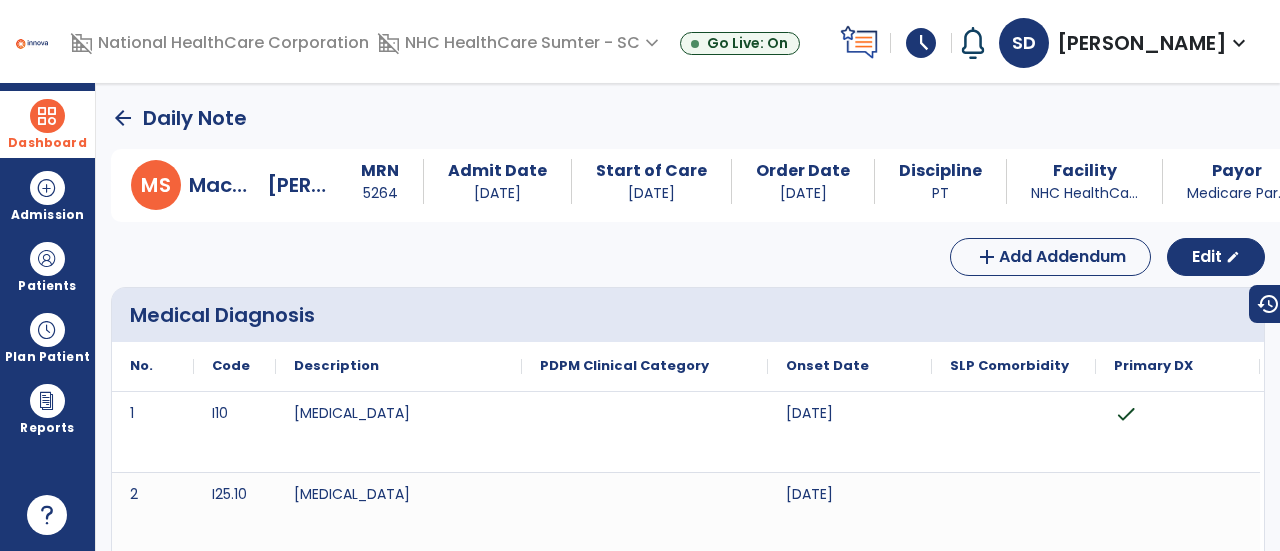 click on "arrow_back" 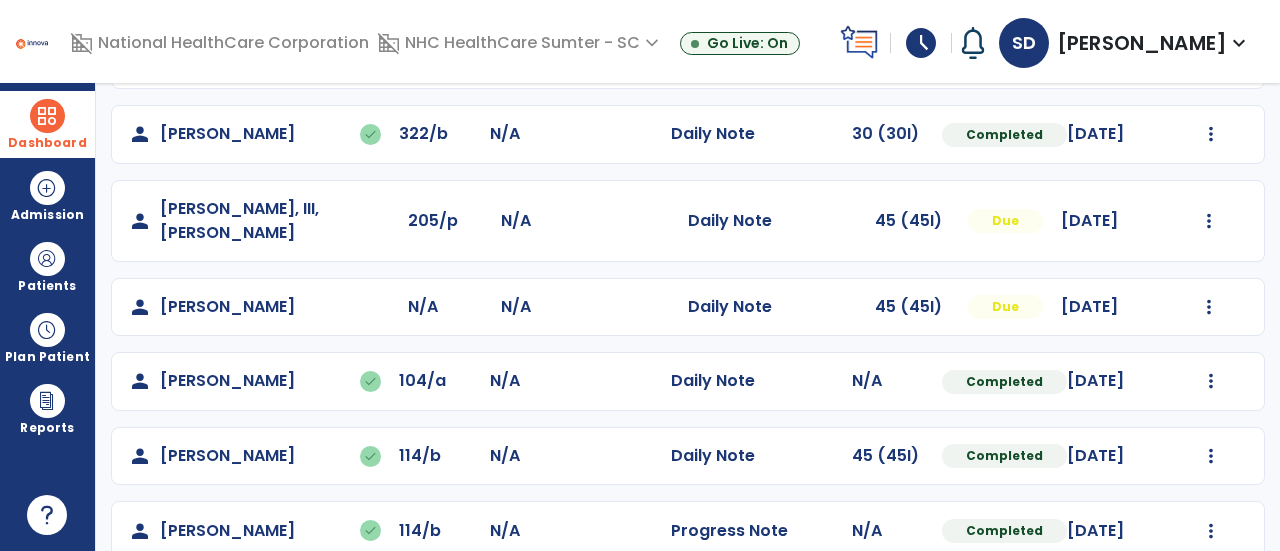 scroll, scrollTop: 482, scrollLeft: 0, axis: vertical 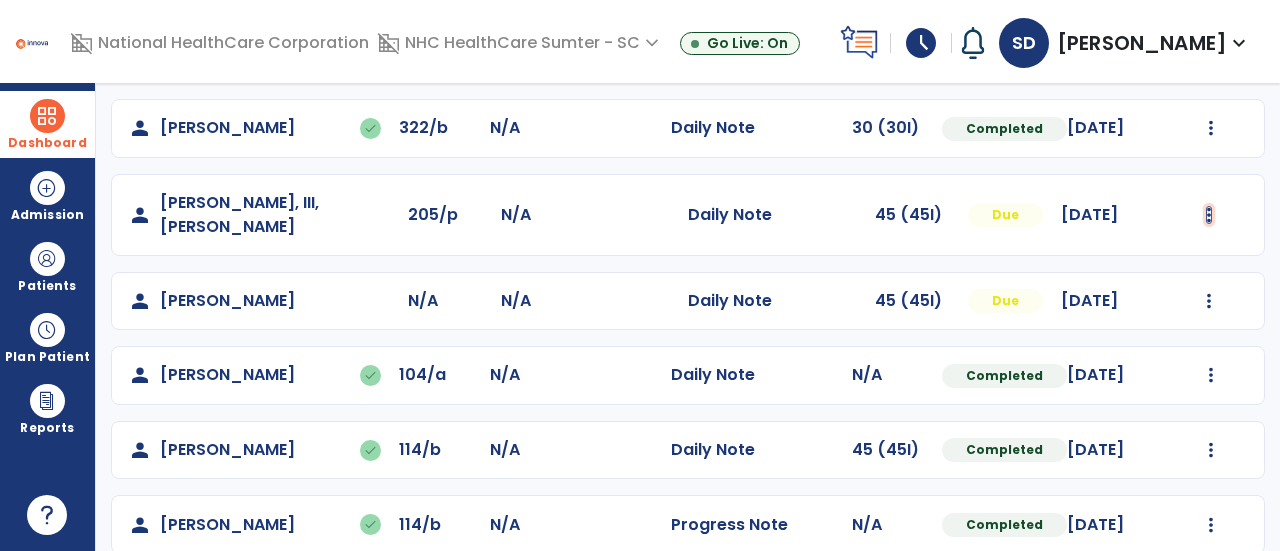 click at bounding box center [1211, -170] 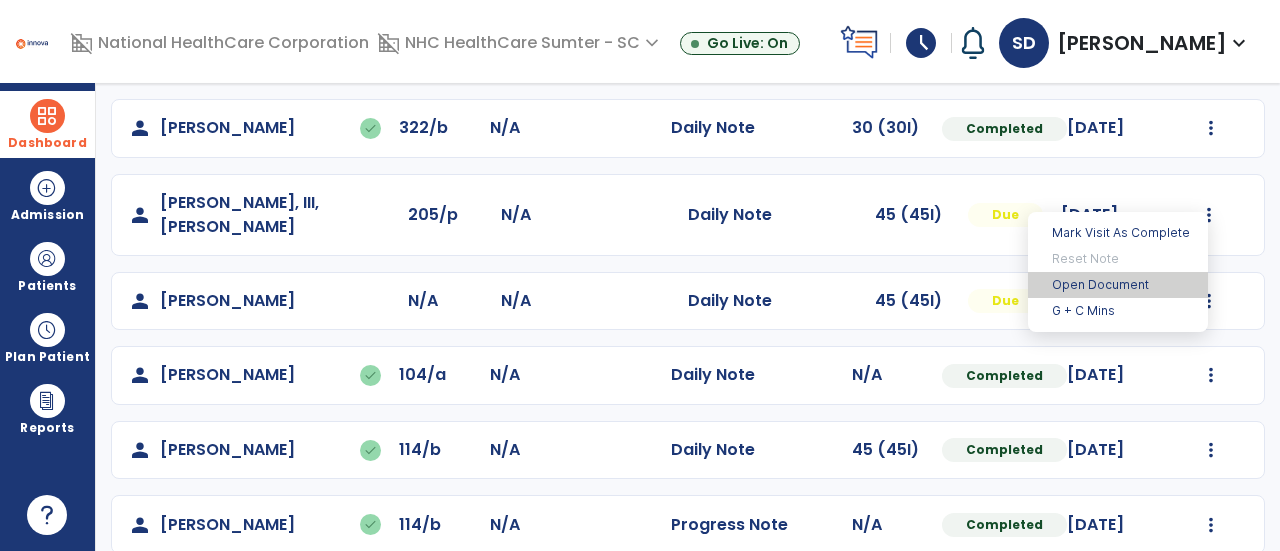click on "Open Document" at bounding box center [1118, 285] 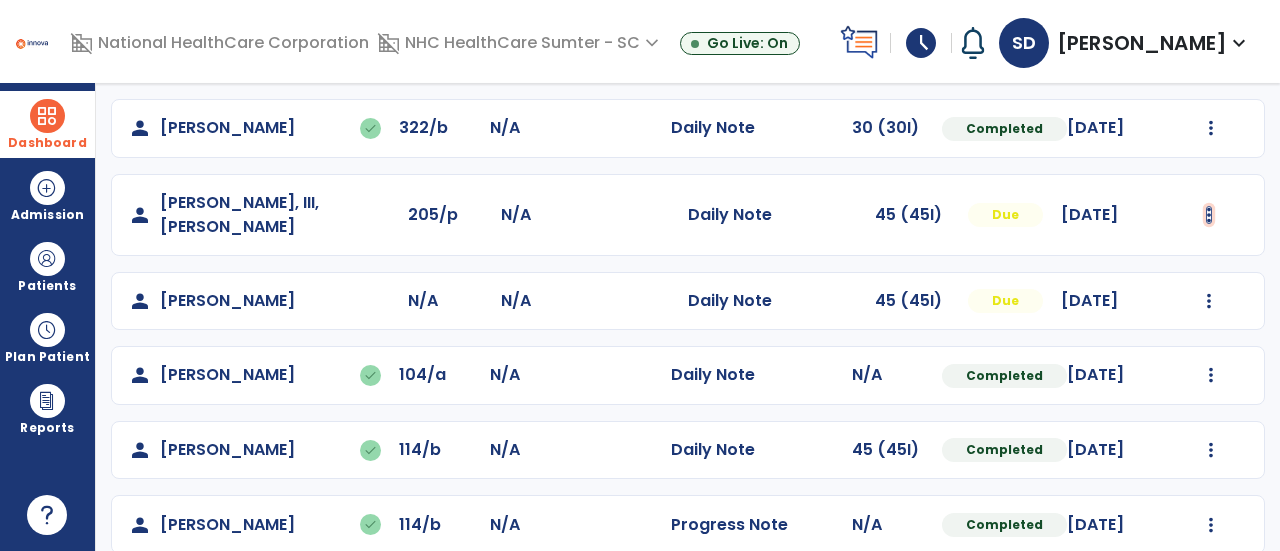click at bounding box center [1211, -170] 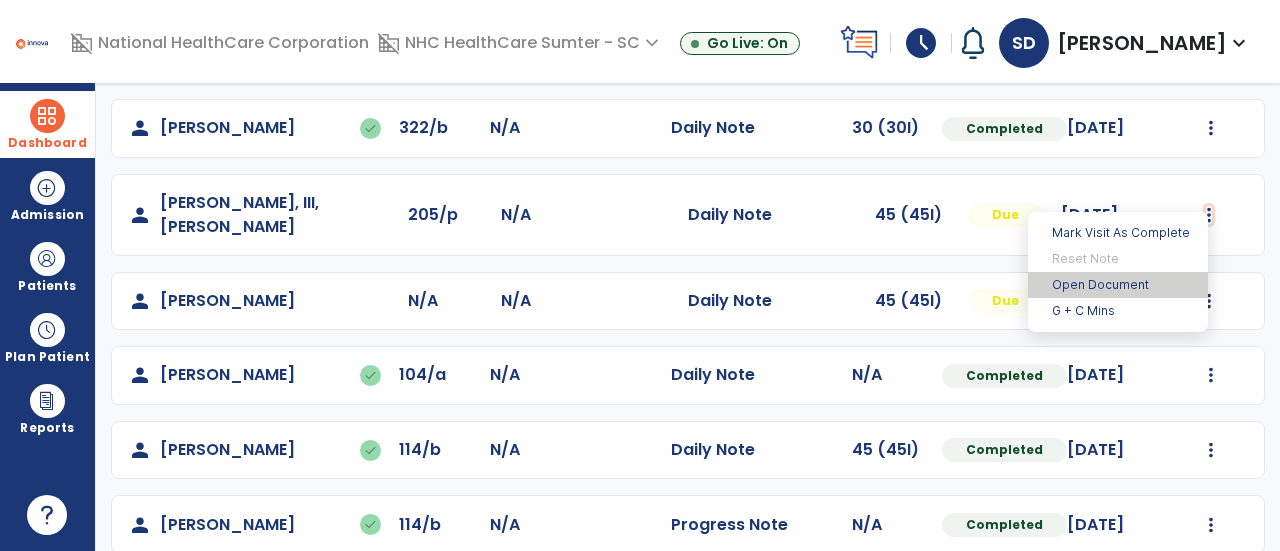 click on "Open Document" at bounding box center (1118, 285) 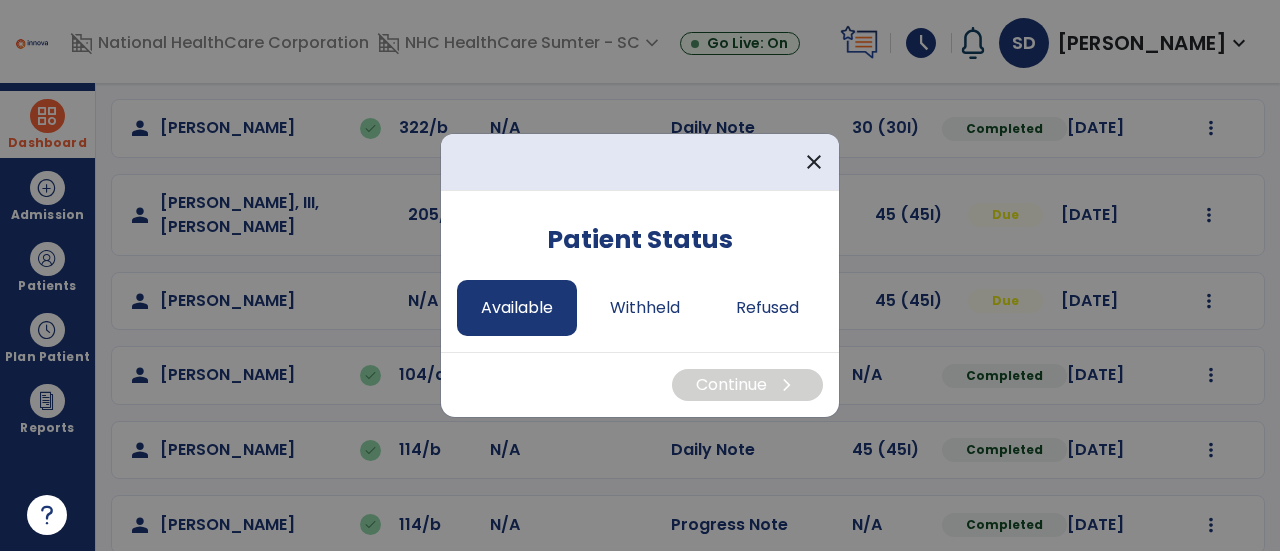 click on "Available" at bounding box center (517, 308) 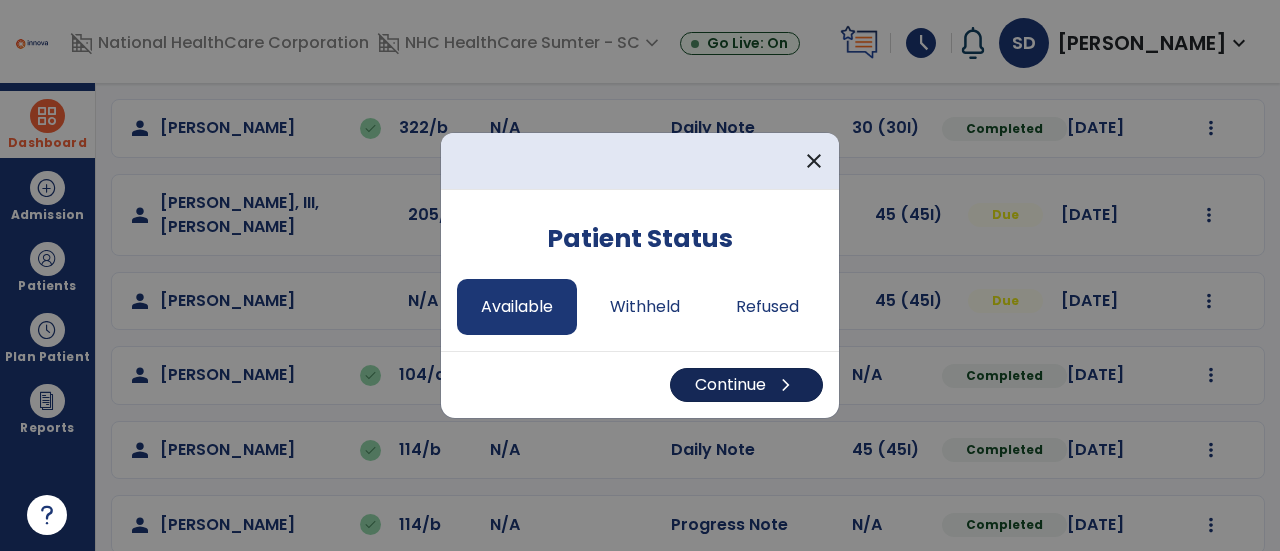 click on "Continue   chevron_right" at bounding box center (746, 385) 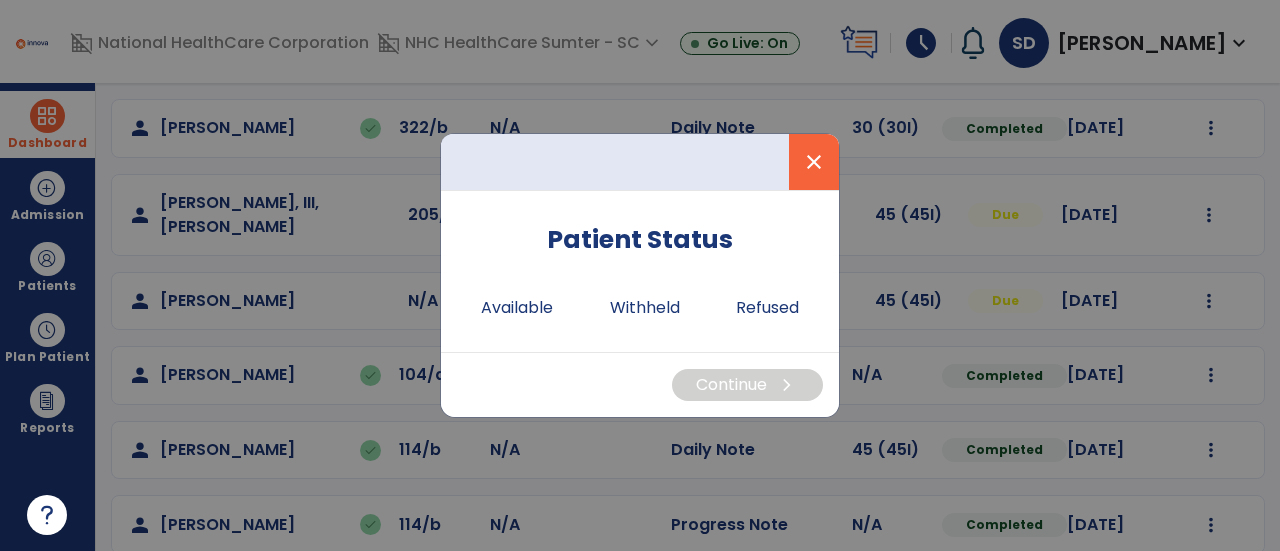 click on "close" at bounding box center (814, 162) 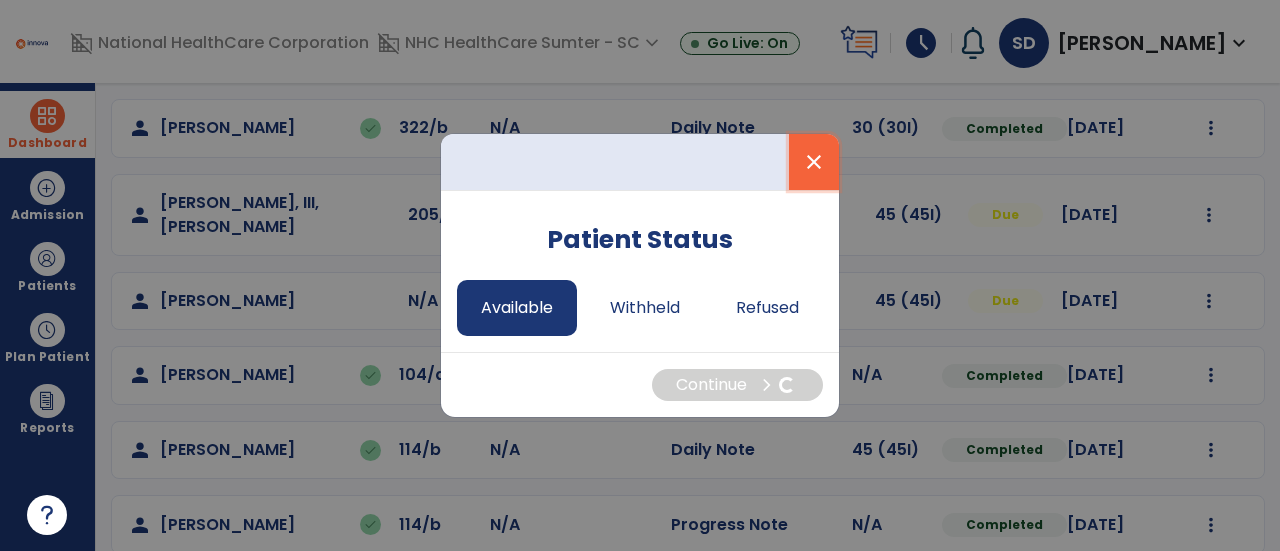 click on "close" at bounding box center [814, 162] 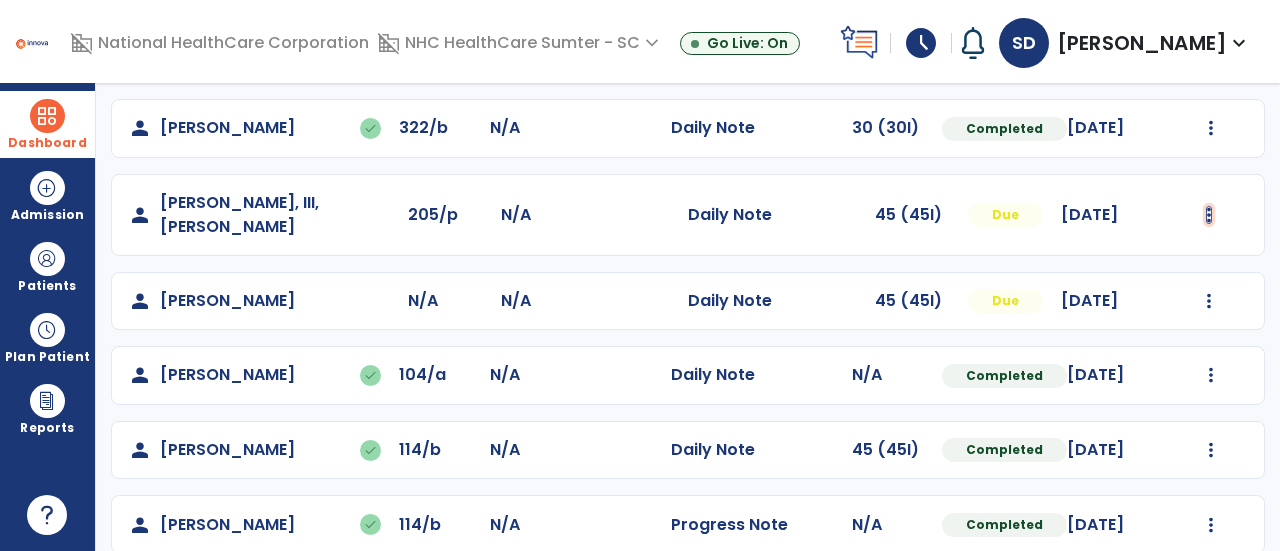 click at bounding box center (1211, -170) 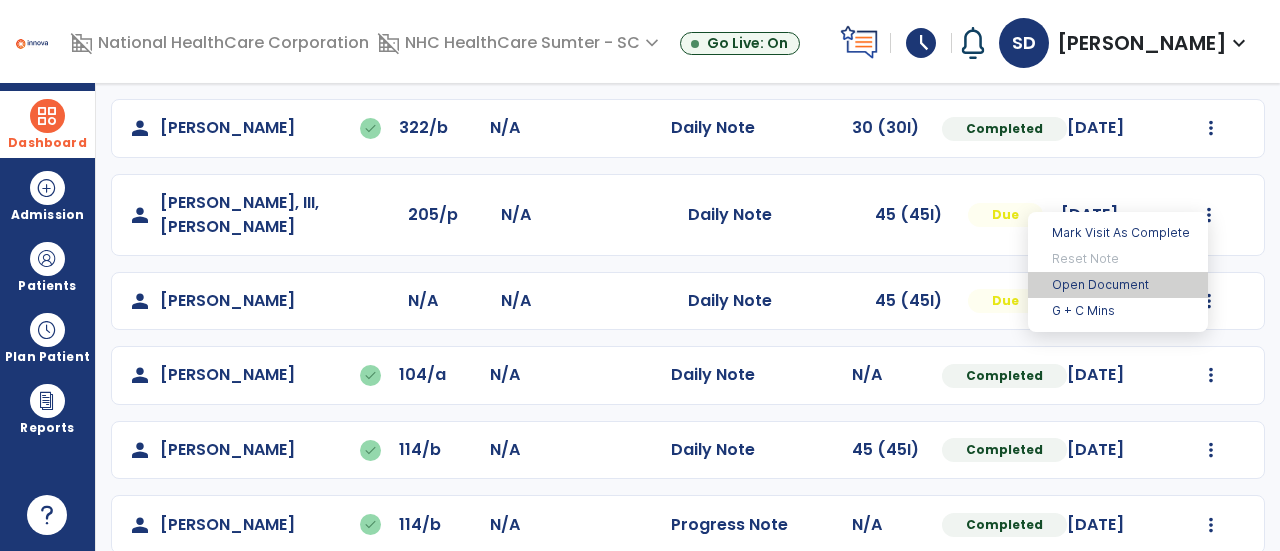 click on "Open Document" at bounding box center [1118, 285] 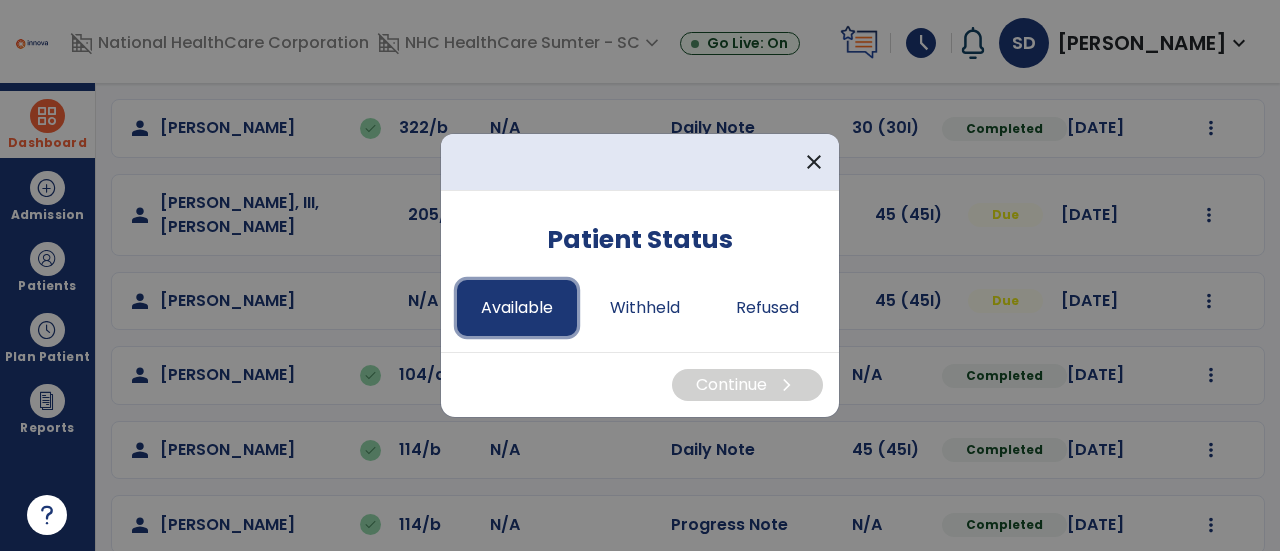 click on "Available" at bounding box center [517, 308] 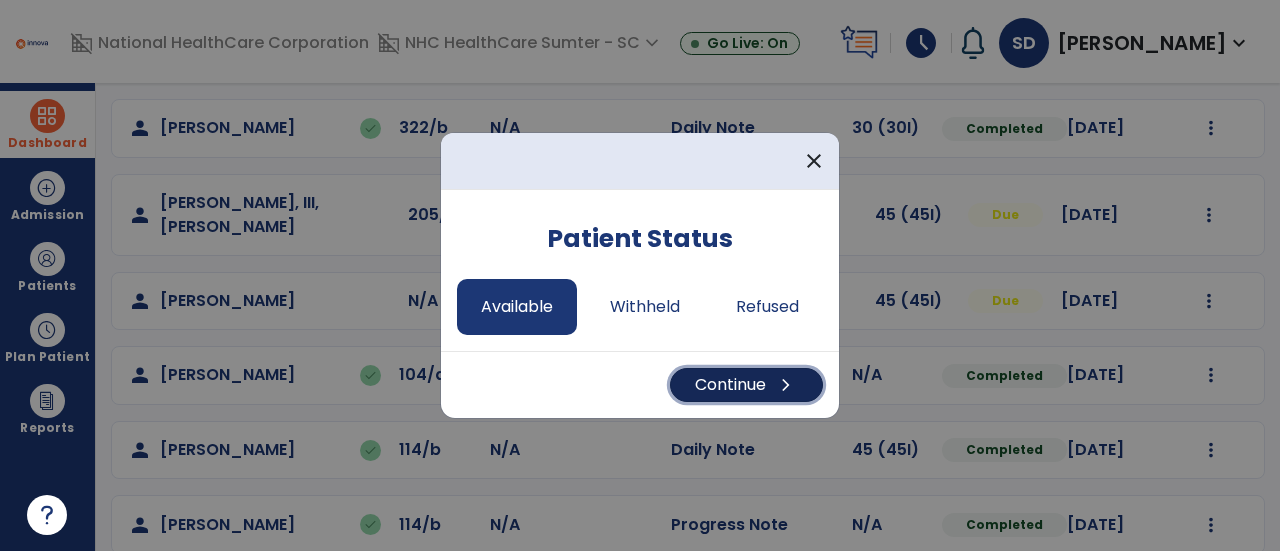 click on "Continue   chevron_right" at bounding box center [746, 385] 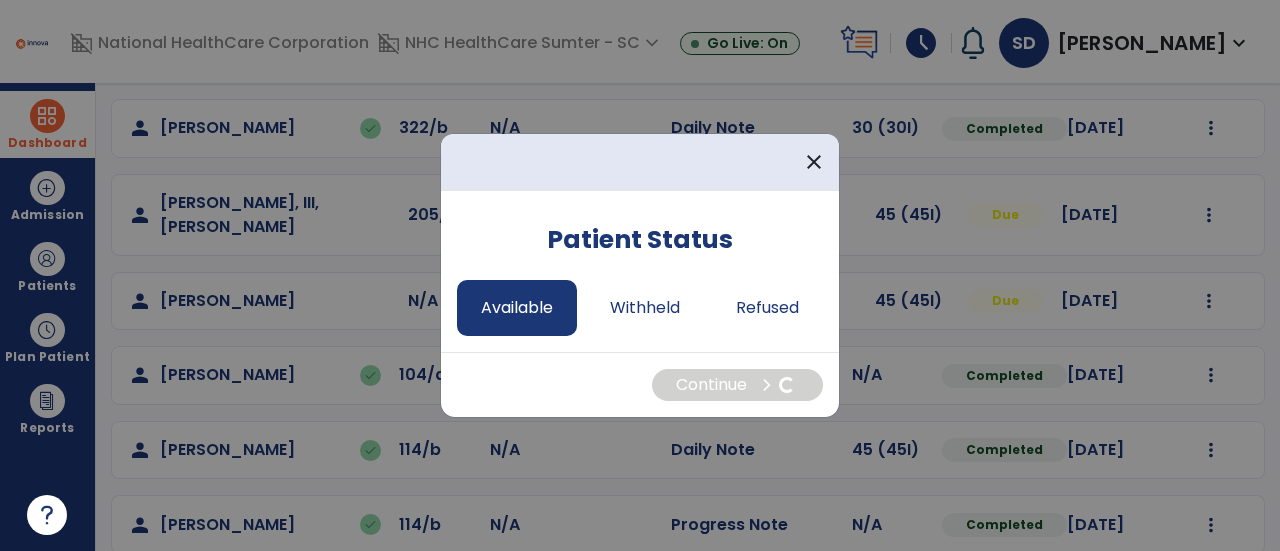 select on "*" 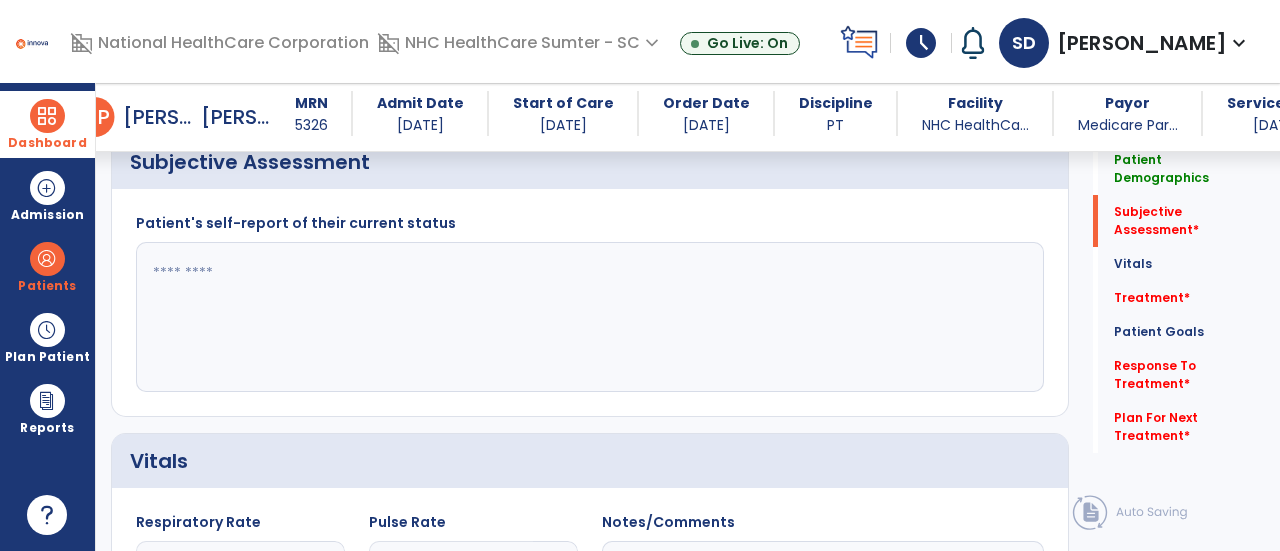 scroll, scrollTop: 436, scrollLeft: 0, axis: vertical 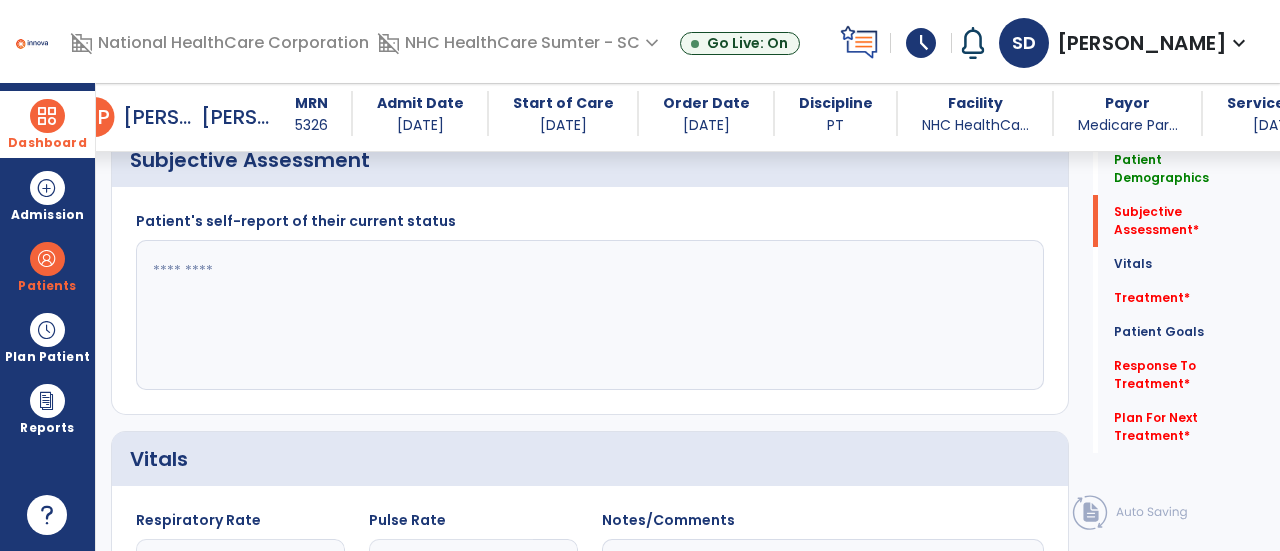 click 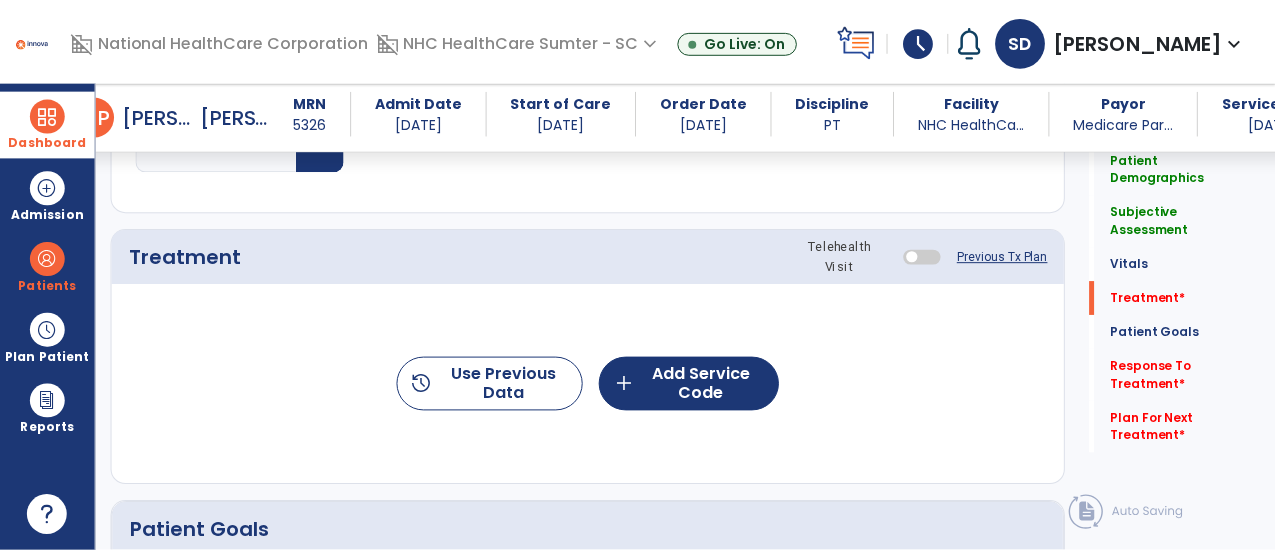 scroll, scrollTop: 1042, scrollLeft: 0, axis: vertical 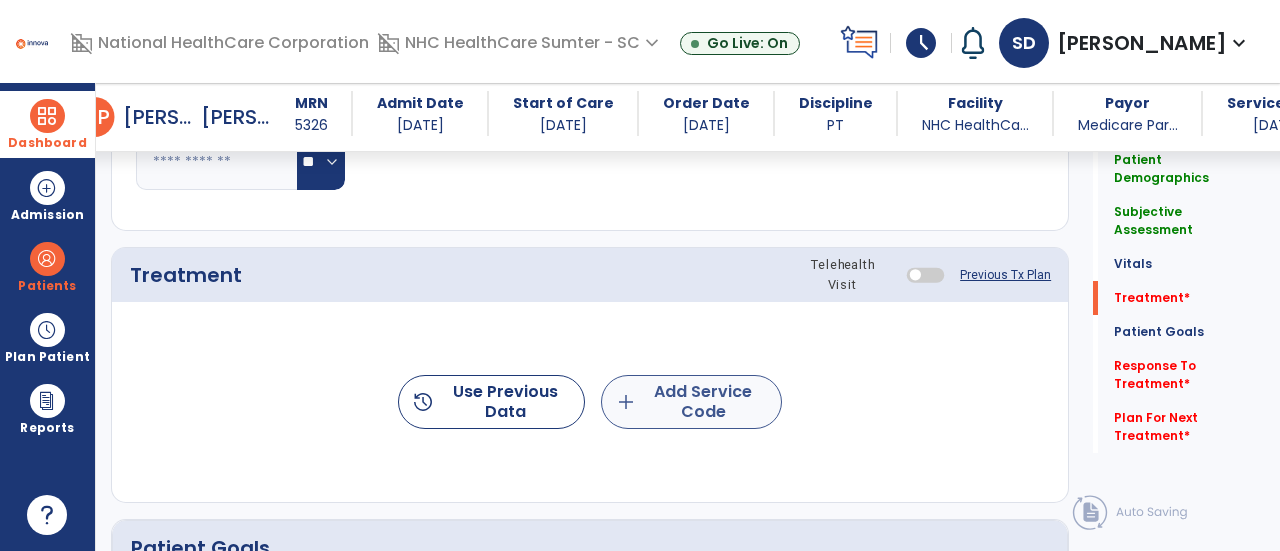 type on "**********" 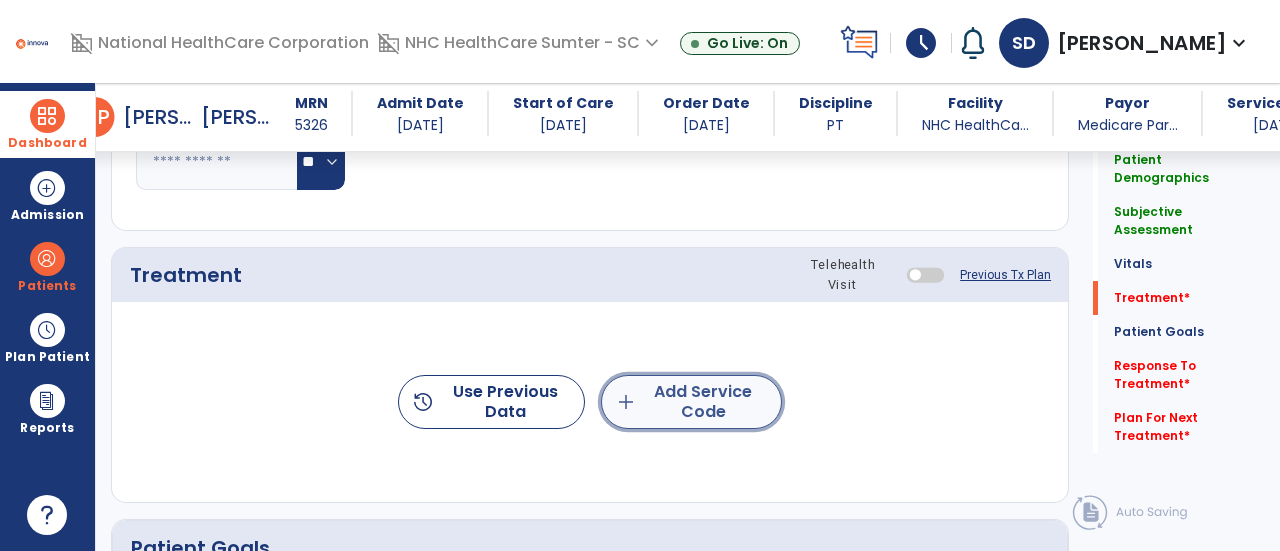 click on "add  Add Service Code" 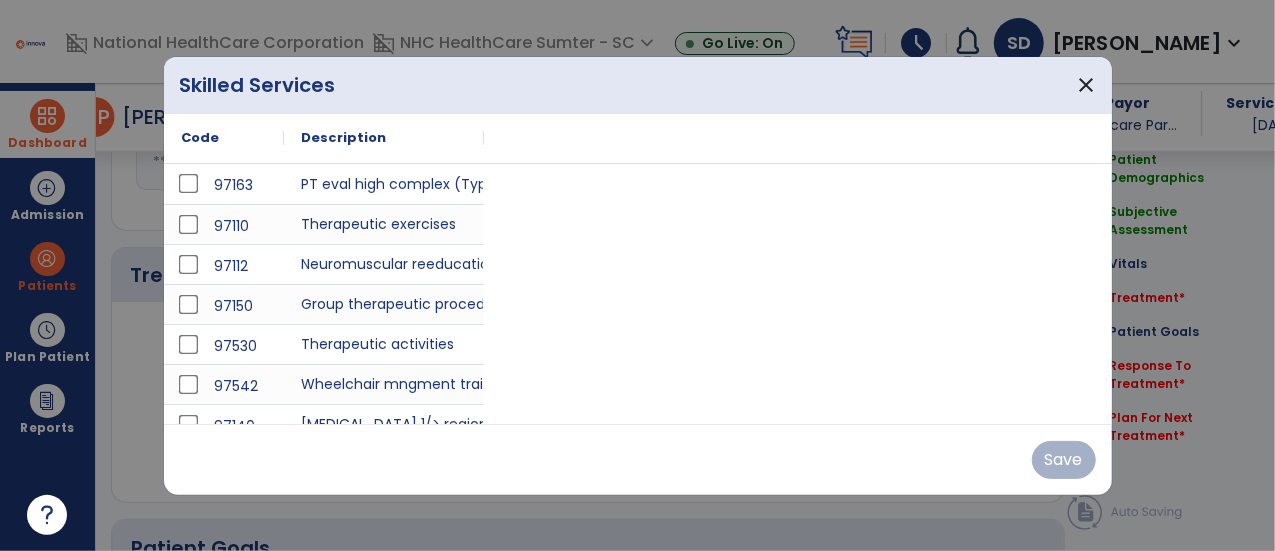scroll, scrollTop: 1042, scrollLeft: 0, axis: vertical 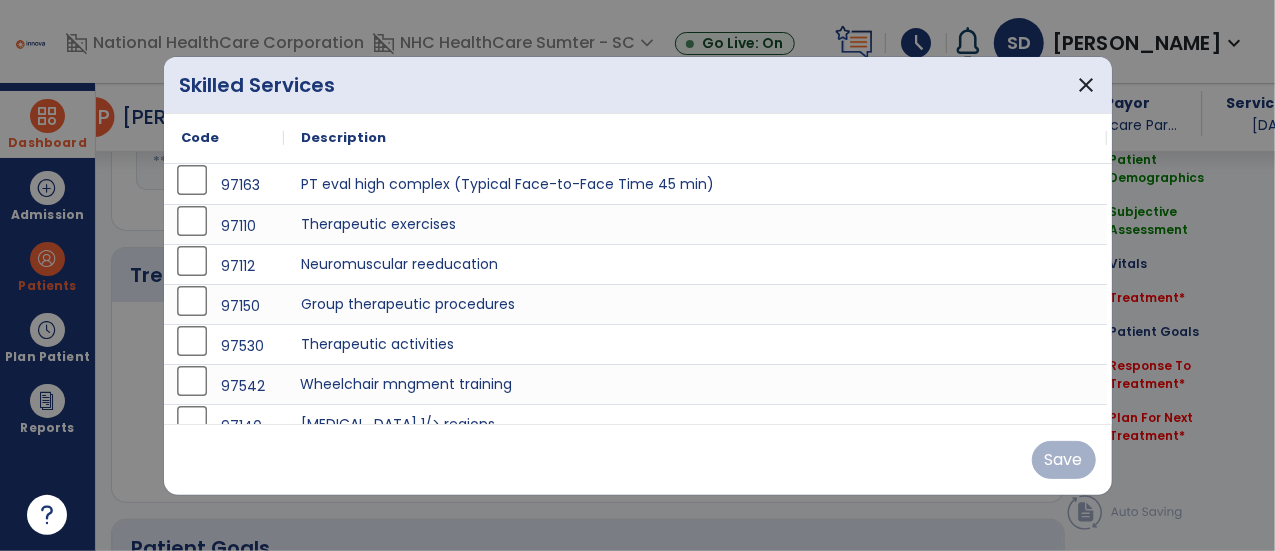 click on "Wheelchair mngment training" at bounding box center [696, 384] 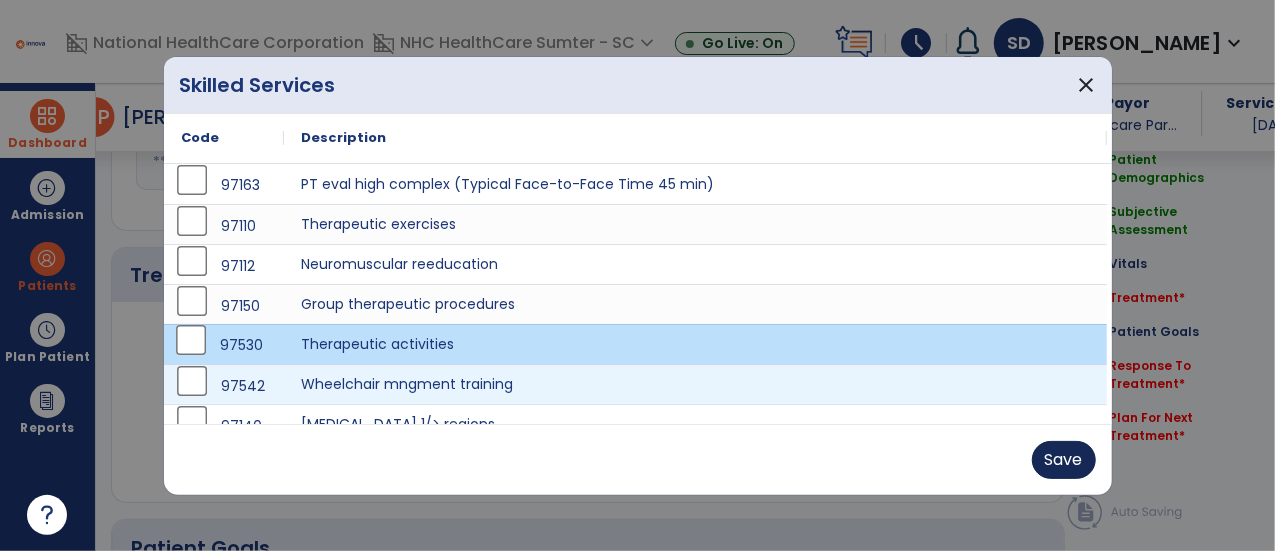 click on "Save" at bounding box center (1064, 460) 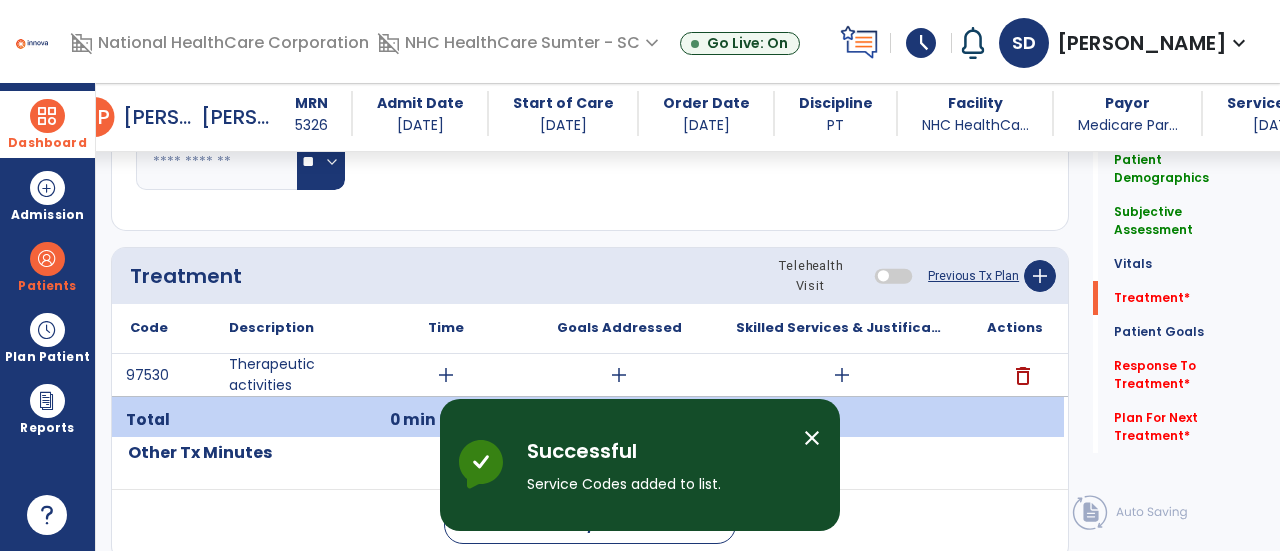 click on "add" at bounding box center (446, 375) 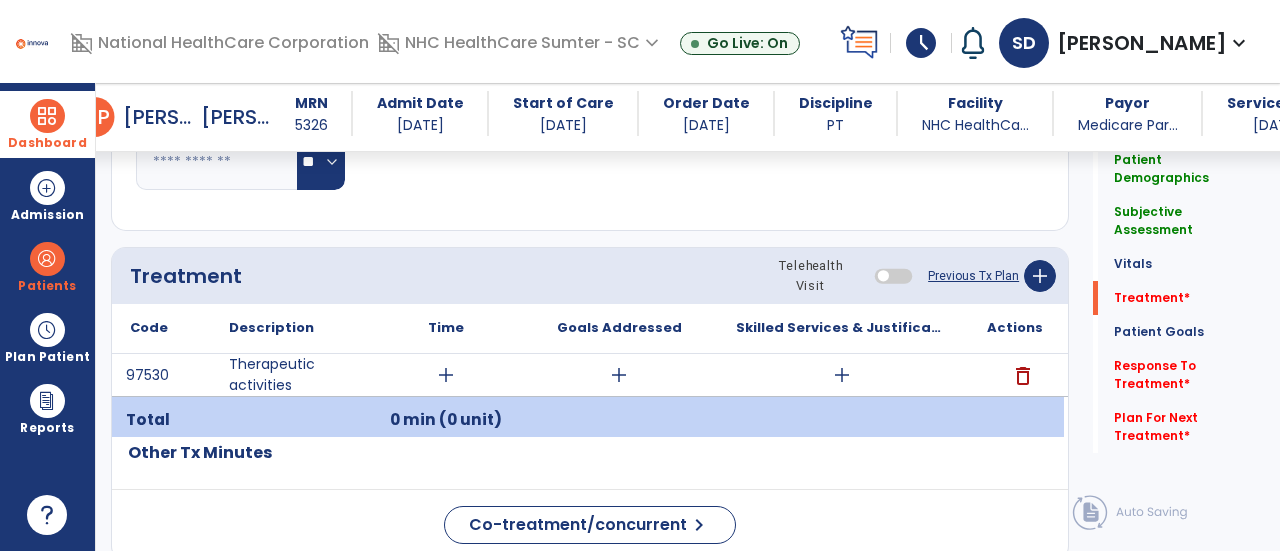 click on "add" at bounding box center (446, 375) 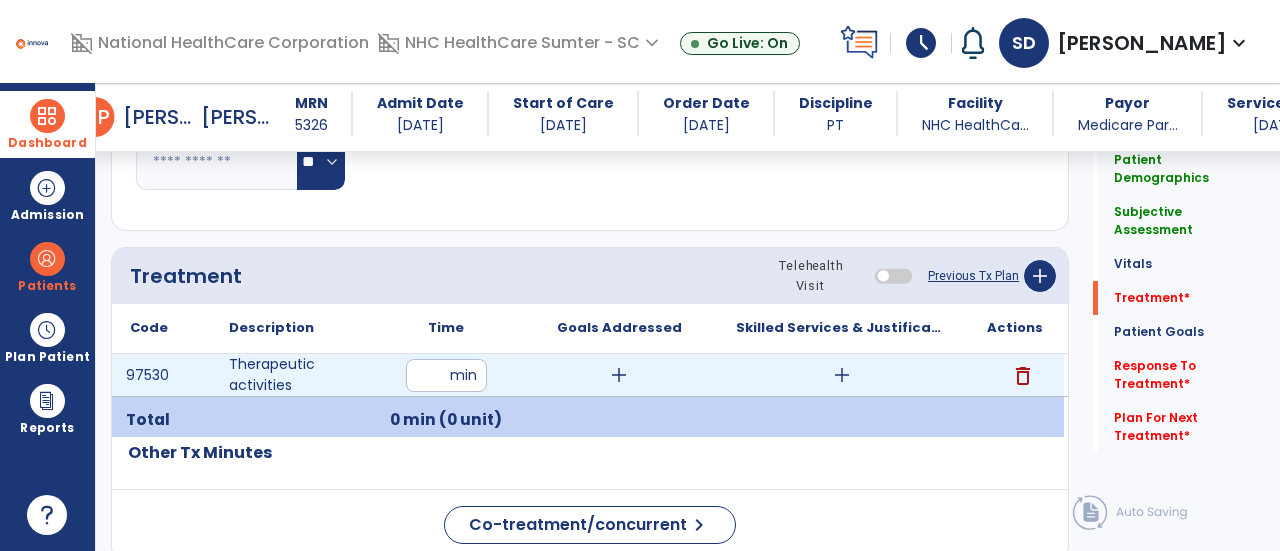 type on "**" 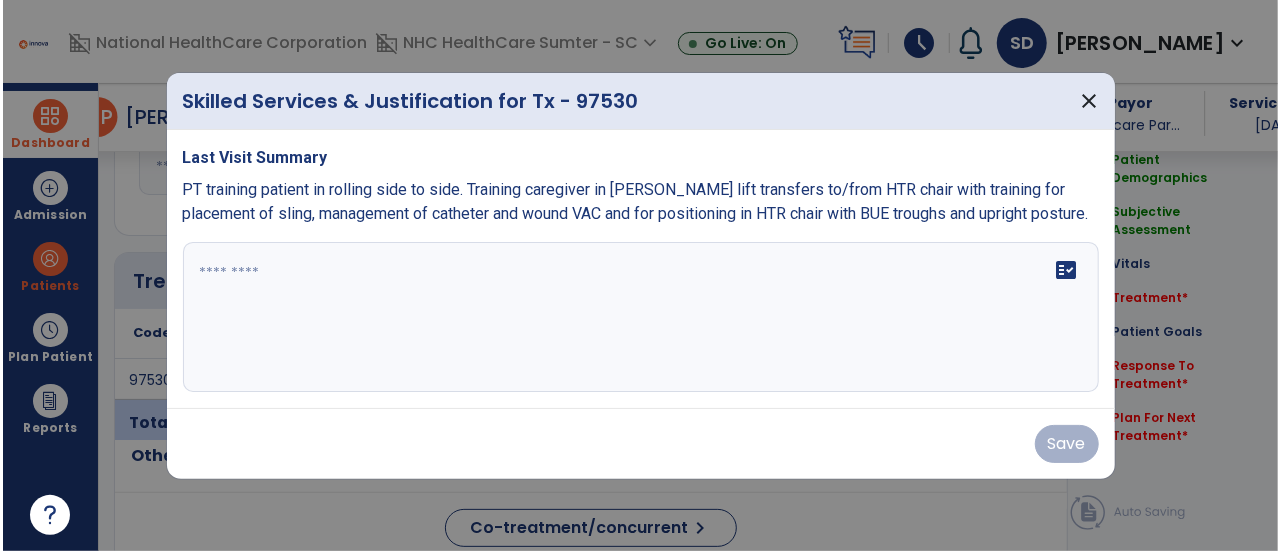scroll, scrollTop: 1042, scrollLeft: 0, axis: vertical 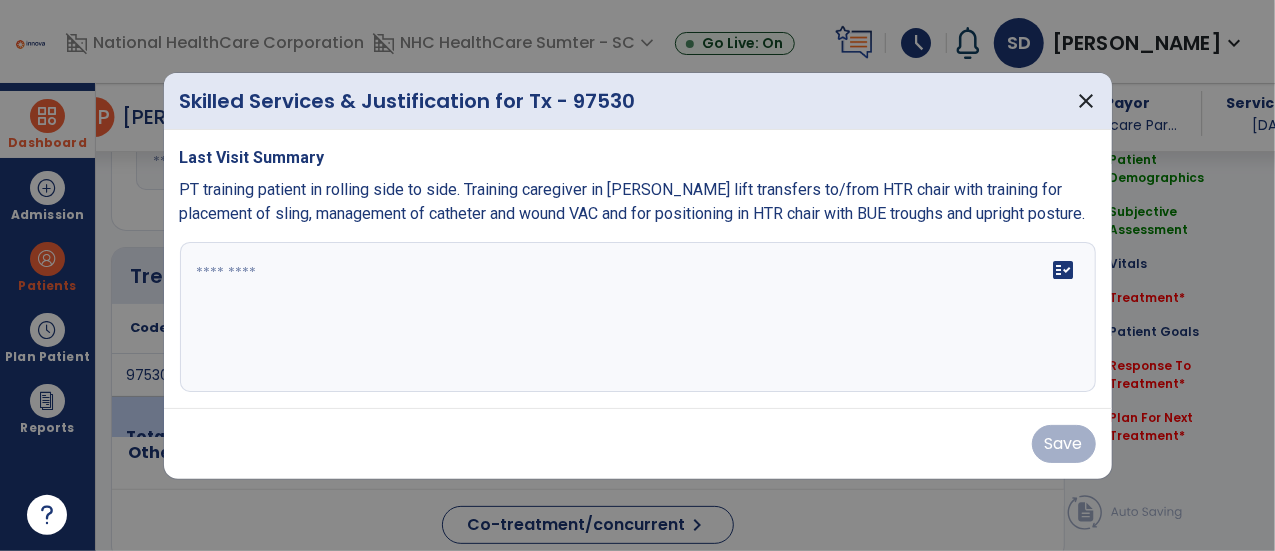 click on "fact_check" at bounding box center [638, 317] 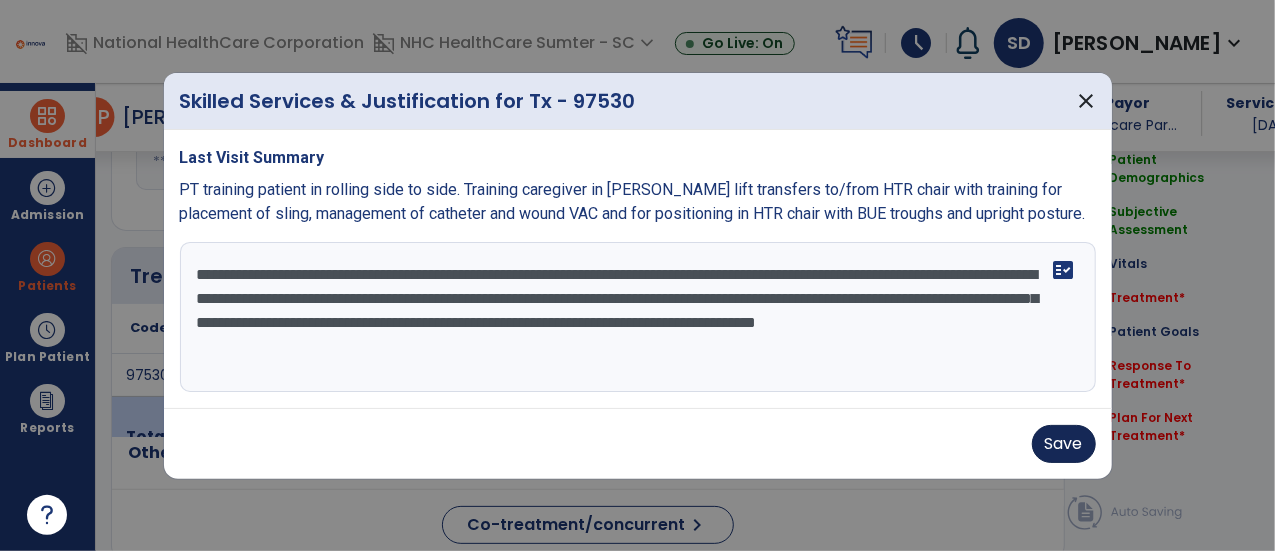 type on "**********" 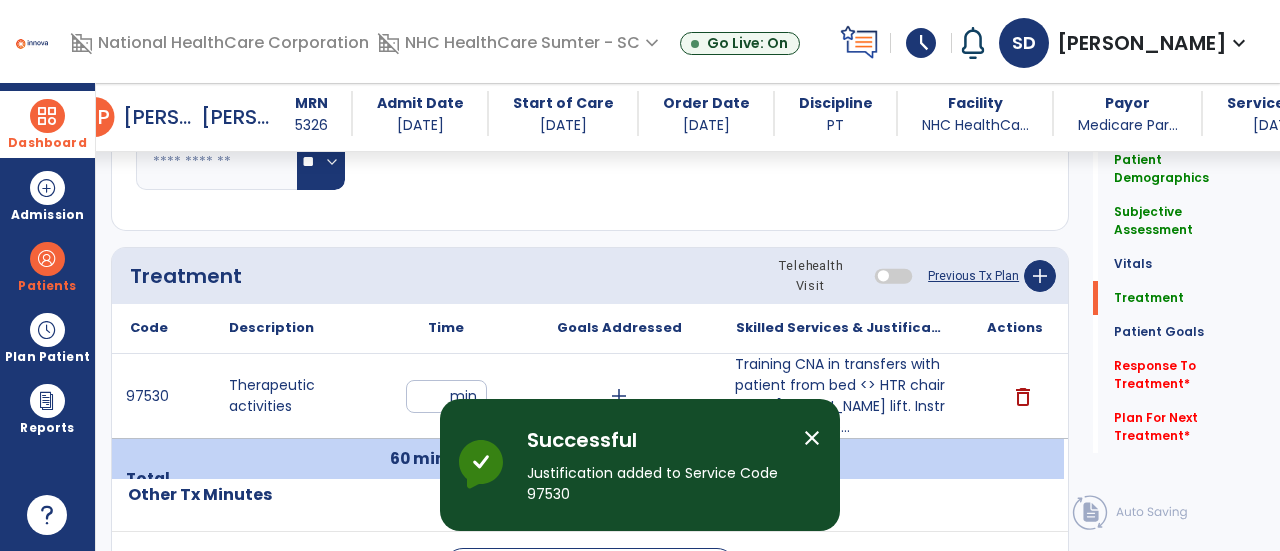 click on "close" at bounding box center [812, 438] 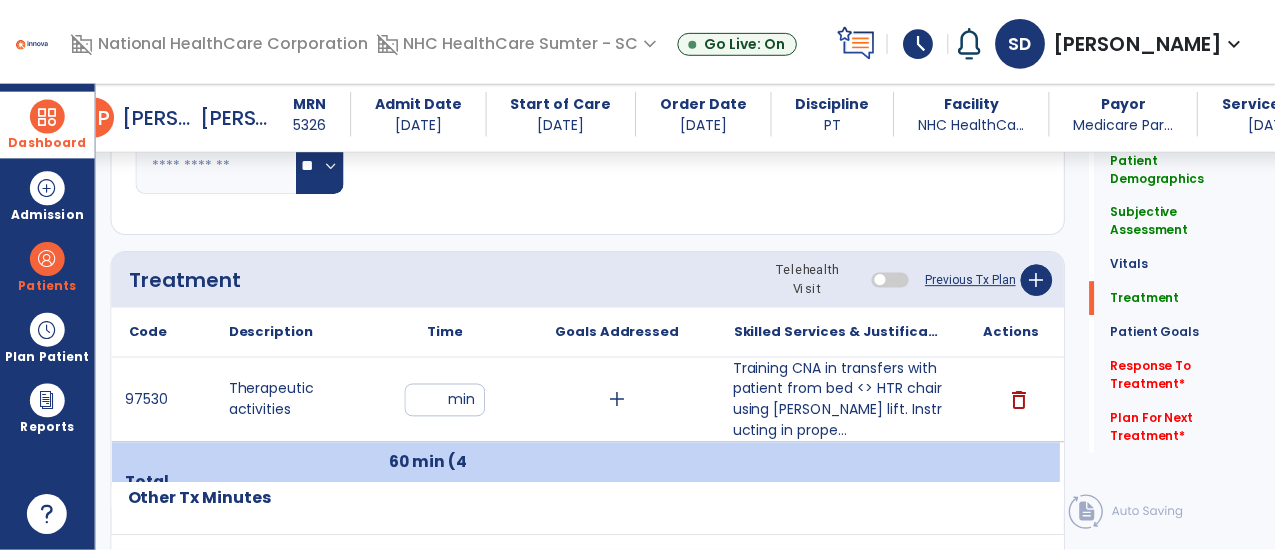 scroll, scrollTop: 1036, scrollLeft: 0, axis: vertical 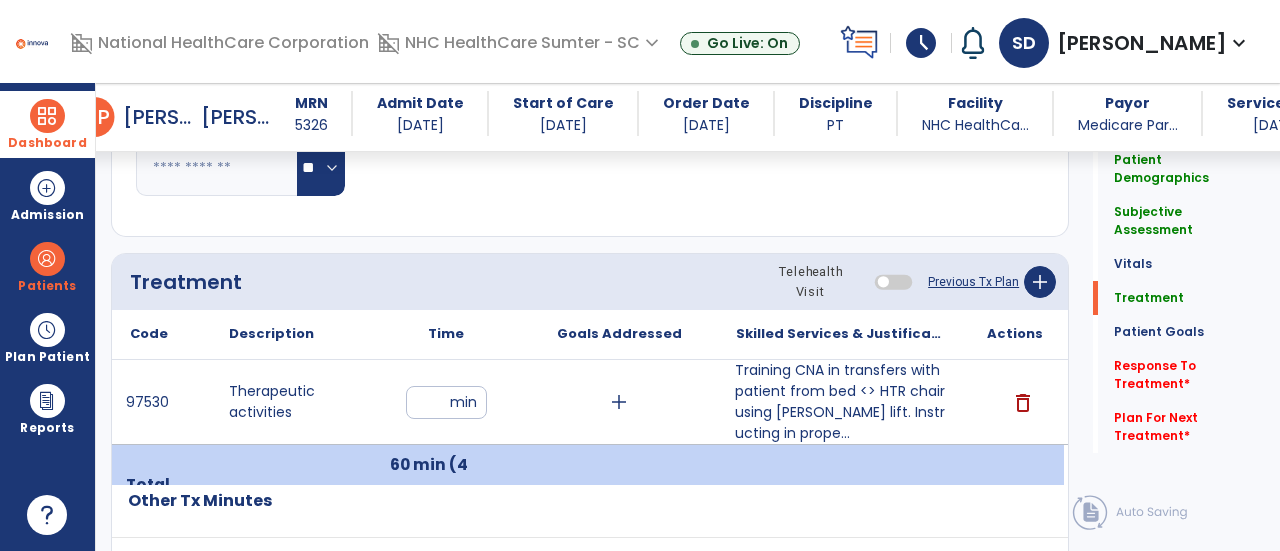 click on "Training CNA in transfers with patient from bed <> HTR chair using [PERSON_NAME] lift.  Instructing in prope..." at bounding box center [841, 402] 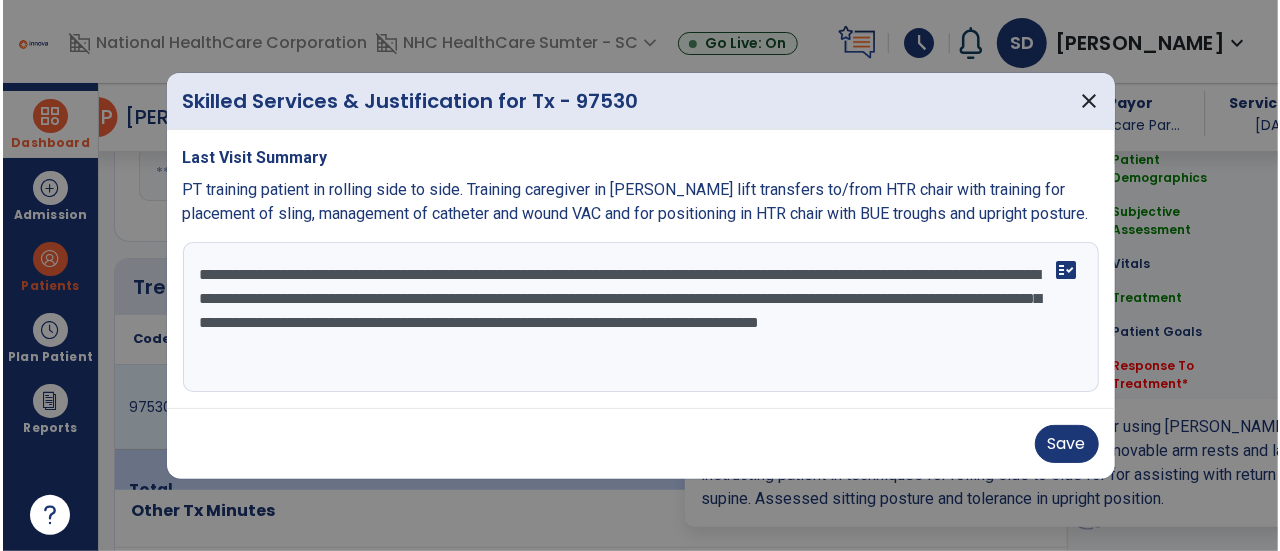 scroll, scrollTop: 1036, scrollLeft: 0, axis: vertical 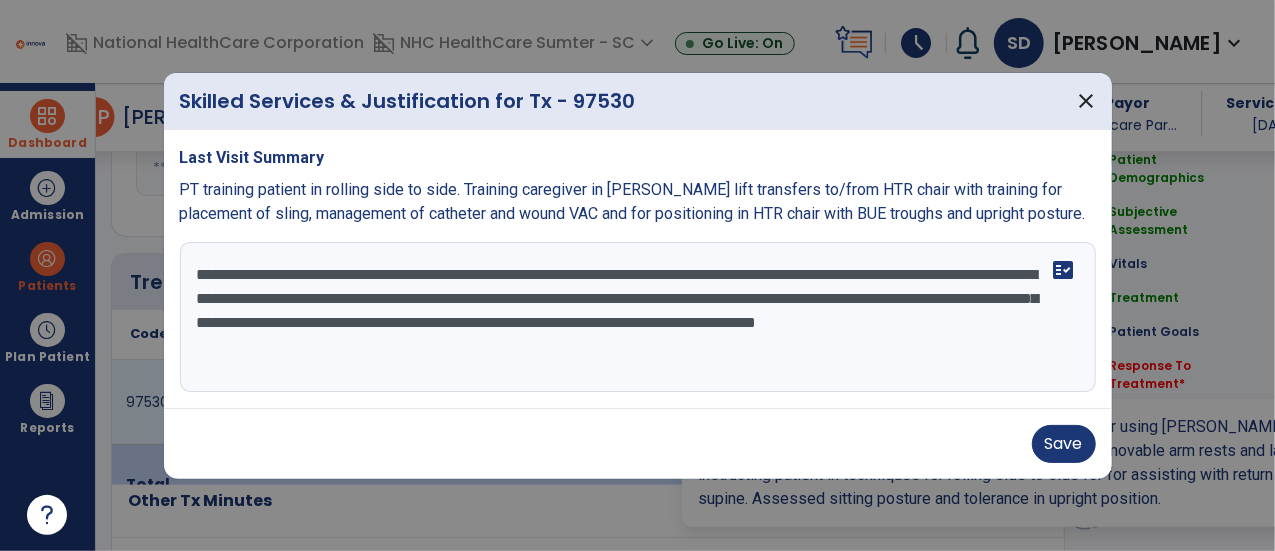 click on "**********" at bounding box center [638, 317] 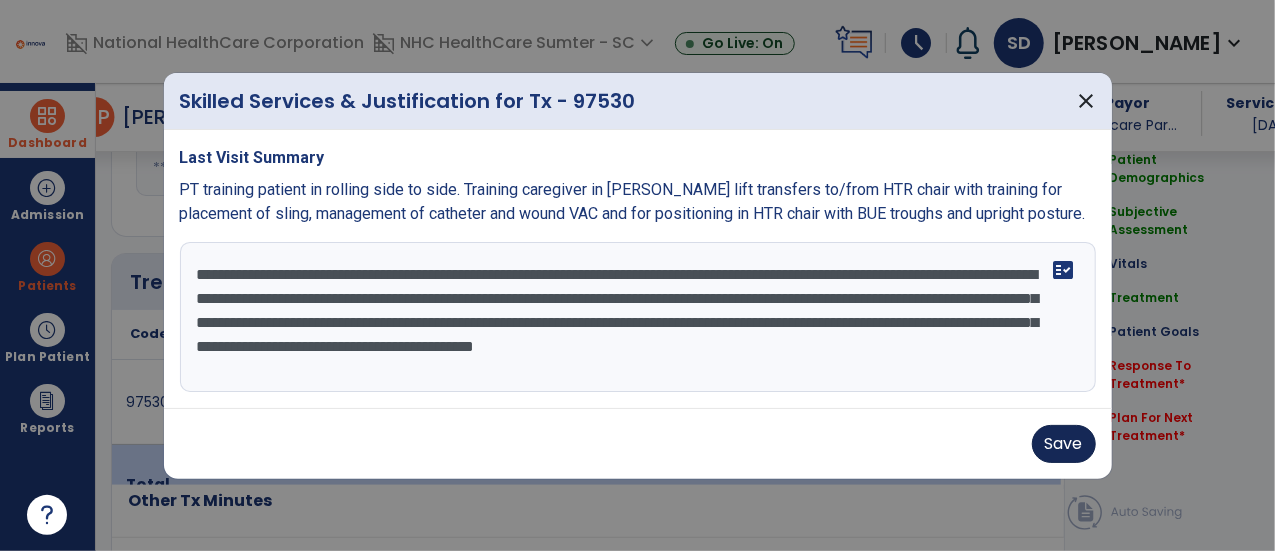 type on "**********" 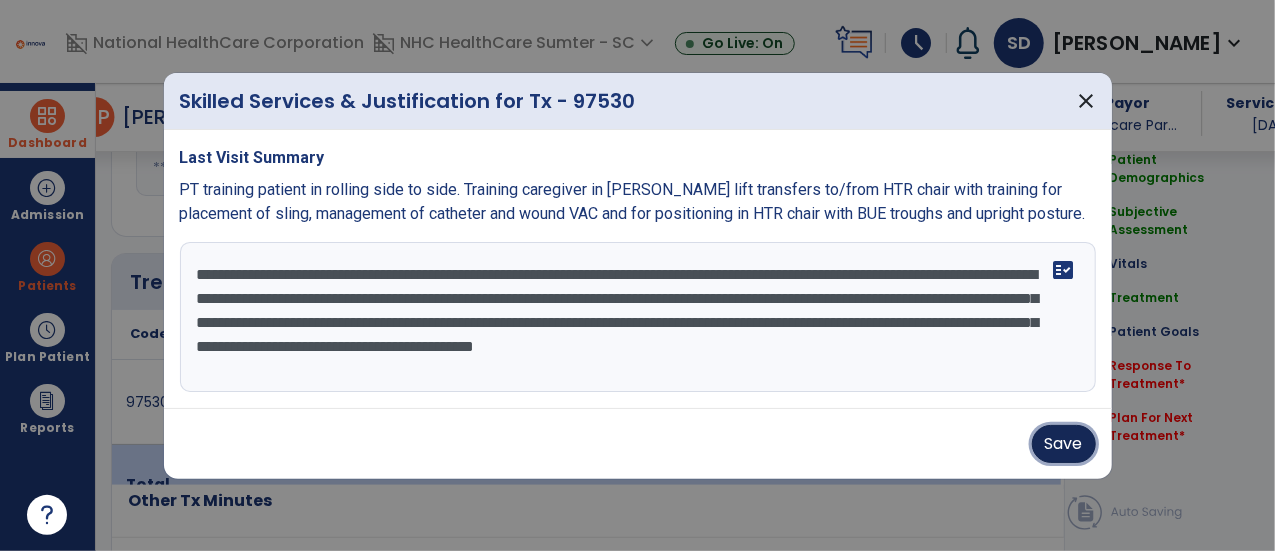 click on "Save" at bounding box center (1064, 444) 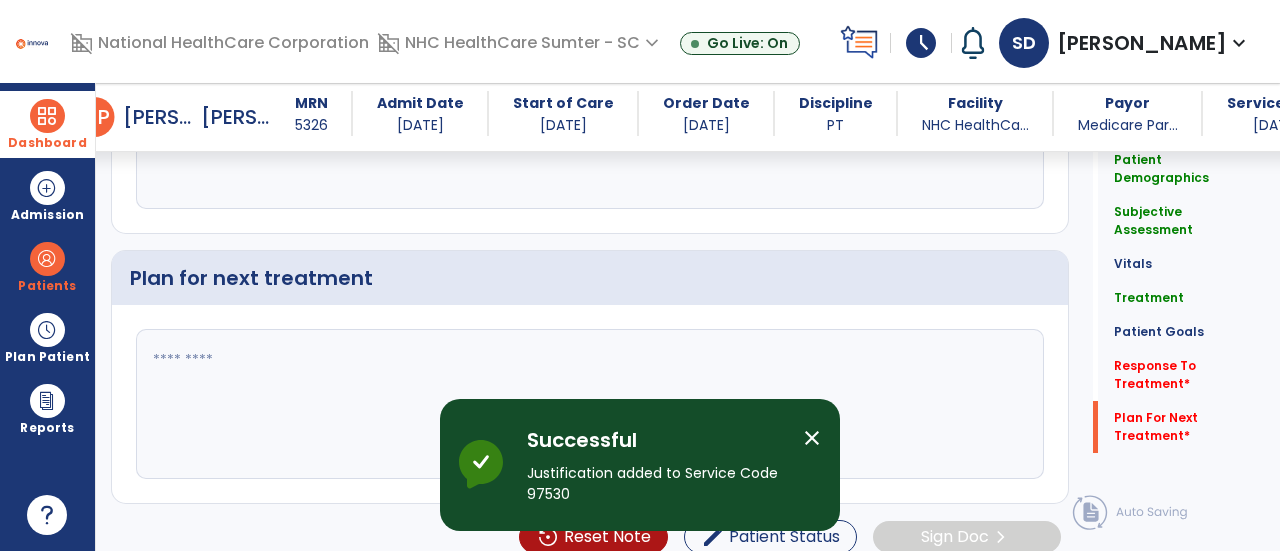 scroll, scrollTop: 3565, scrollLeft: 0, axis: vertical 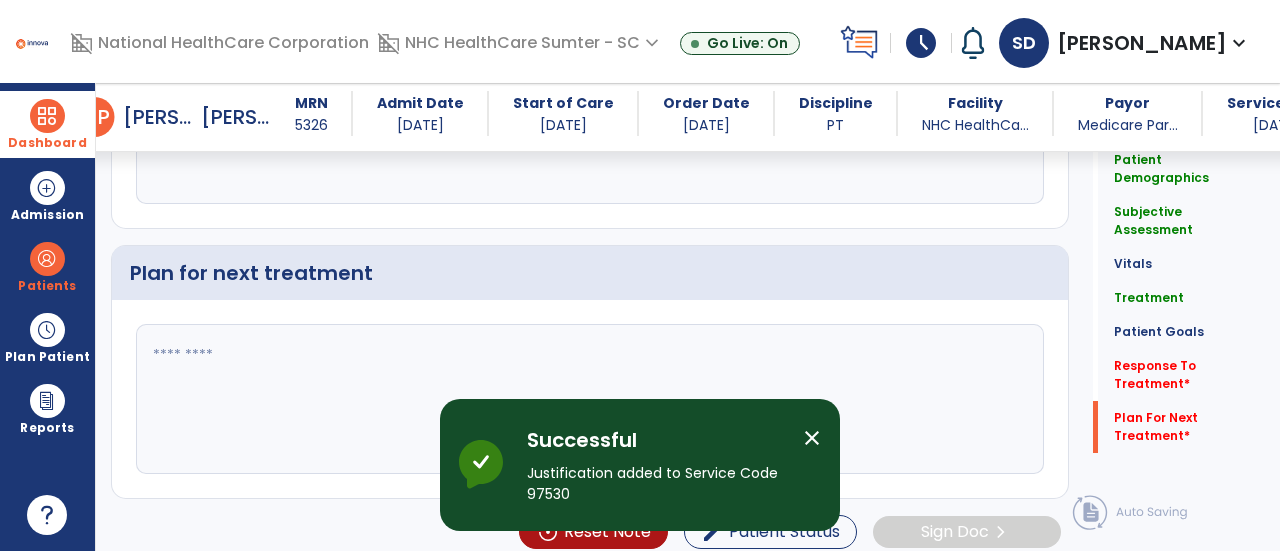 click 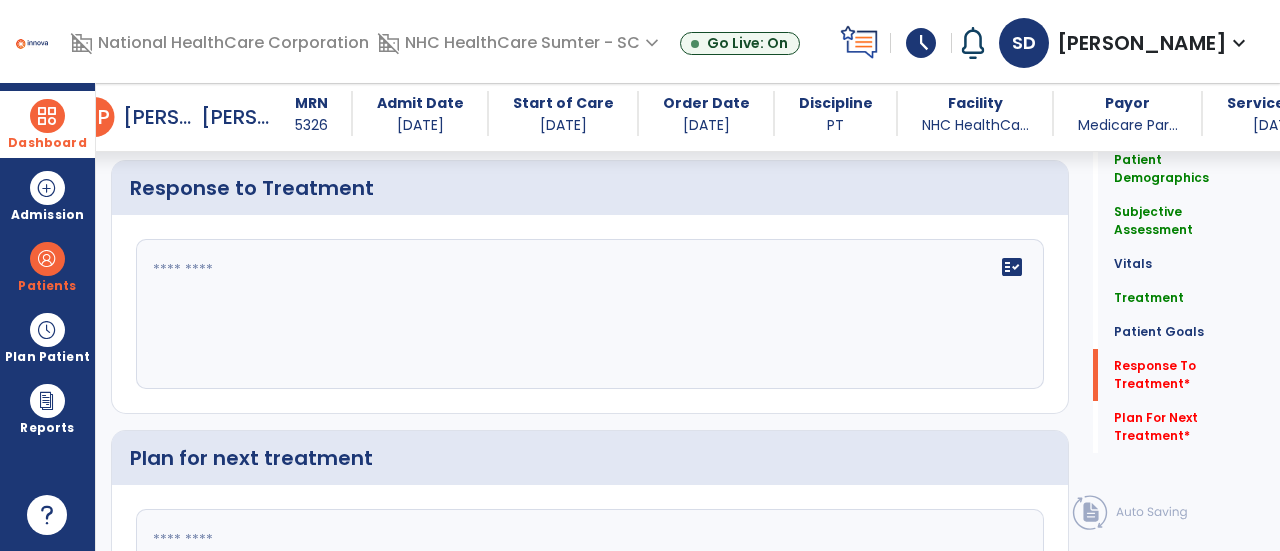 scroll, scrollTop: 3363, scrollLeft: 0, axis: vertical 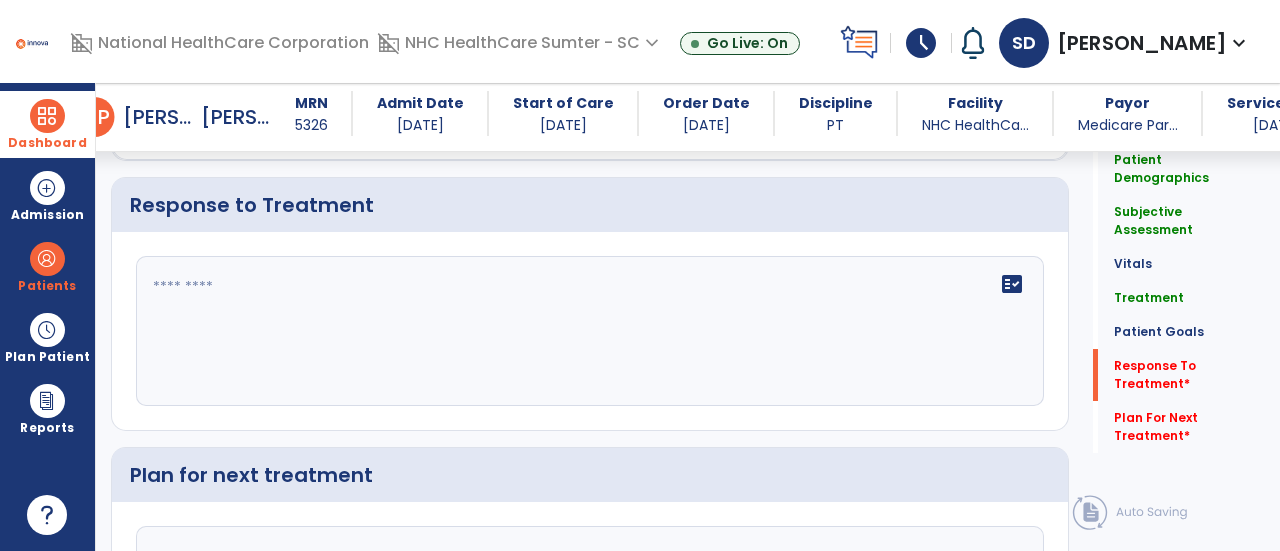 click on "fact_check" 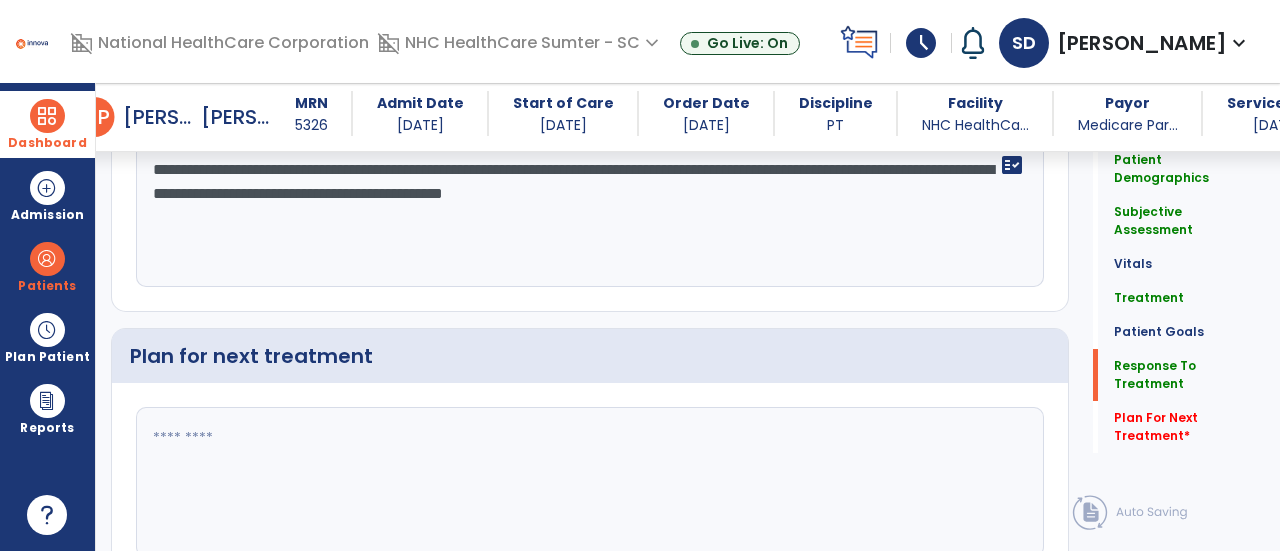scroll, scrollTop: 3565, scrollLeft: 0, axis: vertical 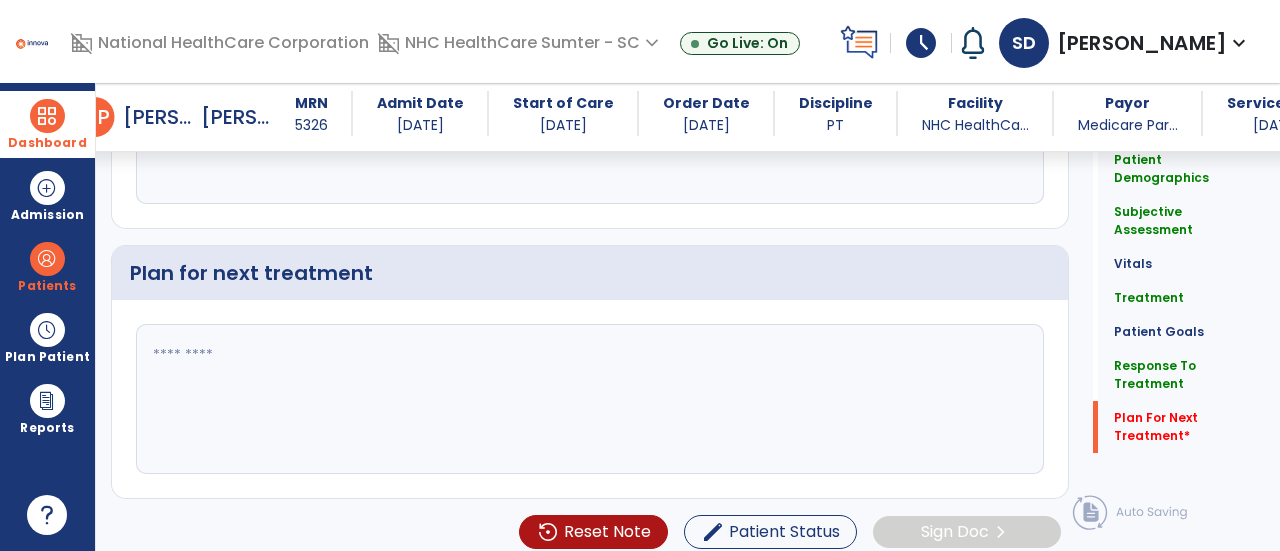 type on "**********" 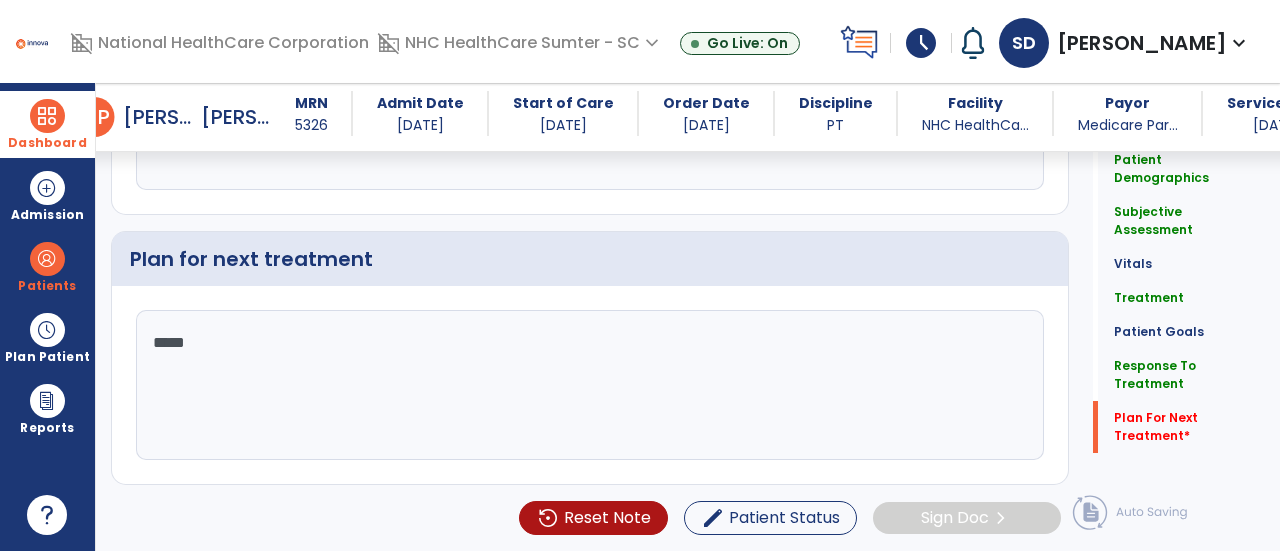 scroll, scrollTop: 3565, scrollLeft: 0, axis: vertical 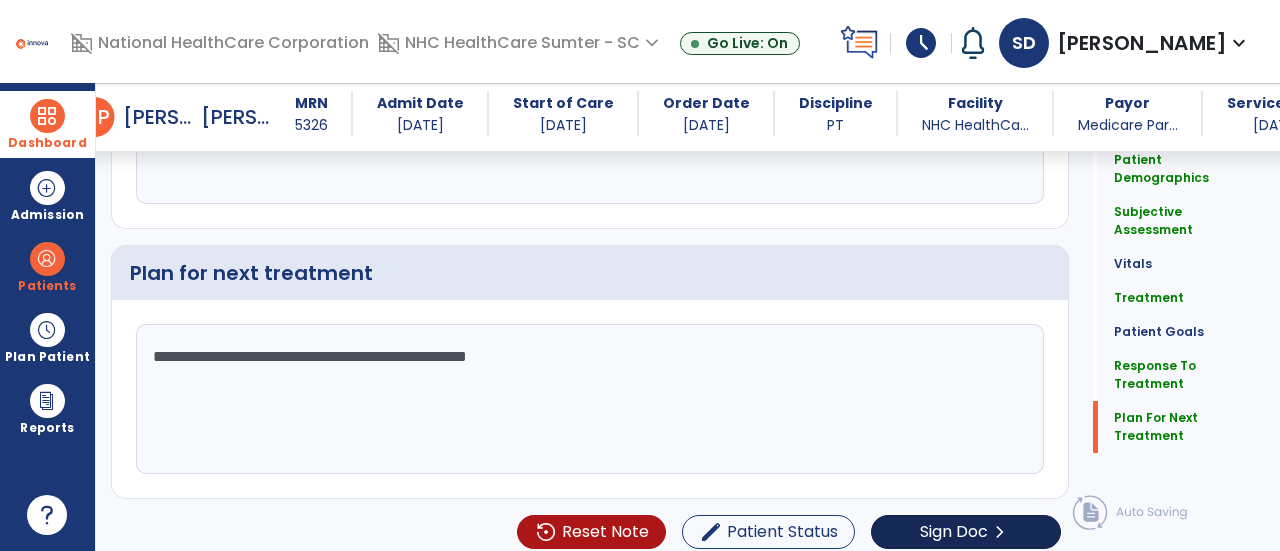type on "**********" 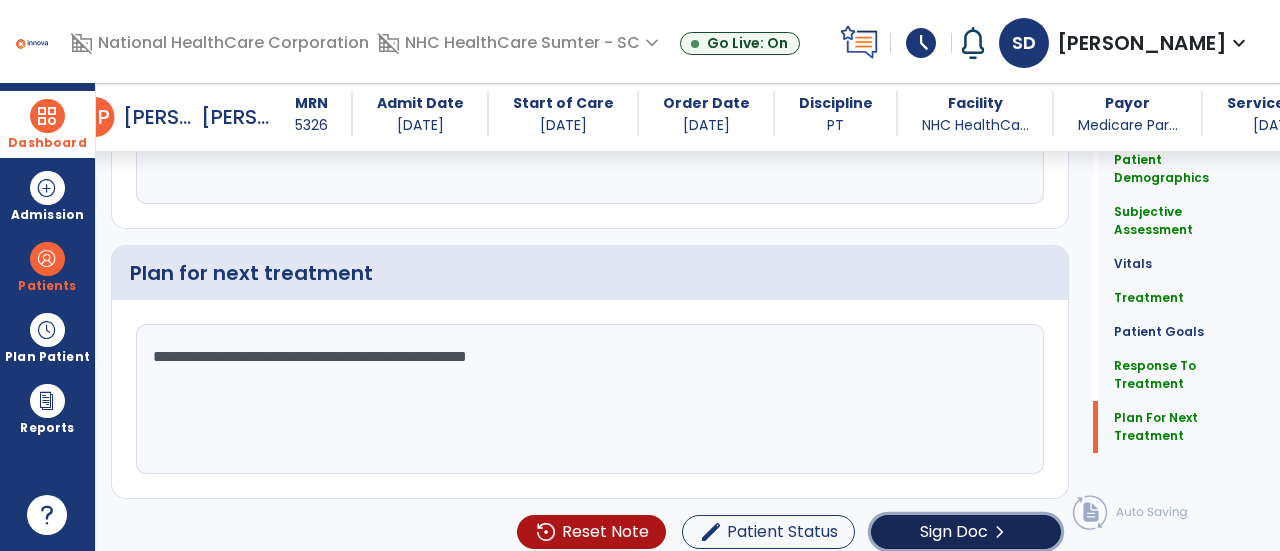 click on "Sign Doc" 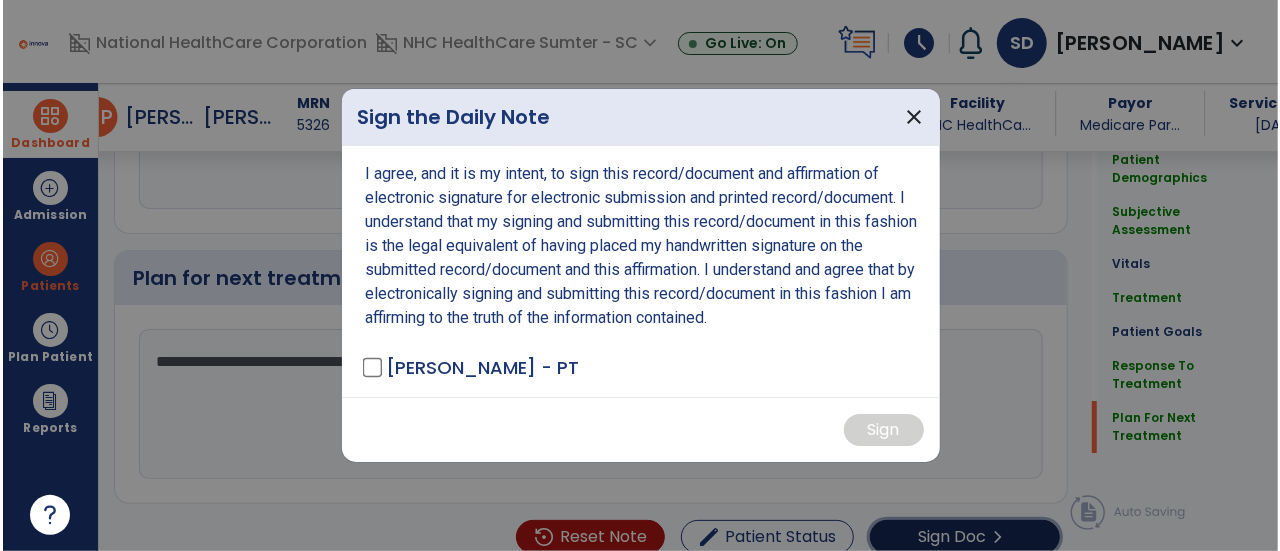 scroll, scrollTop: 3565, scrollLeft: 0, axis: vertical 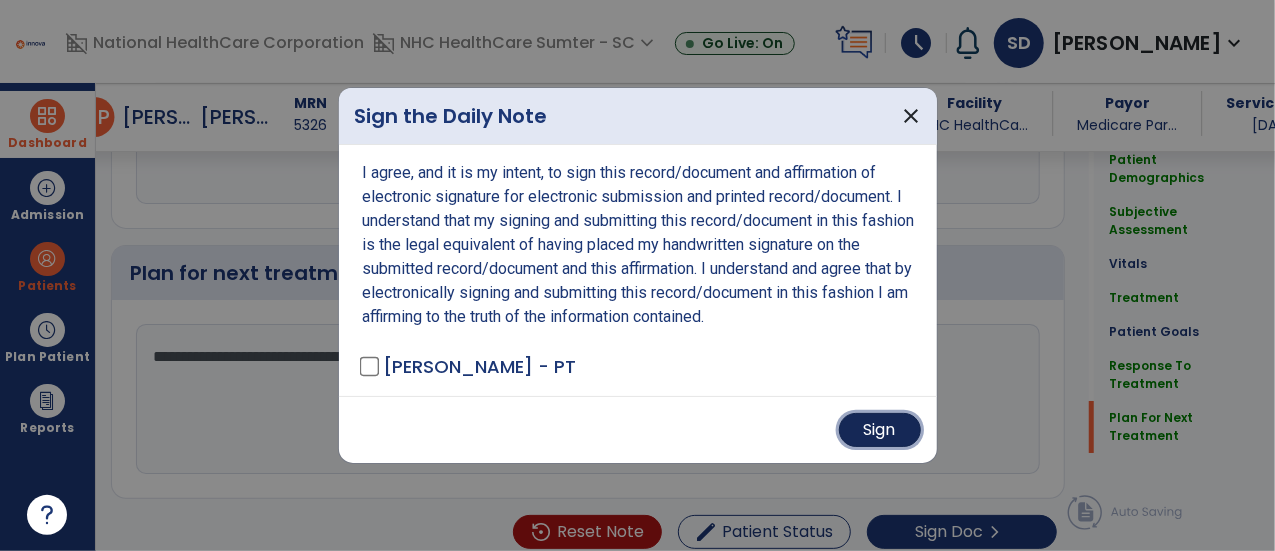 click on "Sign" at bounding box center (880, 430) 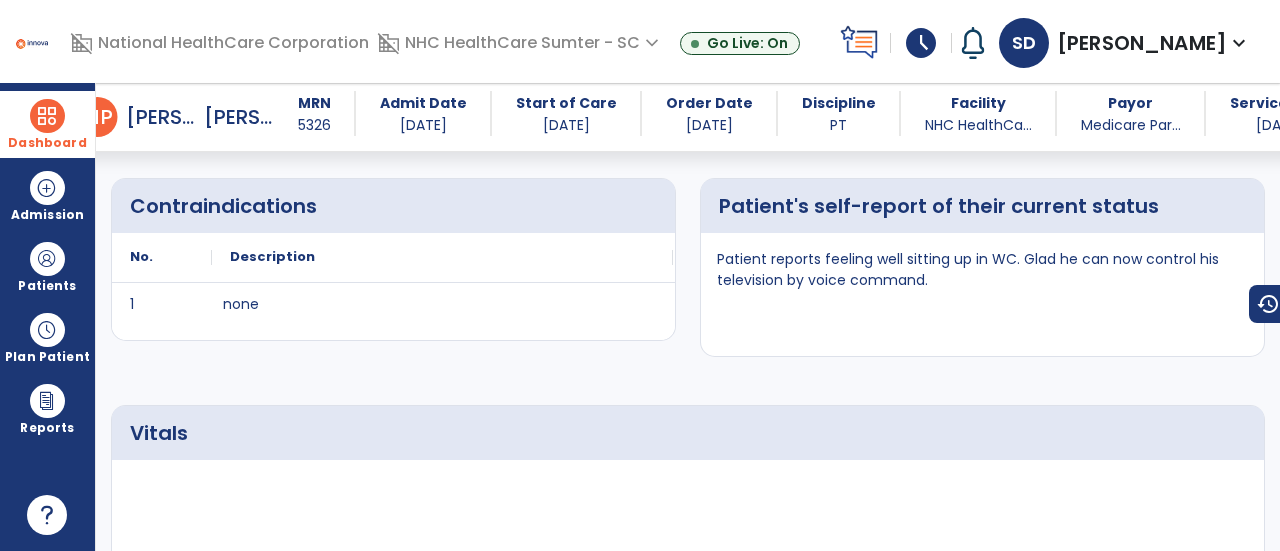 scroll, scrollTop: 0, scrollLeft: 0, axis: both 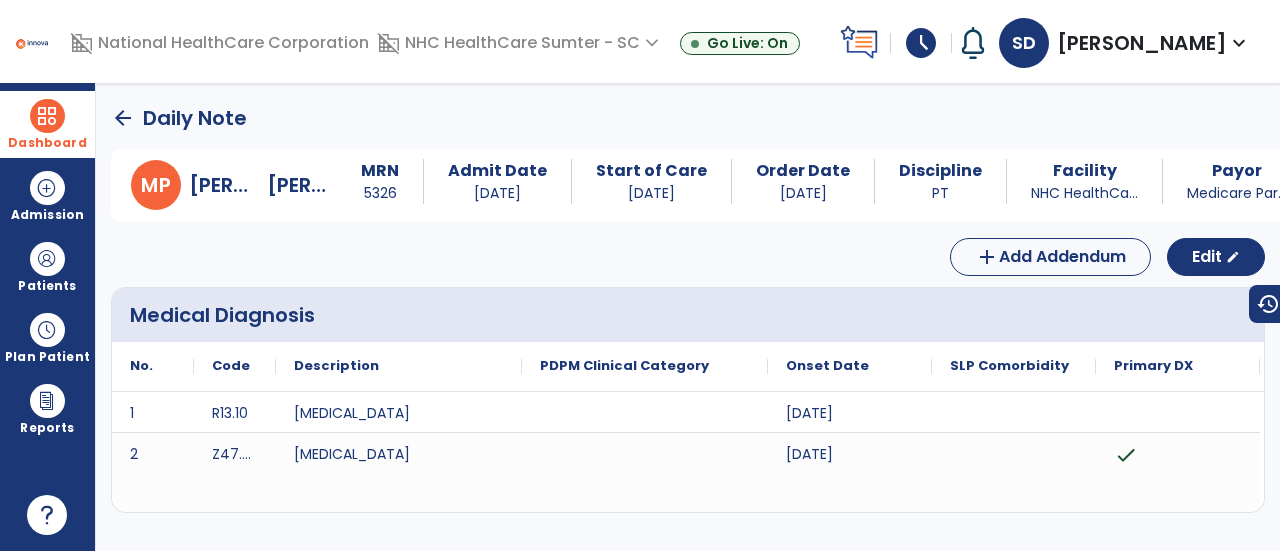 click on "arrow_back" 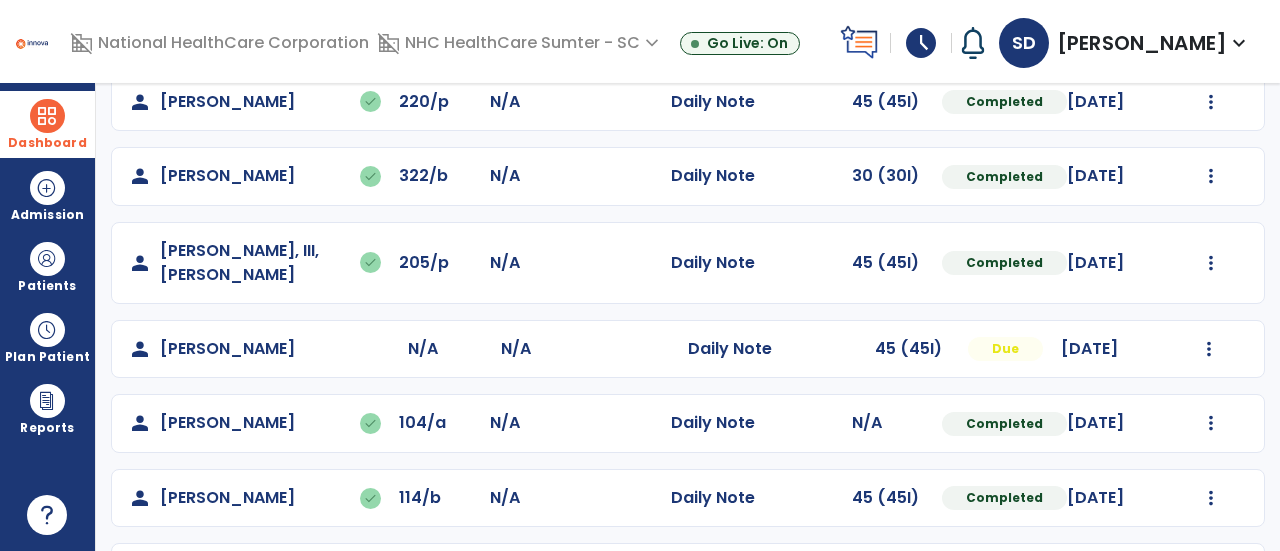 scroll, scrollTop: 482, scrollLeft: 0, axis: vertical 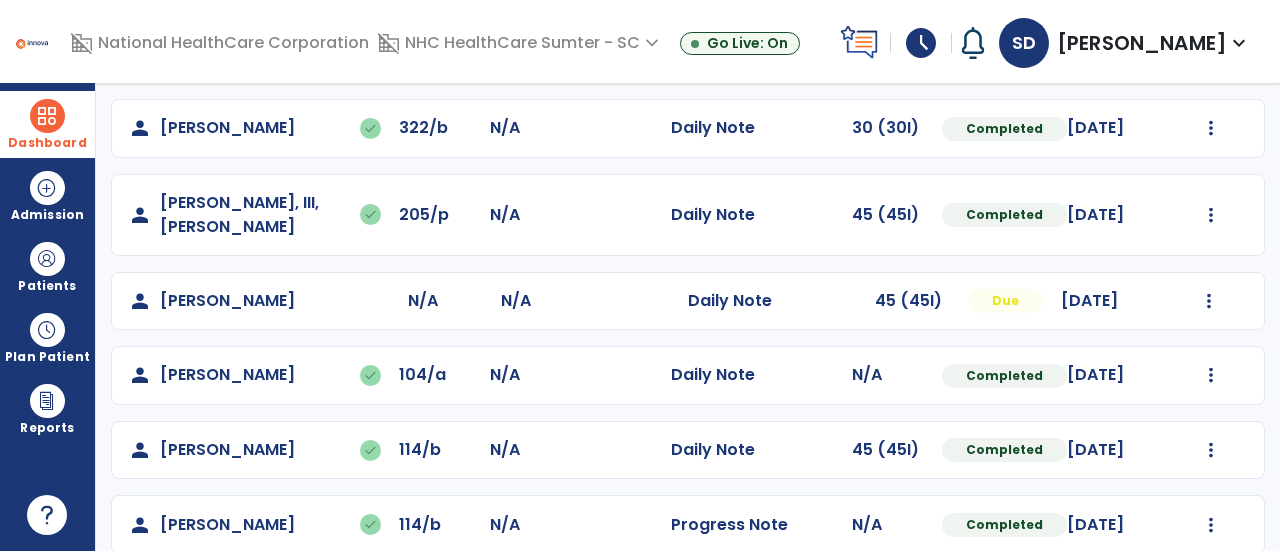 click on "Mark Visit As Complete   Reset Note   Open Document   G + C Mins" 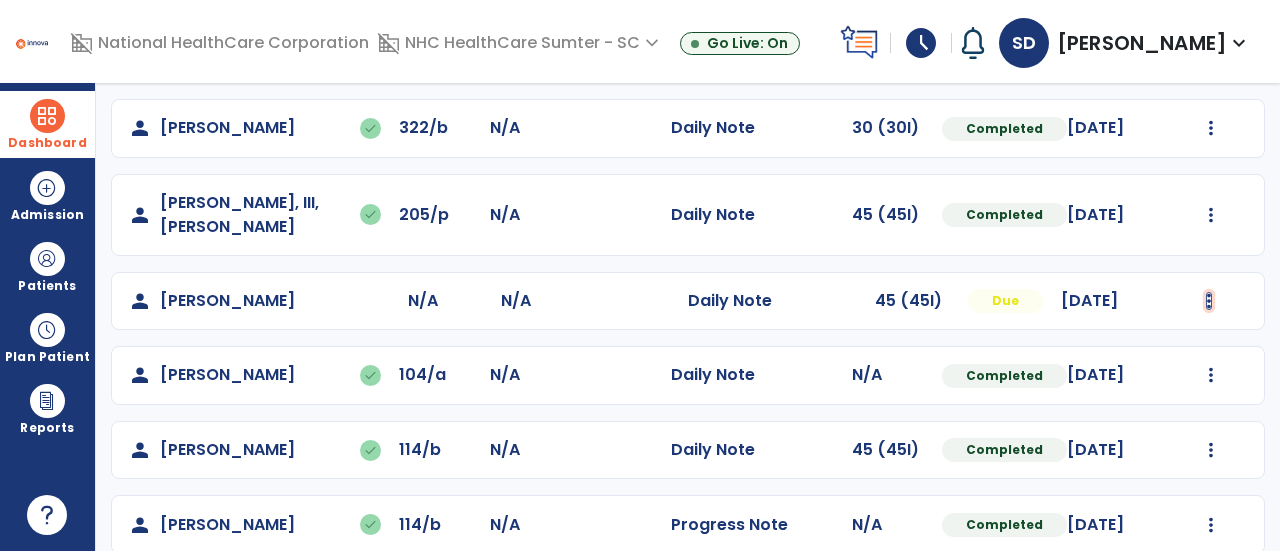 click at bounding box center (1211, -170) 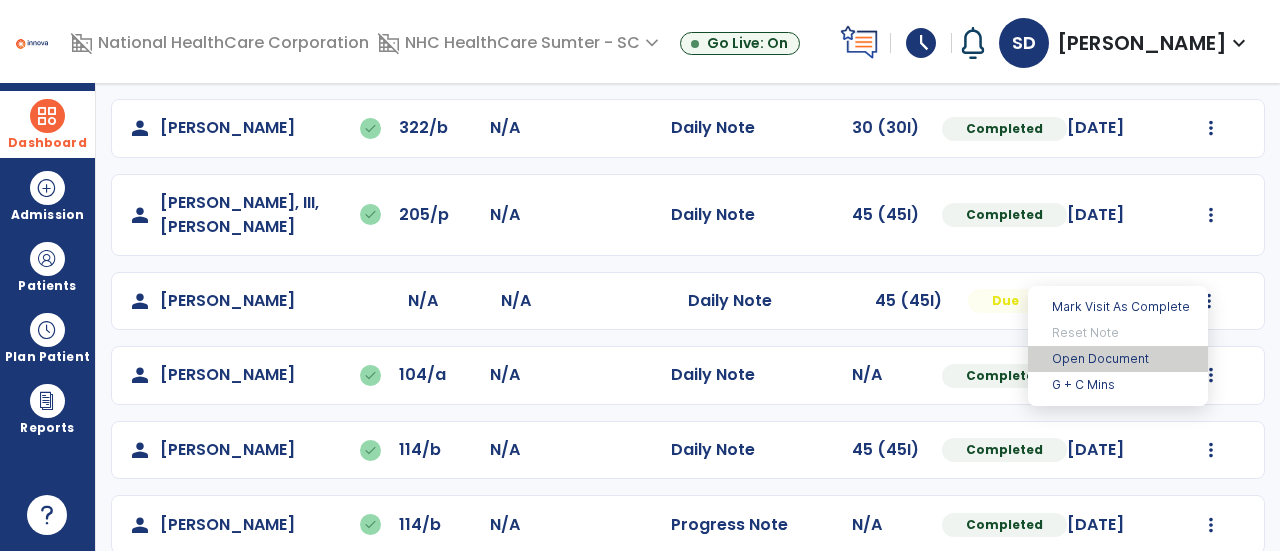 click on "Open Document" at bounding box center (1118, 359) 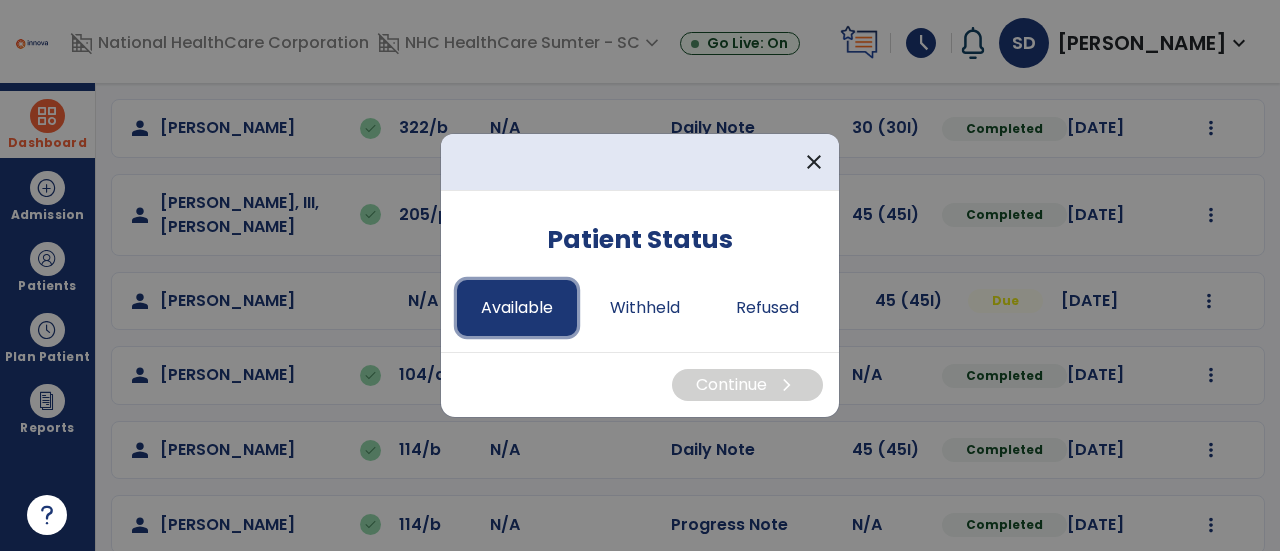 click on "Available" at bounding box center [517, 308] 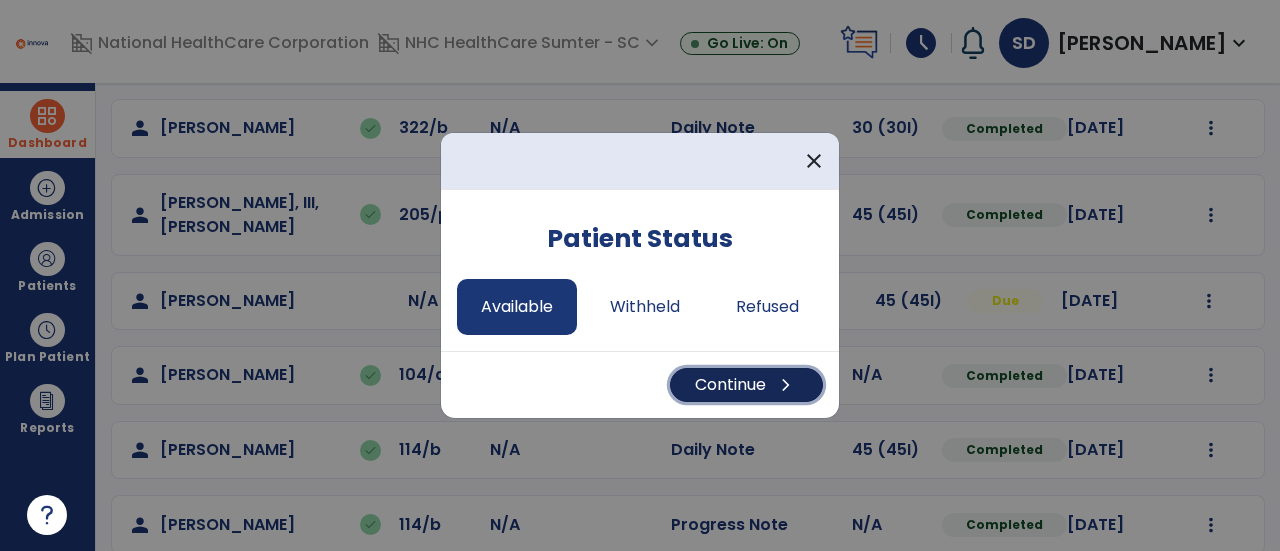 click on "Continue   chevron_right" at bounding box center (746, 385) 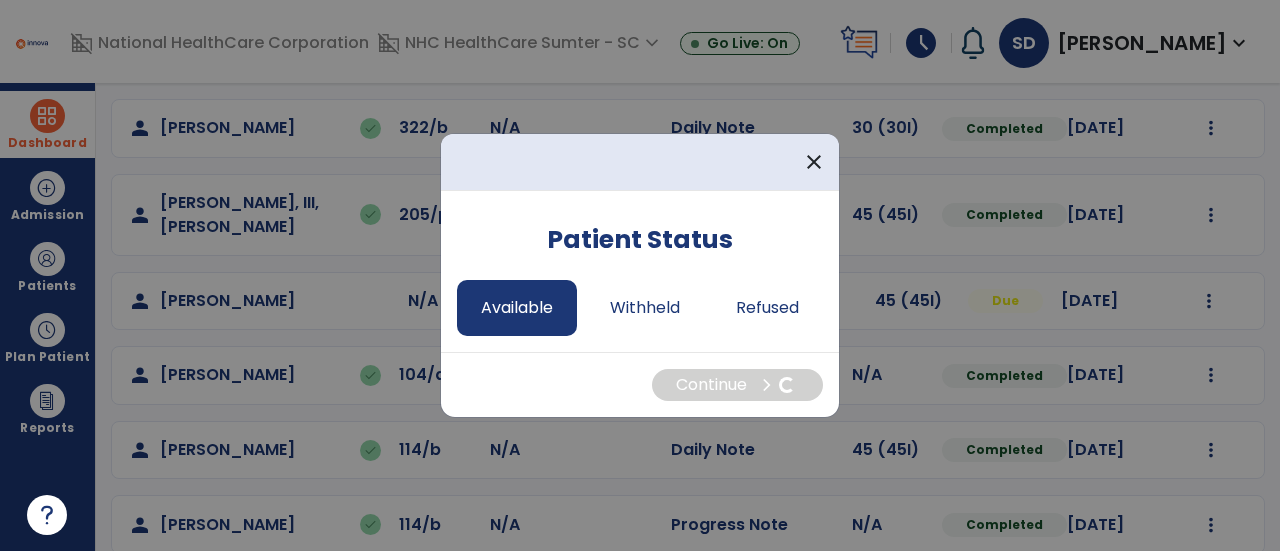 select on "*" 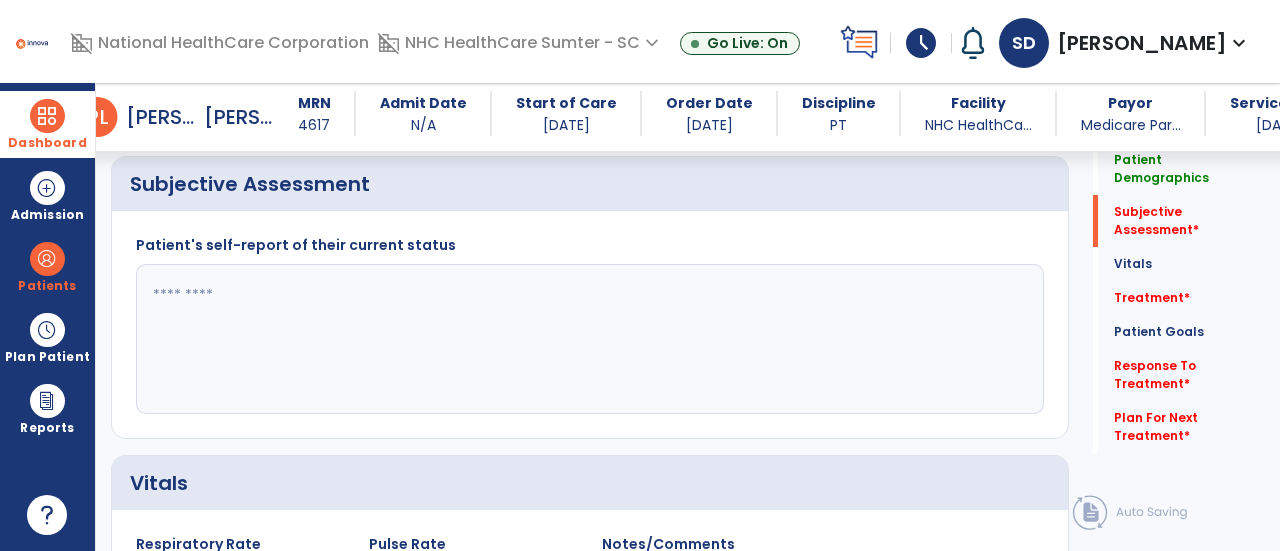 scroll, scrollTop: 373, scrollLeft: 0, axis: vertical 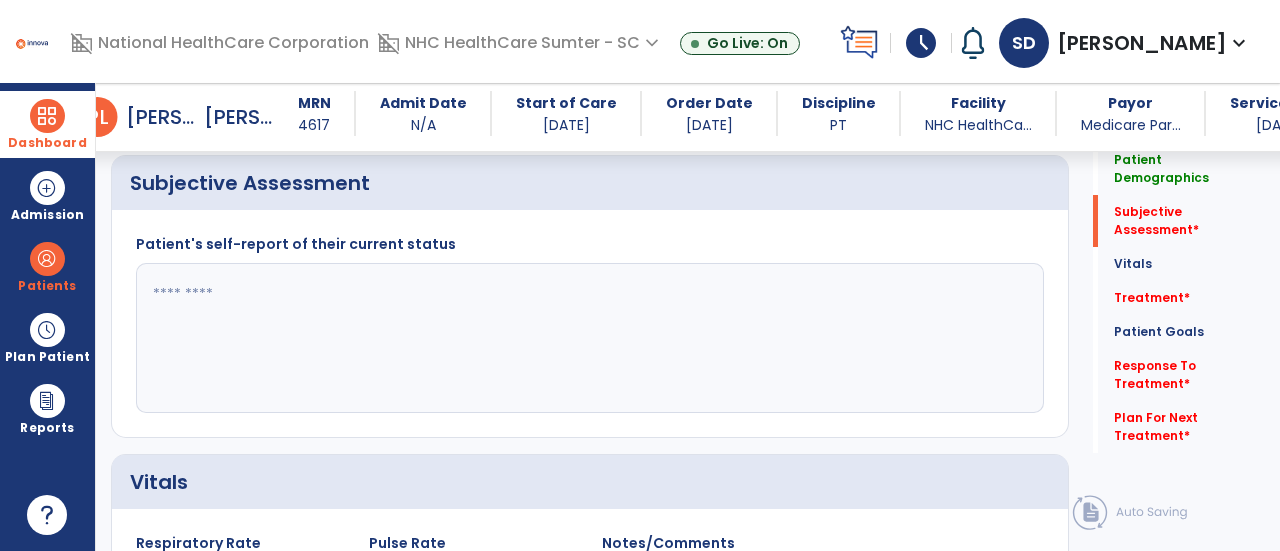 click 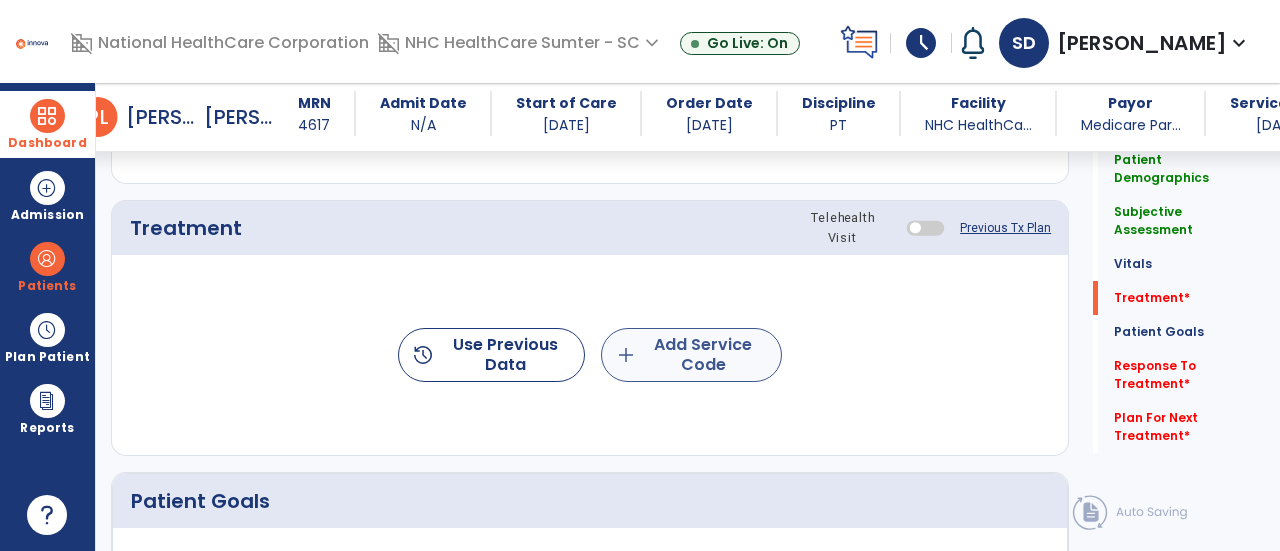type on "**********" 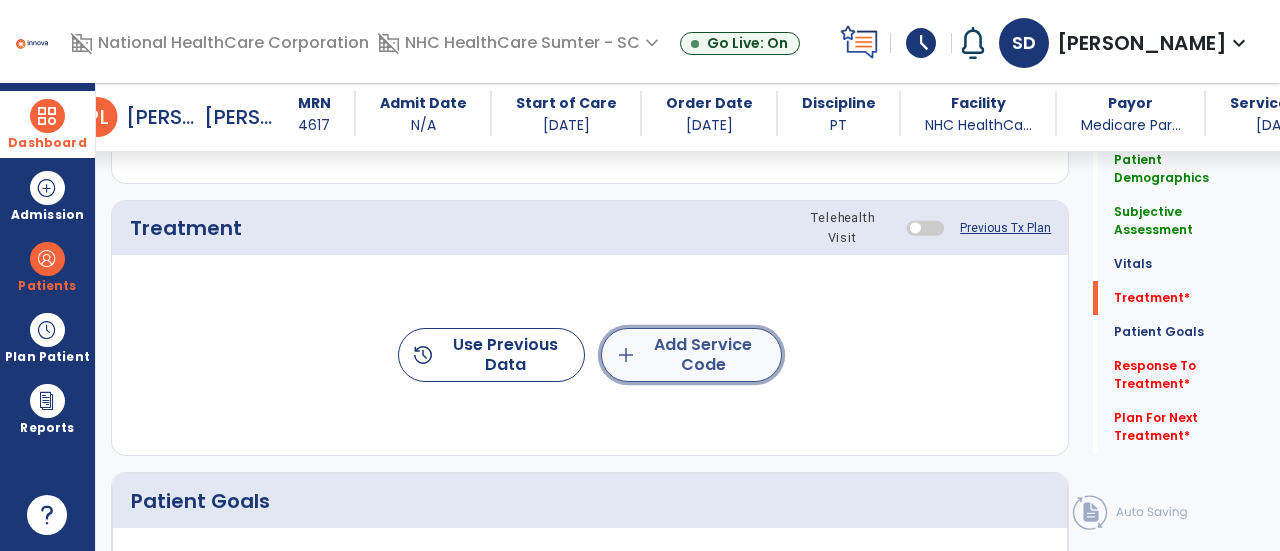 click on "add  Add Service Code" 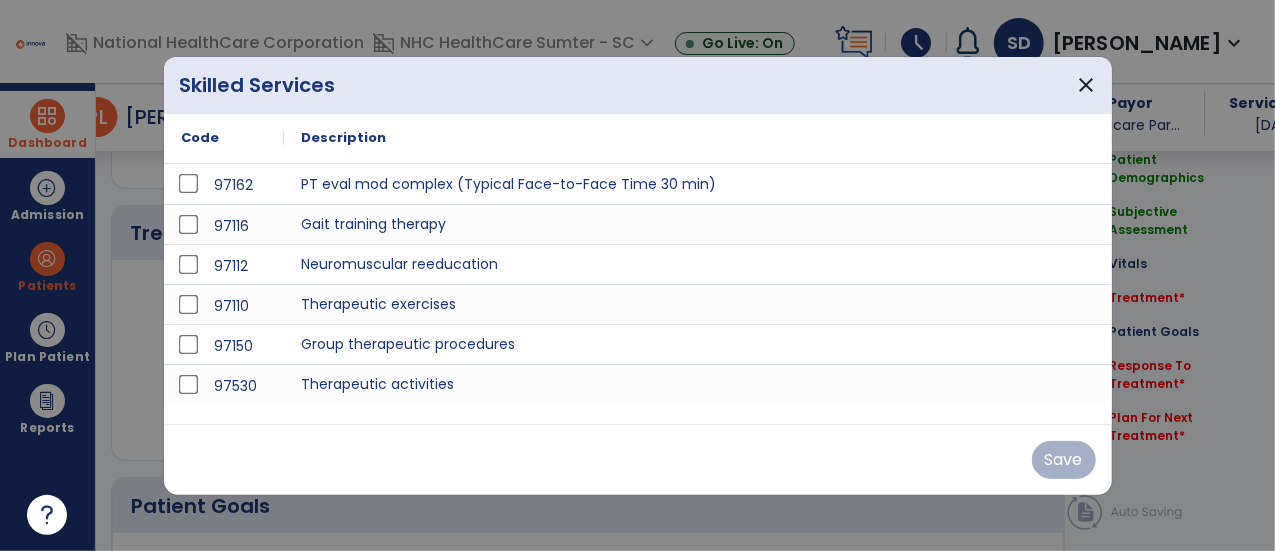 scroll, scrollTop: 1049, scrollLeft: 0, axis: vertical 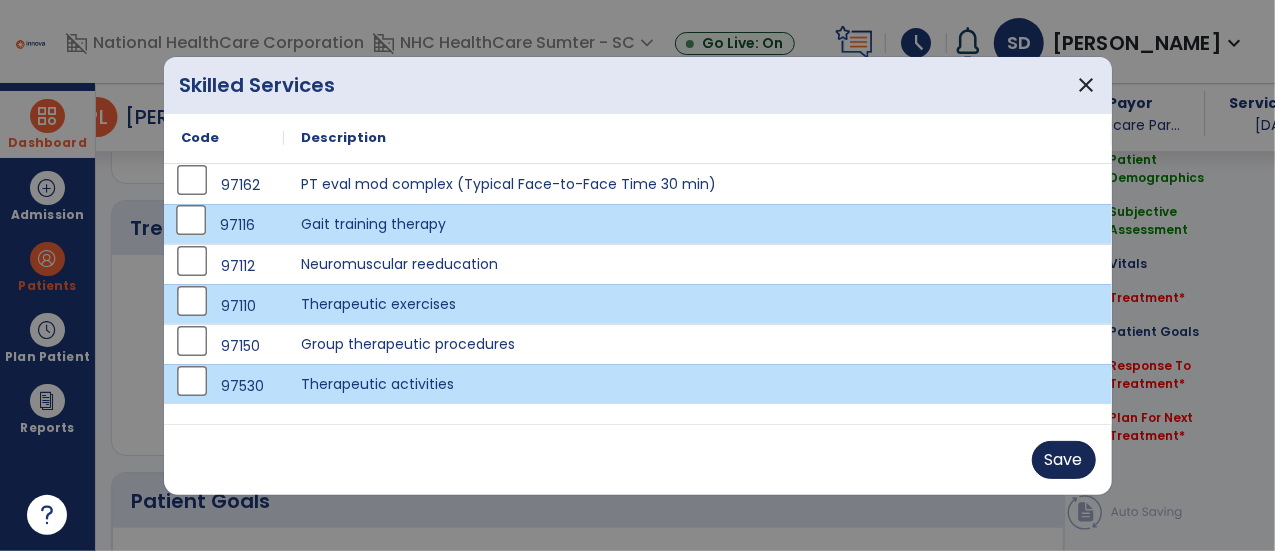 click on "Save" at bounding box center [1064, 460] 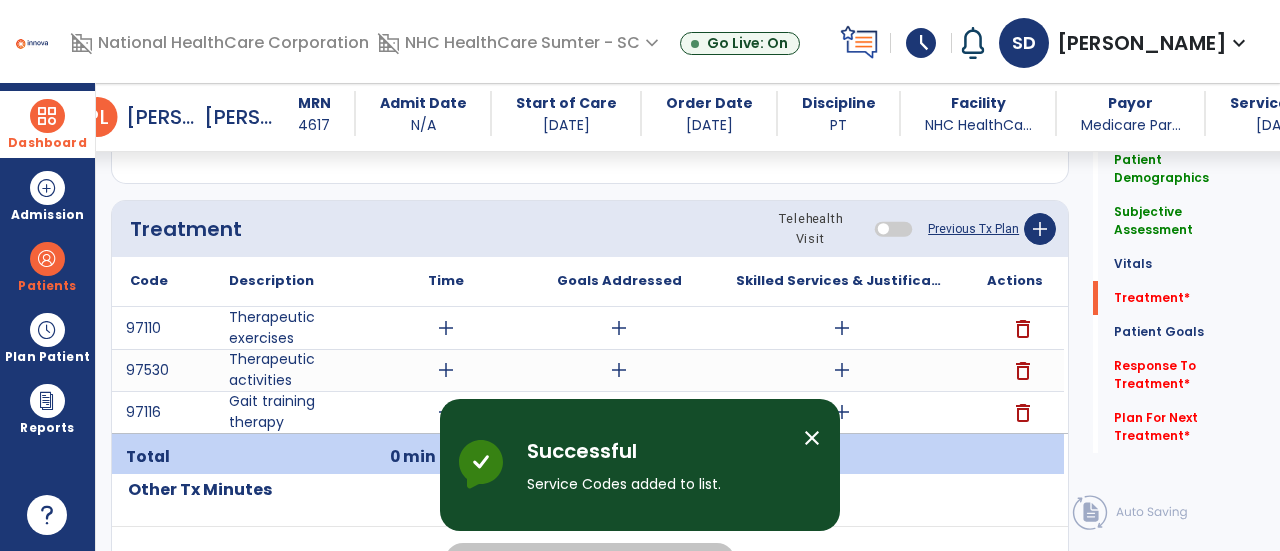 click on "add" at bounding box center (446, 328) 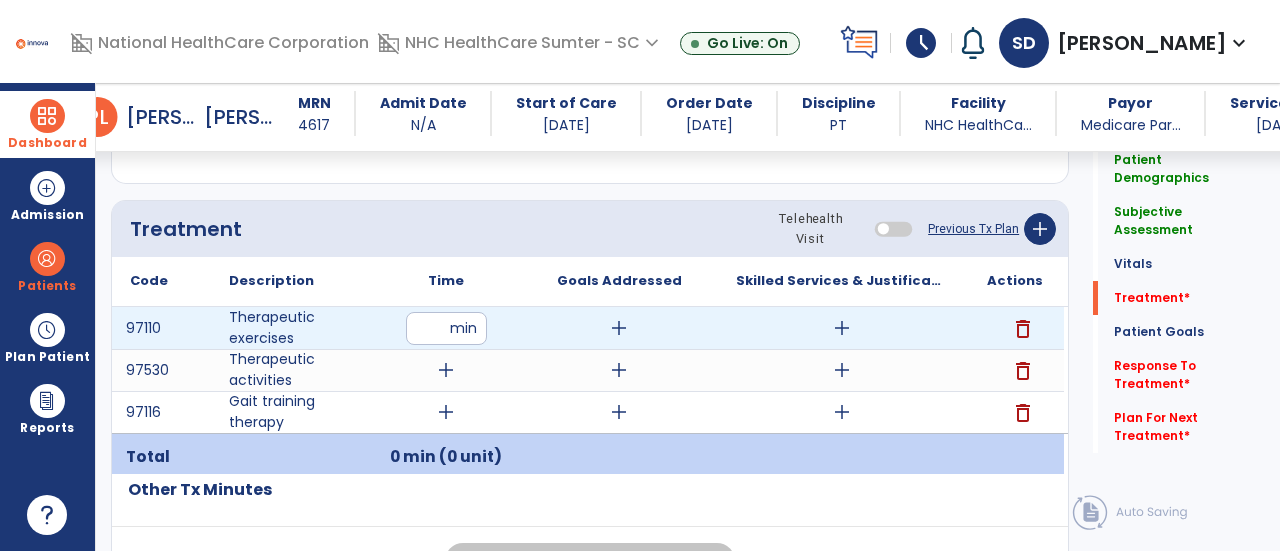 type on "**" 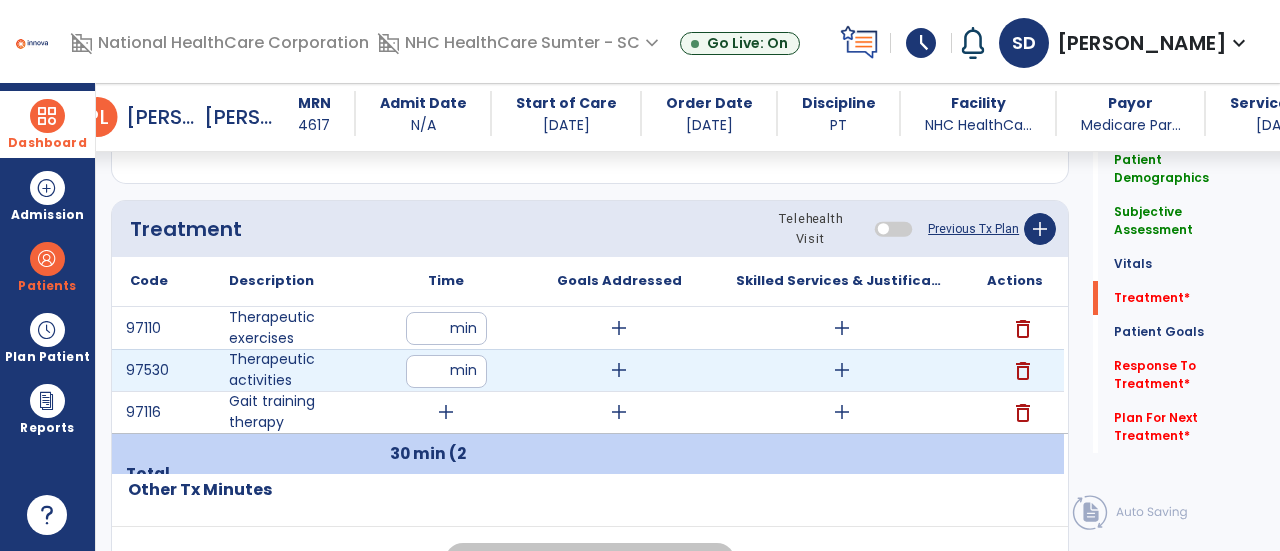 type on "**" 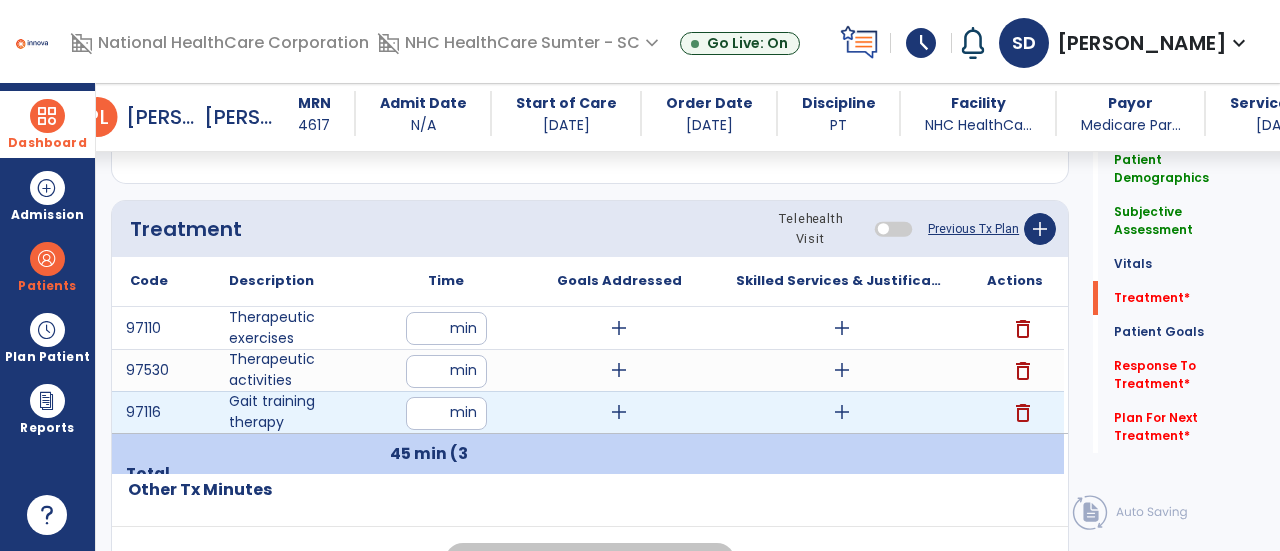 type on "**" 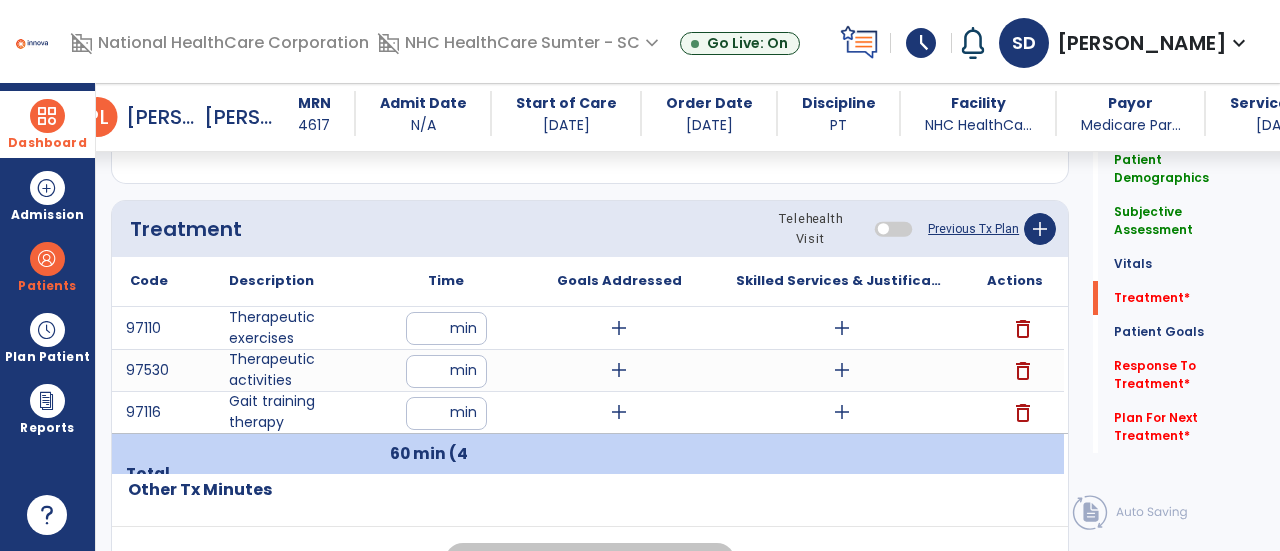 click on "Other Tx Minutes" 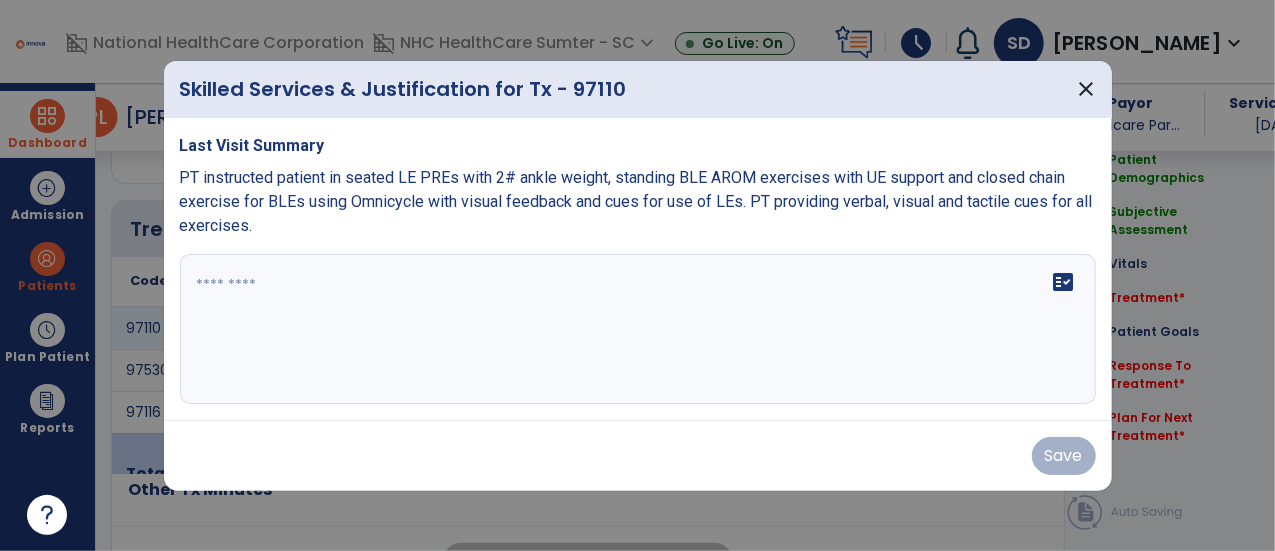 scroll, scrollTop: 1049, scrollLeft: 0, axis: vertical 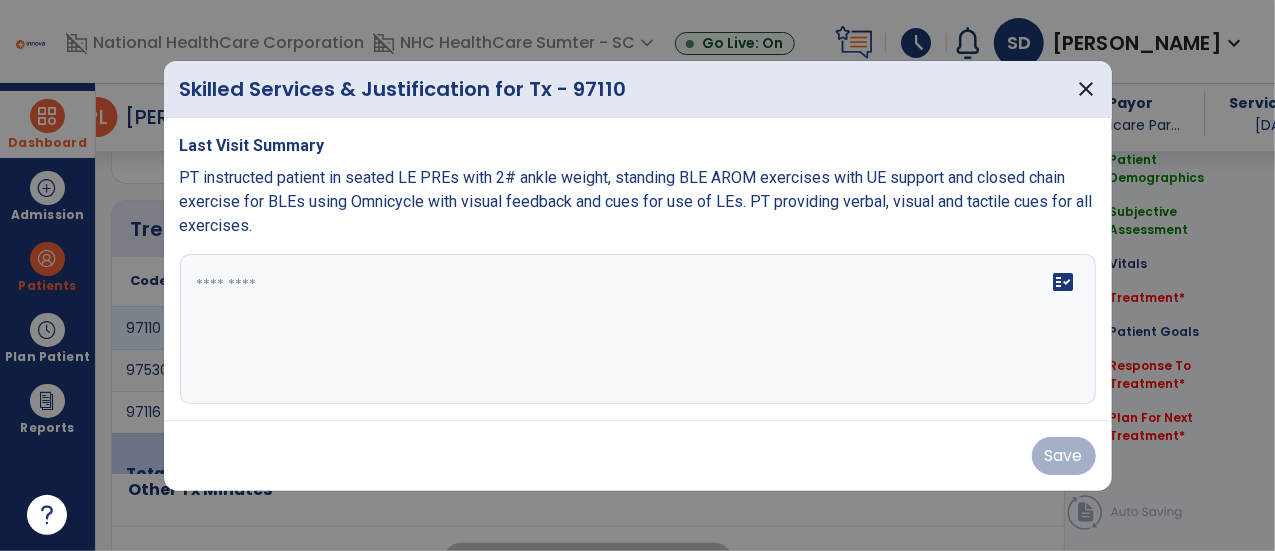 click at bounding box center [638, 329] 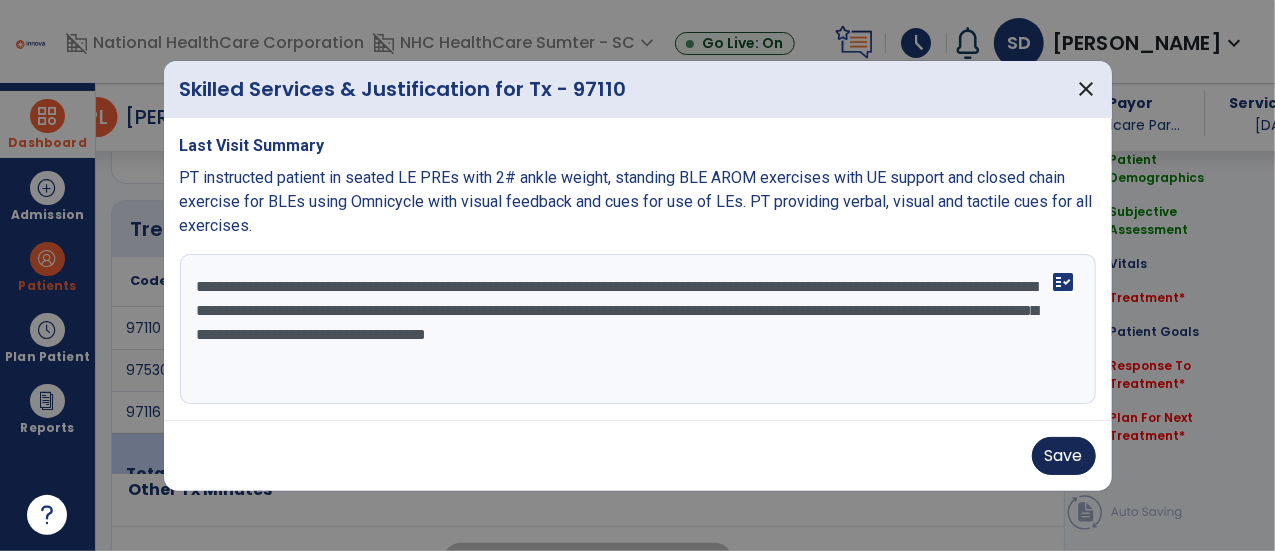 type on "**********" 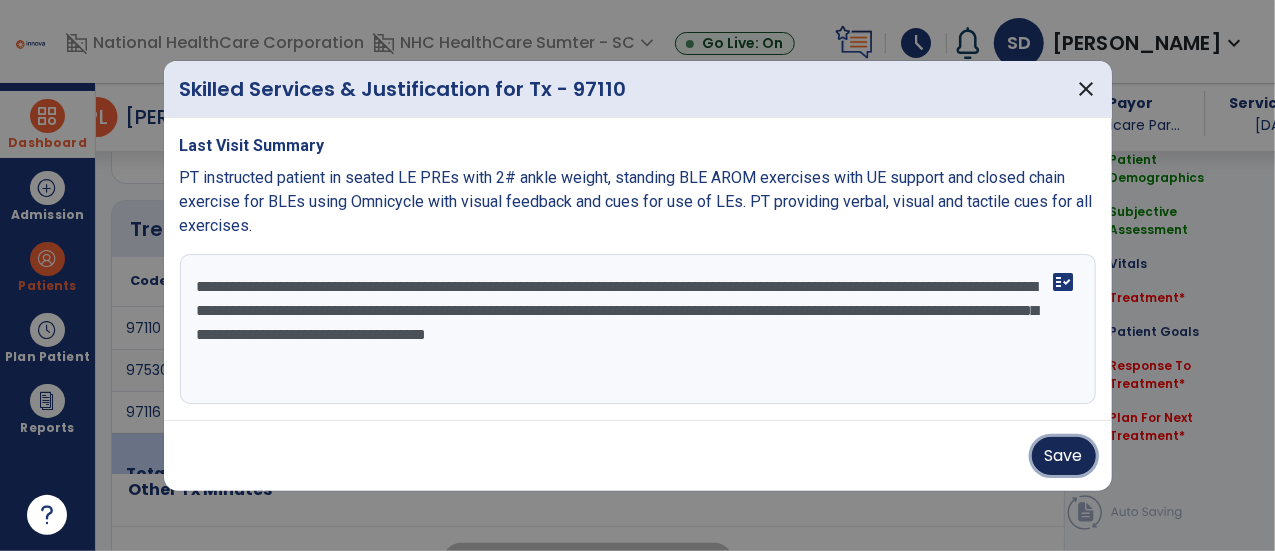 click on "Save" at bounding box center [1064, 456] 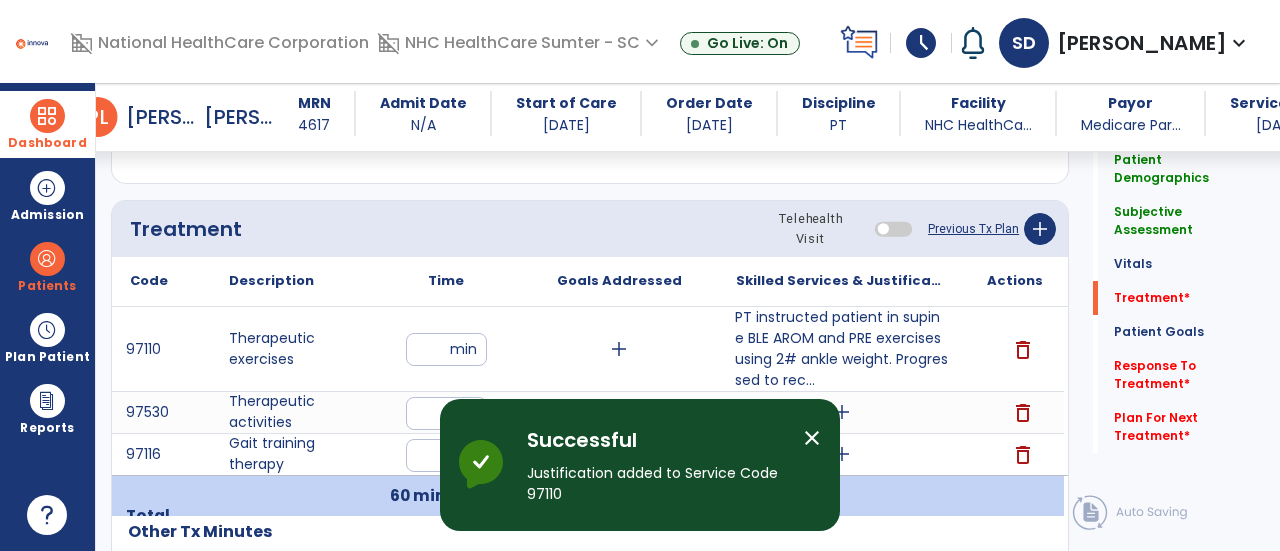 click on "add" at bounding box center (841, 412) 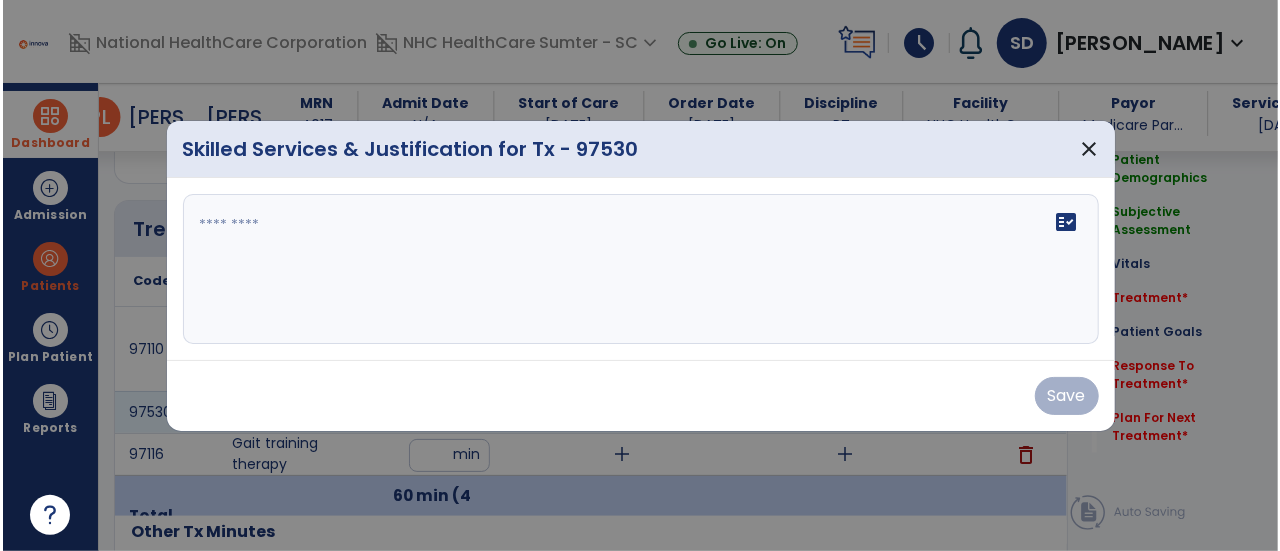scroll, scrollTop: 1049, scrollLeft: 0, axis: vertical 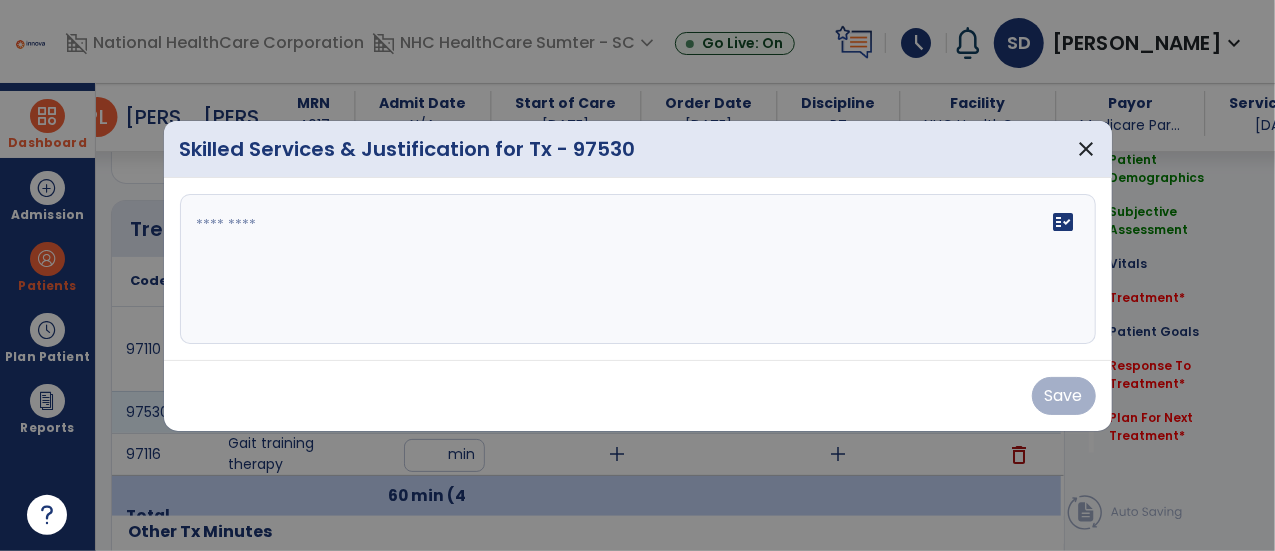 click on "fact_check" at bounding box center [638, 269] 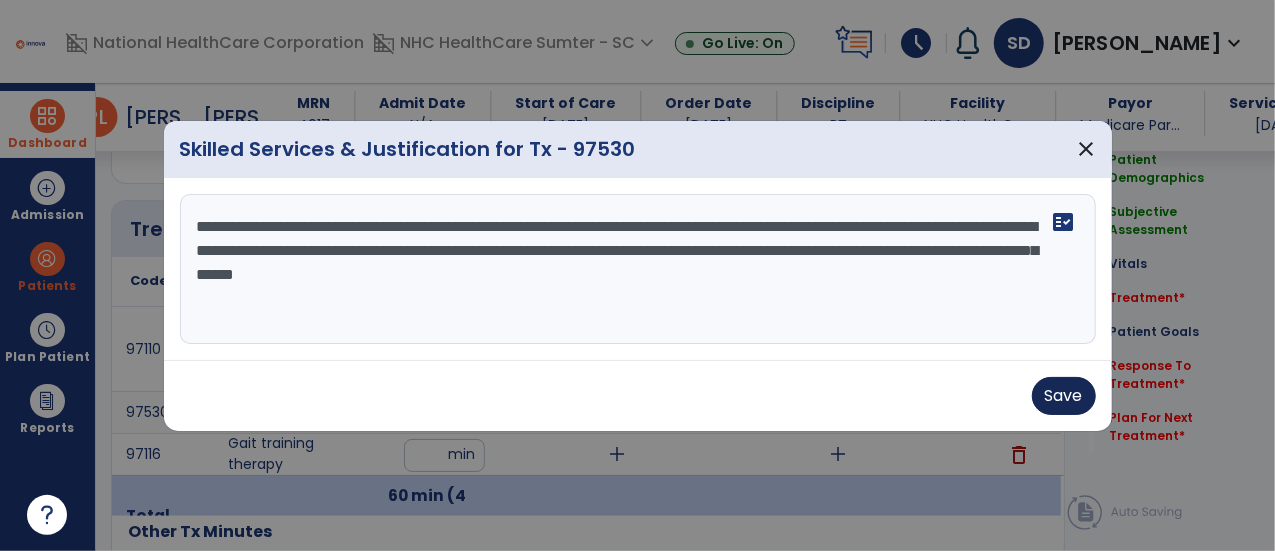 type on "**********" 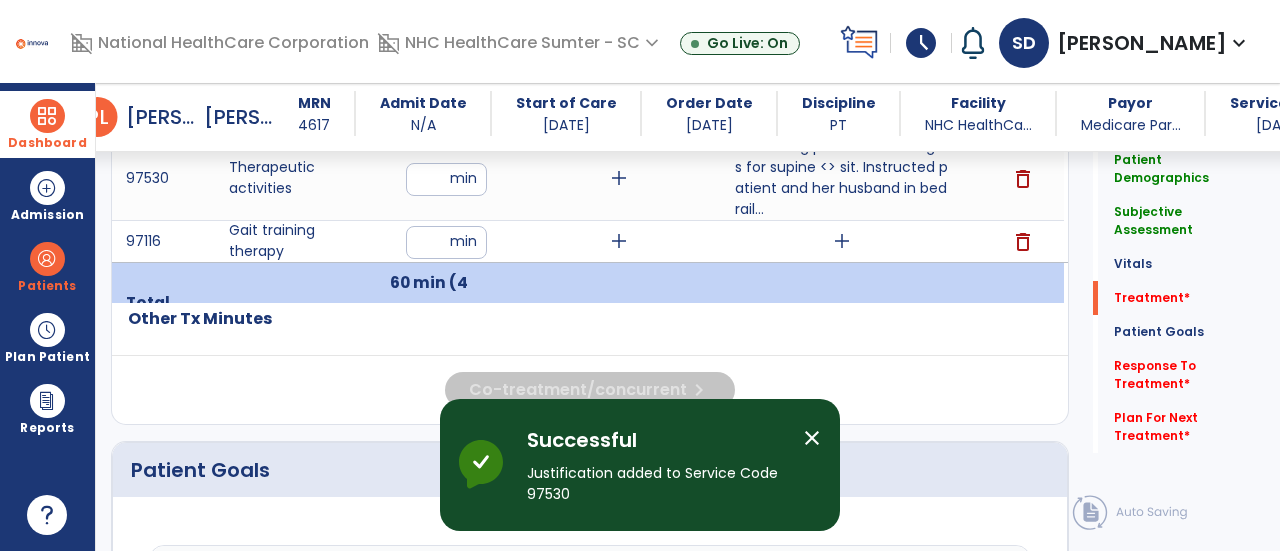 click on "add" at bounding box center (841, 241) 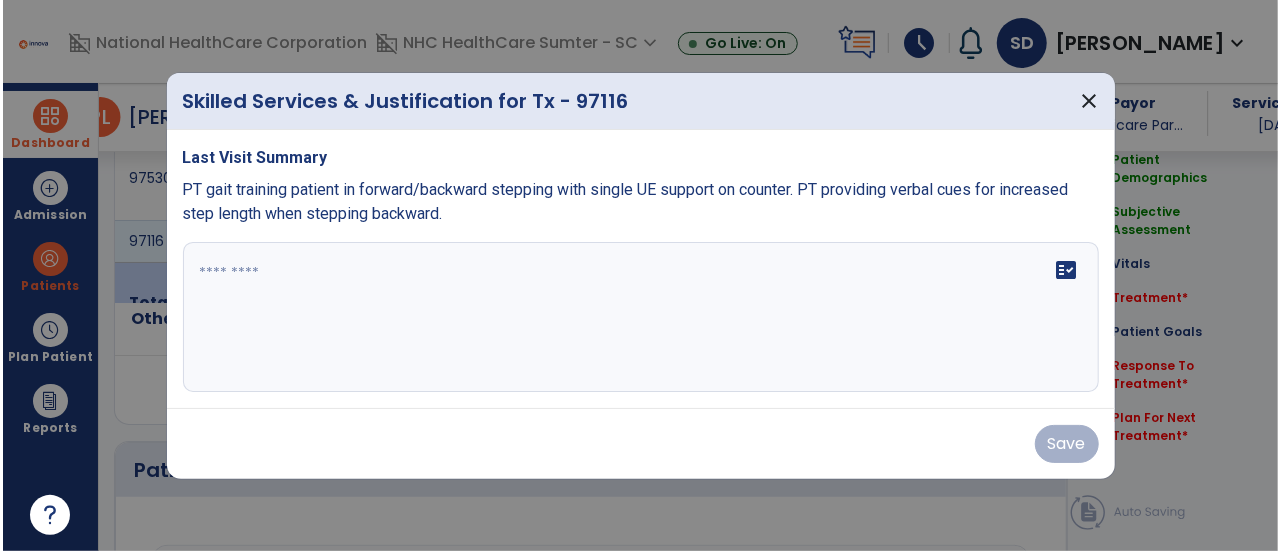 scroll, scrollTop: 1304, scrollLeft: 0, axis: vertical 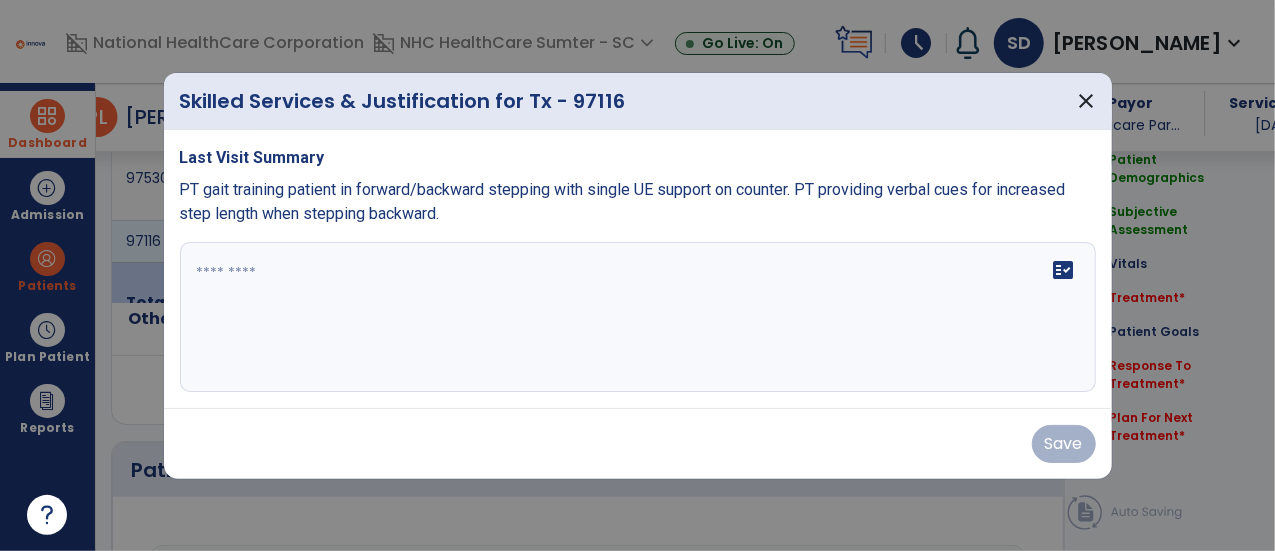 click on "fact_check" at bounding box center [638, 317] 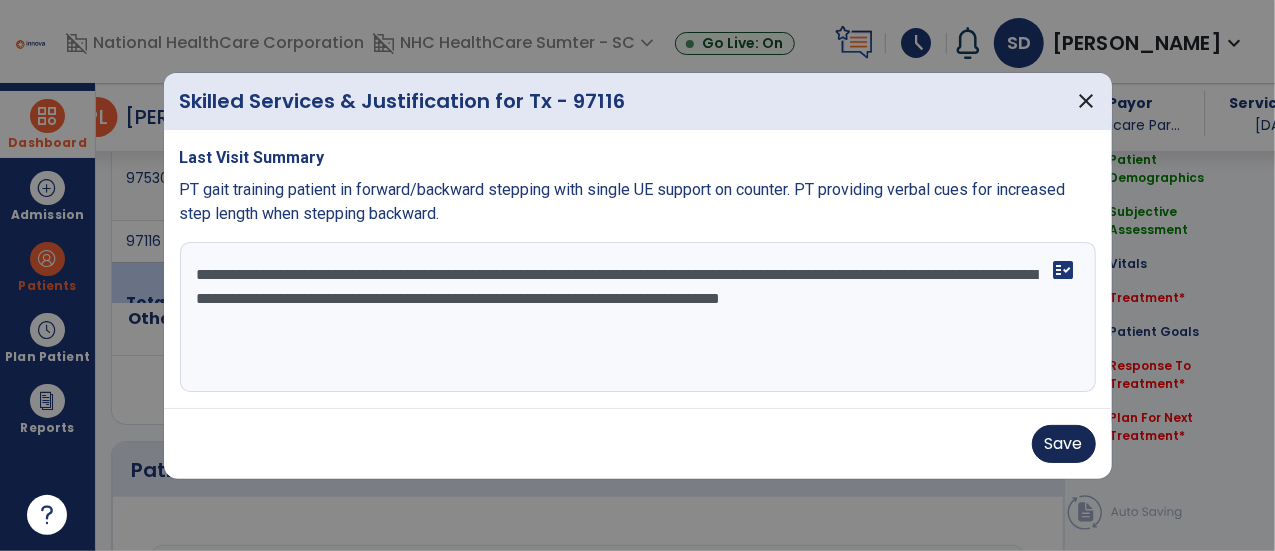type on "**********" 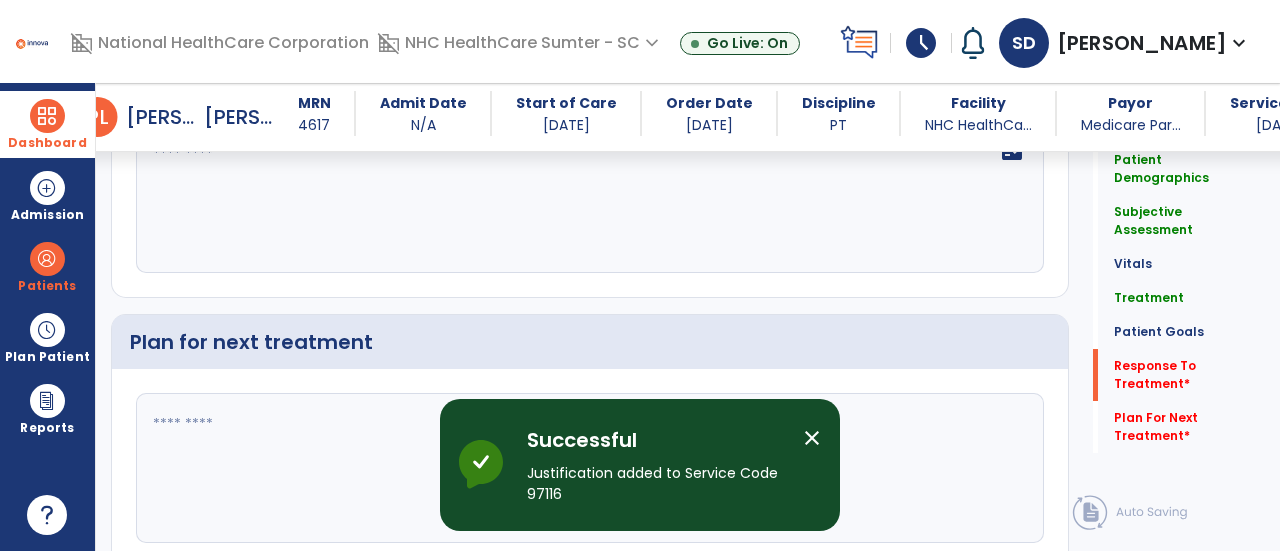 scroll, scrollTop: 3225, scrollLeft: 0, axis: vertical 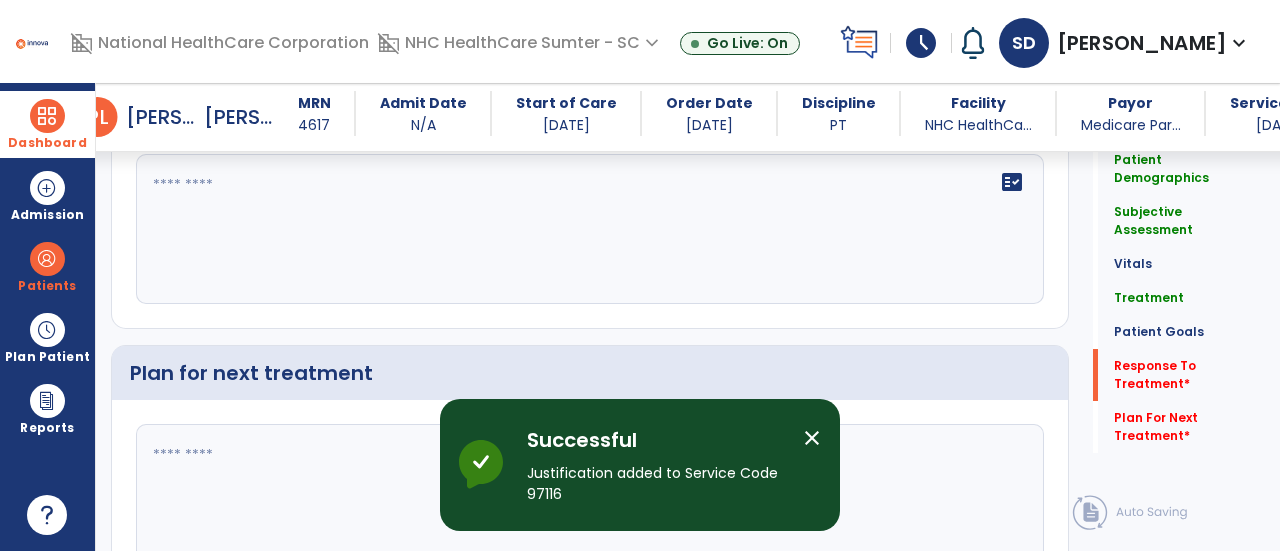 click on "fact_check" 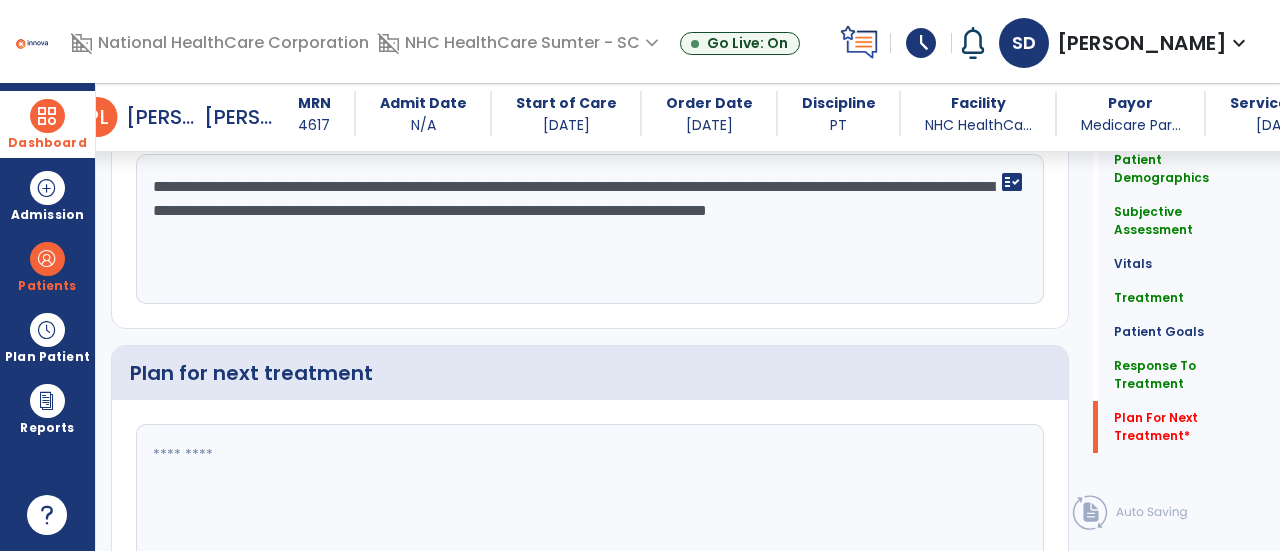 scroll, scrollTop: 3290, scrollLeft: 0, axis: vertical 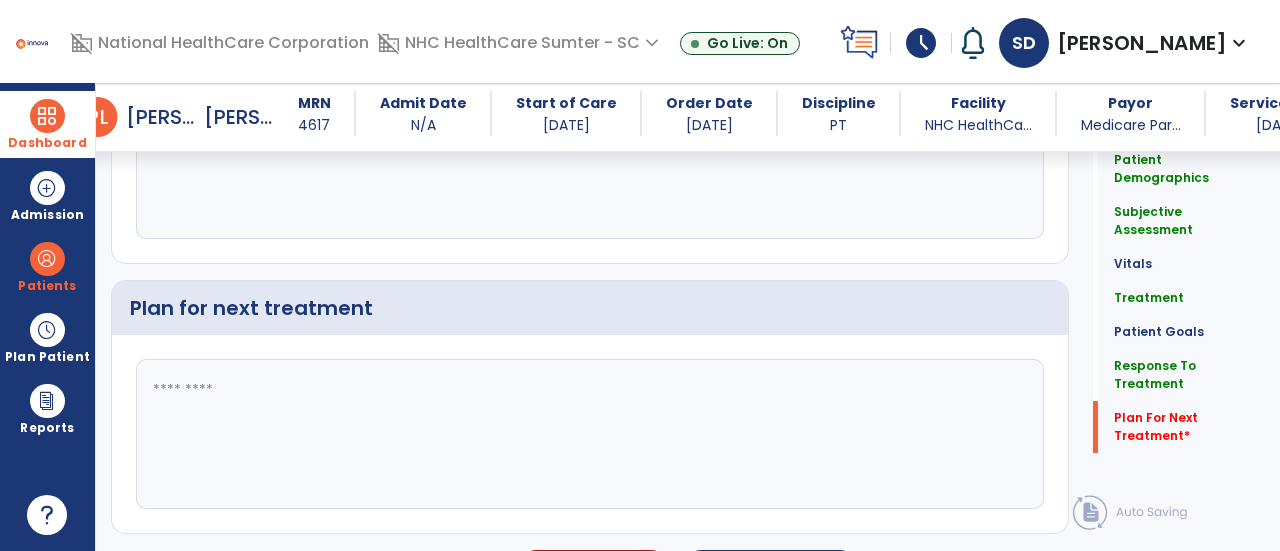 type on "**********" 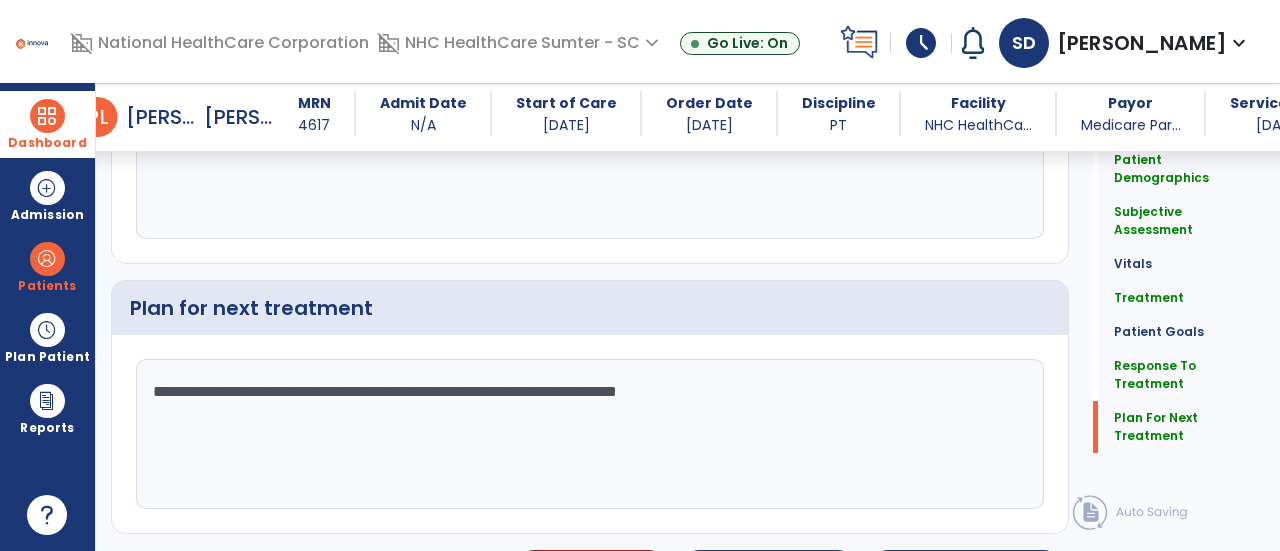 scroll, scrollTop: 3327, scrollLeft: 0, axis: vertical 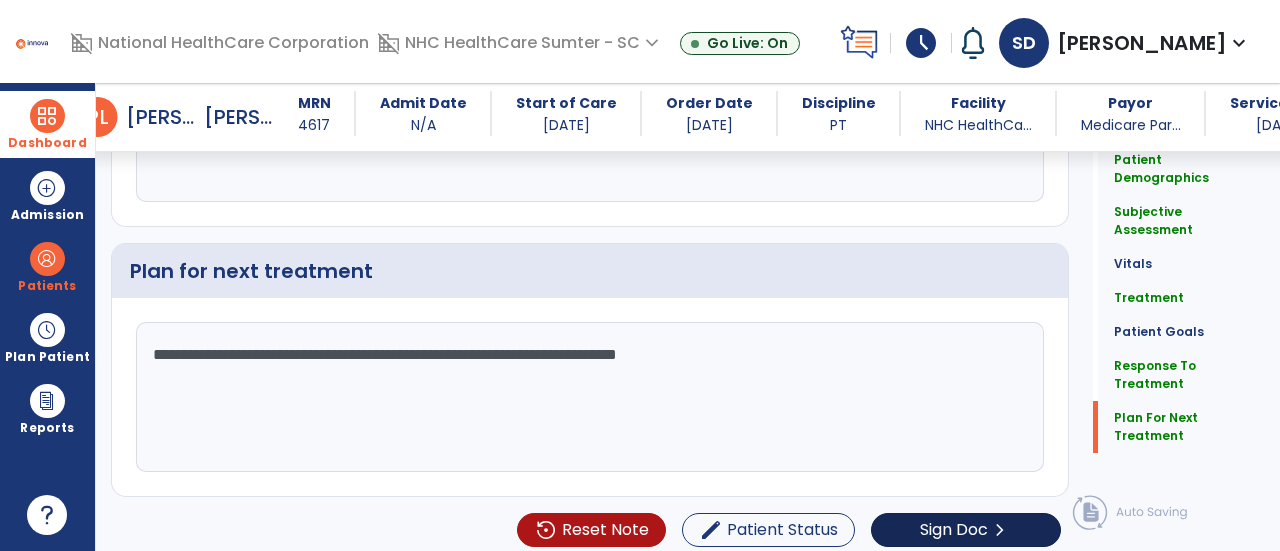 type on "**********" 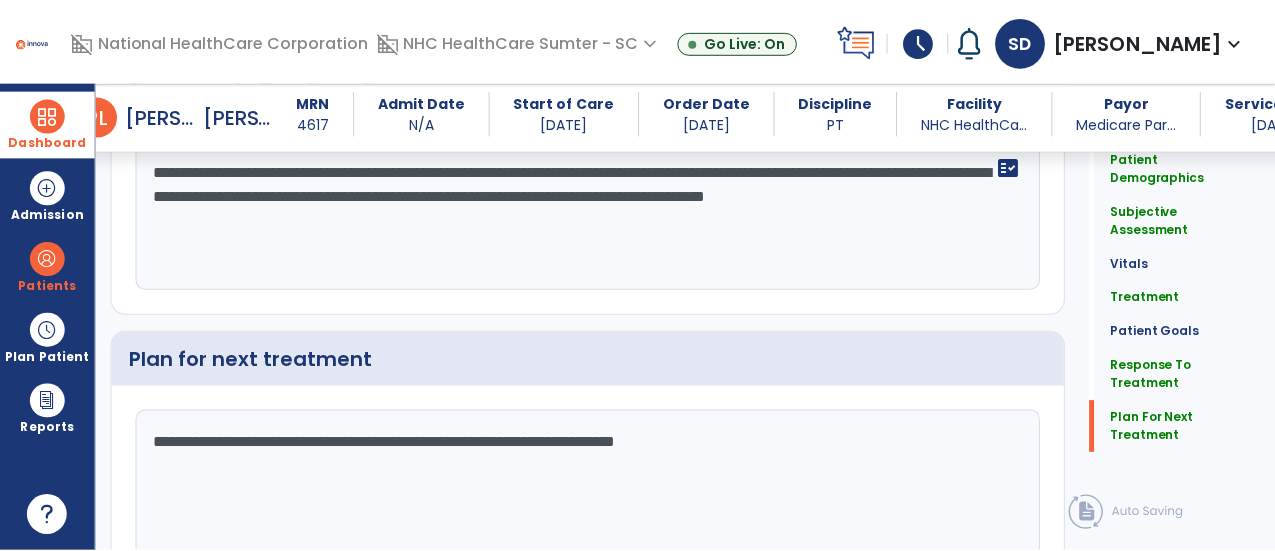 scroll, scrollTop: 3327, scrollLeft: 0, axis: vertical 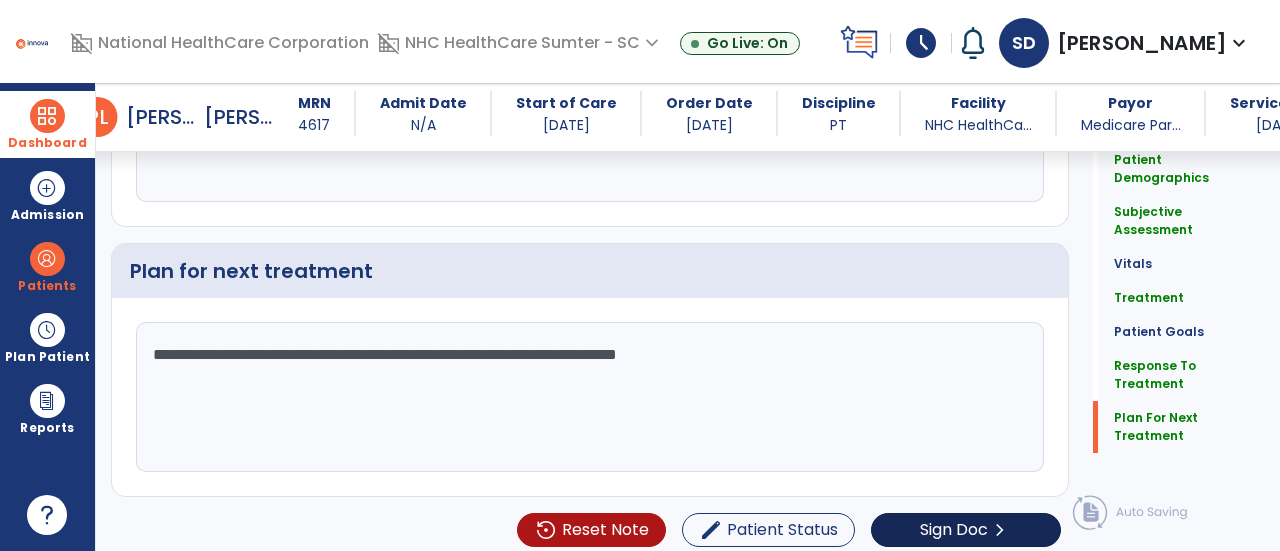 click on "Sign Doc" 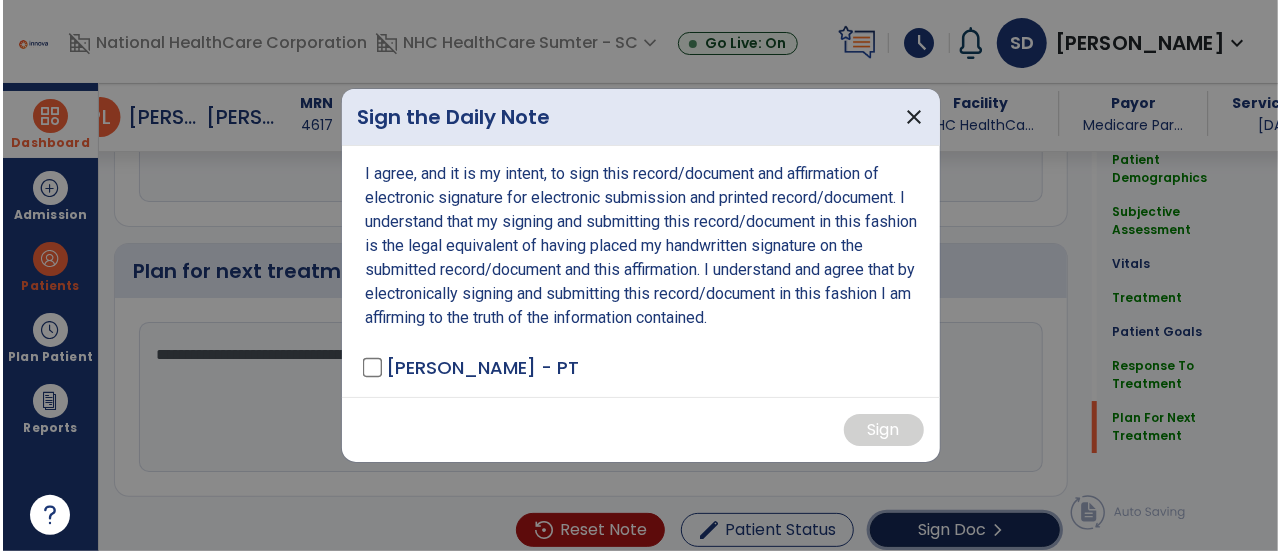 scroll, scrollTop: 3327, scrollLeft: 0, axis: vertical 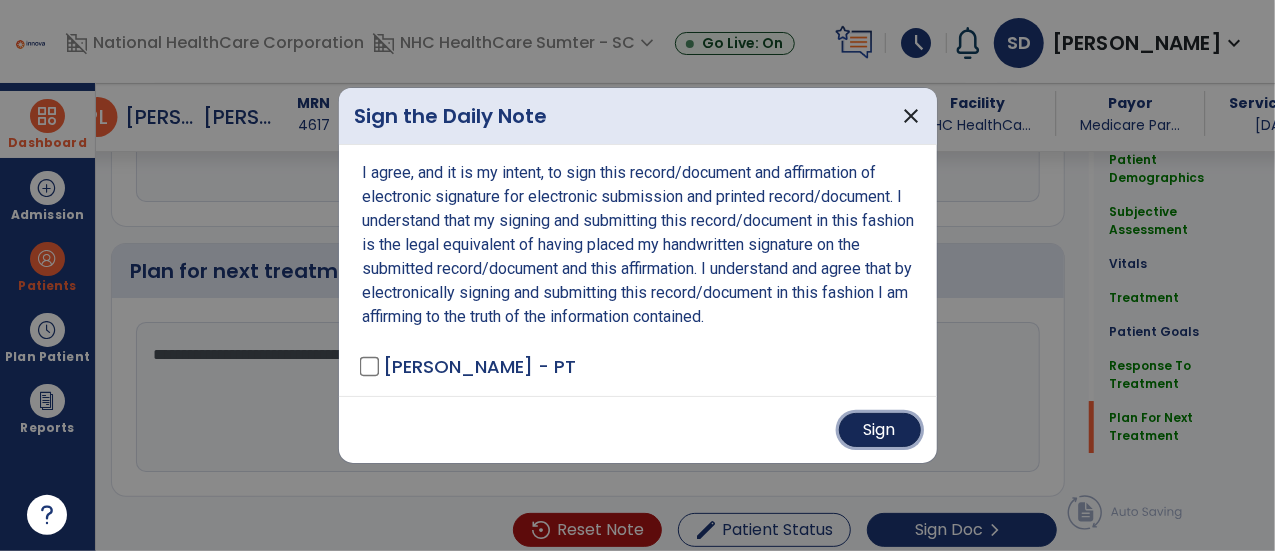 click on "Sign" at bounding box center [880, 430] 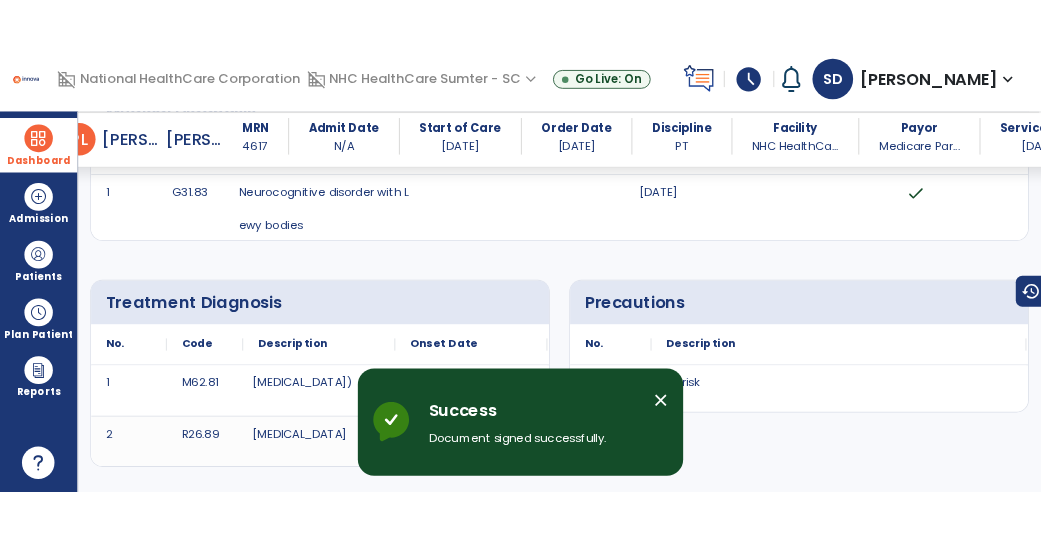 scroll, scrollTop: 0, scrollLeft: 0, axis: both 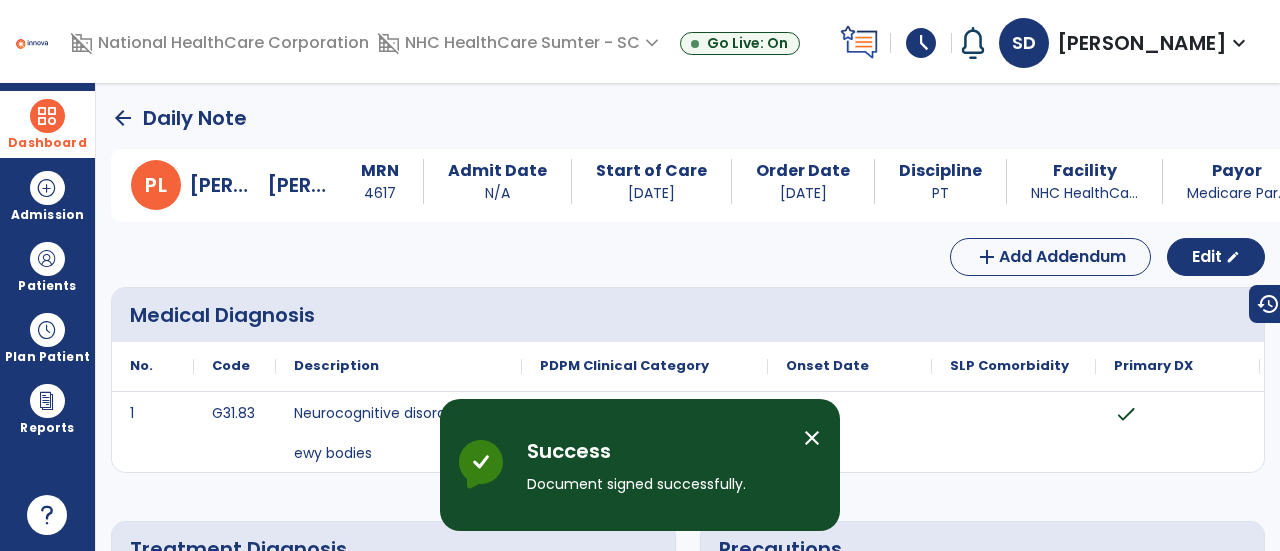 click on "arrow_back" 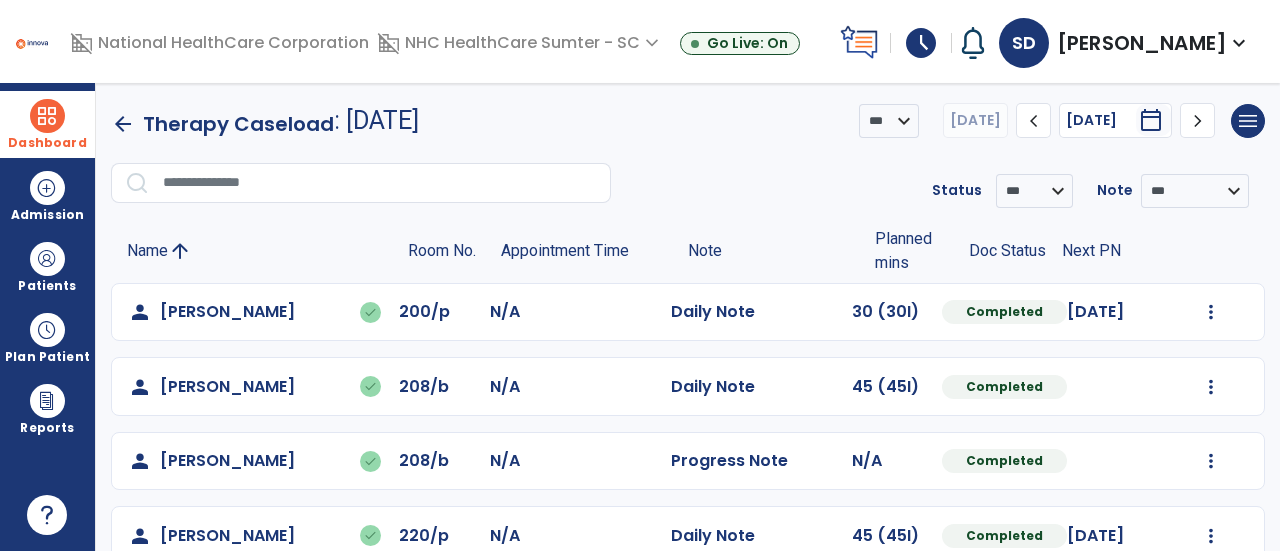 click on "schedule" at bounding box center (921, 43) 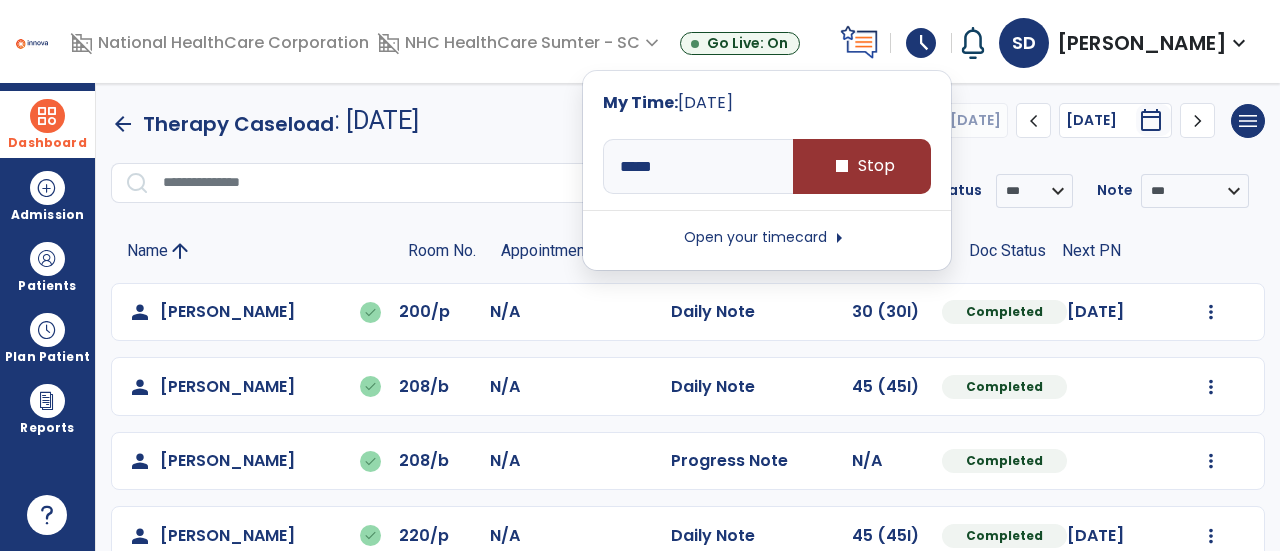 click on "stop  Stop" at bounding box center (862, 166) 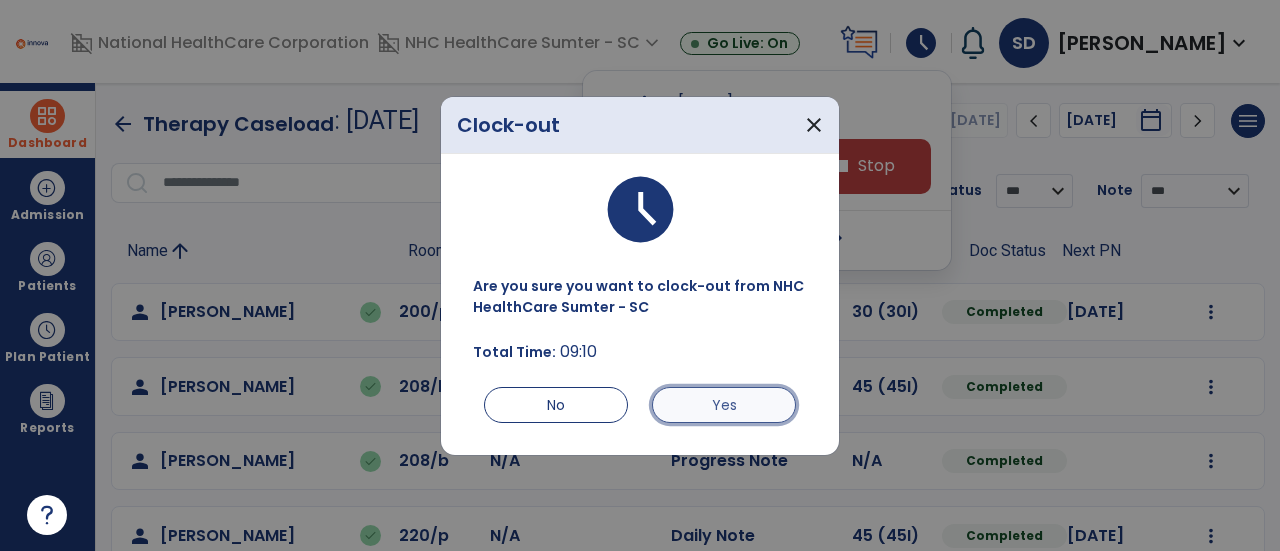 click on "Yes" at bounding box center (724, 405) 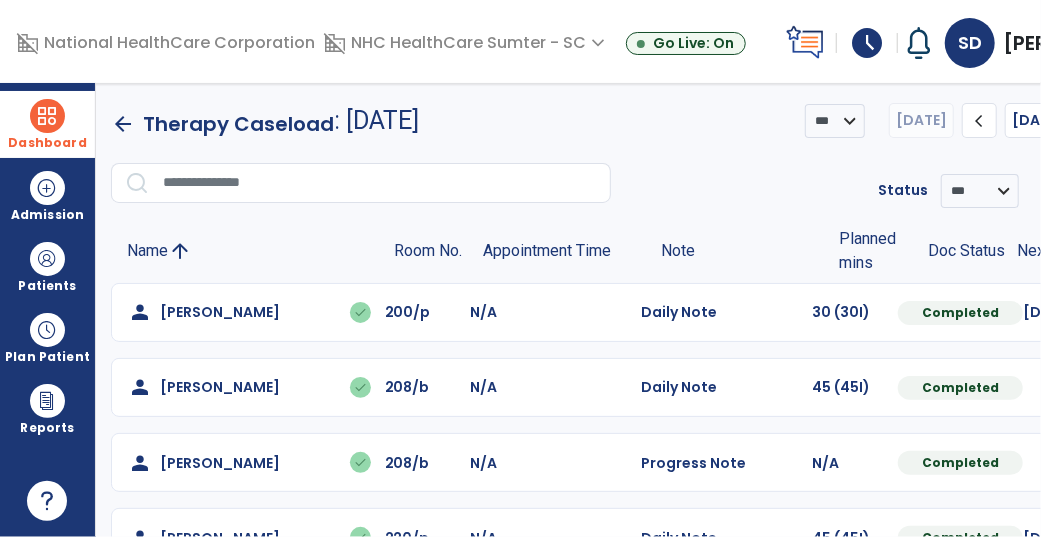 click on "arrow_back" 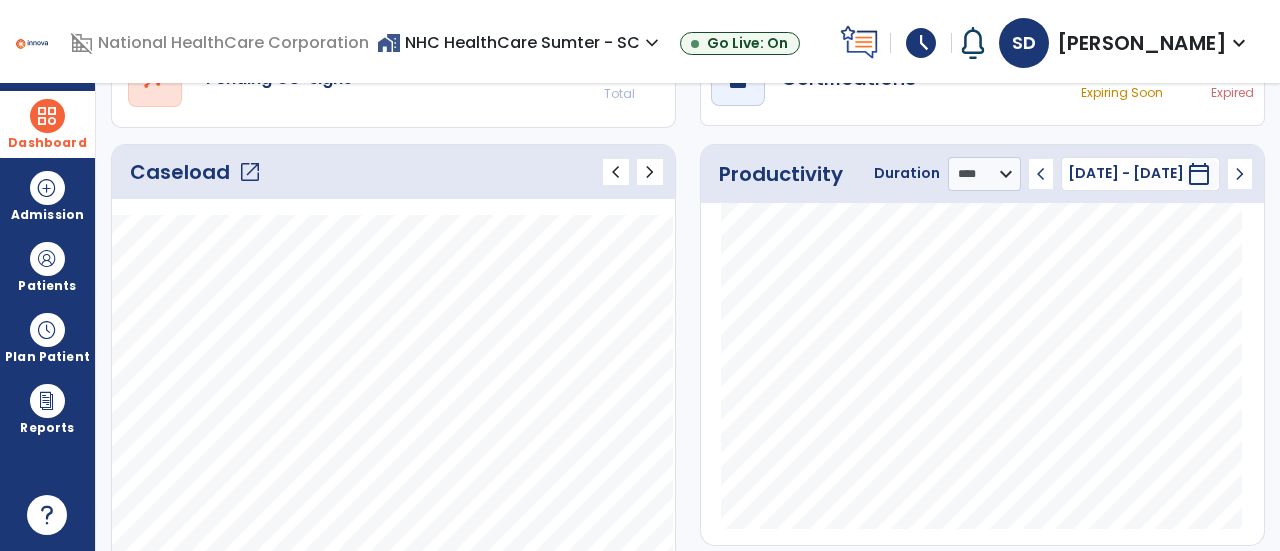 scroll, scrollTop: 220, scrollLeft: 0, axis: vertical 